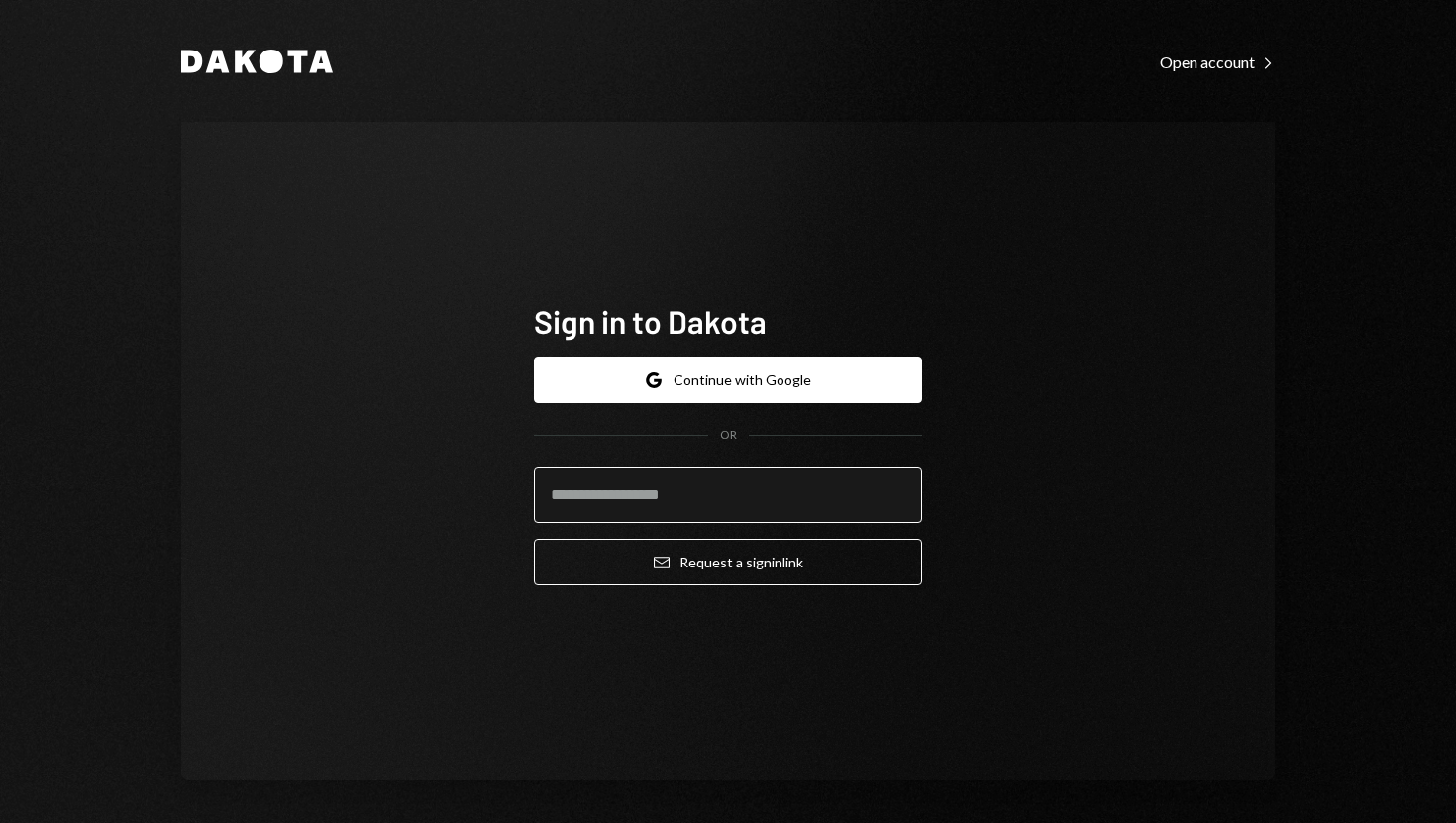 scroll, scrollTop: 0, scrollLeft: 0, axis: both 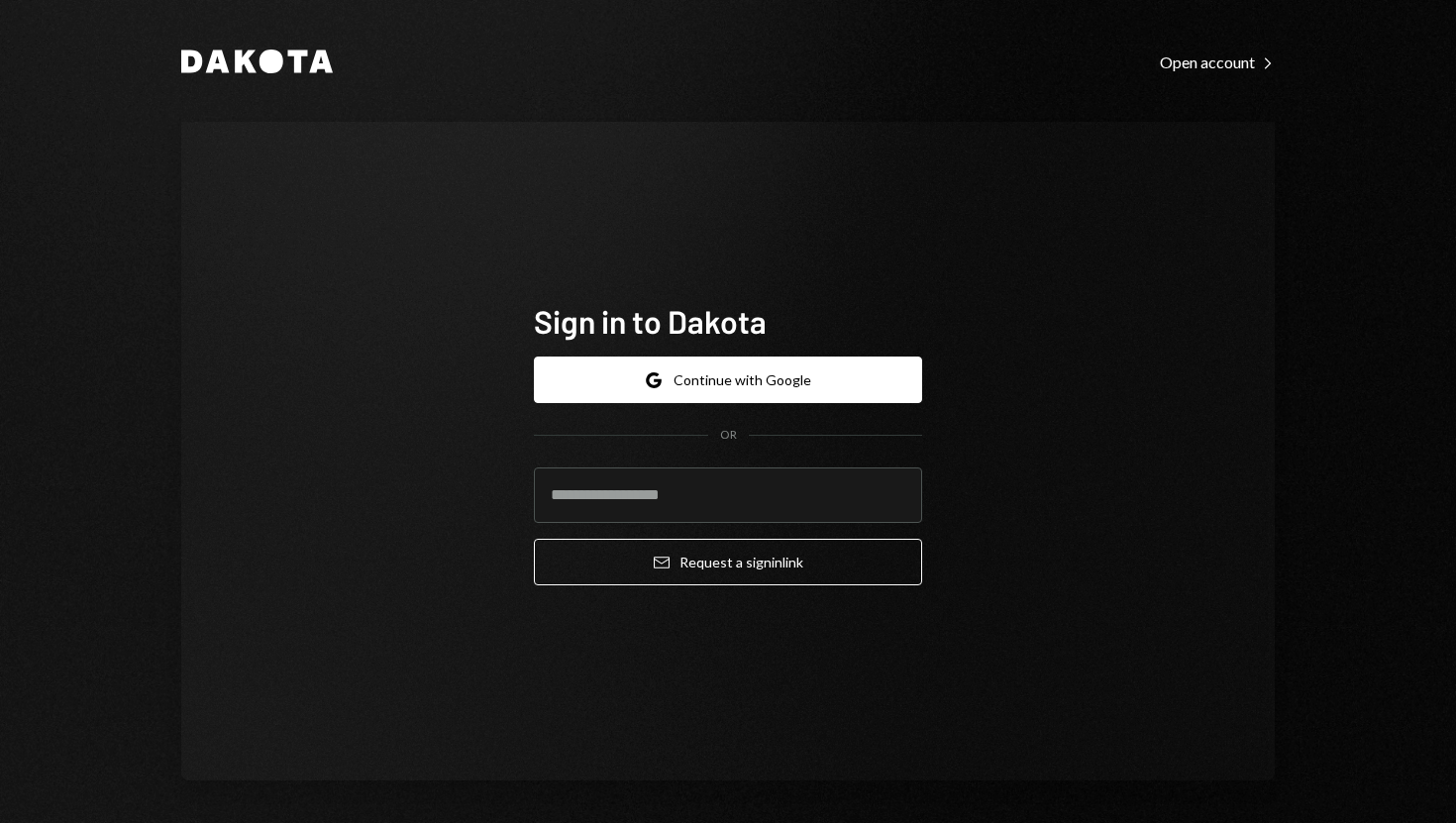 type on "**********" 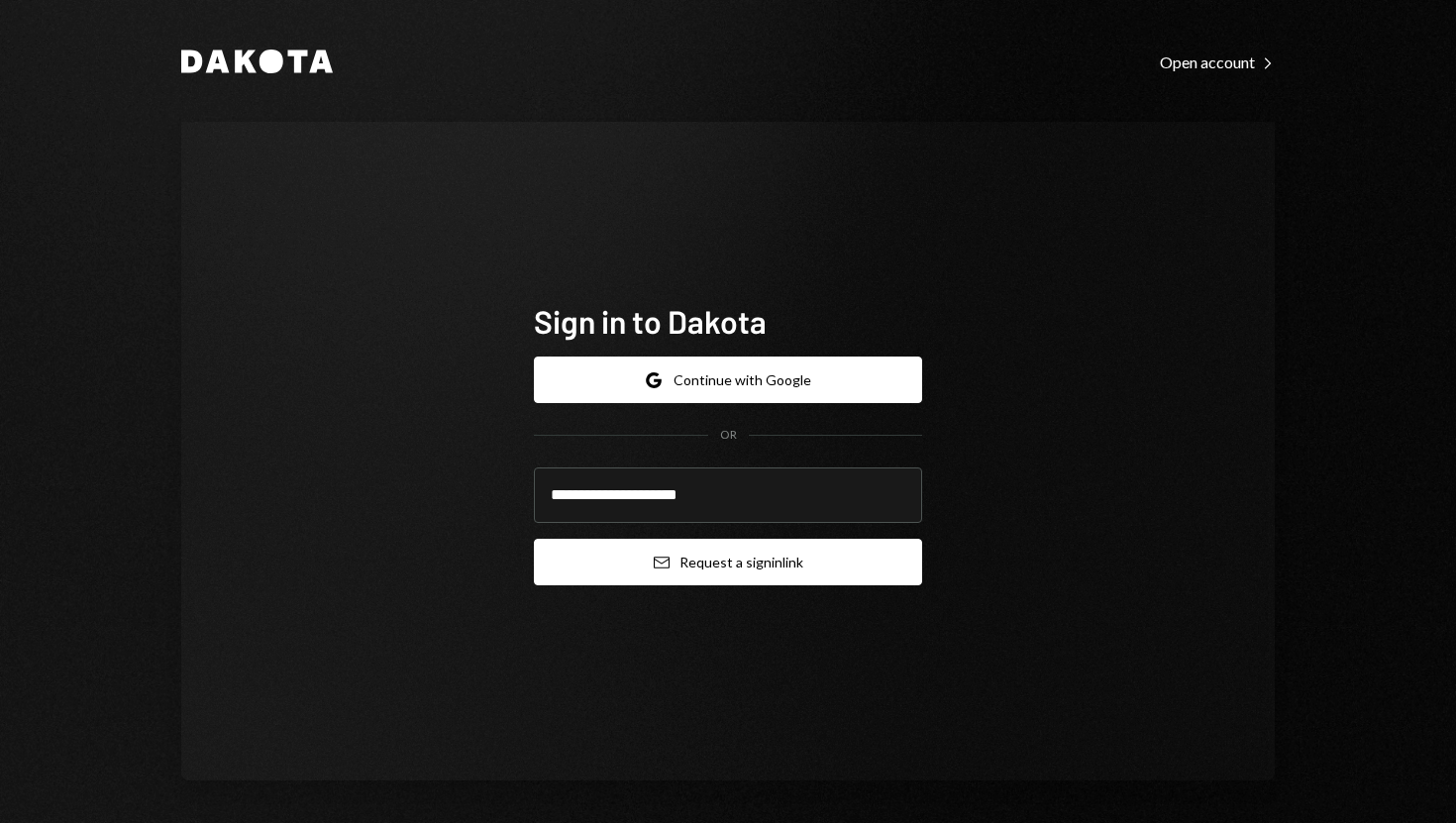 click on "Email Request a sign  in  link" at bounding box center (728, 562) 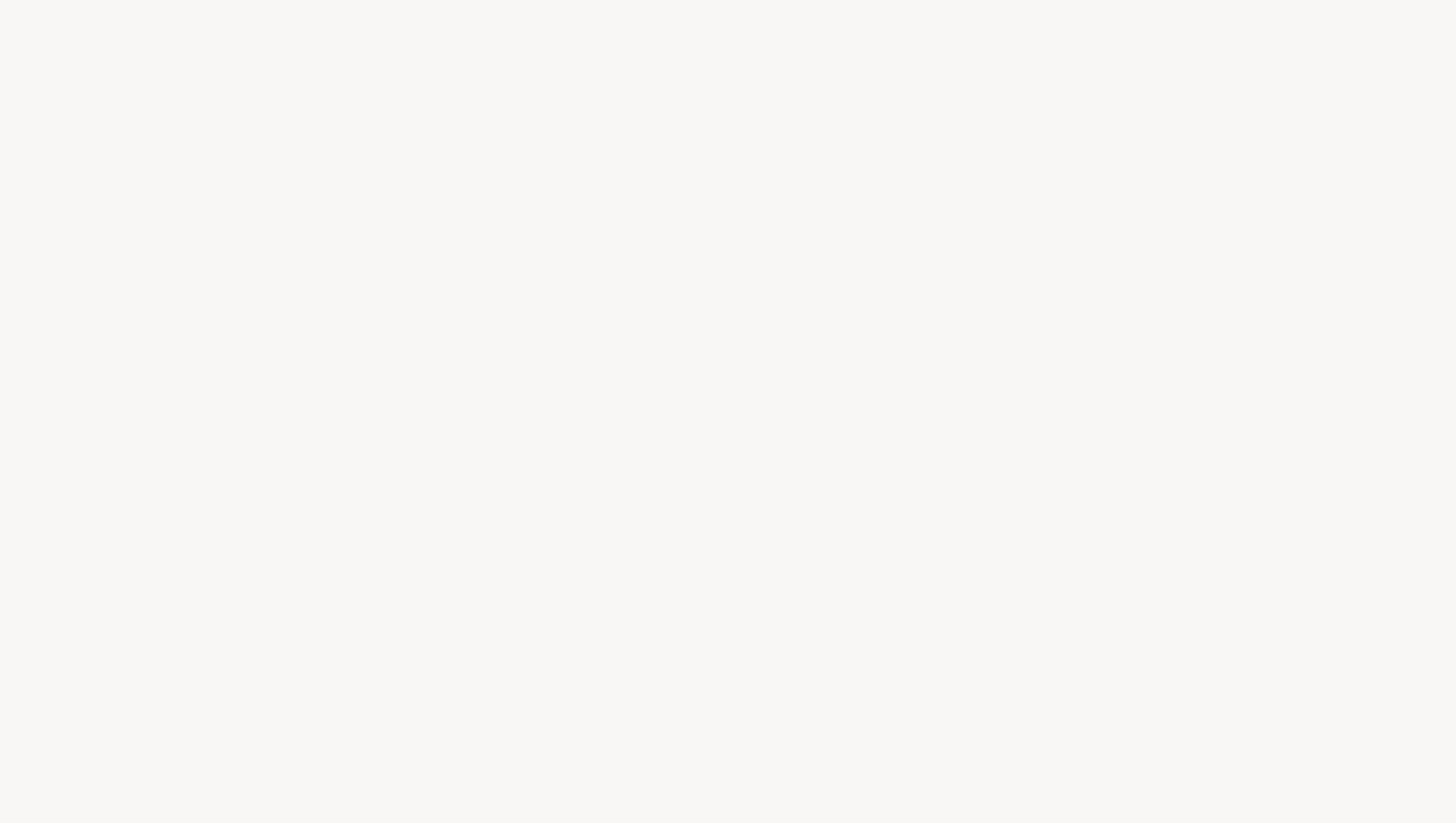 scroll, scrollTop: 0, scrollLeft: 0, axis: both 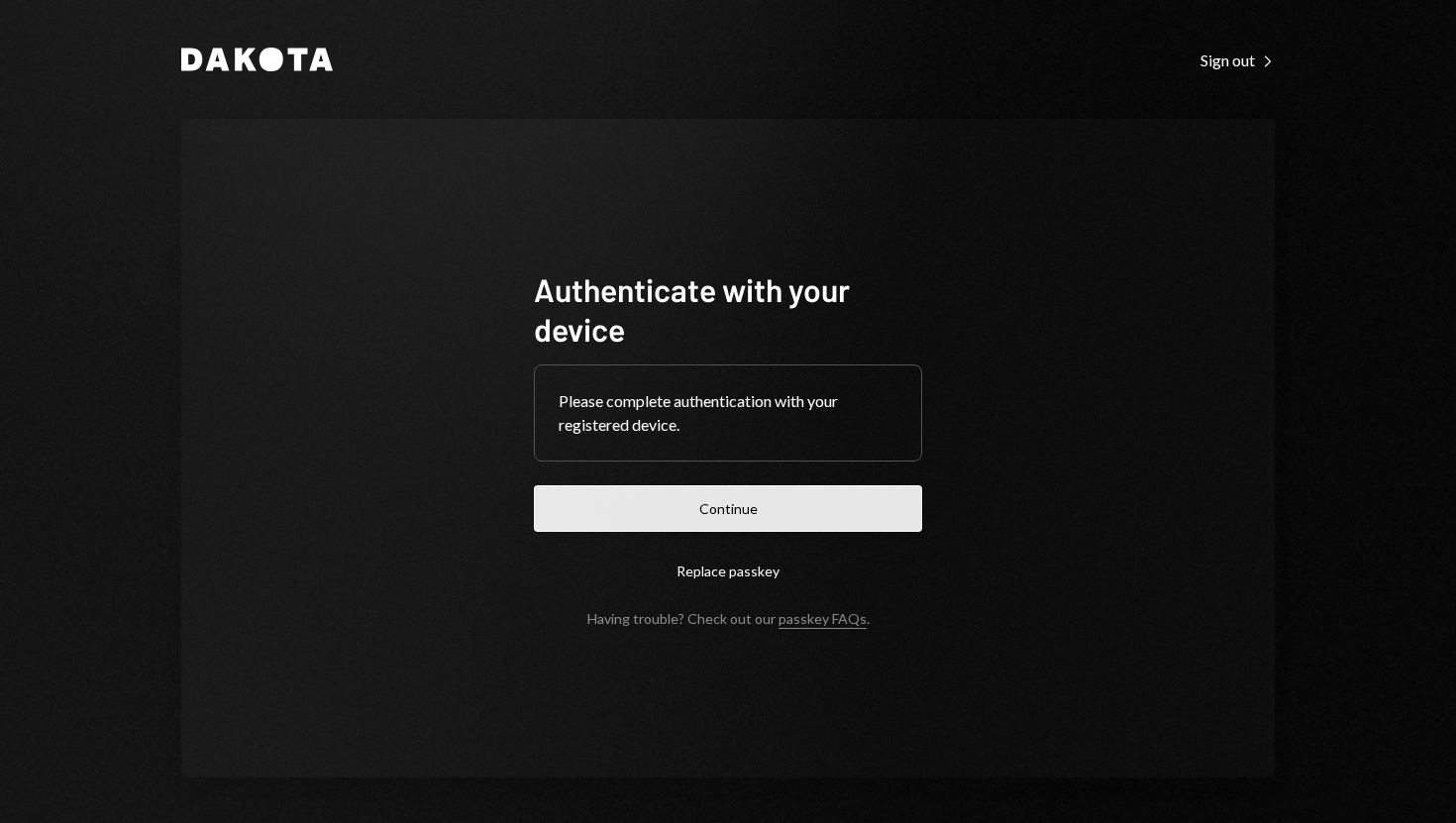 click on "Continue" at bounding box center [728, 508] 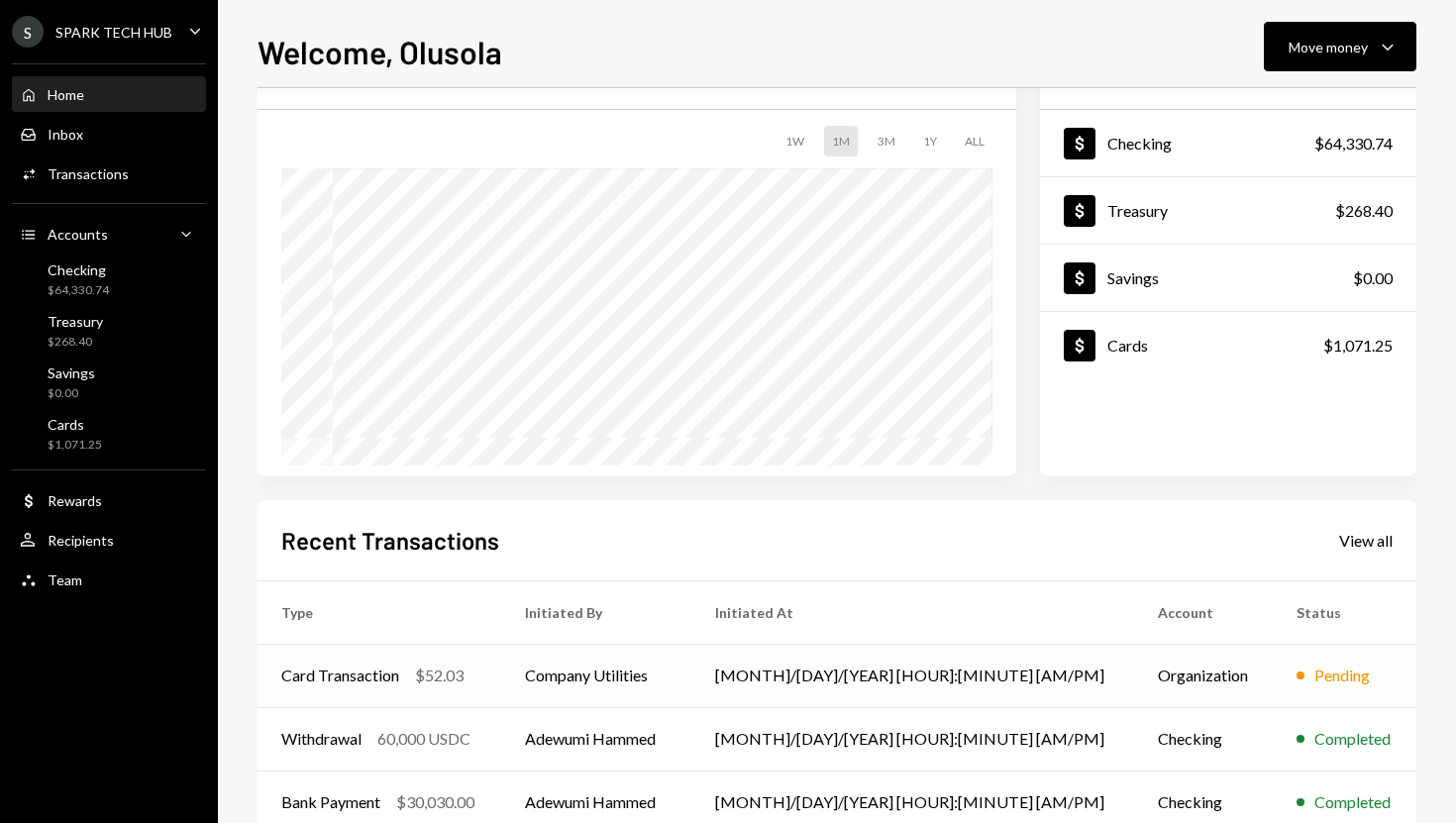 scroll, scrollTop: 0, scrollLeft: 0, axis: both 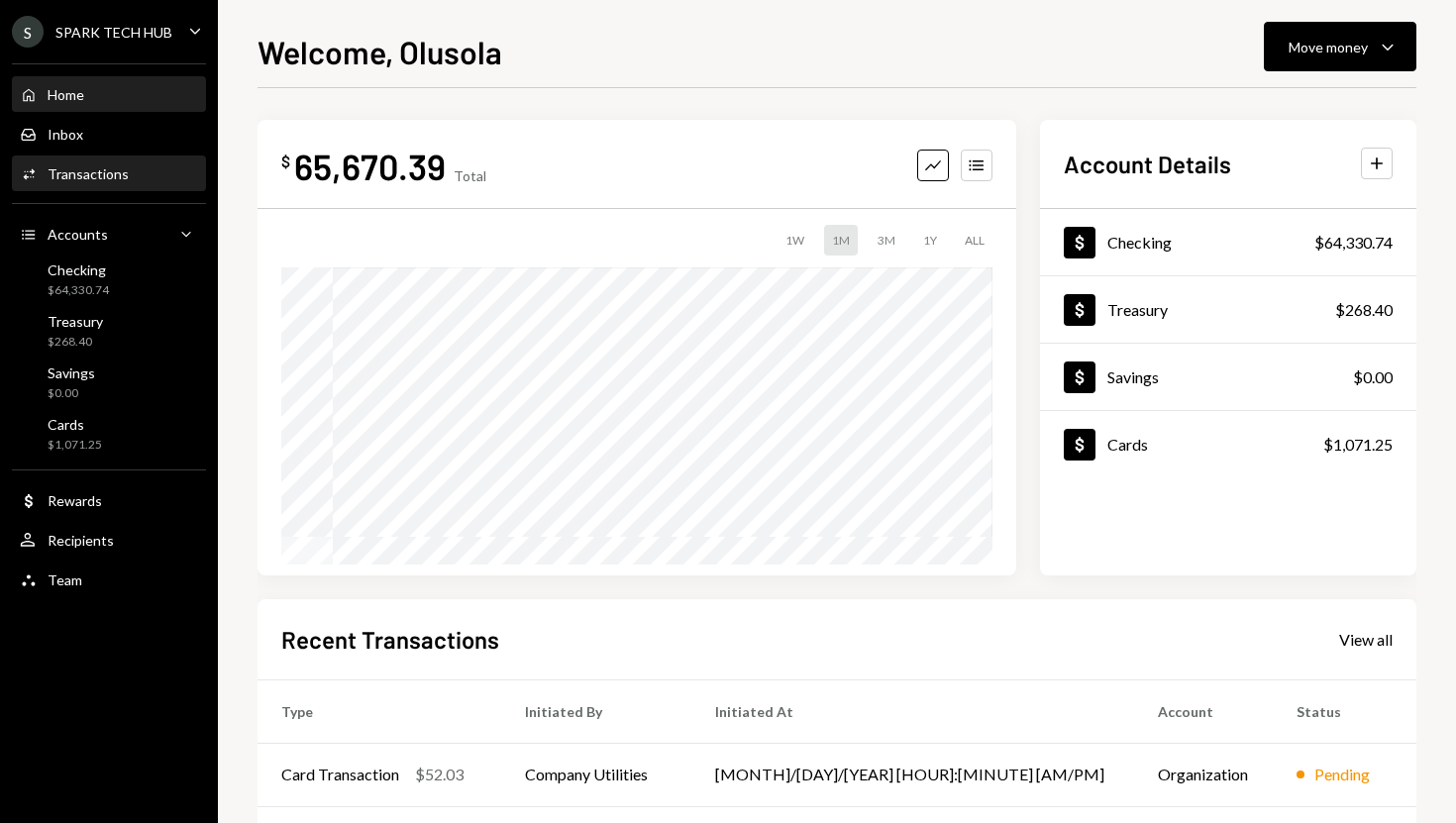 click on "Activities Transactions" at bounding box center (109, 174) 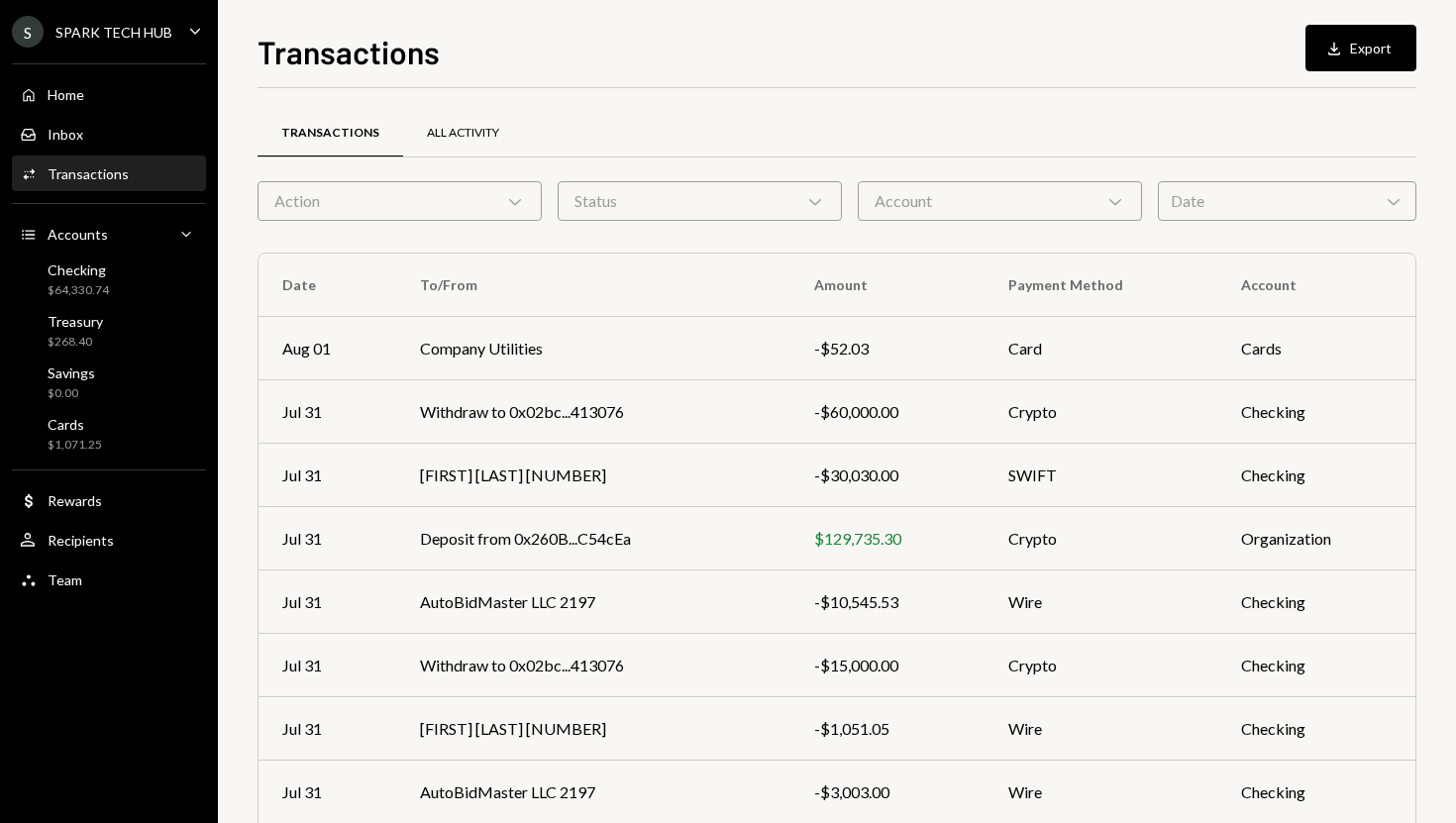 click on "All Activity" at bounding box center [463, 133] 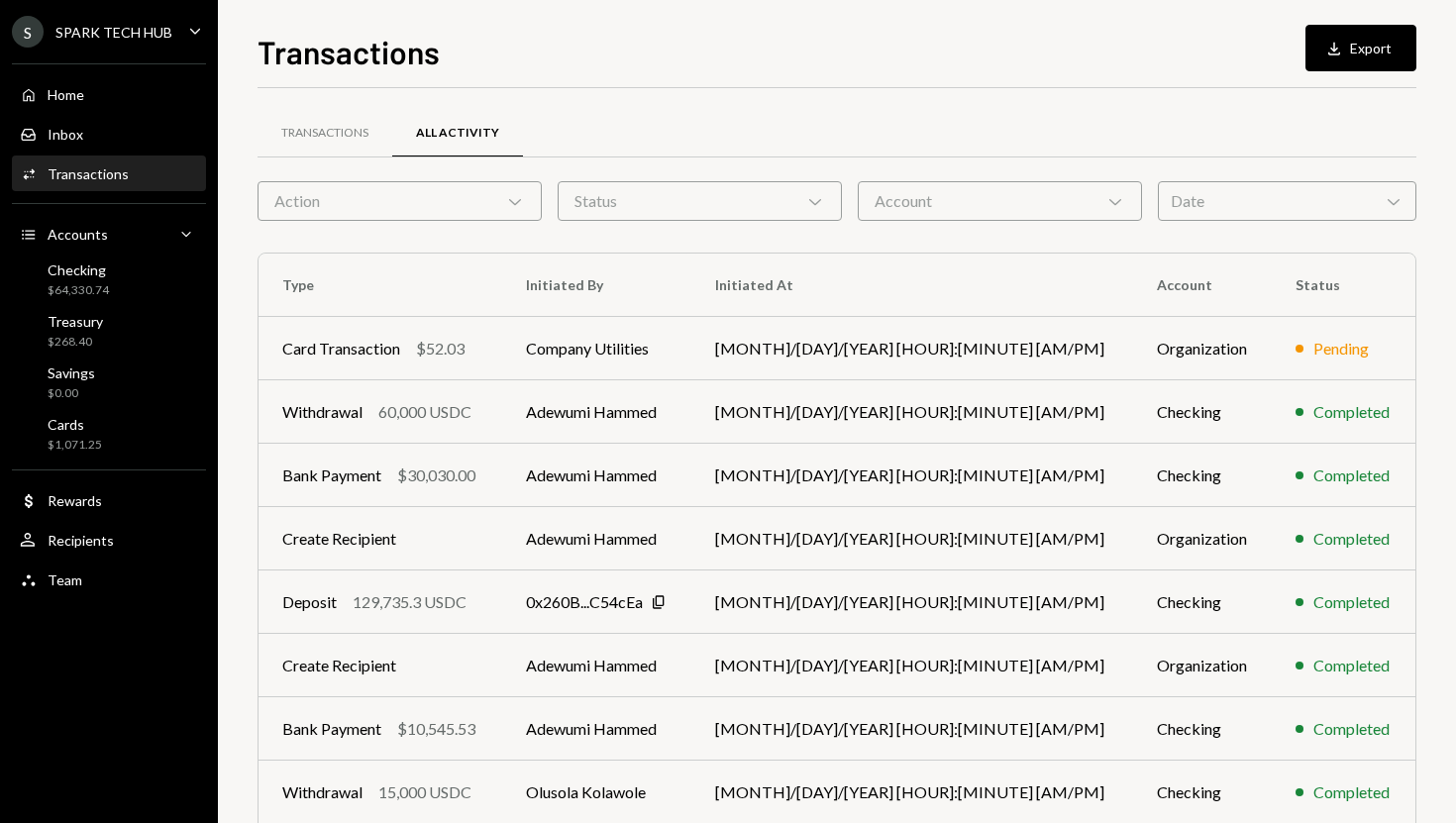 click on "Chevron Down" 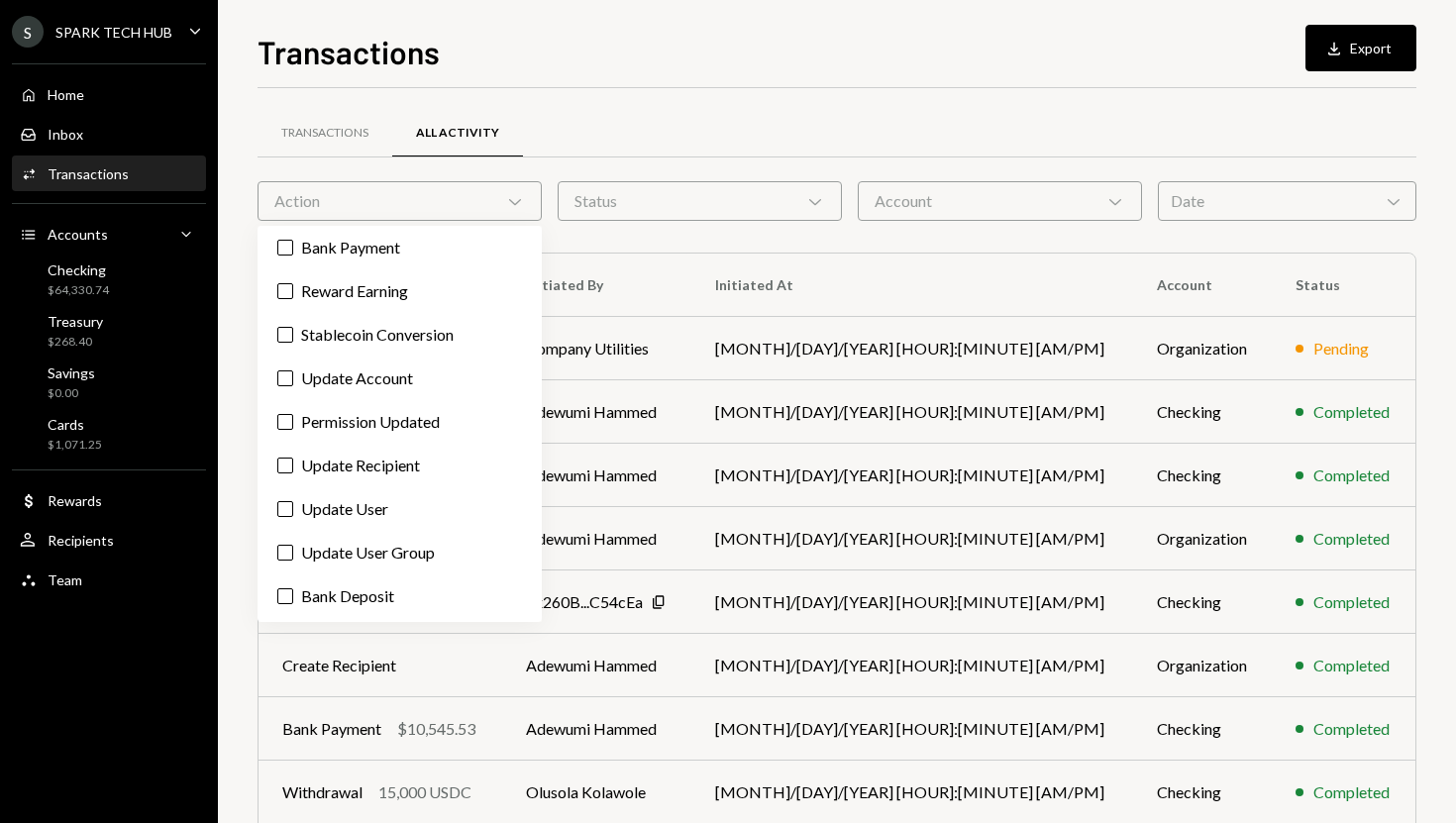 scroll, scrollTop: 0, scrollLeft: 0, axis: both 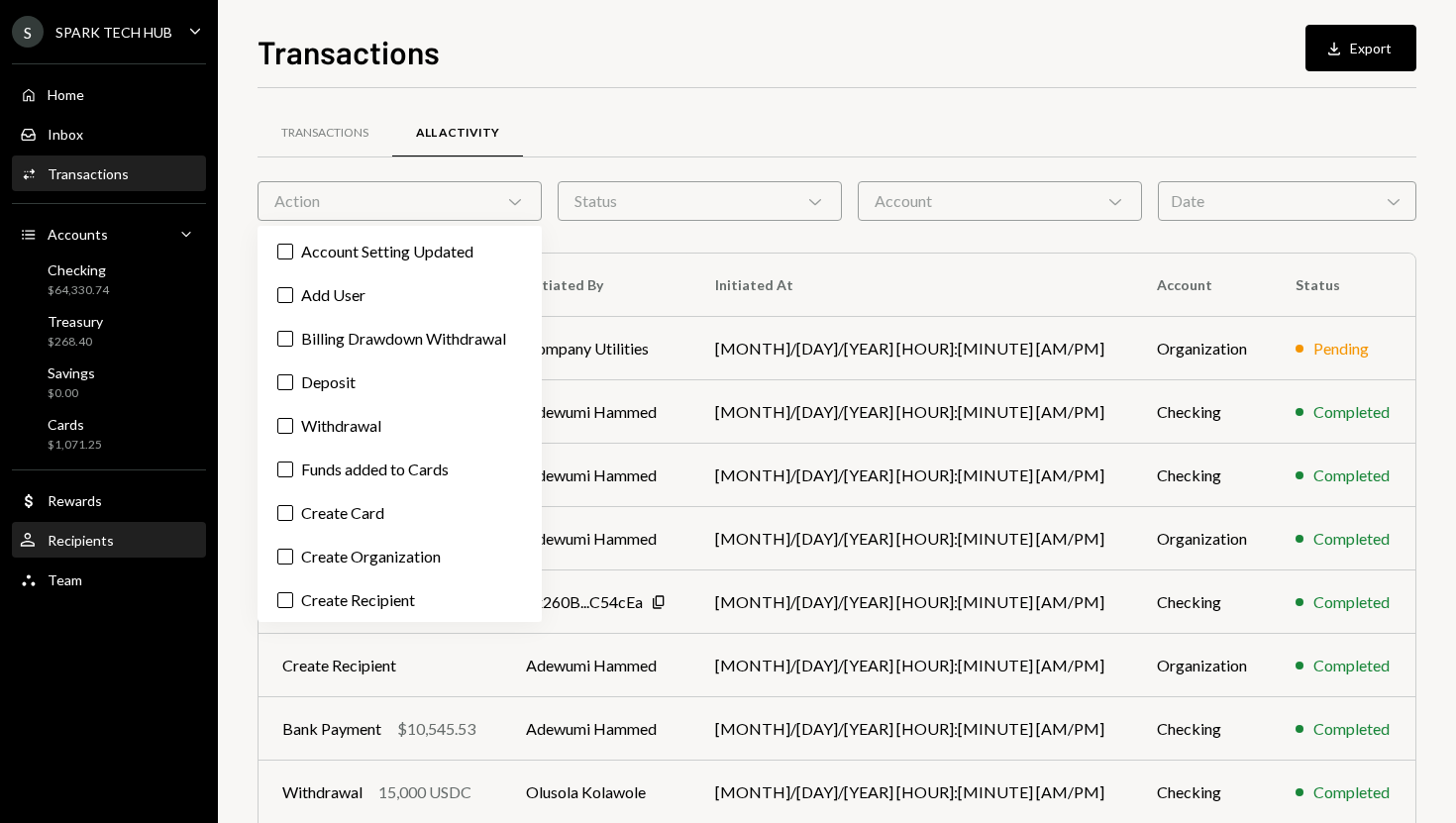 click on "User Recipients" at bounding box center [109, 541] 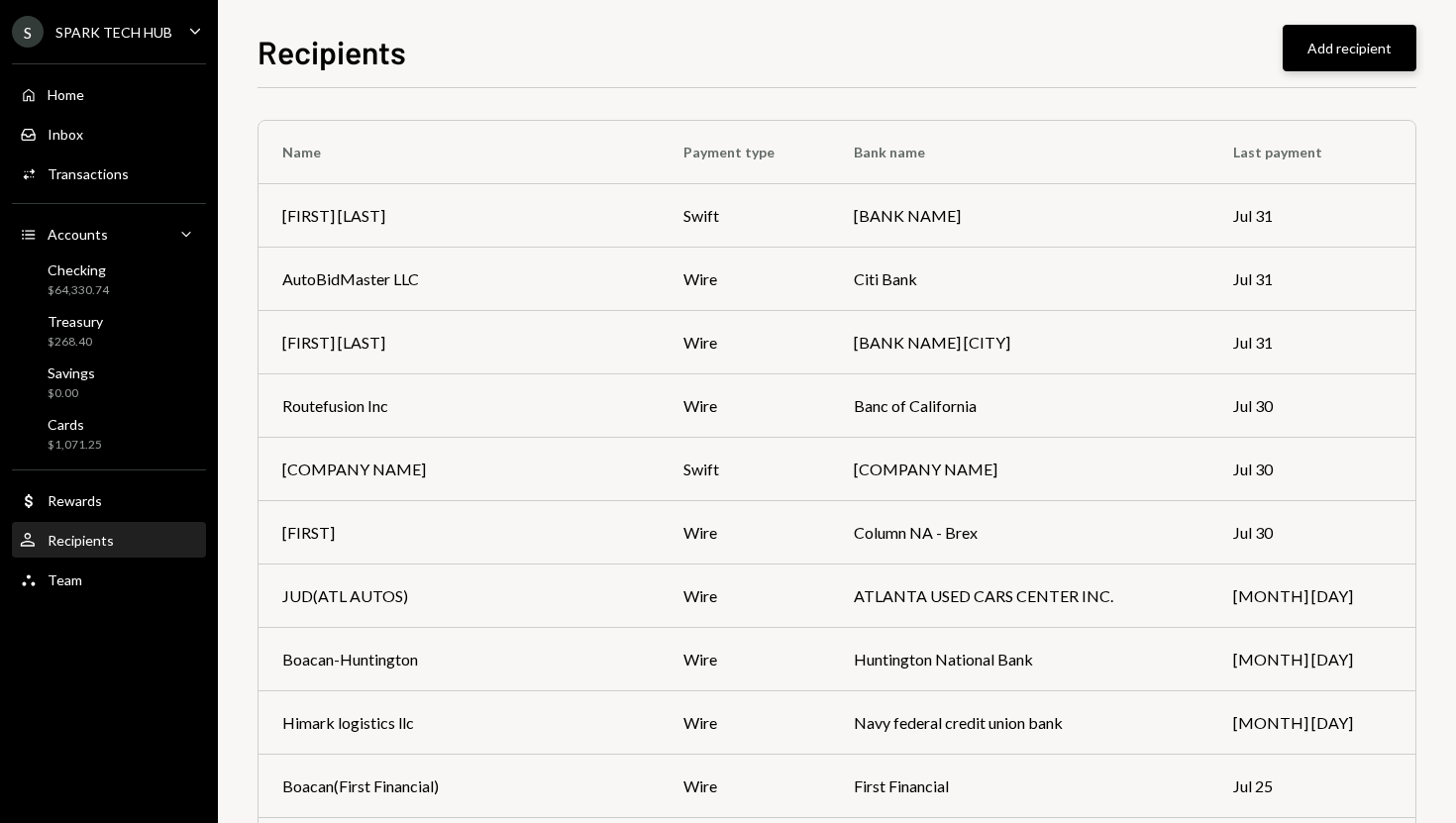 click on "Add recipient" at bounding box center (1349, 48) 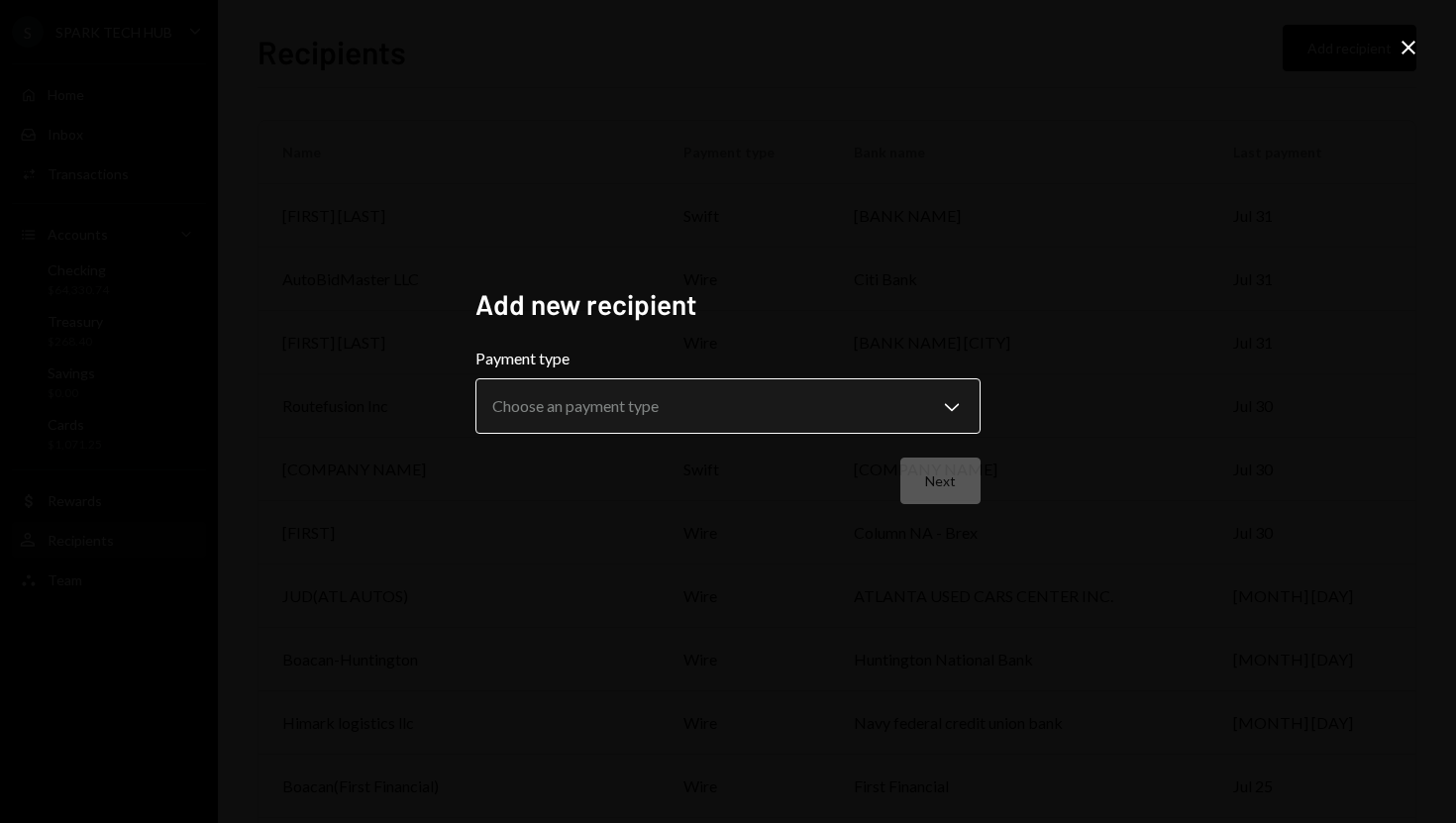 click on "S SPARK TECH HUB Caret Down Home Home Inbox Inbox Activities Transactions Accounts Accounts Caret Down Checking $64,330.74 Treasury $268.40 Savings $0.00 Cards $1,071.25 Dollar Rewards User Recipients Team Team Recipients Add recipient Name Payment type Bank name Last payment  LE CURTIERE COLOMBIA swift BANCOLOMBIA Jul 31 AutoBidMaster LLC wire Citi Bank Jul 31 Tochukwu Chikwendu wire Citibank NY Jul 31 Routefusion Inc wire Banc of California Jul 30 The University of South Wales swift The University of South Wales Jul 30 Cindy wire Column NA - Brex Jul 30 JUD(ATL AUTOS) wire ATLANTA USED CARS CENTER INC. Jul 29 Boacan-Huntington wire Huntington National Bank Jul 29 Himark logistics llc wire Navy federal credit union bank Jul 28 Boacan(First Financial) wire First Financial Jul 25 Jerome John wire Citibank Jul 25 Charles Asiedu Kwarteng wire WELLS FARGO BANK Jul 25 Boacan(AMEX) wire Boacon Autos Jul 24 Veracode Inc ach HSBC Jul 24 himark logistics llc wire indiana member credit union bank Jul 23 Boacan wire ach" at bounding box center [728, 411] 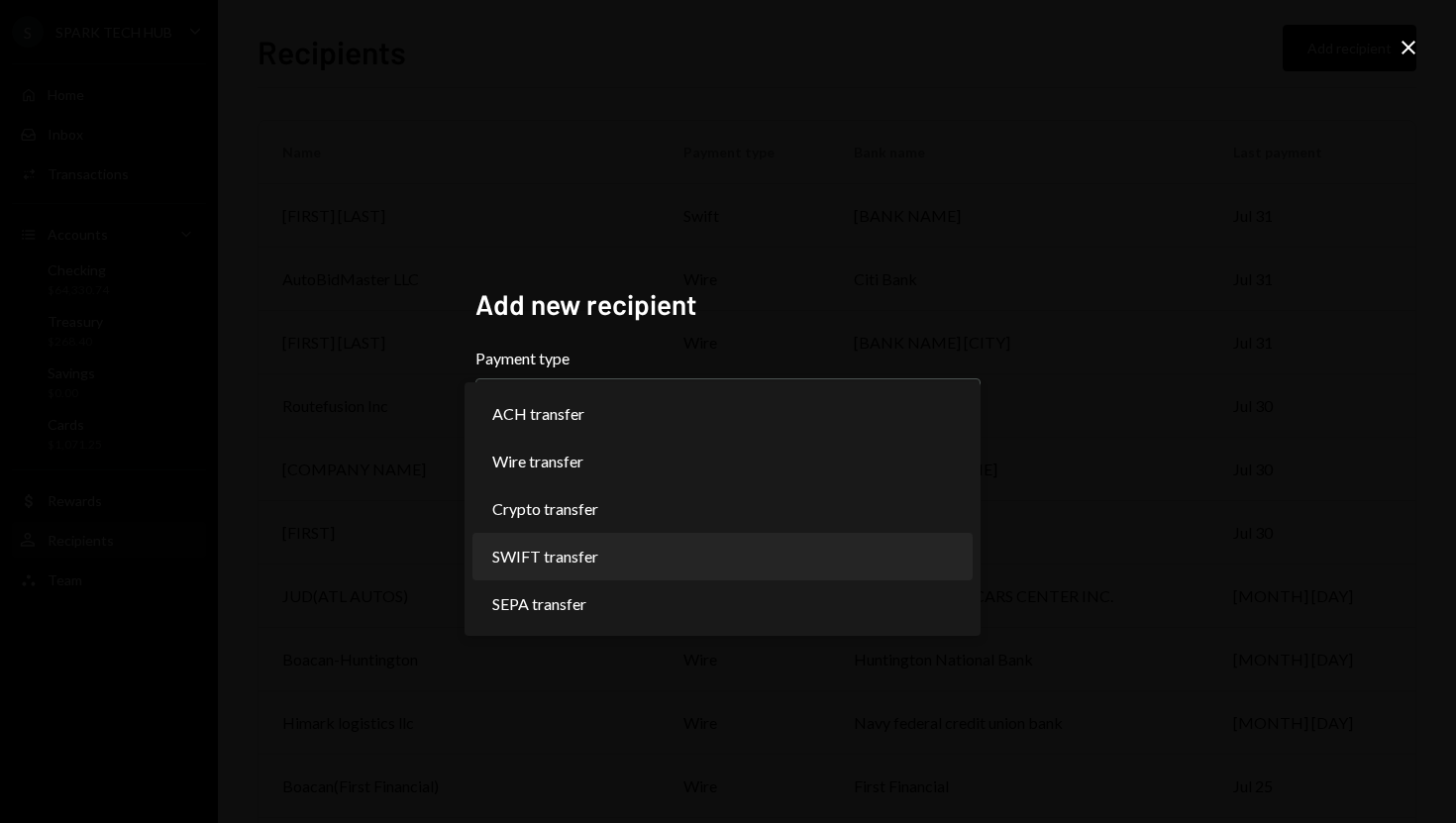 select on "*****" 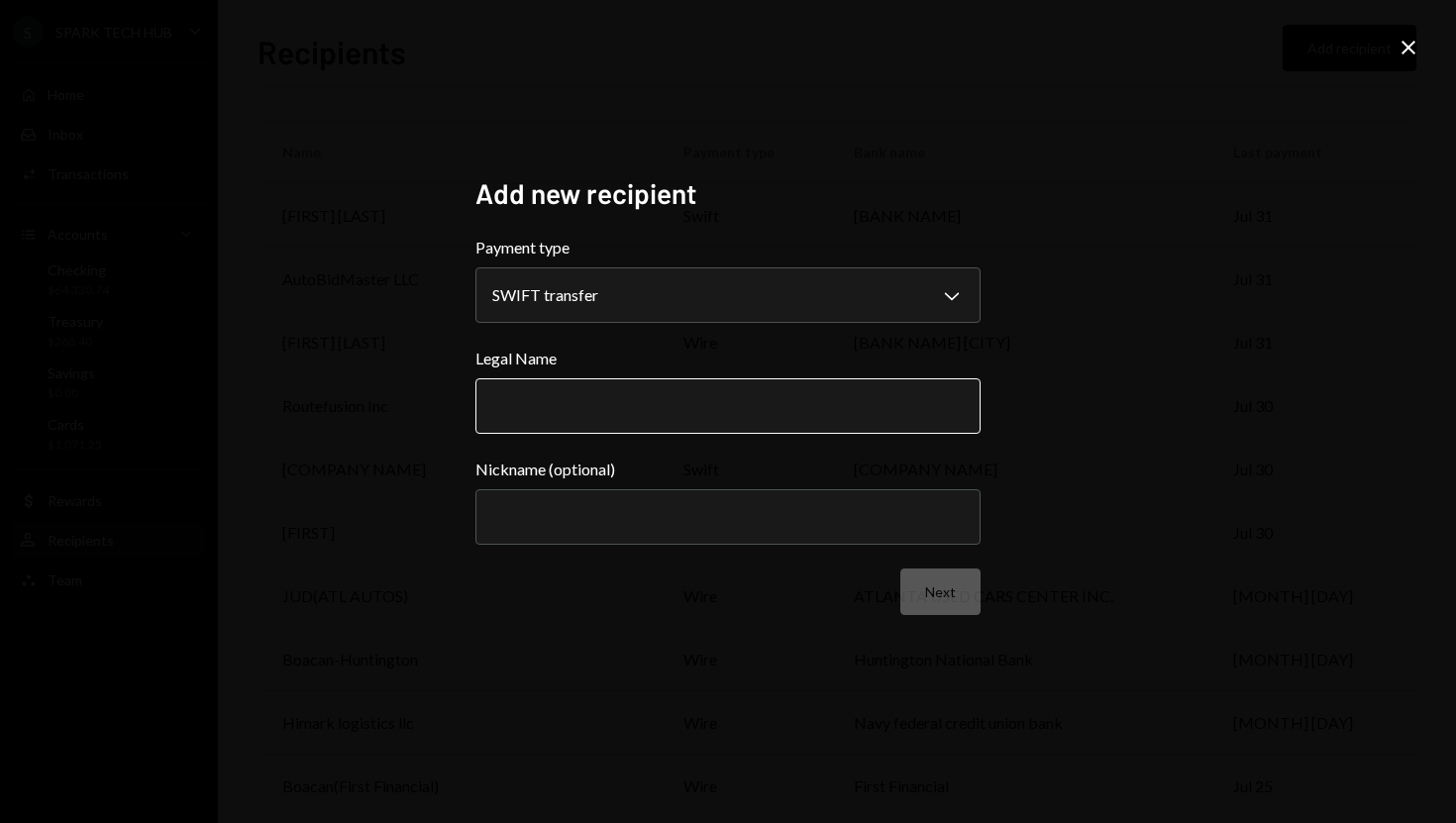 click on "Legal Name" at bounding box center [728, 406] 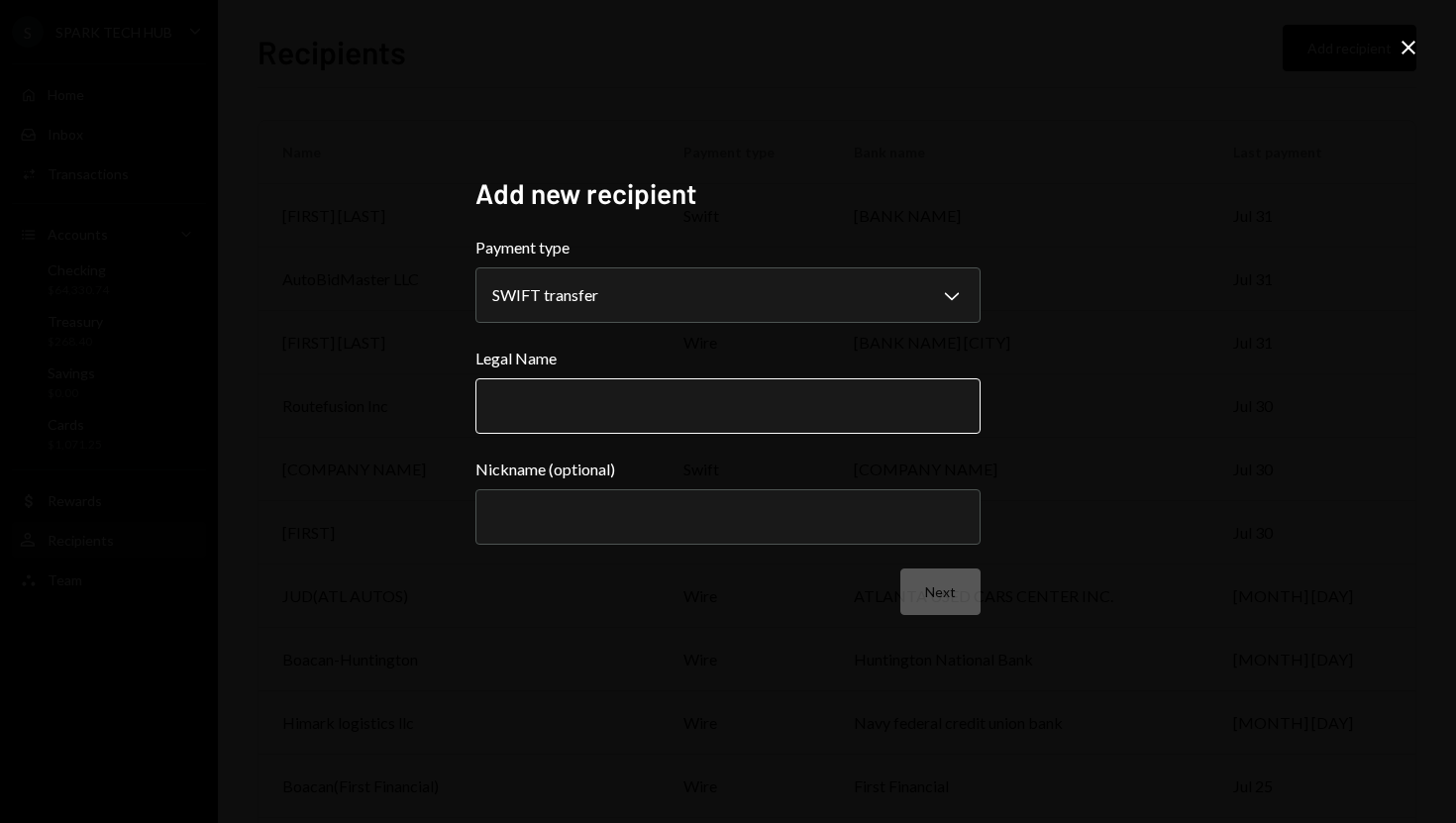 click on "Legal Name" at bounding box center (728, 406) 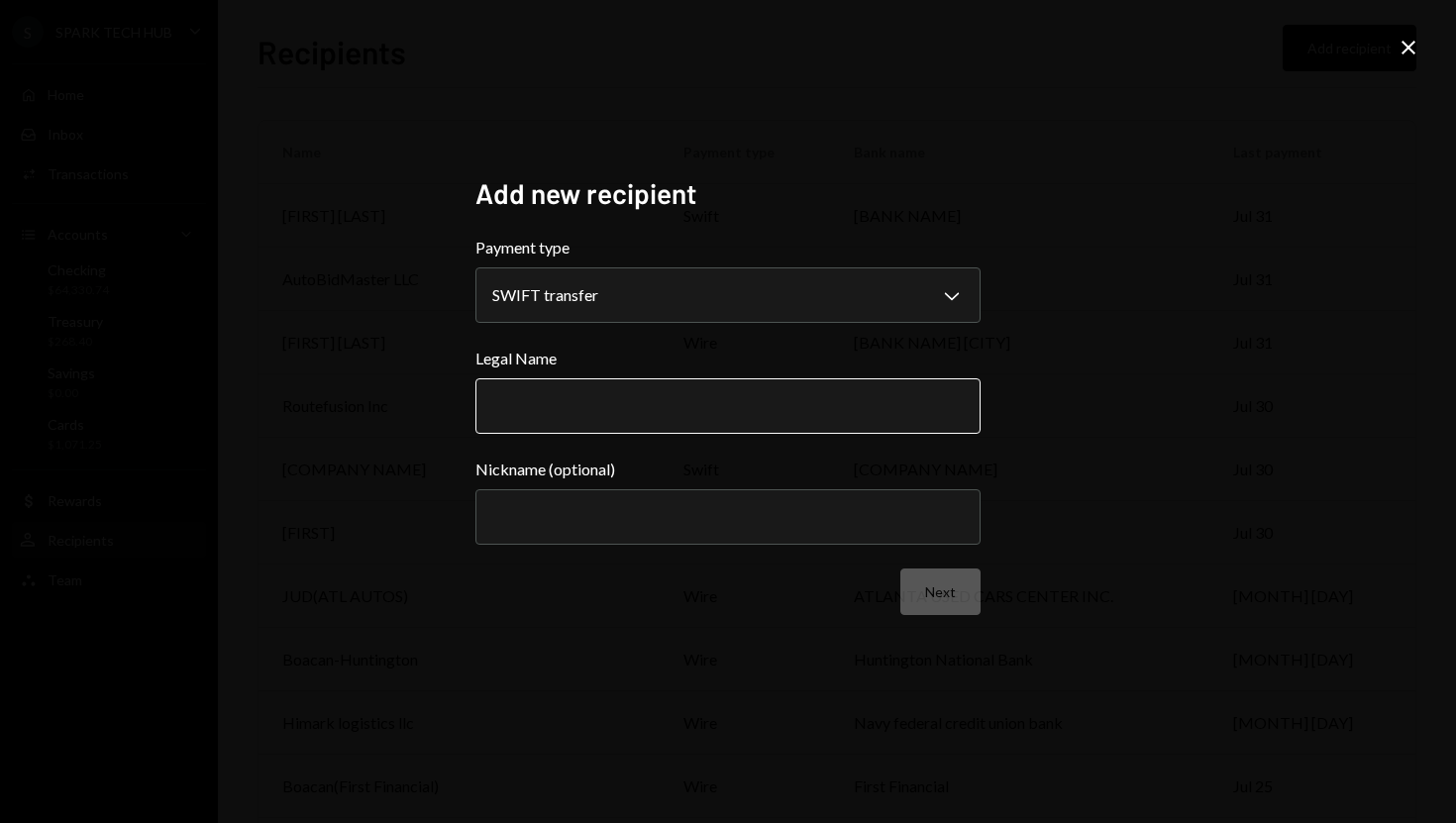 paste on "**********" 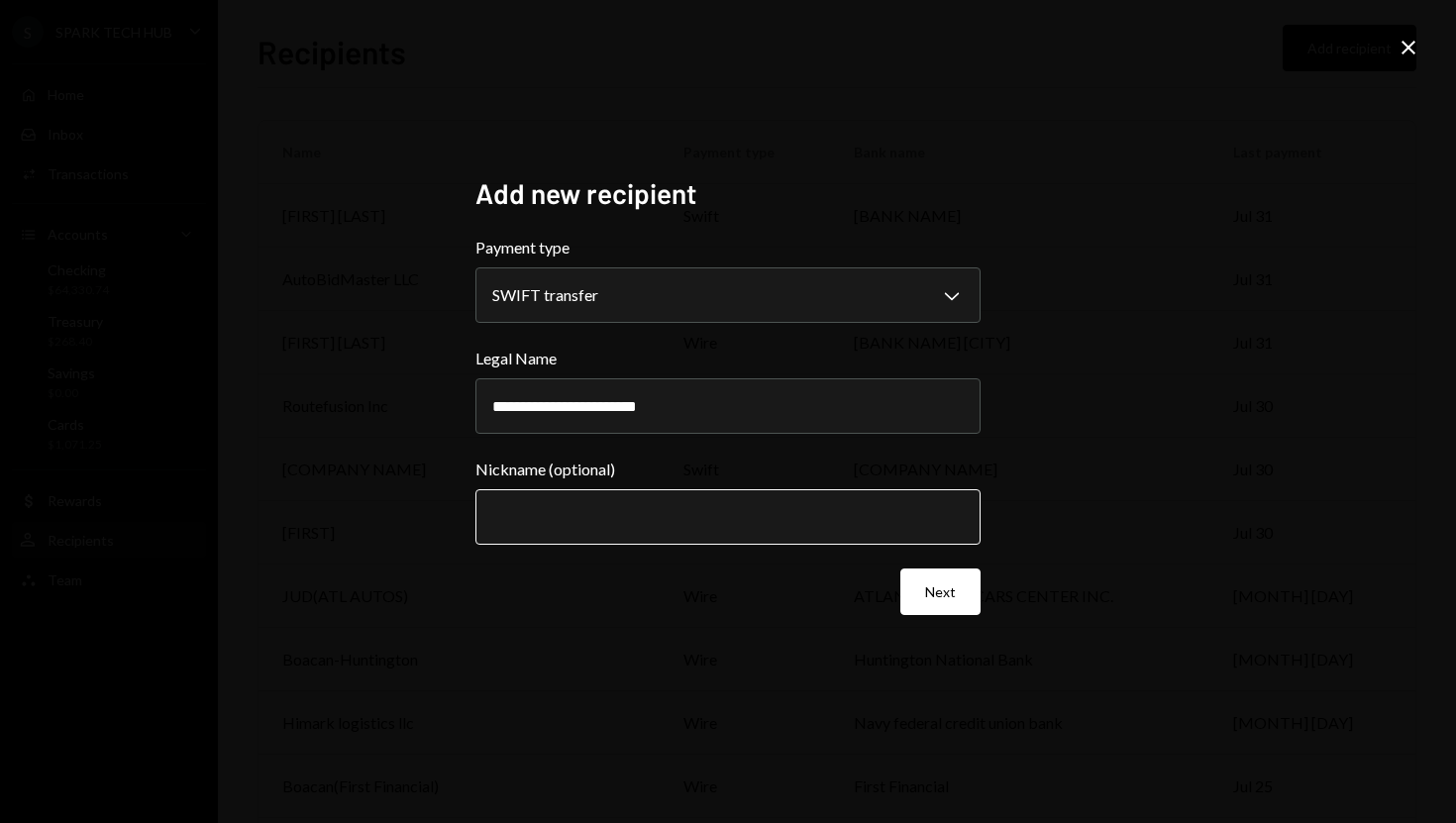 type on "**********" 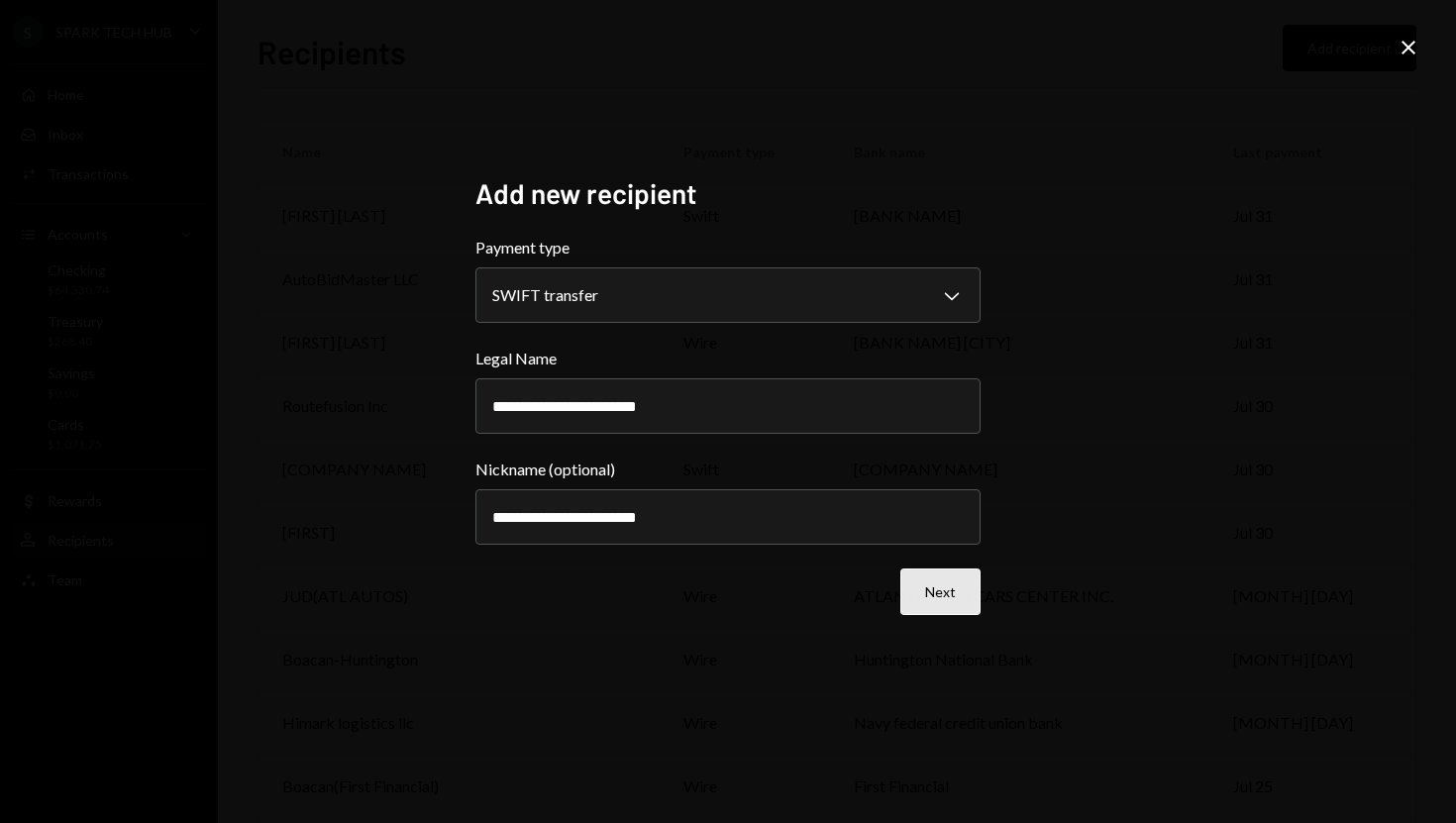 click on "Next" at bounding box center [940, 591] 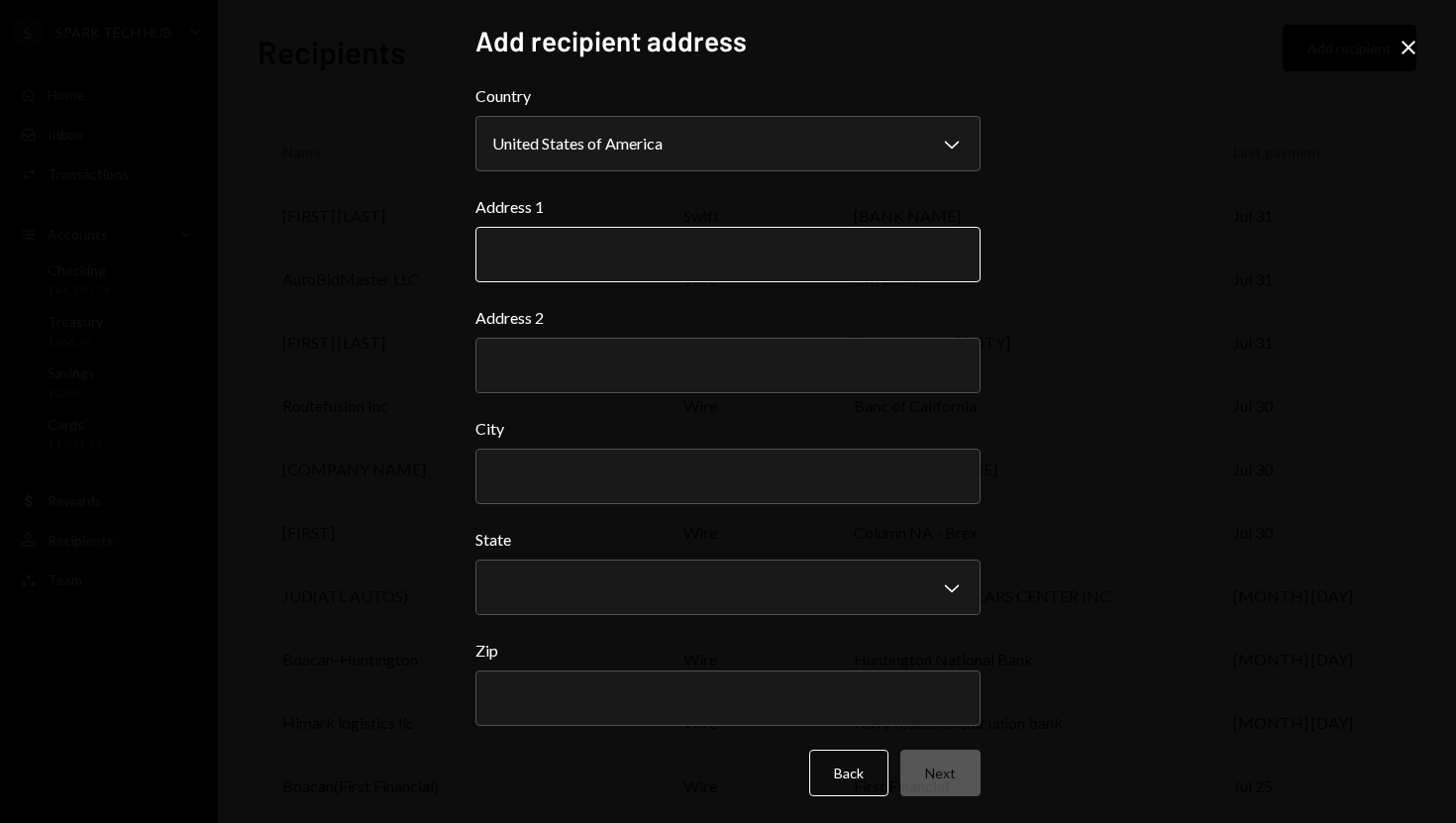 click on "Address 1" at bounding box center [728, 255] 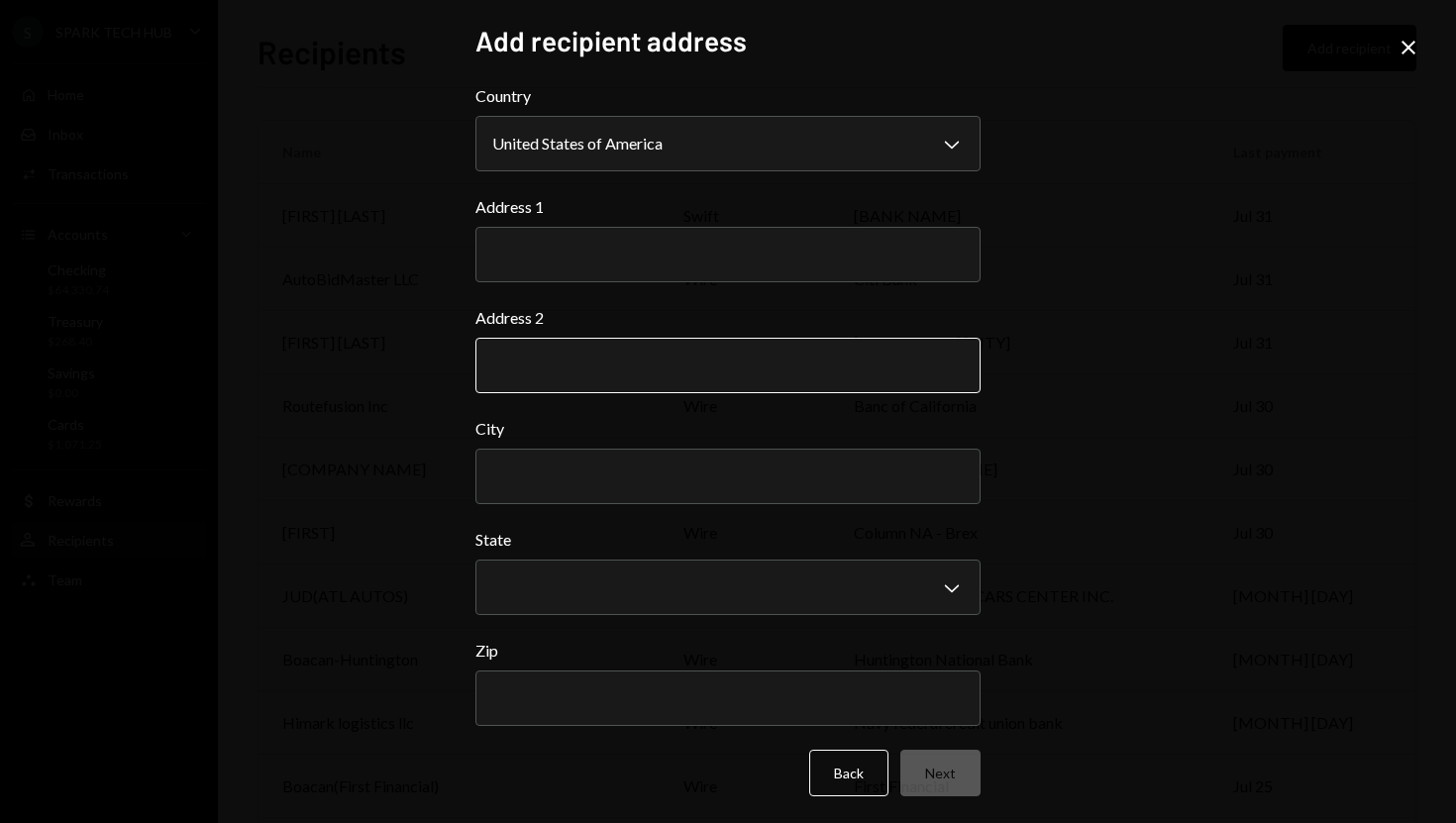paste on "**********" 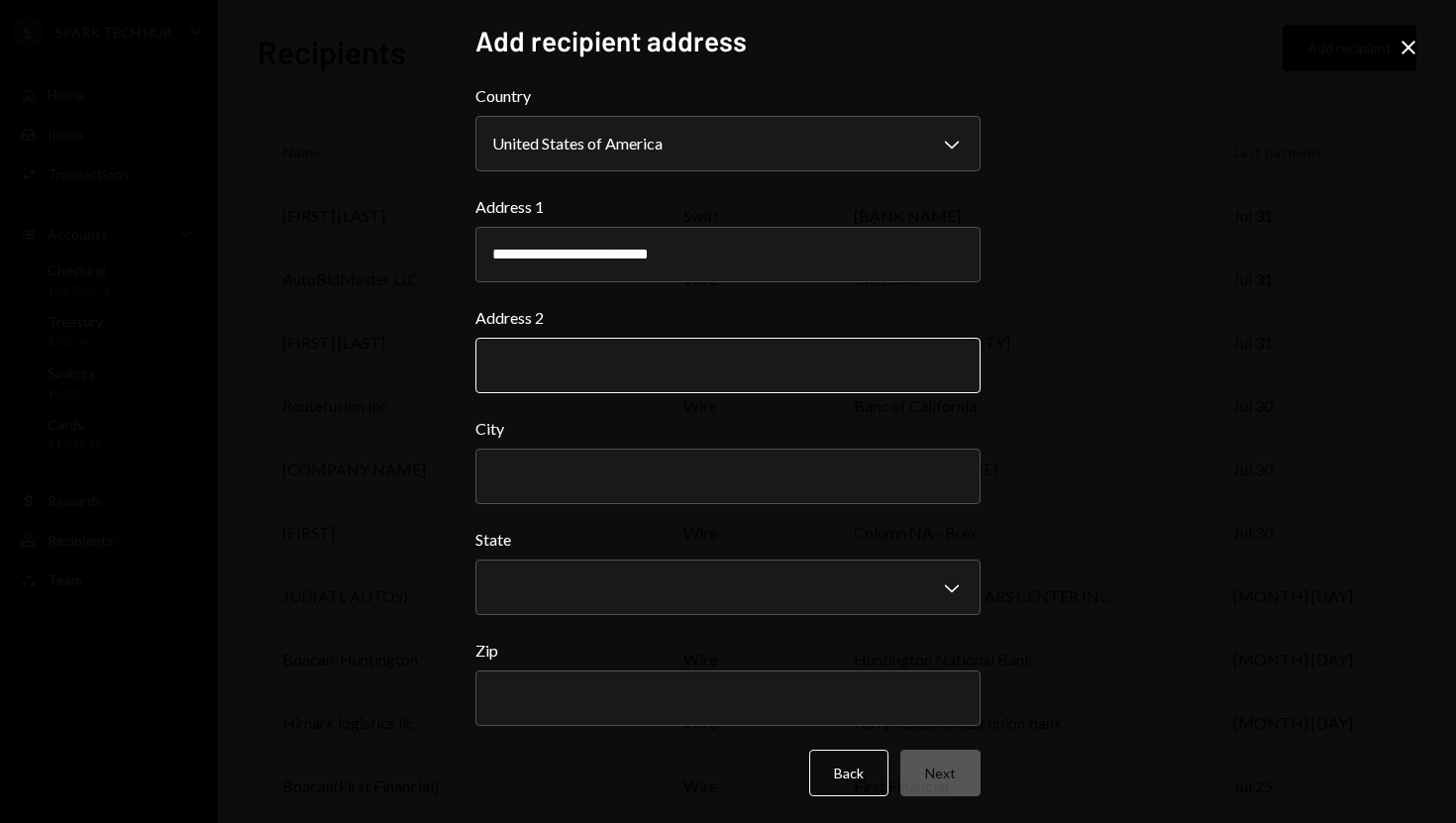 click on "**********" at bounding box center [728, 440] 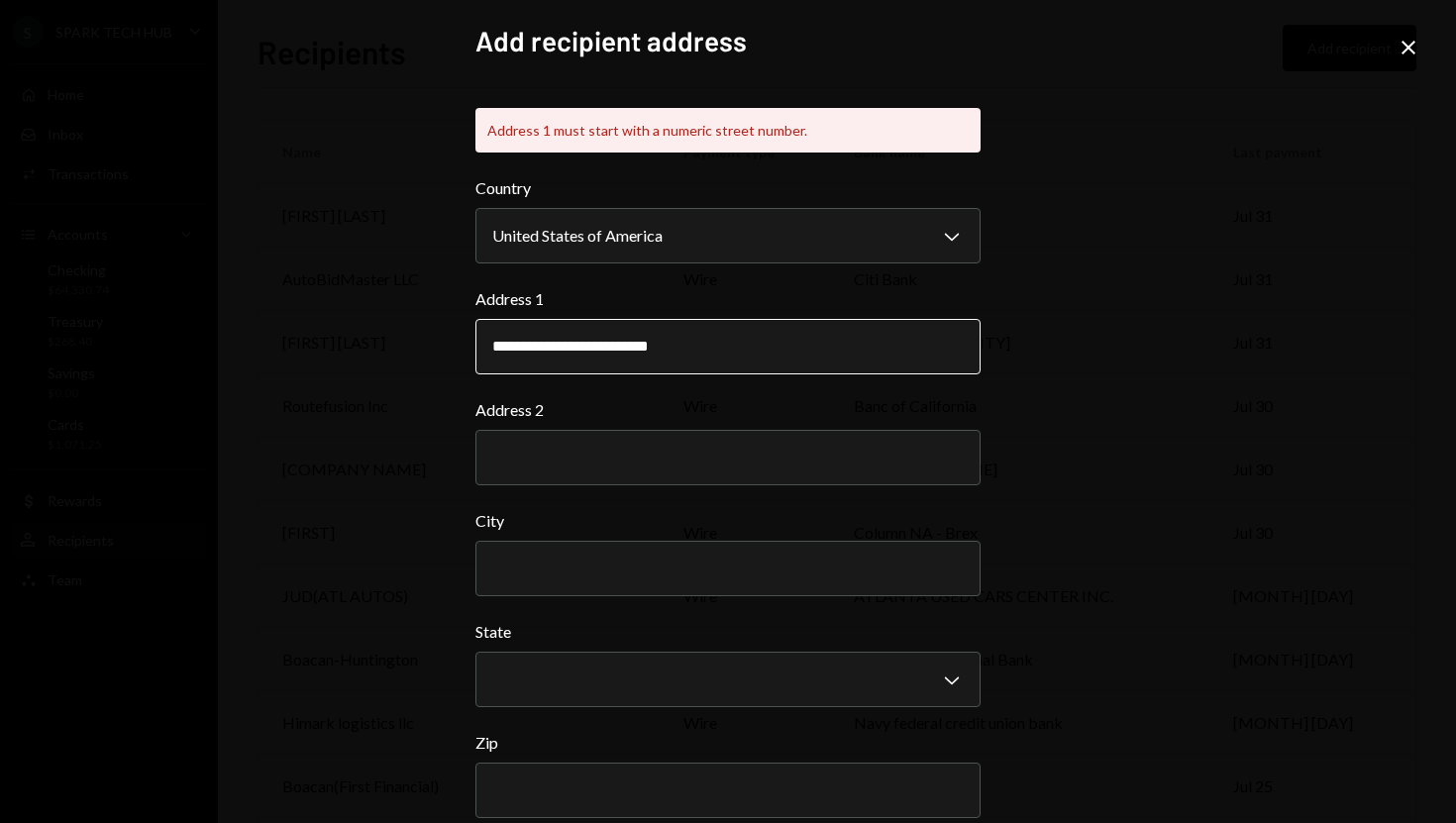 click on "**********" at bounding box center (728, 347) 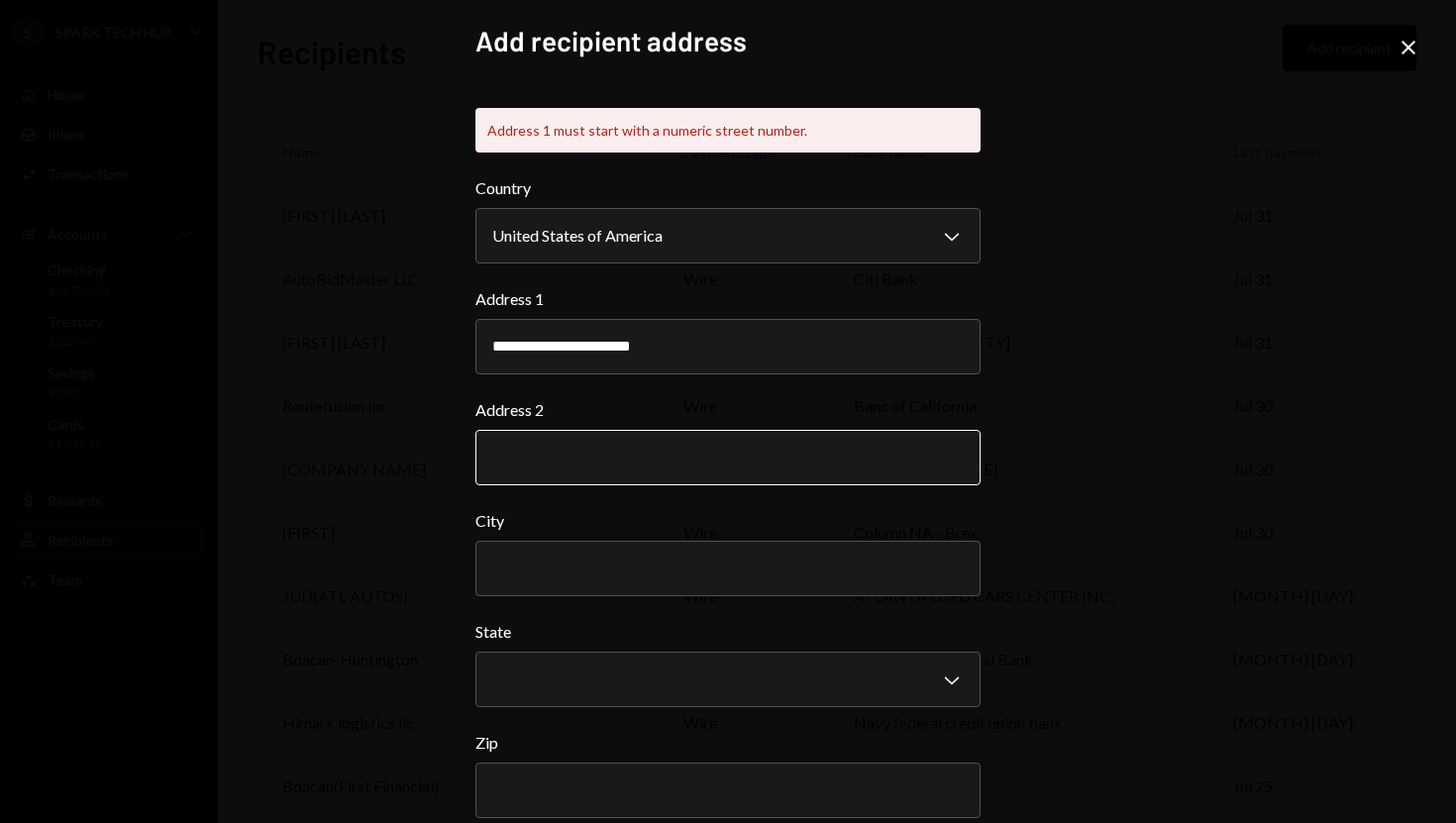 type on "**********" 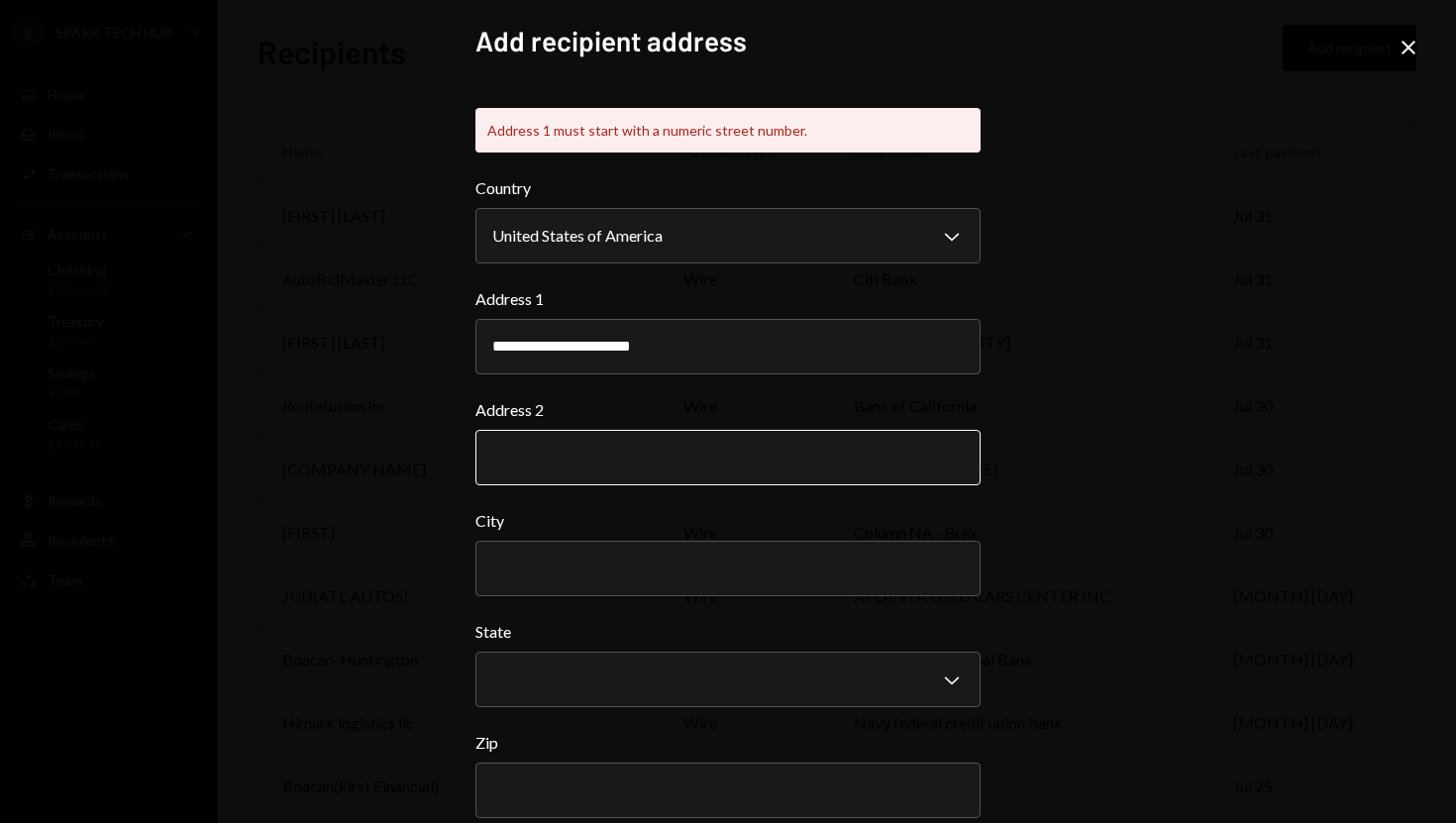 click on "Address 2" at bounding box center (728, 458) 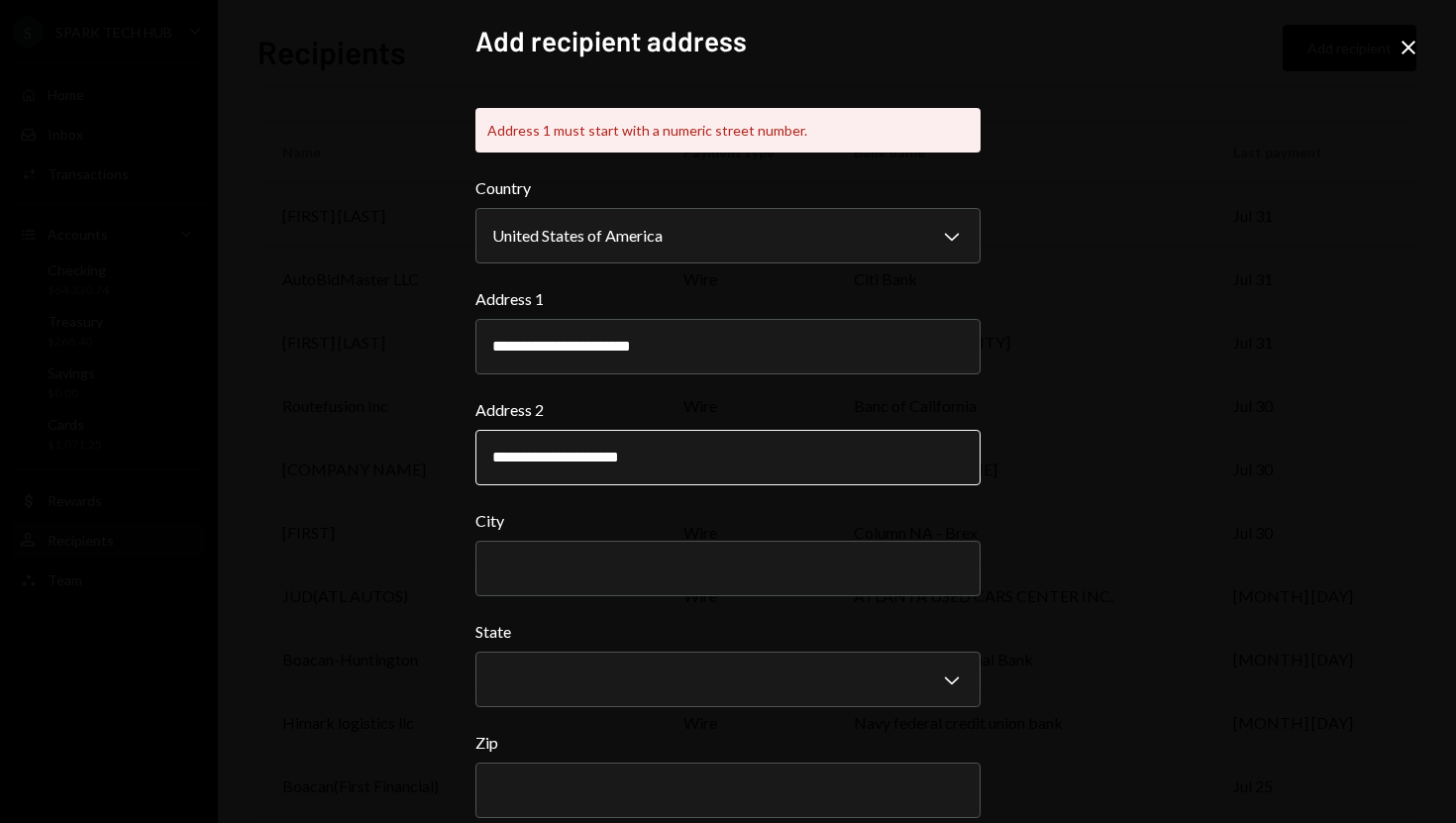 type on "**********" 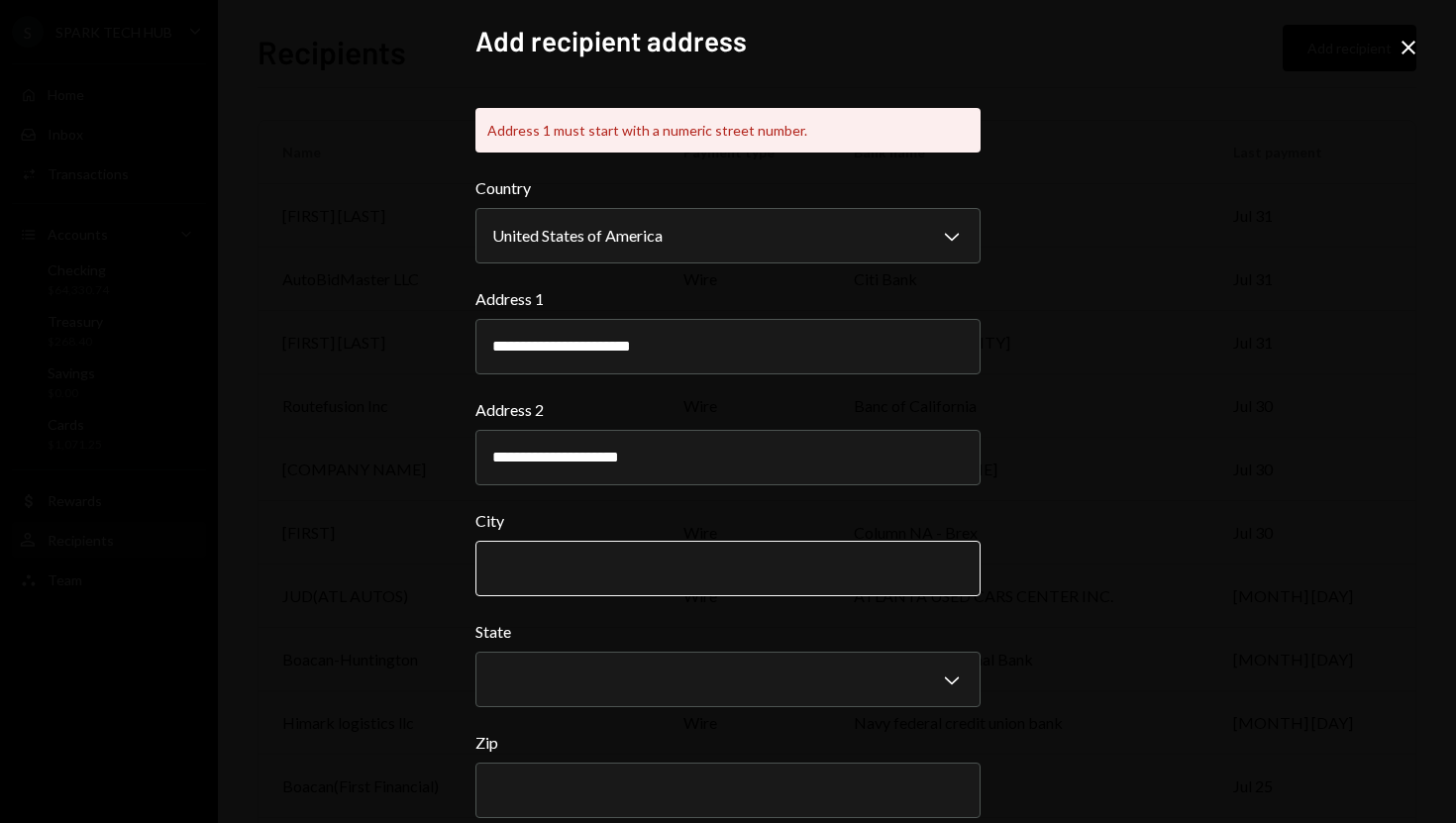 click on "City" at bounding box center (728, 568) 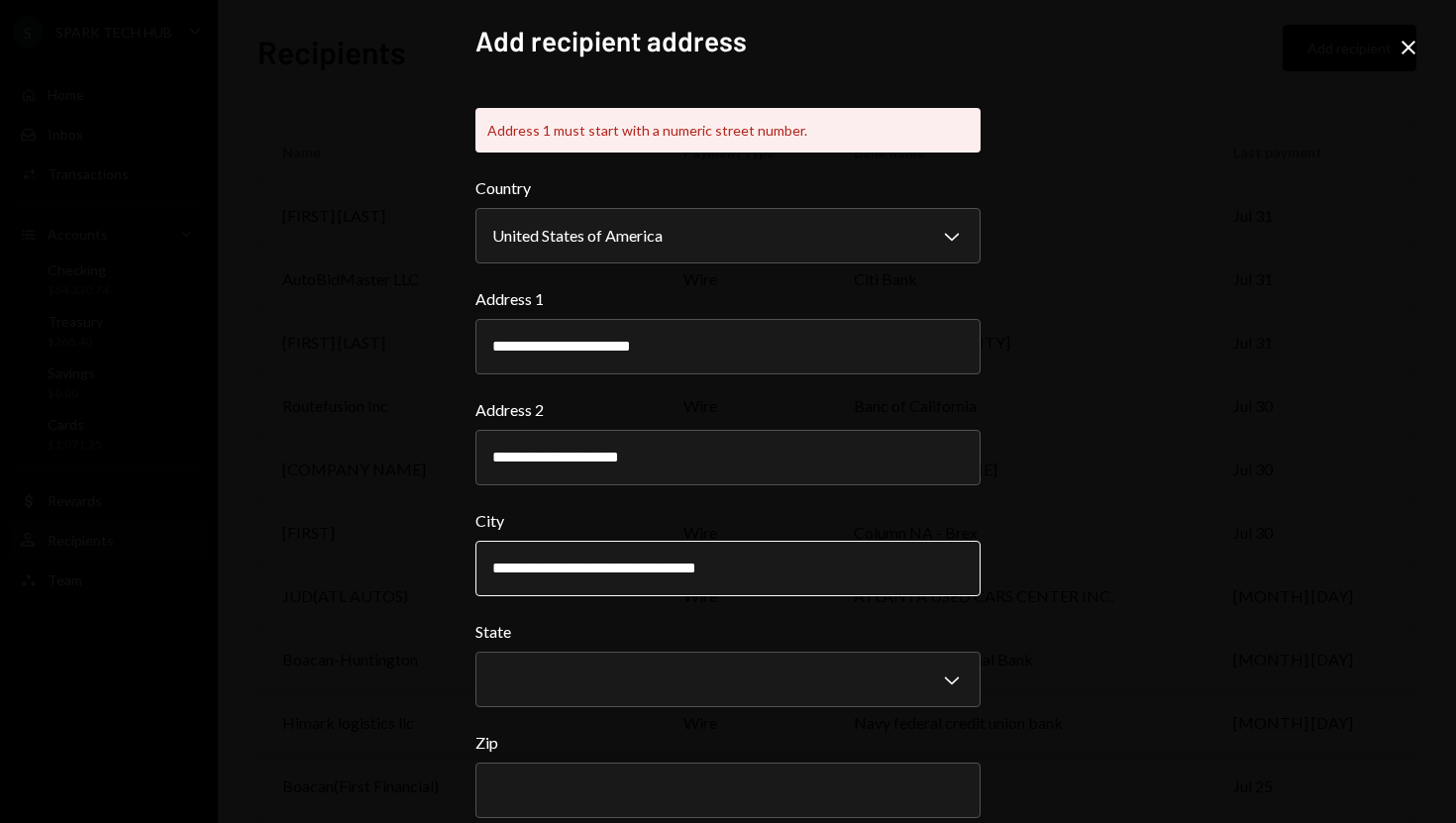 click on "**********" at bounding box center [728, 568] 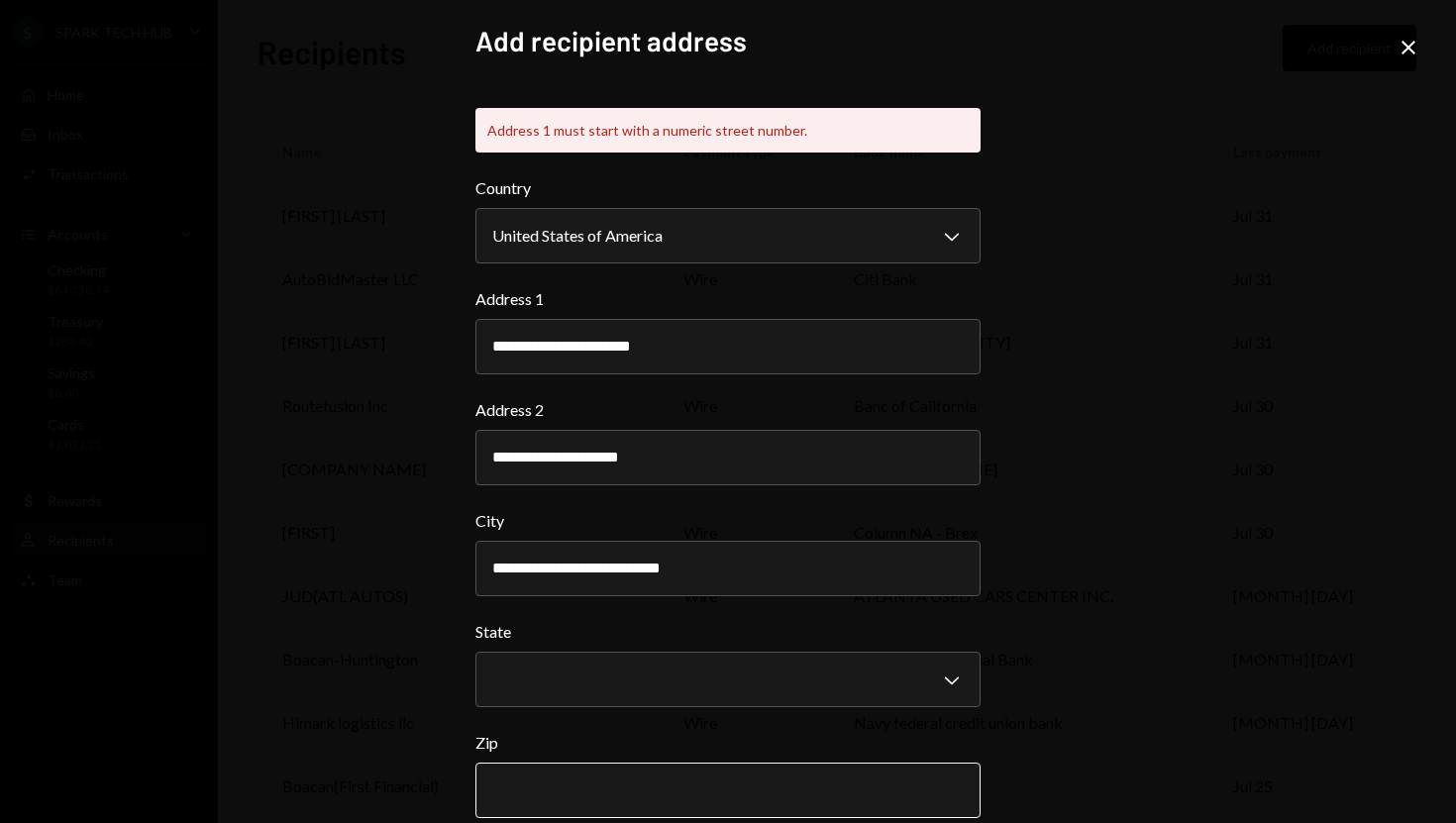 type on "**********" 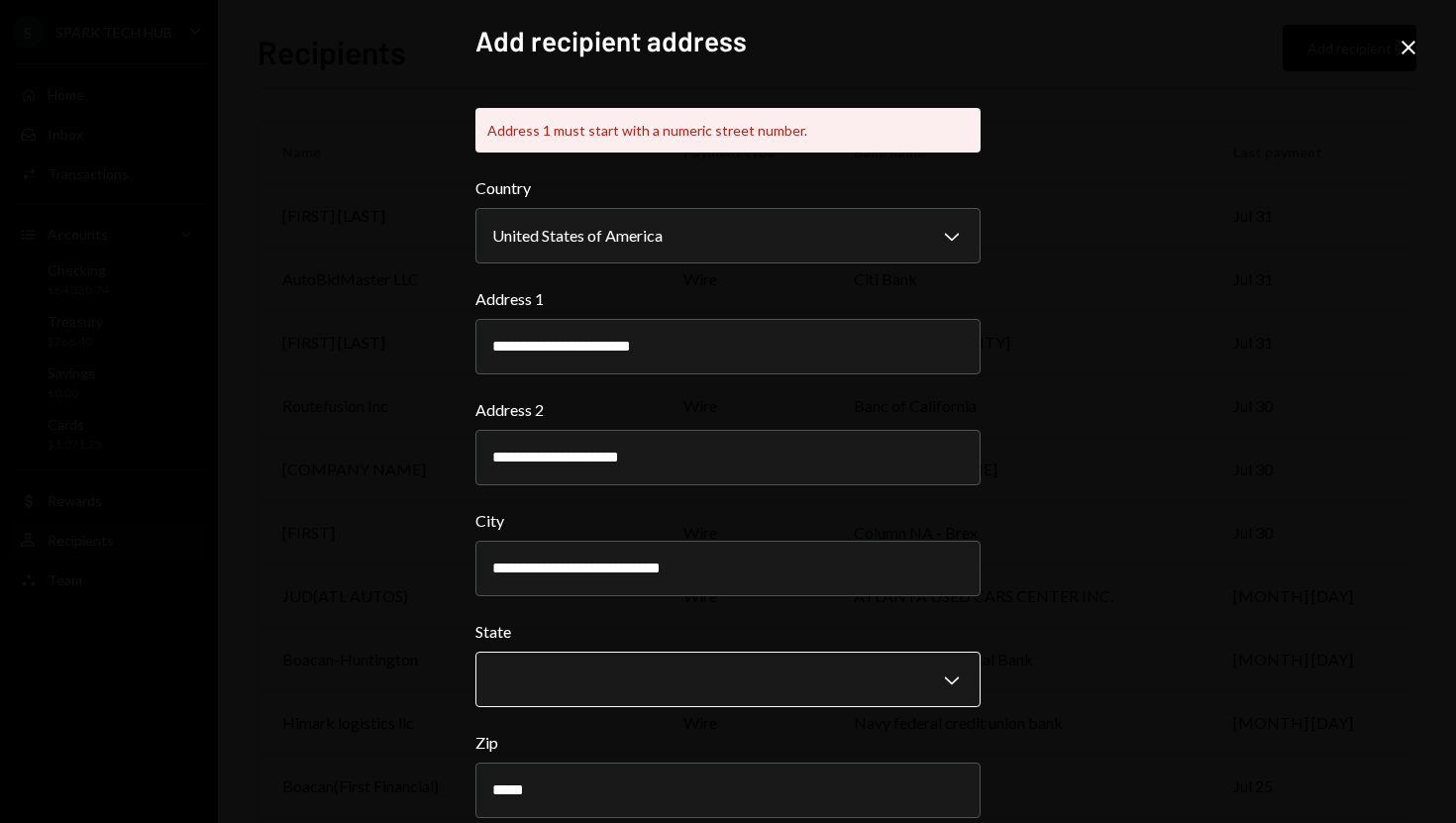 type on "*****" 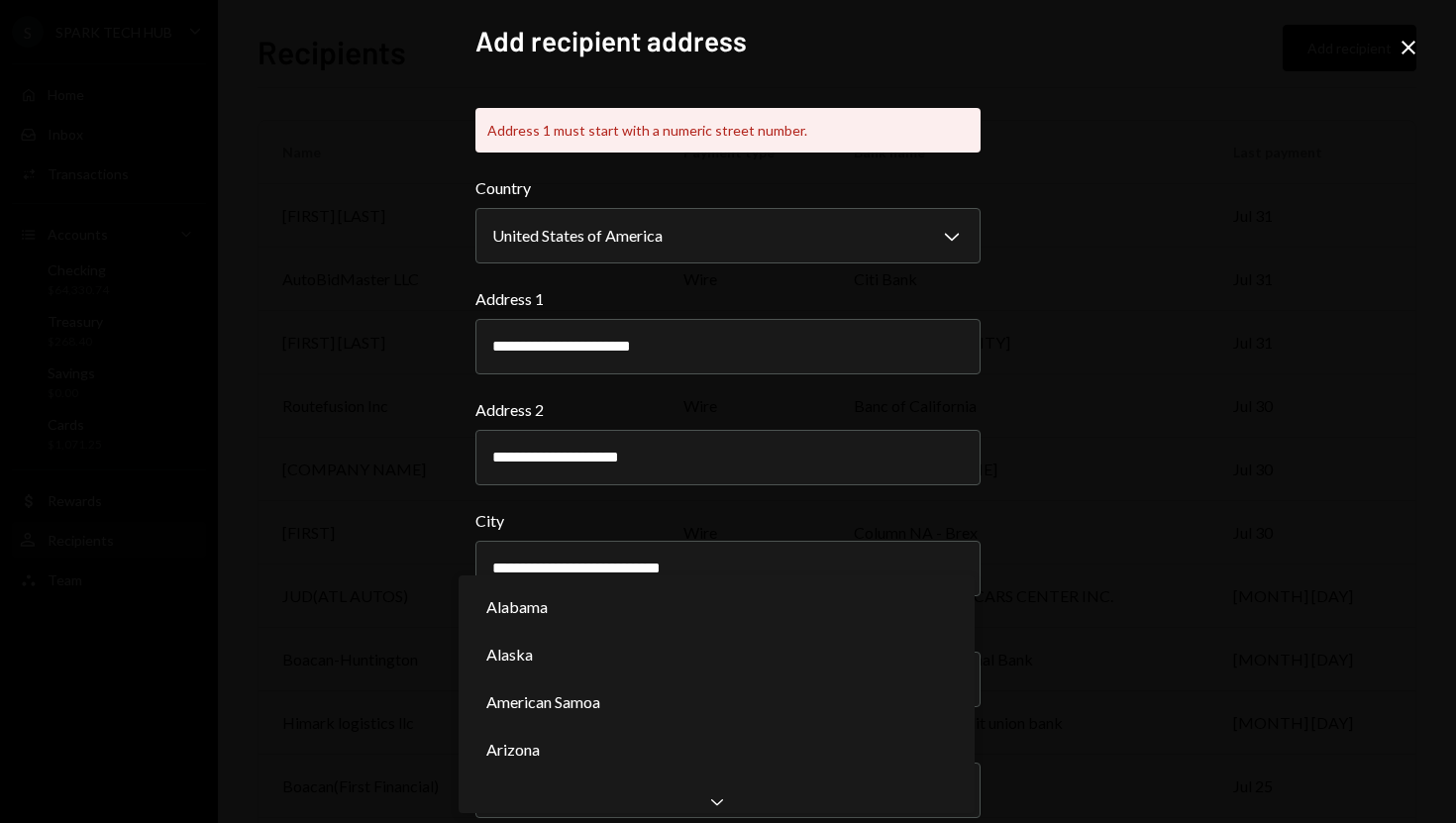 click on "**********" at bounding box center (728, 411) 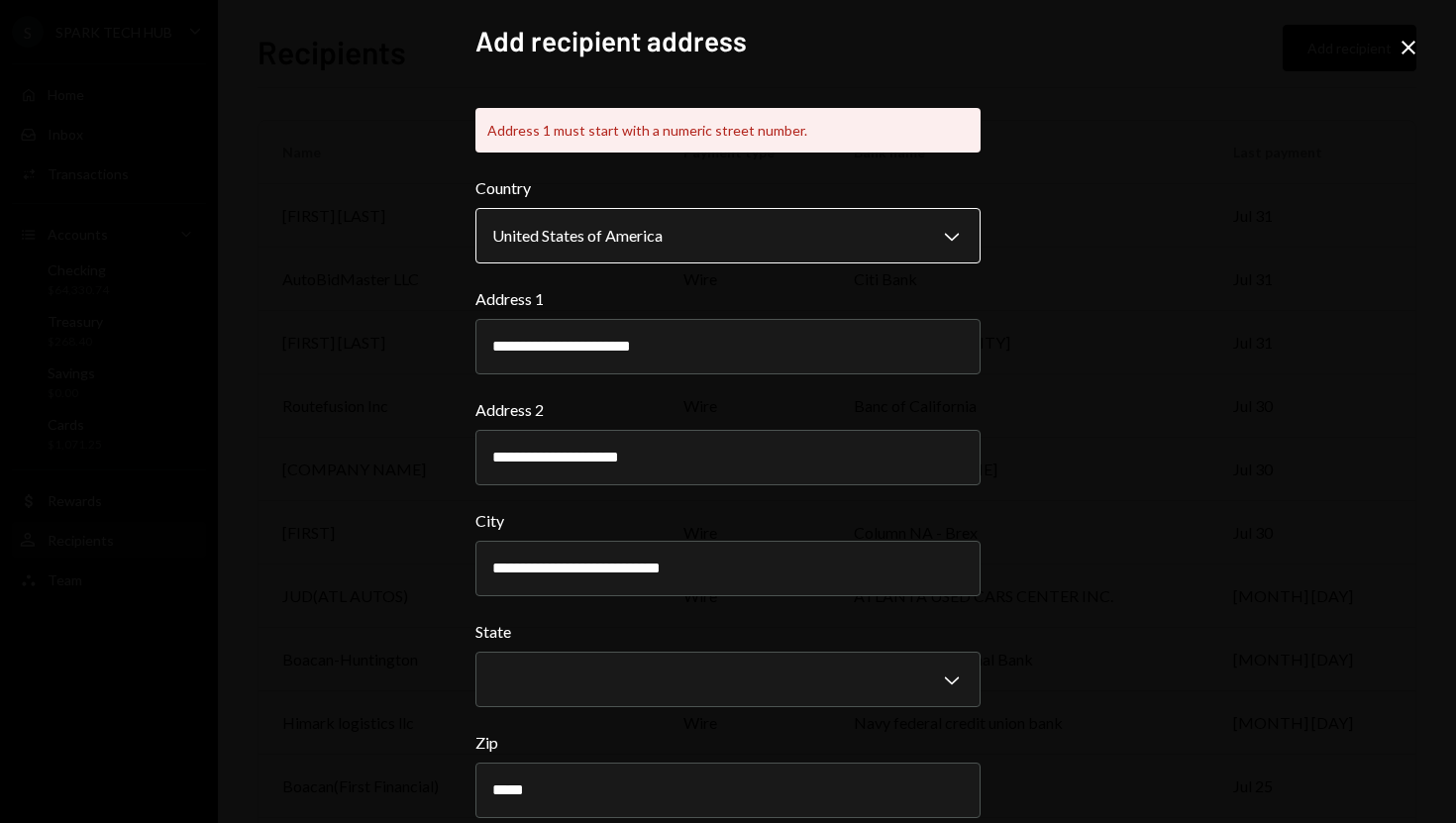 click on "S SPARK TECH HUB Caret Down Home Home Inbox Inbox Activities Transactions Accounts Accounts Caret Down Checking $64,330.74 Treasury $268.40 Savings $0.00 Cards $1,071.25 Dollar Rewards User Recipients Team Team Recipients Add recipient Name Payment type Bank name Last payment  LE CURTIERE COLOMBIA swift BANCOLOMBIA Jul 31 AutoBidMaster LLC wire Citi Bank Jul 31 Tochukwu Chikwendu wire Citibank NY Jul 31 Routefusion Inc wire Banc of California Jul 30 The University of South Wales swift The University of South Wales Jul 30 Cindy wire Column NA - Brex Jul 30 JUD(ATL AUTOS) wire ATLANTA USED CARS CENTER INC. Jul 29 Boacan-Huntington wire Huntington National Bank Jul 29 Himark logistics llc wire Navy federal credit union bank Jul 28 Boacan(First Financial) wire First Financial Jul 25 Jerome John wire Citibank Jul 25 Charles Asiedu Kwarteng wire WELLS FARGO BANK Jul 25 Boacan(AMEX) wire Boacon Autos Jul 24 Veracode Inc ach HSBC Jul 24 himark logistics llc wire indiana member credit union bank Jul 23 Boacan wire ach" at bounding box center (728, 411) 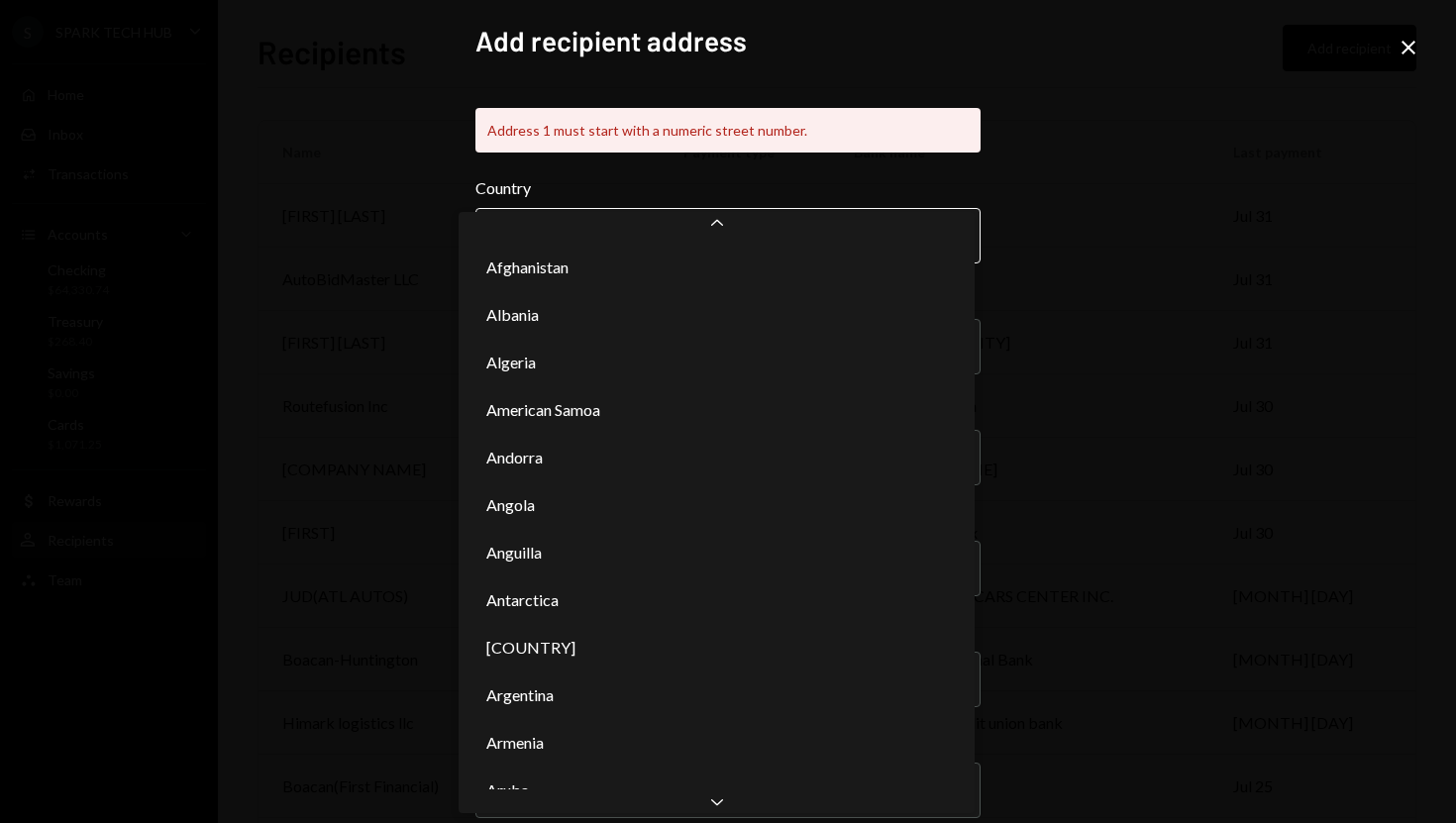 scroll, scrollTop: 10648, scrollLeft: 0, axis: vertical 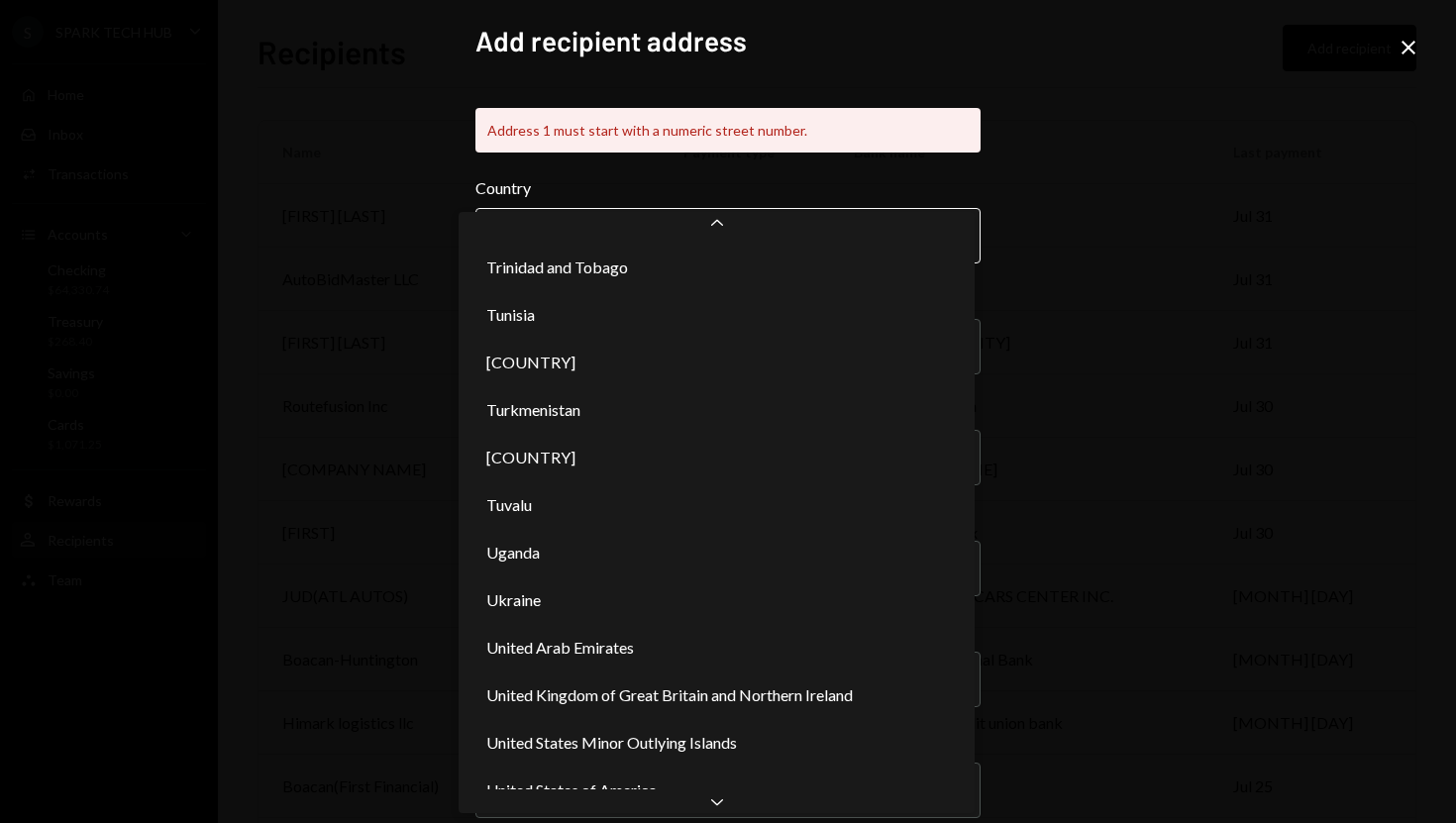 type 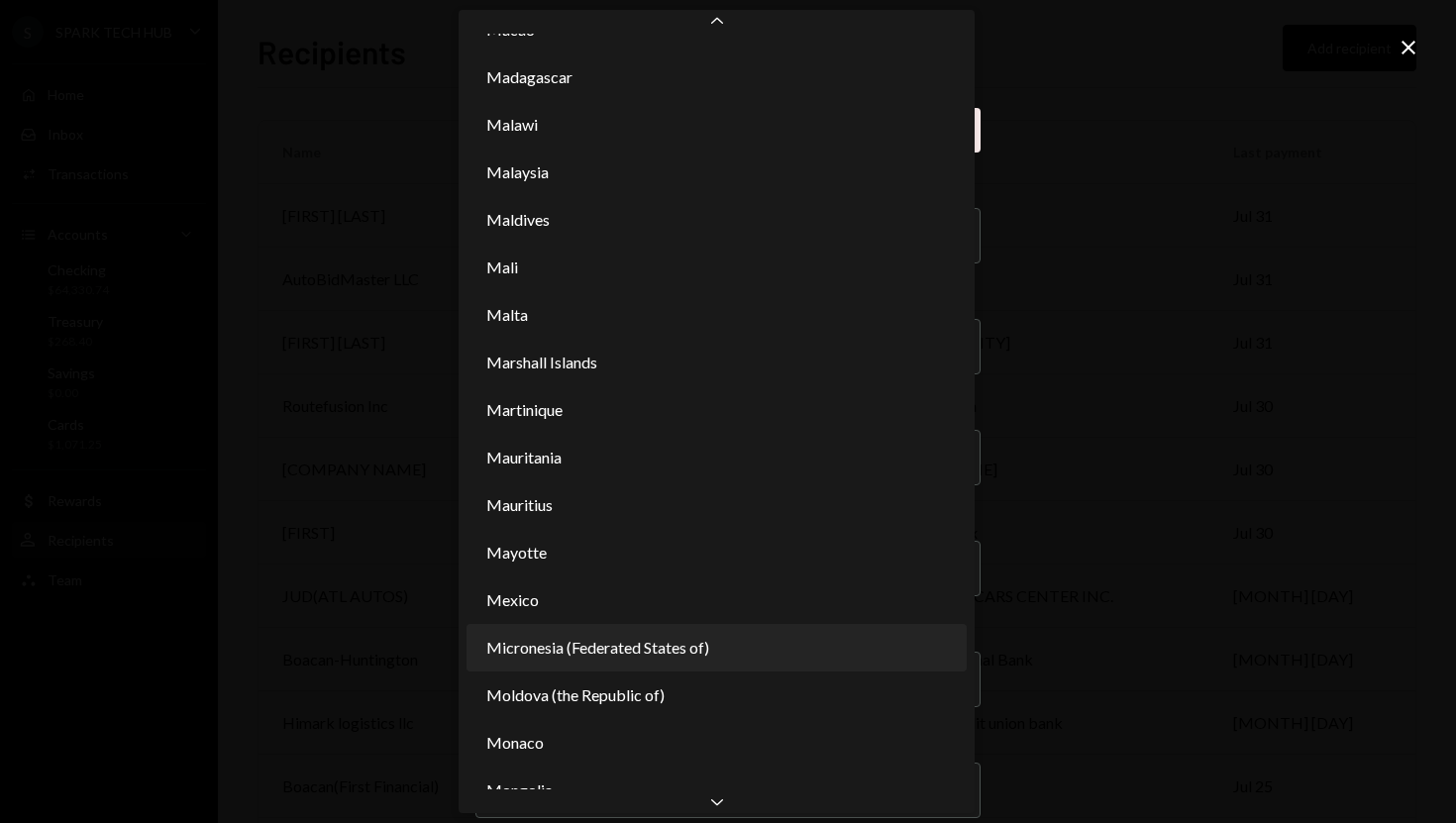 scroll, scrollTop: 6263, scrollLeft: 0, axis: vertical 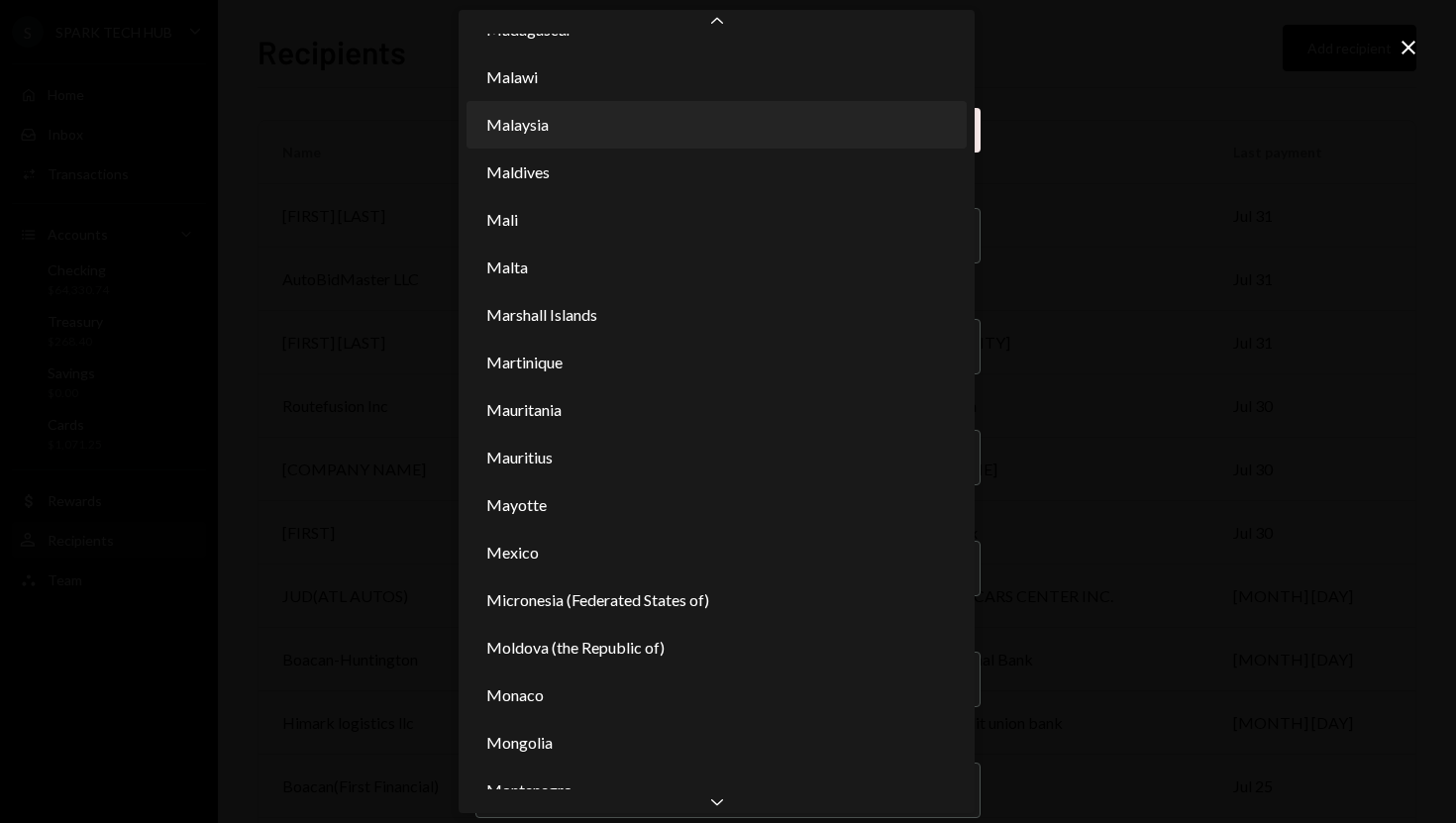 select on "***" 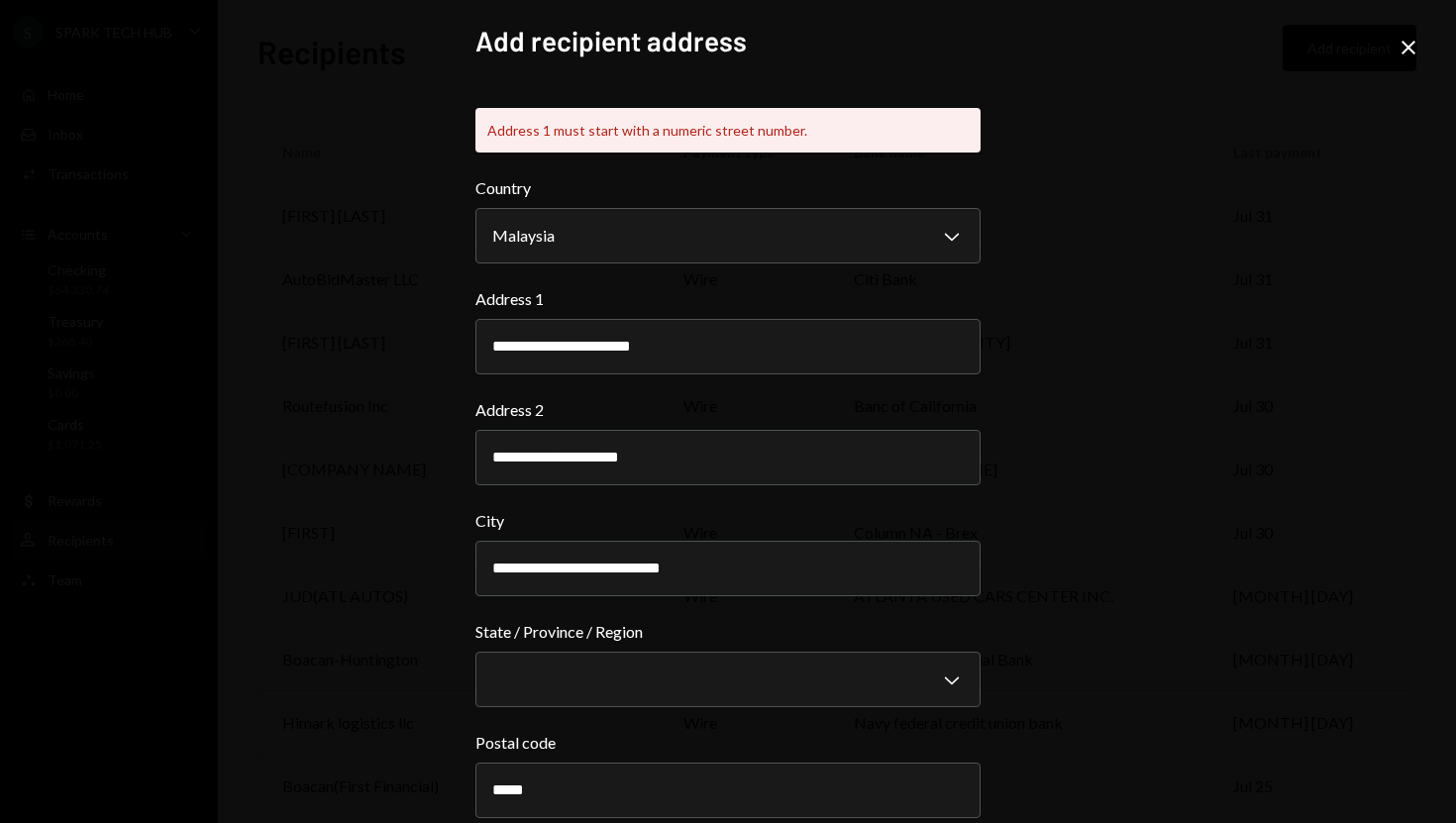 scroll, scrollTop: 96, scrollLeft: 0, axis: vertical 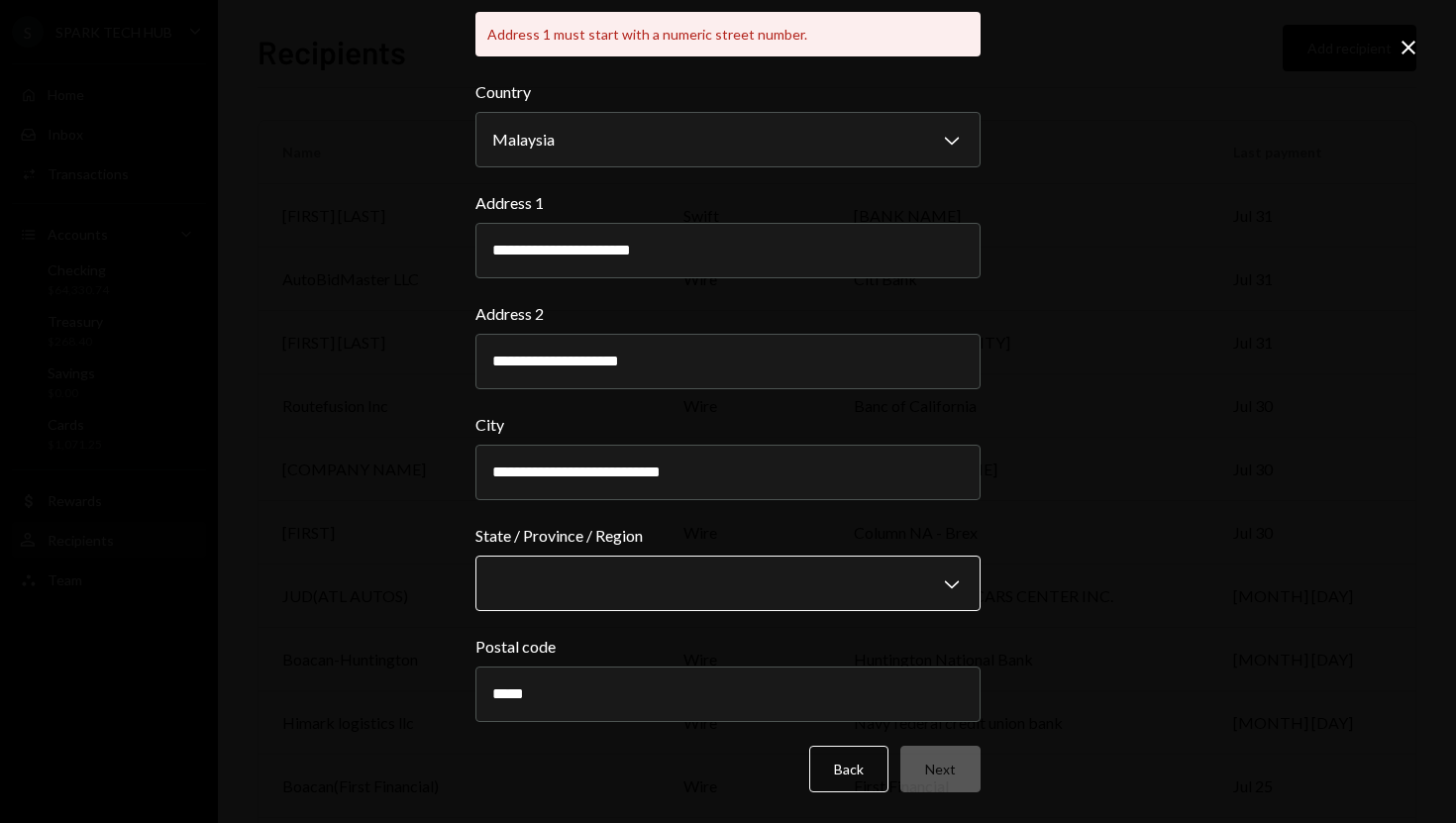 click on "S SPARK TECH HUB Caret Down Home Home Inbox Inbox Activities Transactions Accounts Accounts Caret Down Checking $64,330.74 Treasury $268.40 Savings $0.00 Cards $1,071.25 Dollar Rewards User Recipients Team Team Recipients Add recipient Name Payment type Bank name Last payment  LE CURTIERE COLOMBIA swift BANCOLOMBIA Jul 31 AutoBidMaster LLC wire Citi Bank Jul 31 Tochukwu Chikwendu wire Citibank NY Jul 31 Routefusion Inc wire Banc of California Jul 30 The University of South Wales swift The University of South Wales Jul 30 Cindy wire Column NA - Brex Jul 30 JUD(ATL AUTOS) wire ATLANTA USED CARS CENTER INC. Jul 29 Boacan-Huntington wire Huntington National Bank Jul 29 Himark logistics llc wire Navy federal credit union bank Jul 28 Boacan(First Financial) wire First Financial Jul 25 Jerome John wire Citibank Jul 25 Charles Asiedu Kwarteng wire WELLS FARGO BANK Jul 25 Boacan(AMEX) wire Boacon Autos Jul 24 Veracode Inc ach HSBC Jul 24 himark logistics llc wire indiana member credit union bank Jul 23 Boacan wire ach" at bounding box center [728, 411] 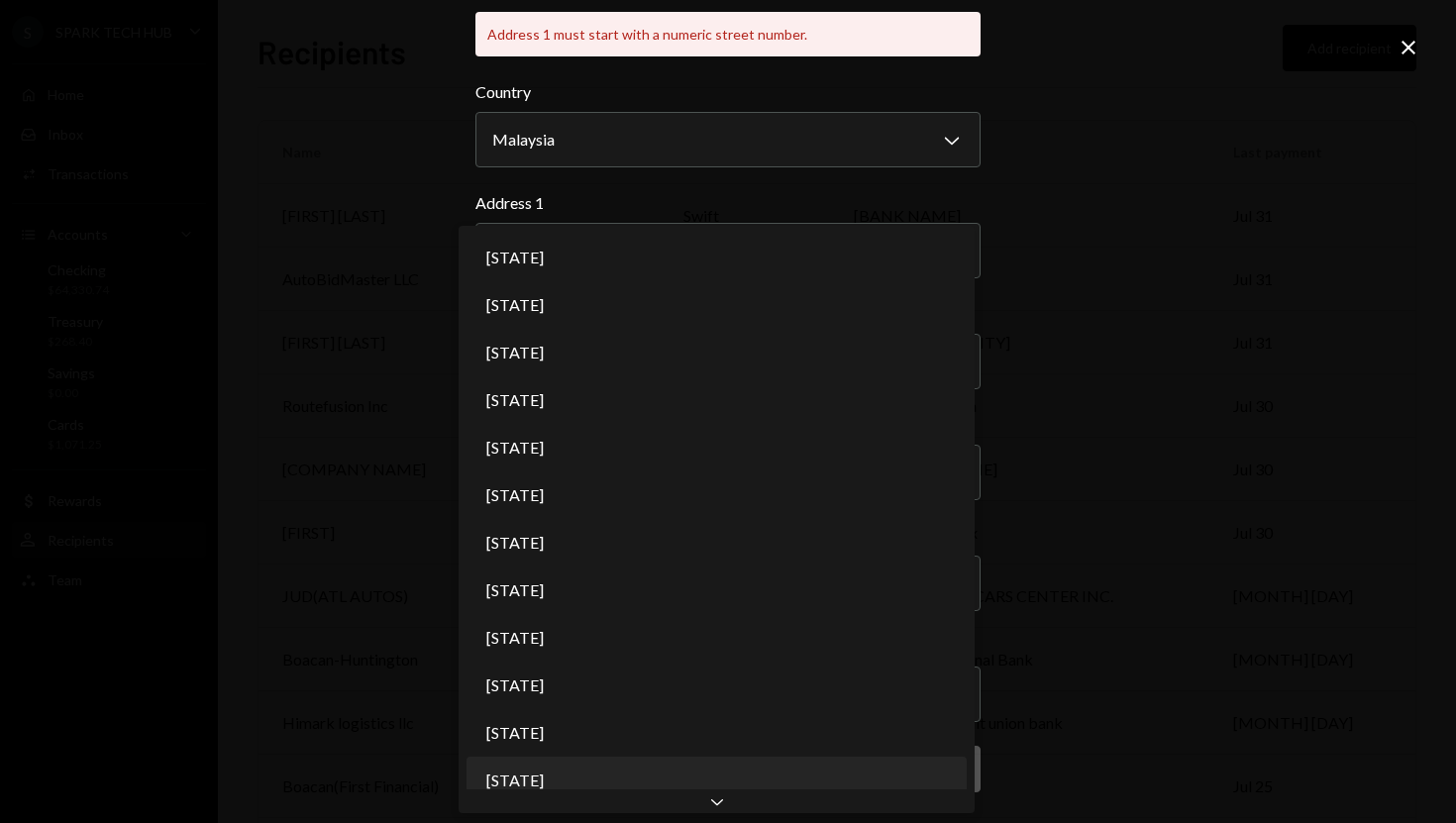 scroll, scrollTop: 0, scrollLeft: 0, axis: both 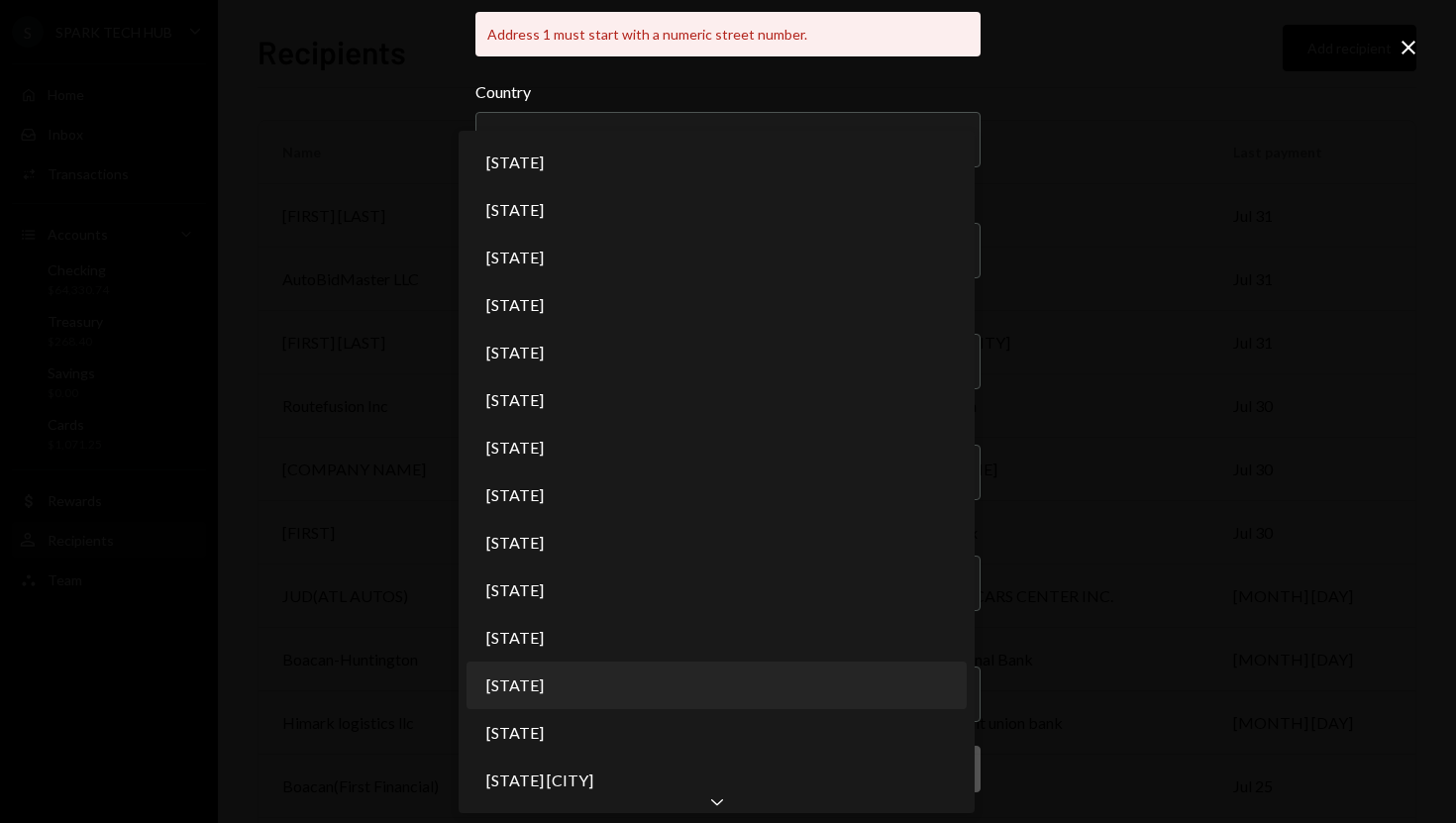 select on "**" 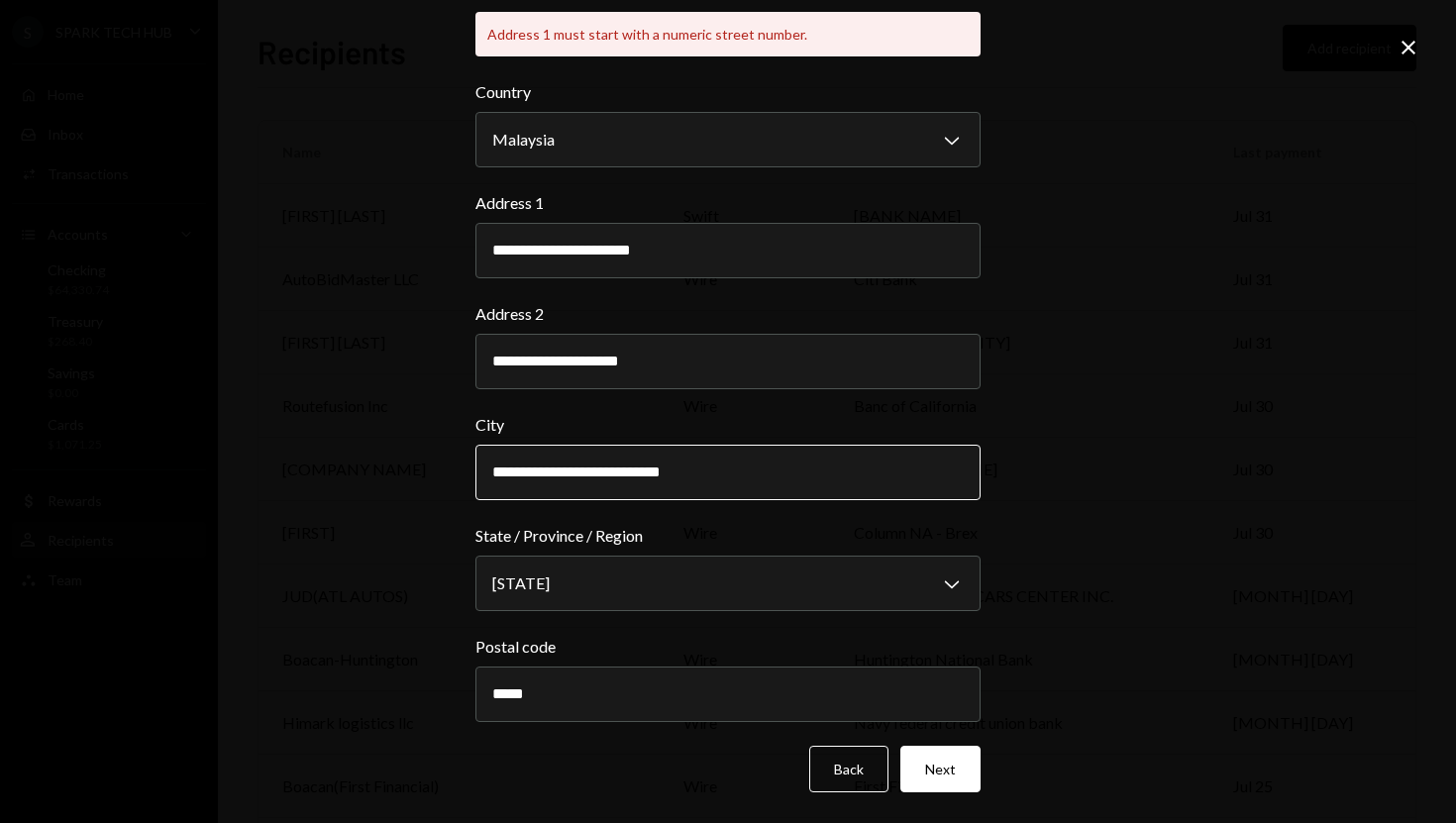 click on "**********" at bounding box center (728, 472) 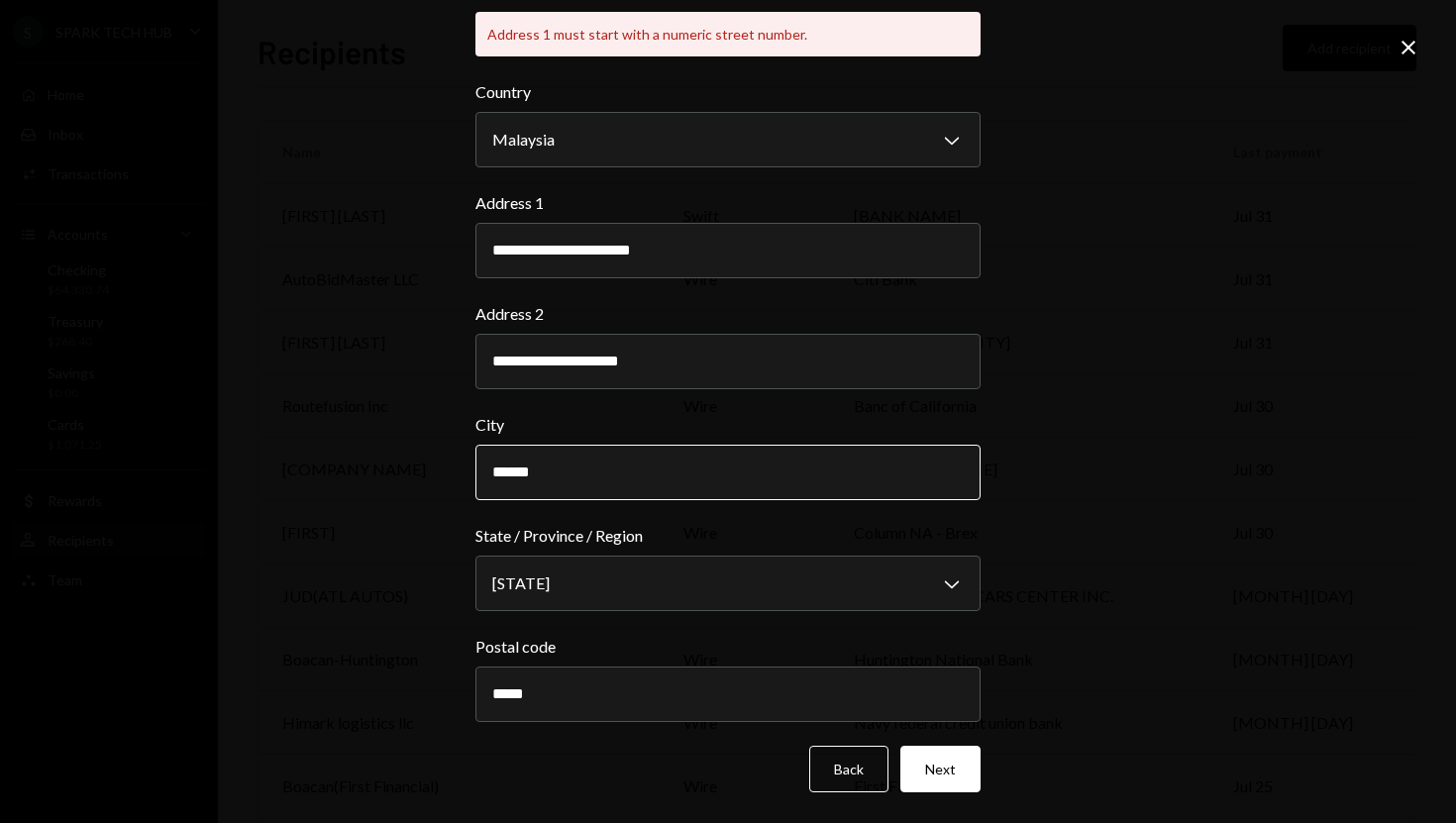 type on "*****" 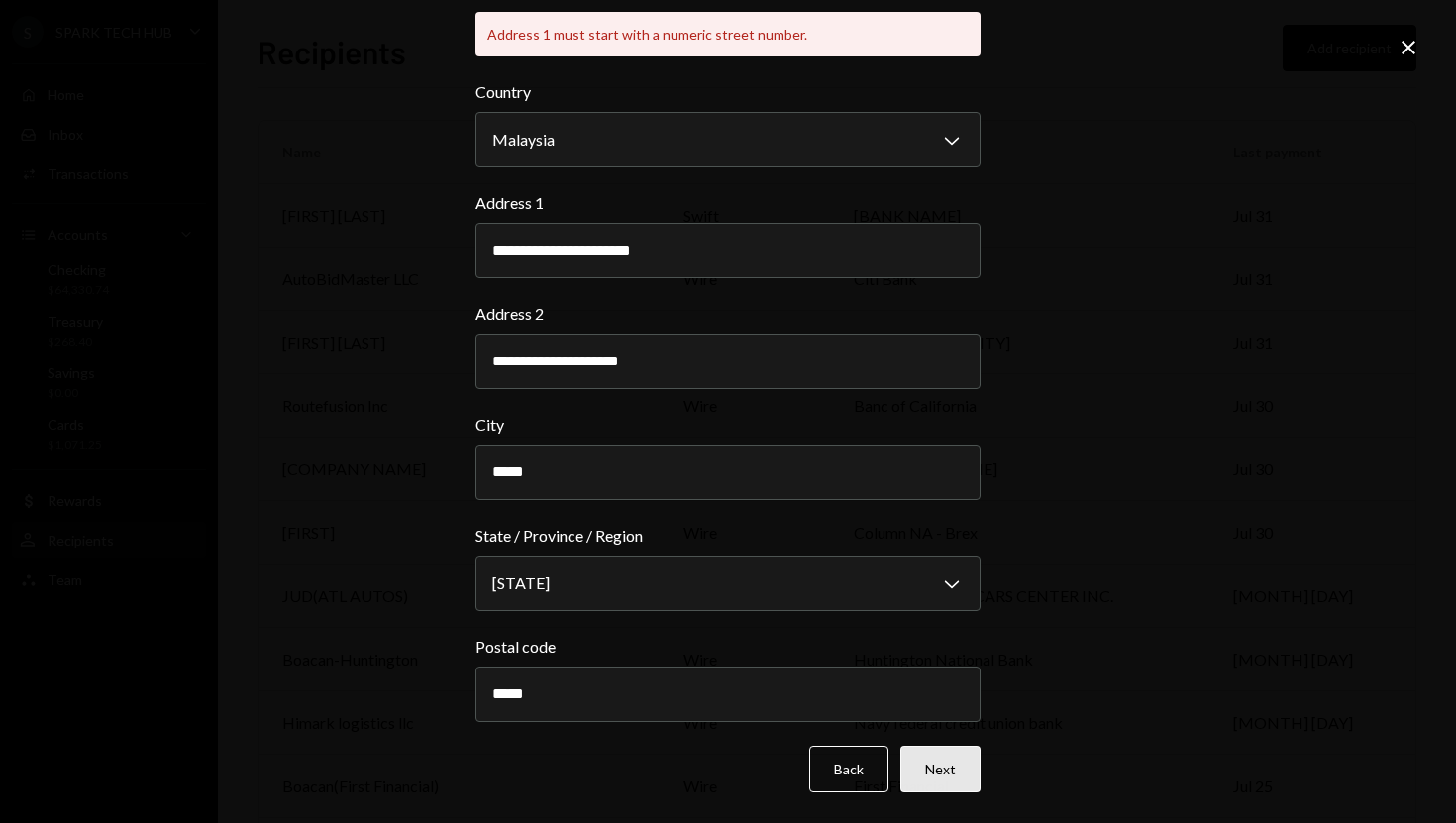 click on "Next" at bounding box center [940, 769] 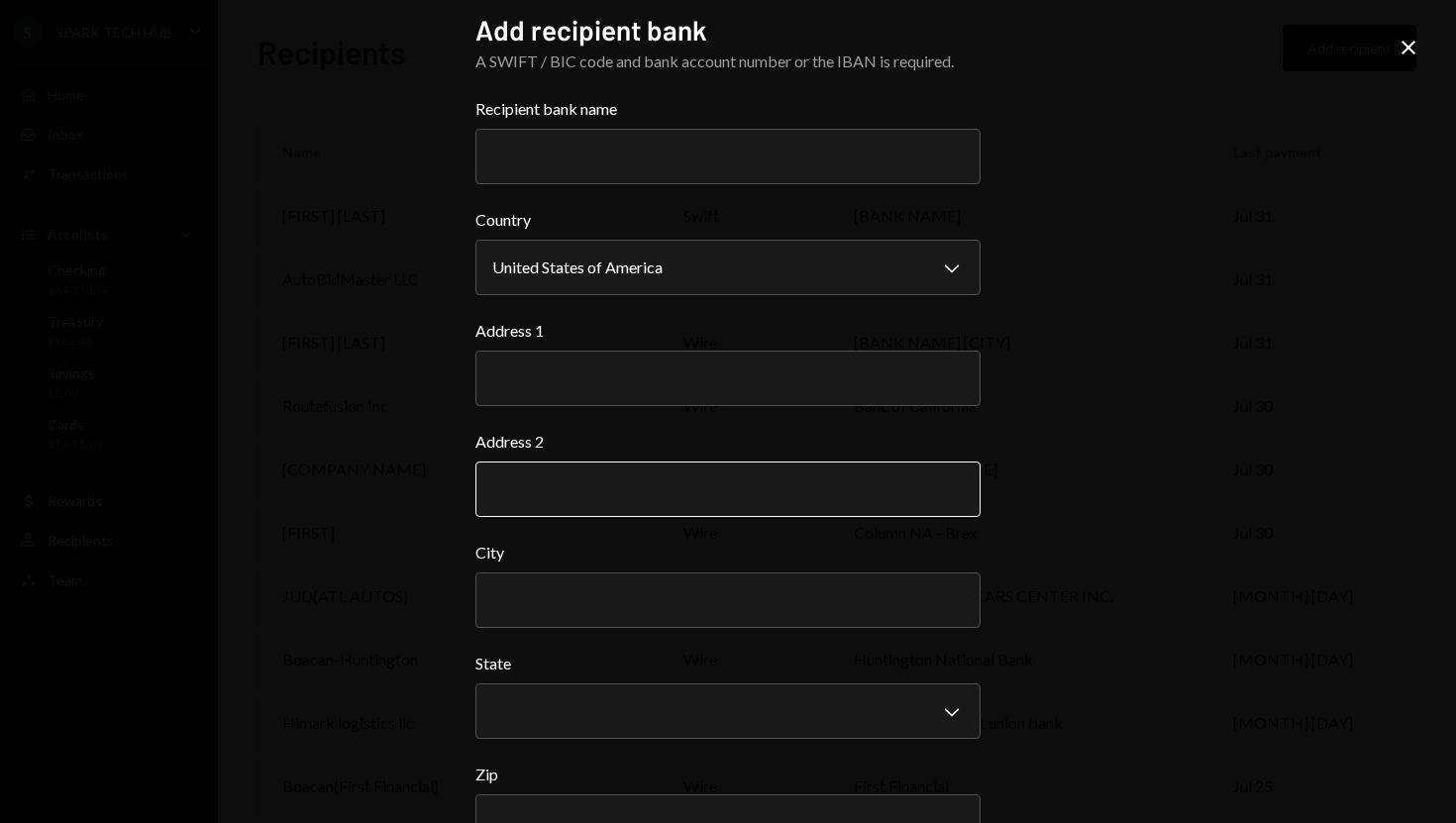 scroll, scrollTop: 0, scrollLeft: 0, axis: both 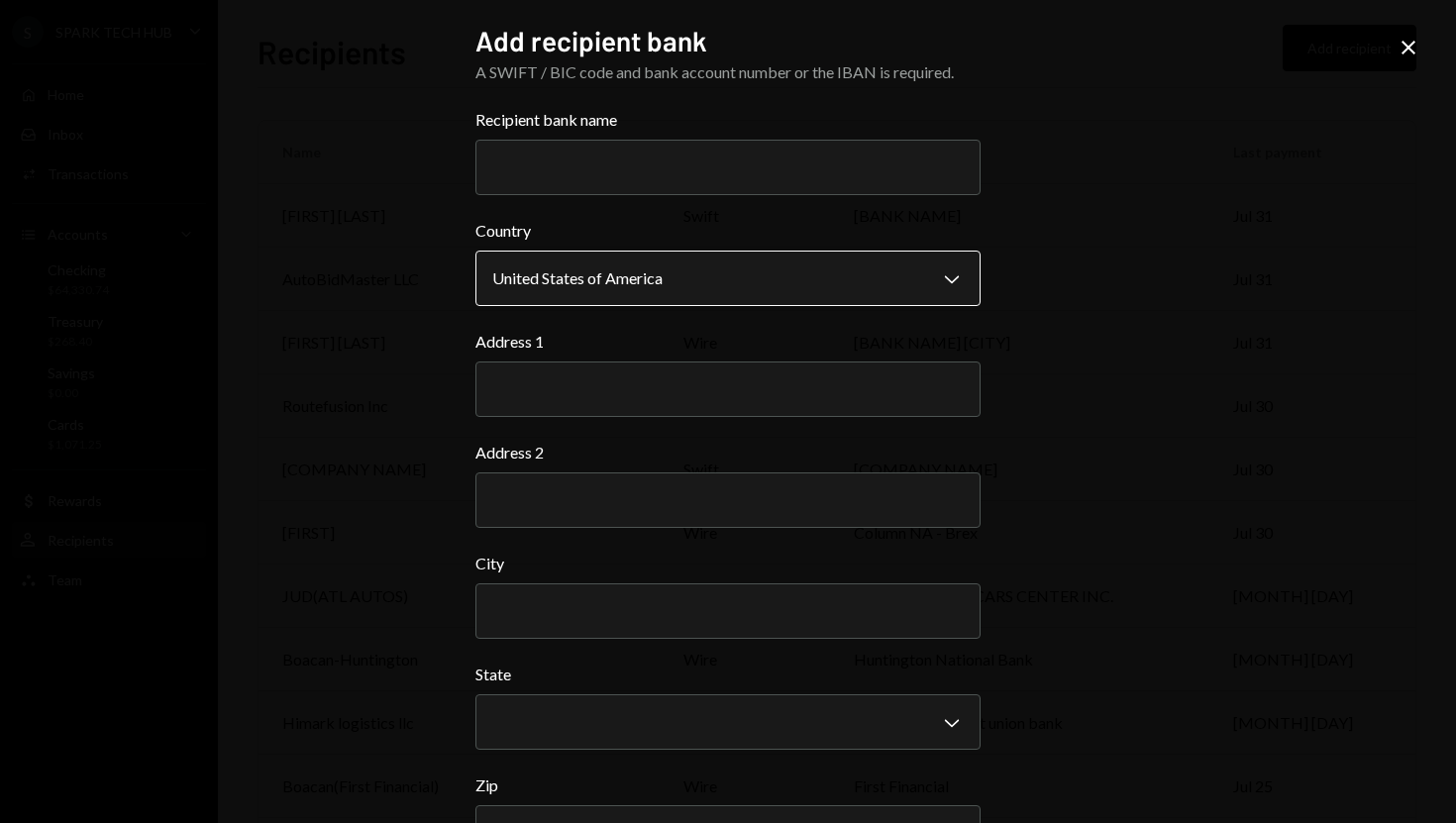 click on "S SPARK TECH HUB Caret Down Home Home Inbox Inbox Activities Transactions Accounts Accounts Caret Down Checking $64,330.74 Treasury $268.40 Savings $0.00 Cards $1,071.25 Dollar Rewards User Recipients Team Team Recipients Add recipient Name Payment type Bank name Last payment  LE CURTIERE COLOMBIA swift BANCOLOMBIA Jul 31 AutoBidMaster LLC wire Citi Bank Jul 31 Tochukwu Chikwendu wire Citibank NY Jul 31 Routefusion Inc wire Banc of California Jul 30 The University of South Wales swift The University of South Wales Jul 30 Cindy wire Column NA - Brex Jul 30 JUD(ATL AUTOS) wire ATLANTA USED CARS CENTER INC. Jul 29 Boacan-Huntington wire Huntington National Bank Jul 29 Himark logistics llc wire Navy federal credit union bank Jul 28 Boacan(First Financial) wire First Financial Jul 25 Jerome John wire Citibank Jul 25 Charles Asiedu Kwarteng wire WELLS FARGO BANK Jul 25 Boacan(AMEX) wire Boacon Autos Jul 24 Veracode Inc ach HSBC Jul 24 himark logistics llc wire indiana member credit union bank Jul 23 Boacan wire ach" at bounding box center (728, 411) 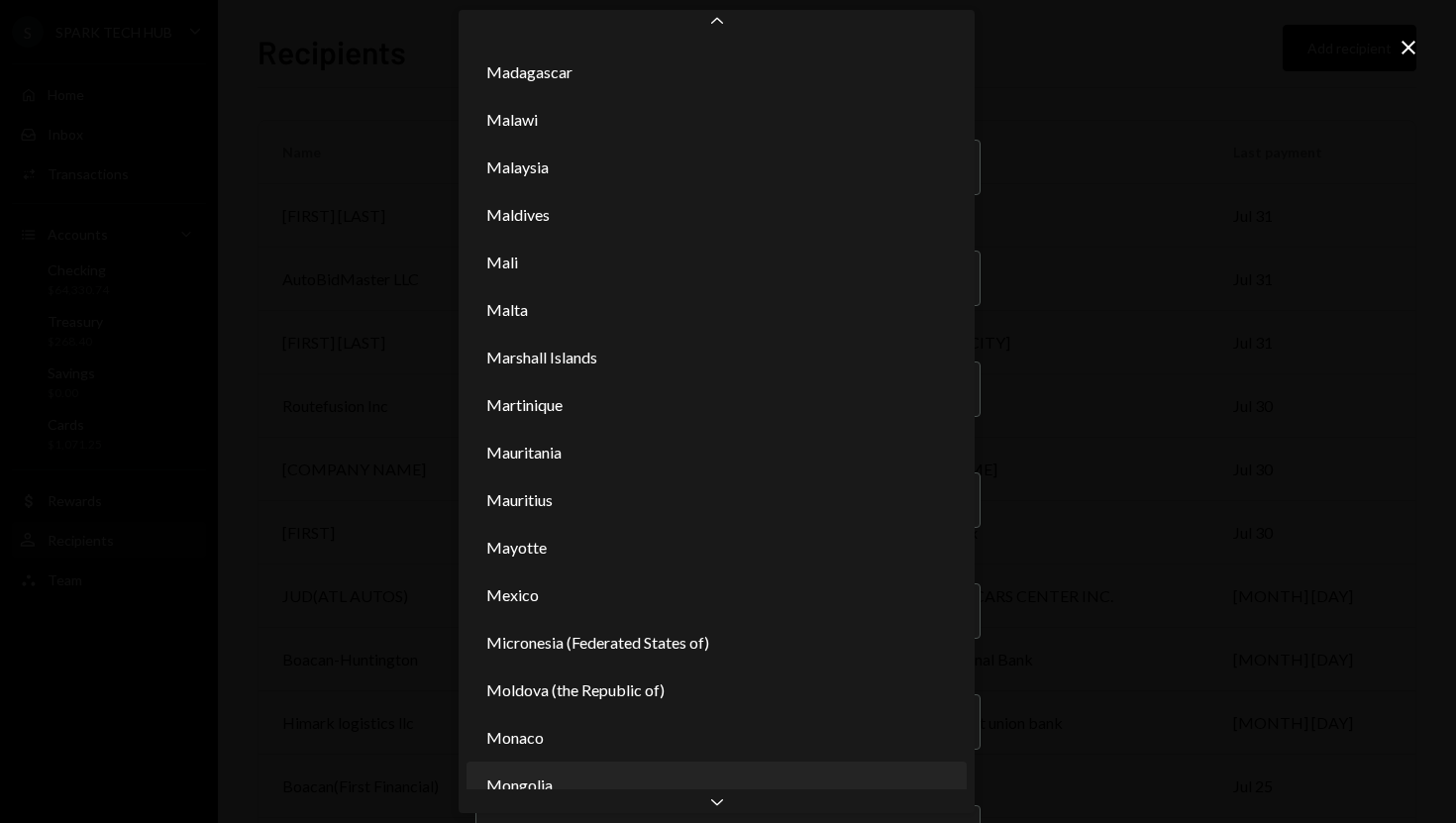 scroll, scrollTop: 6316, scrollLeft: 0, axis: vertical 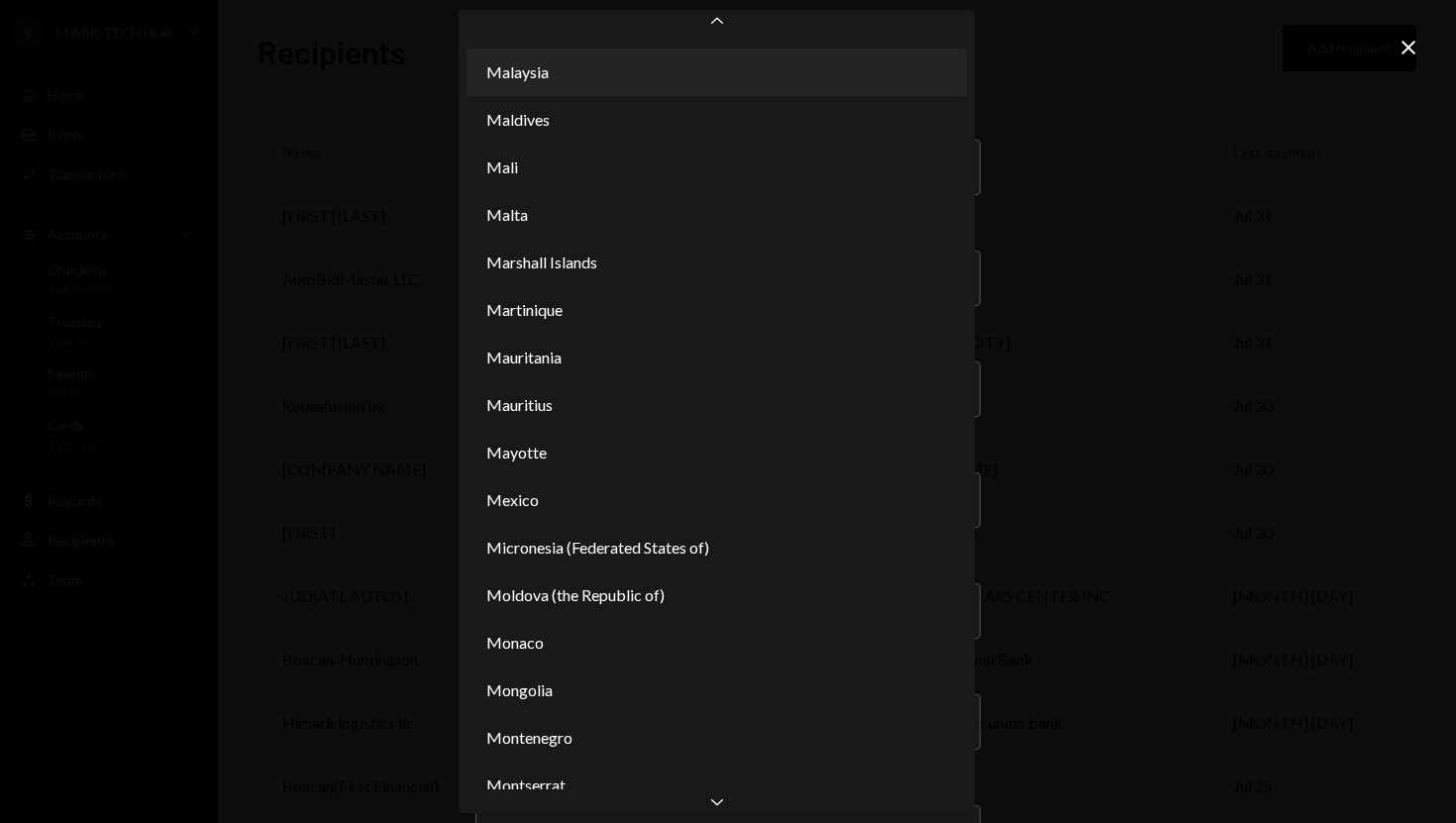 select on "***" 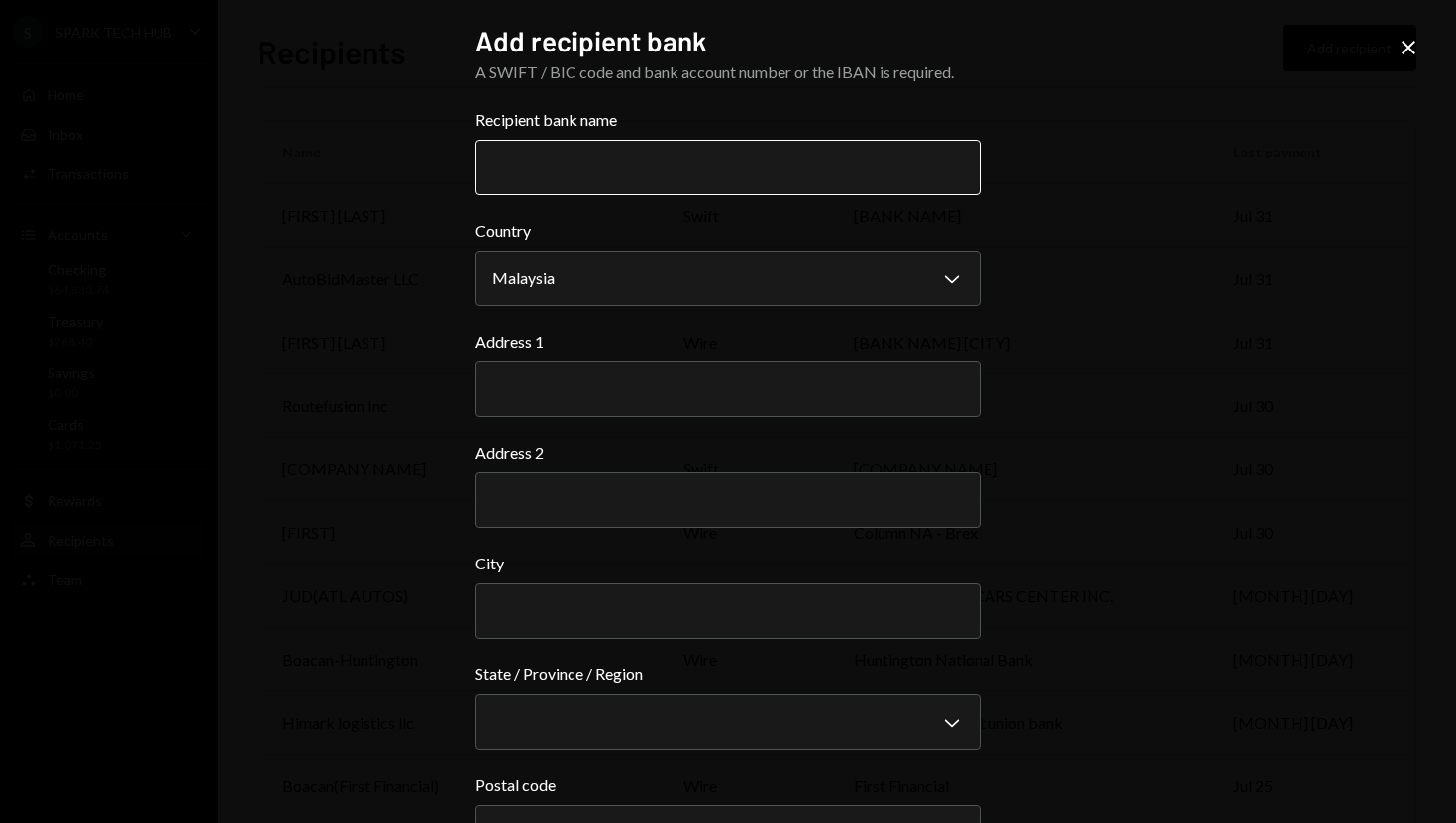 click on "Recipient bank name" at bounding box center [728, 167] 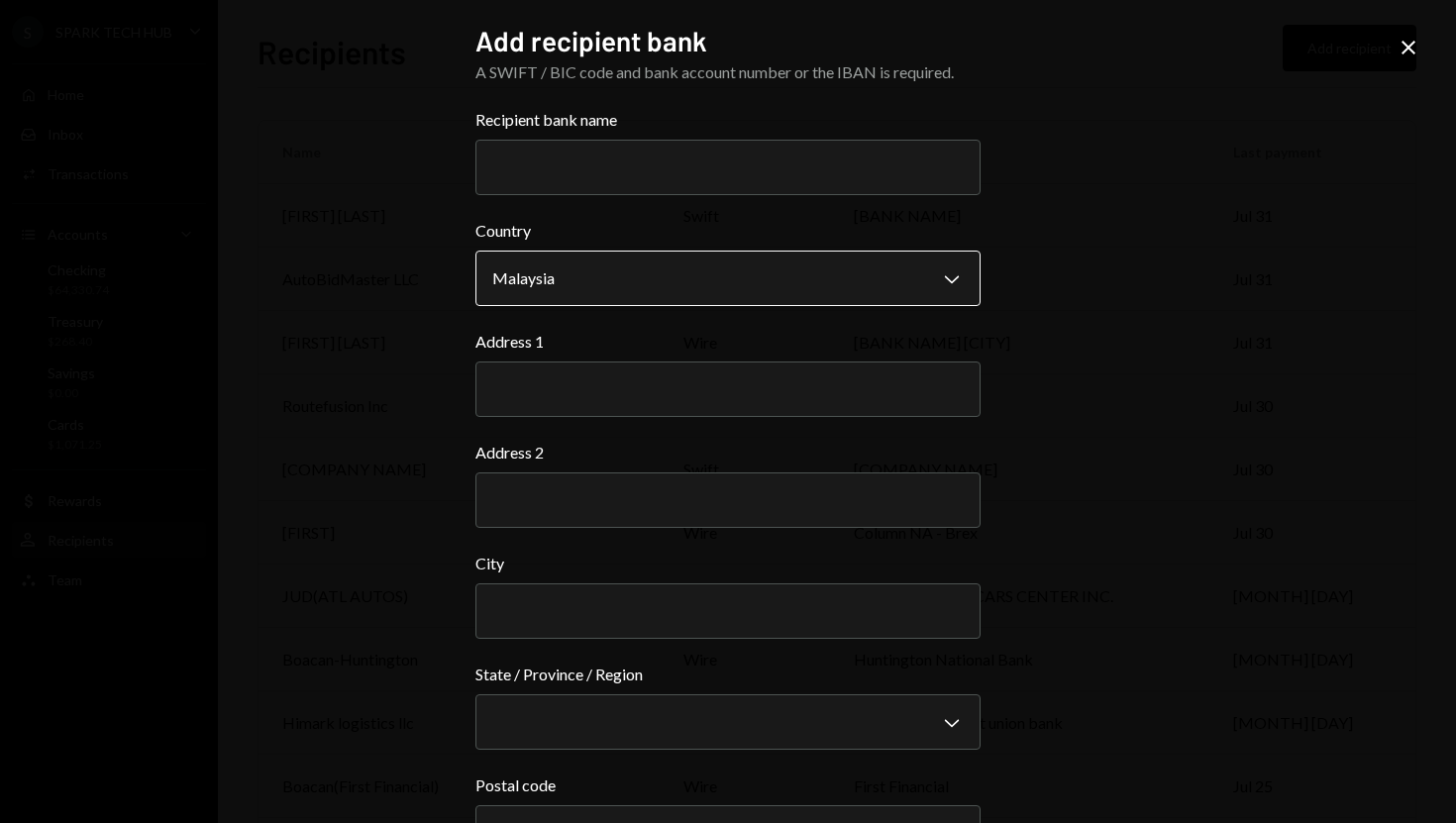 paste on "**********" 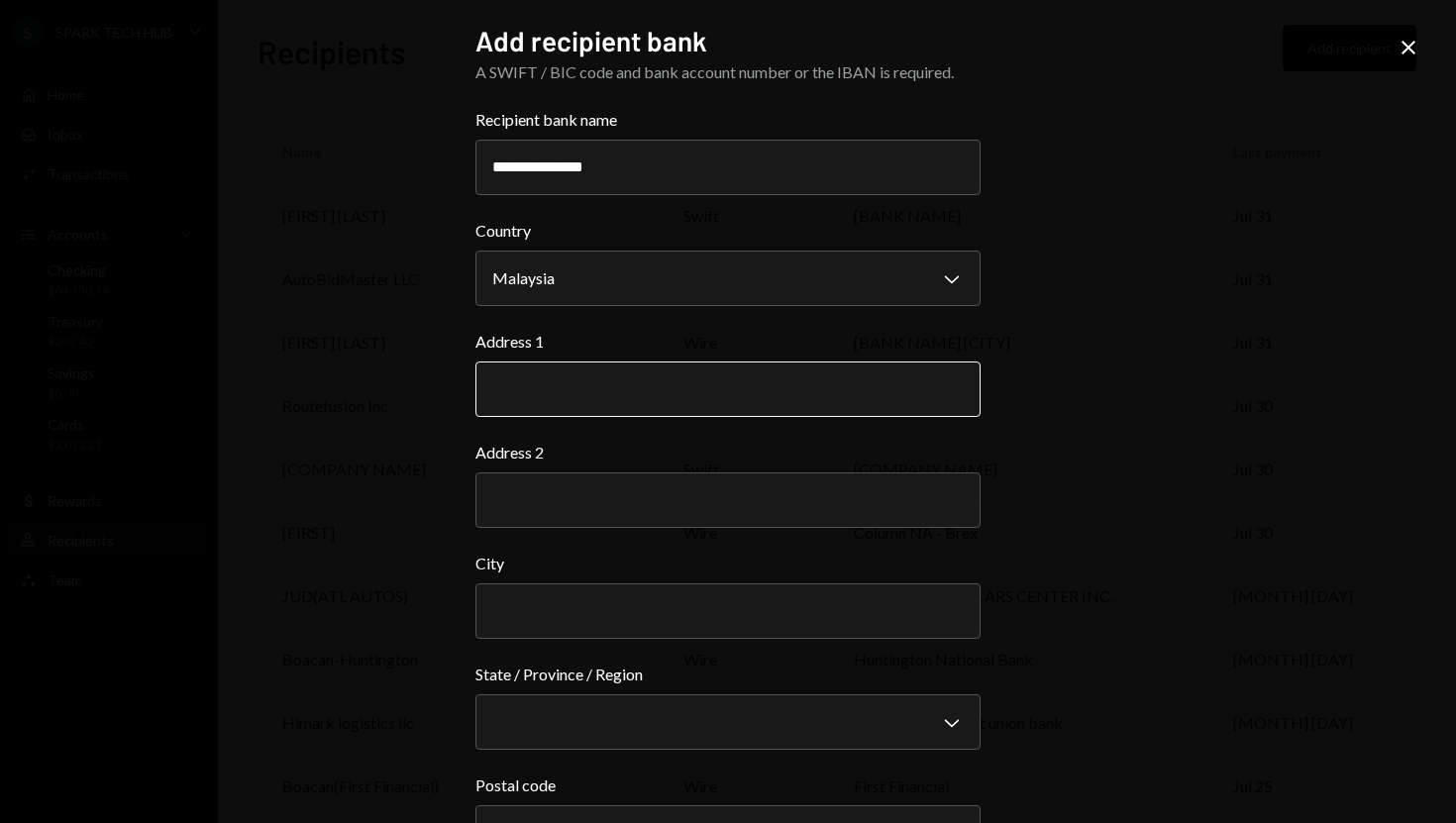 type on "**********" 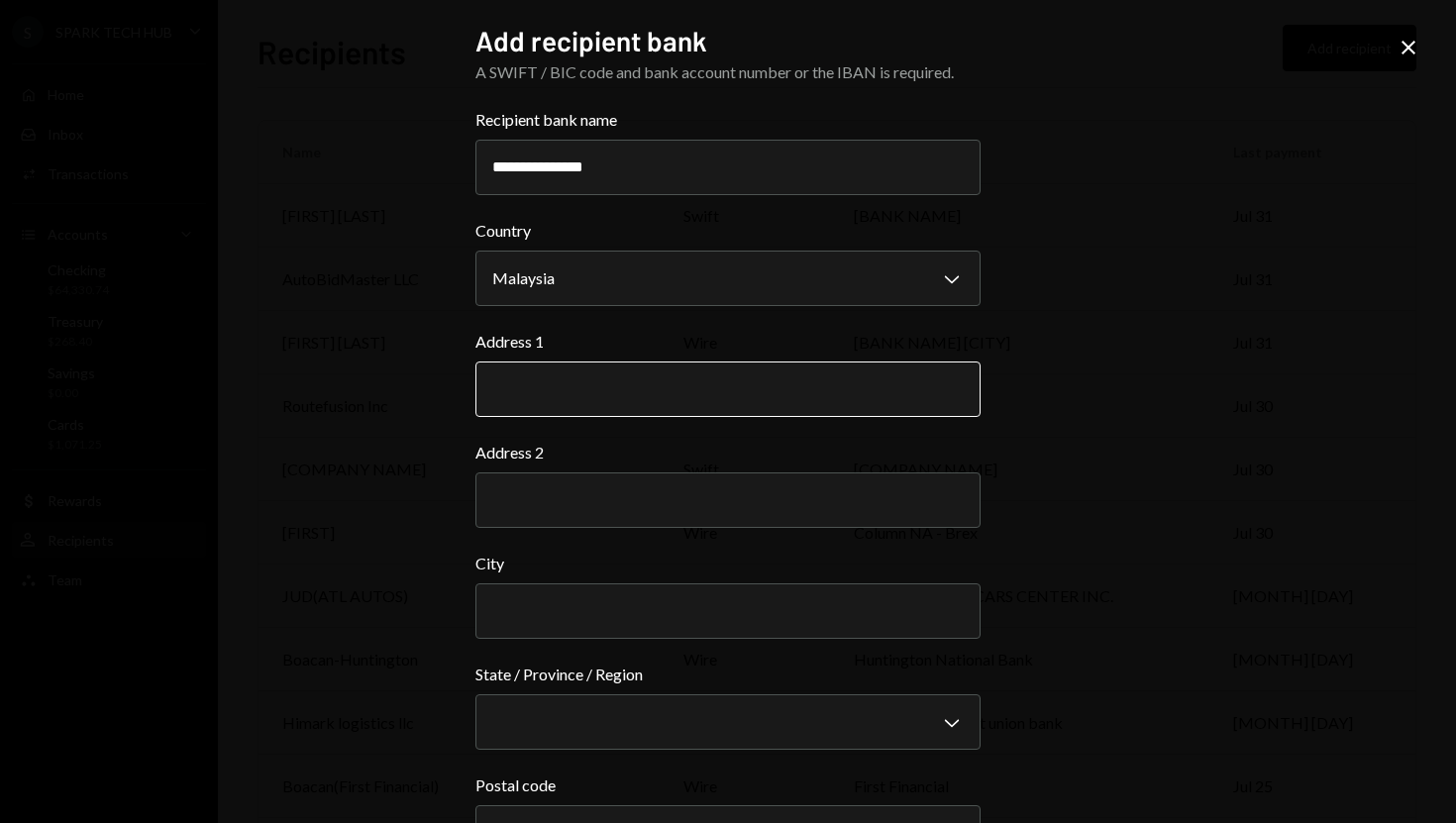 paste on "**********" 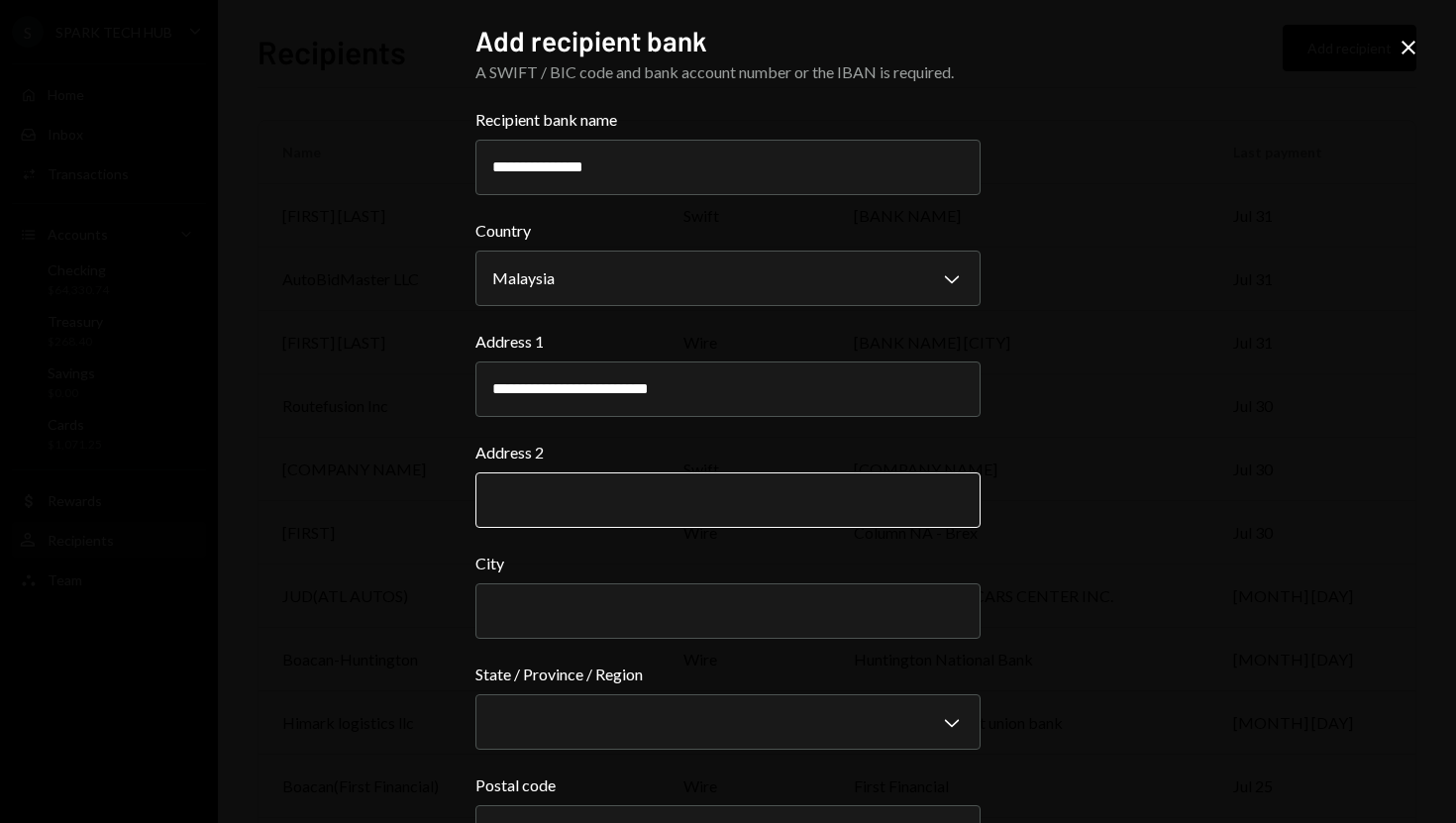 click on "**********" at bounding box center [728, 685] 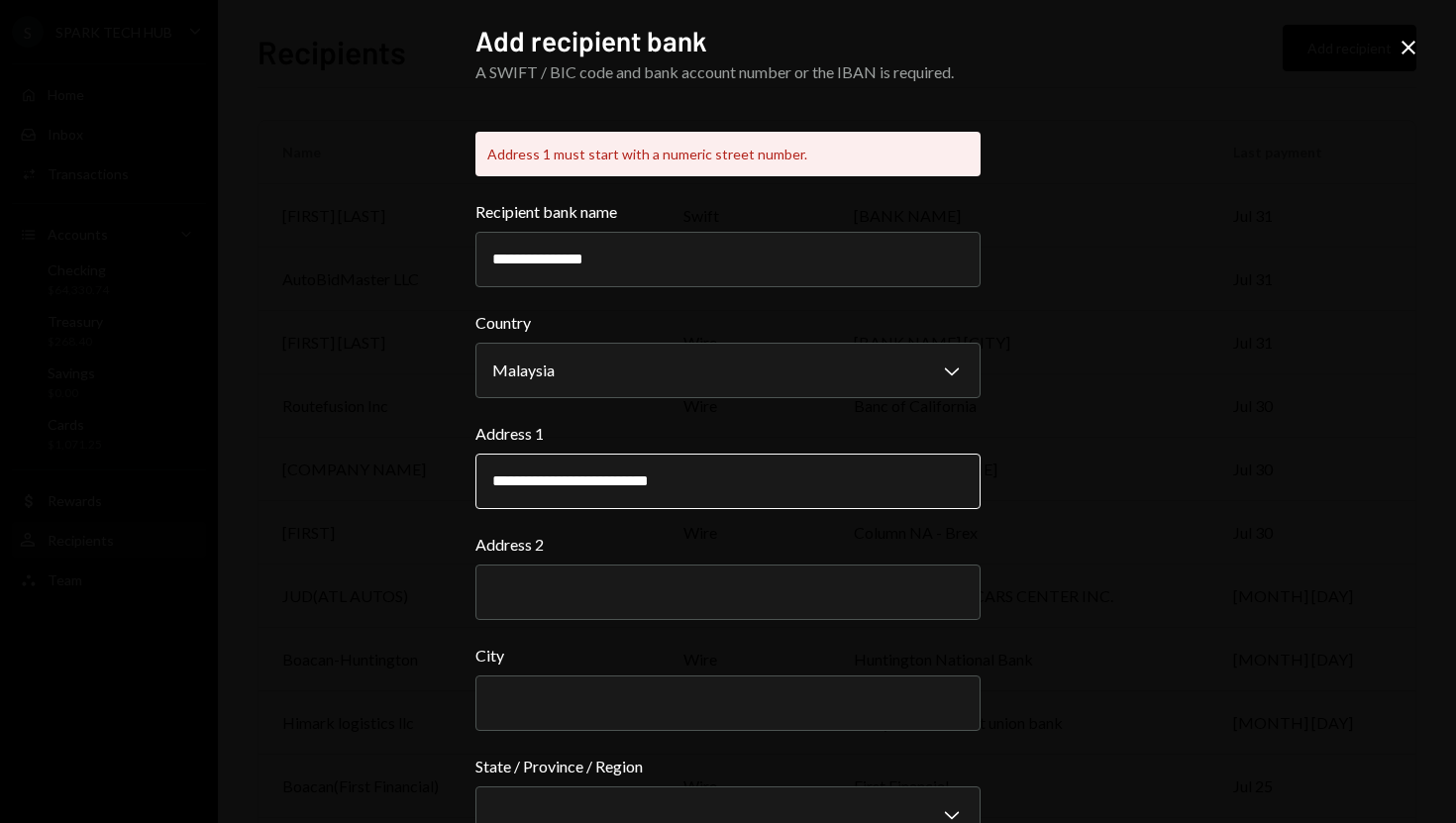 click on "**********" at bounding box center [728, 481] 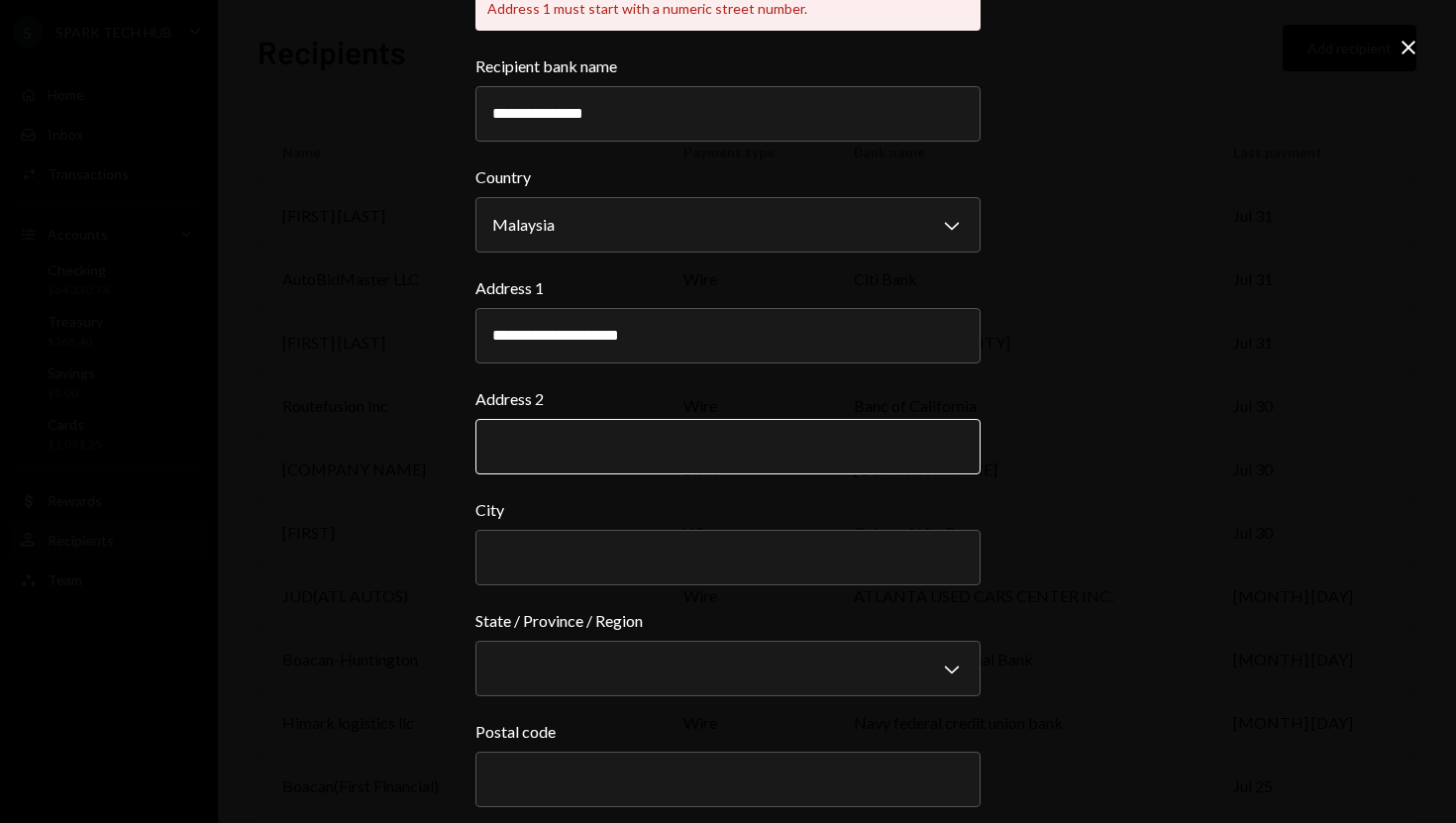 scroll, scrollTop: 150, scrollLeft: 0, axis: vertical 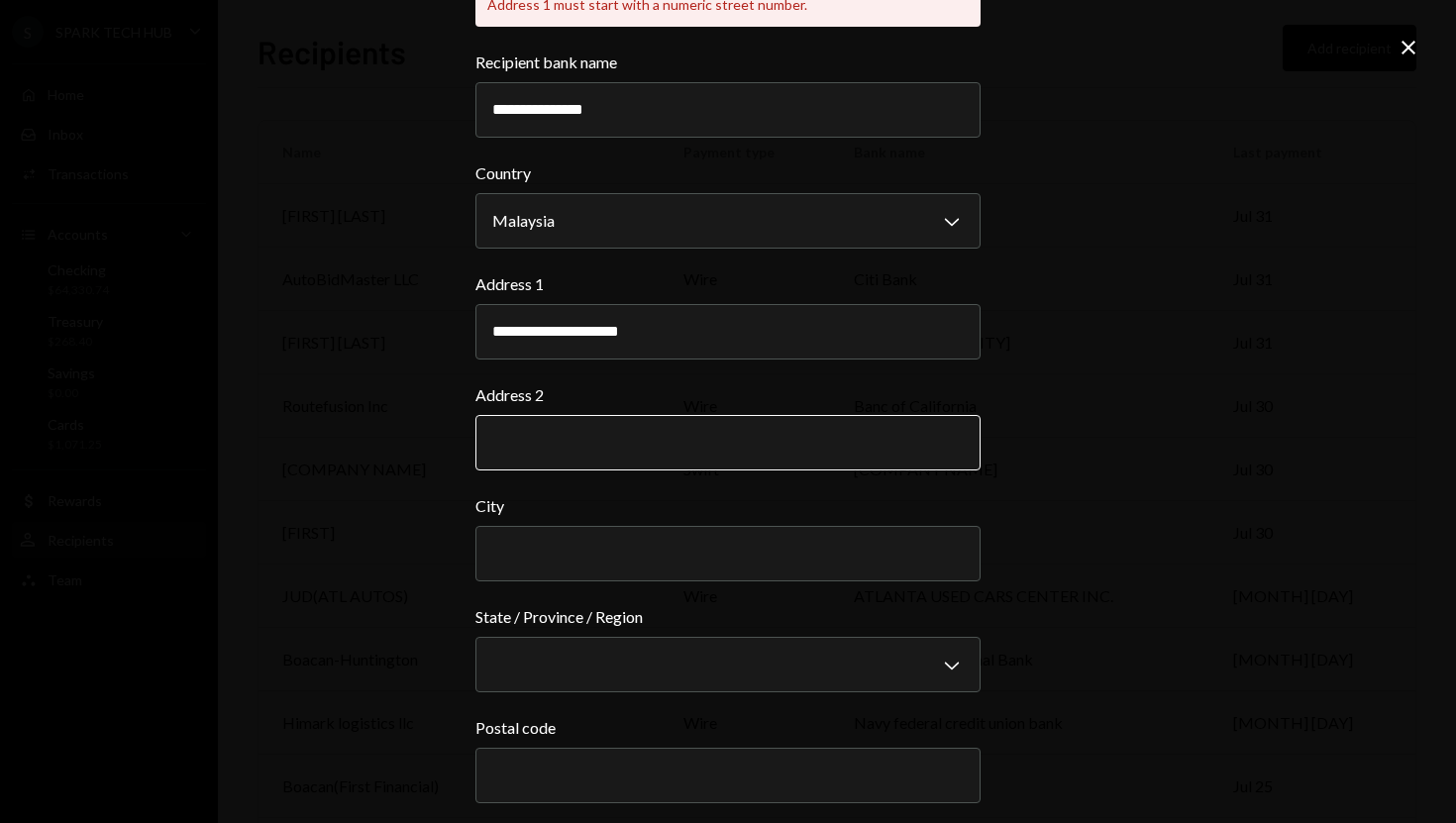 type on "**********" 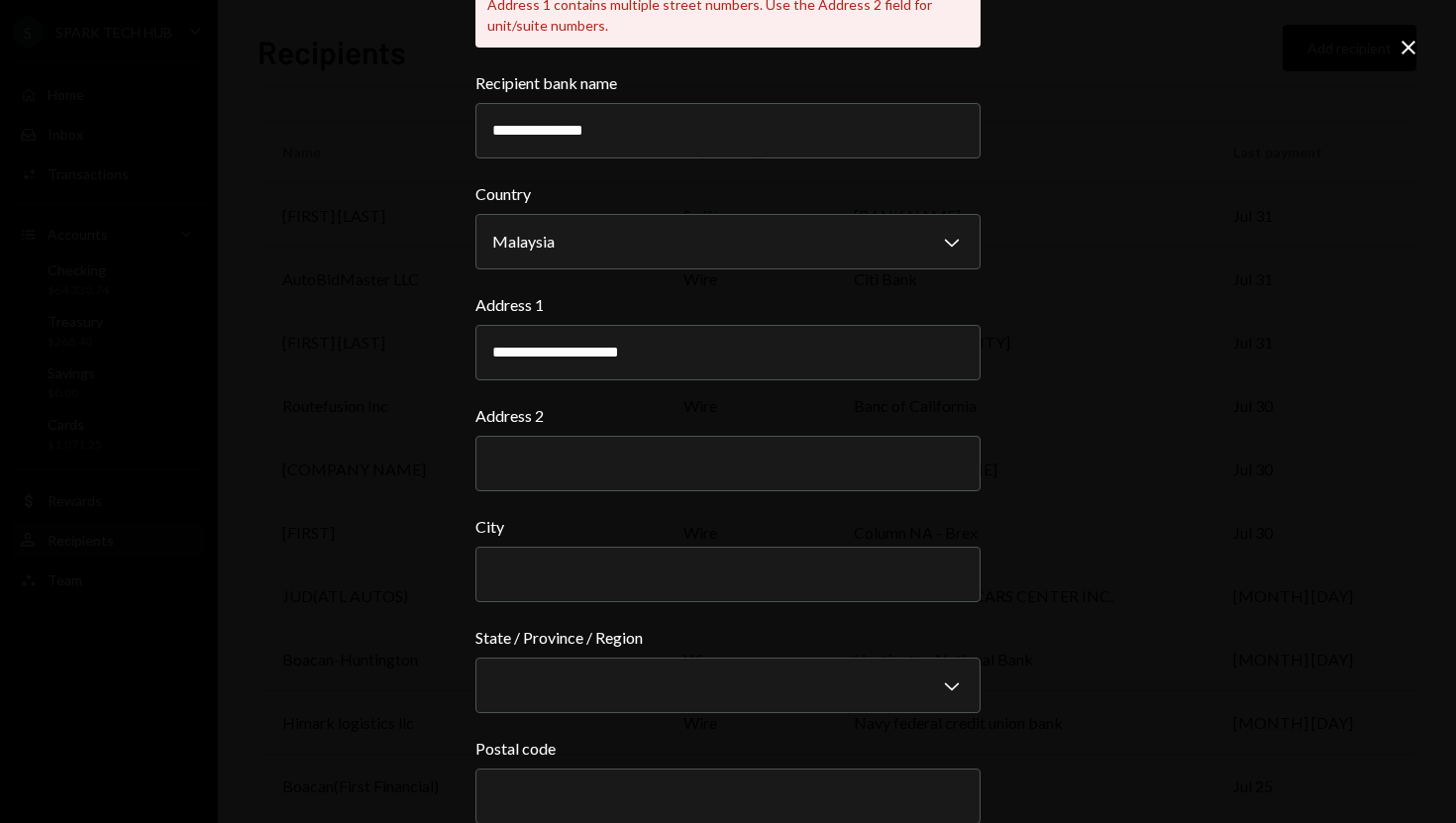 paste on "**********" 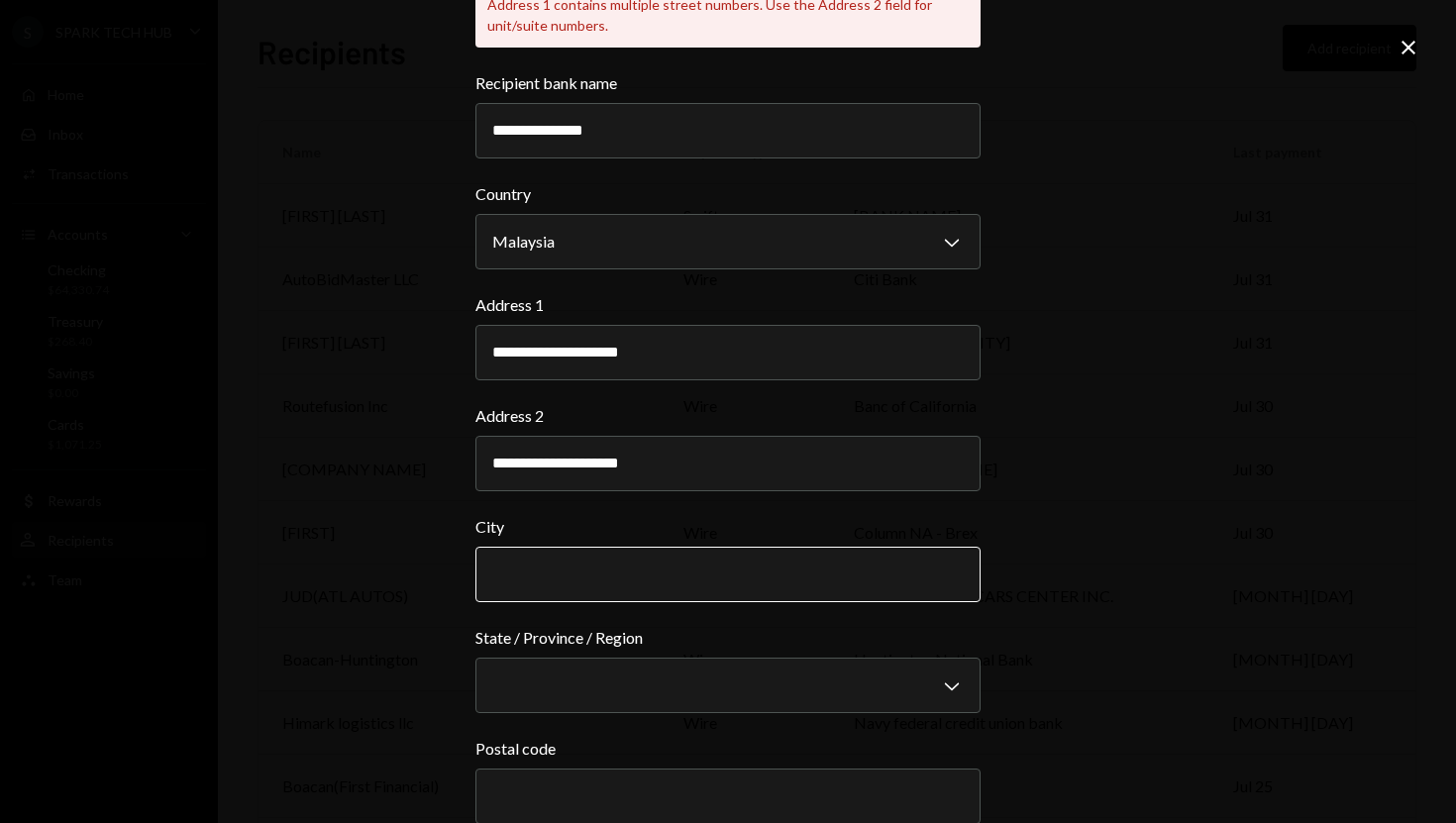 type on "**********" 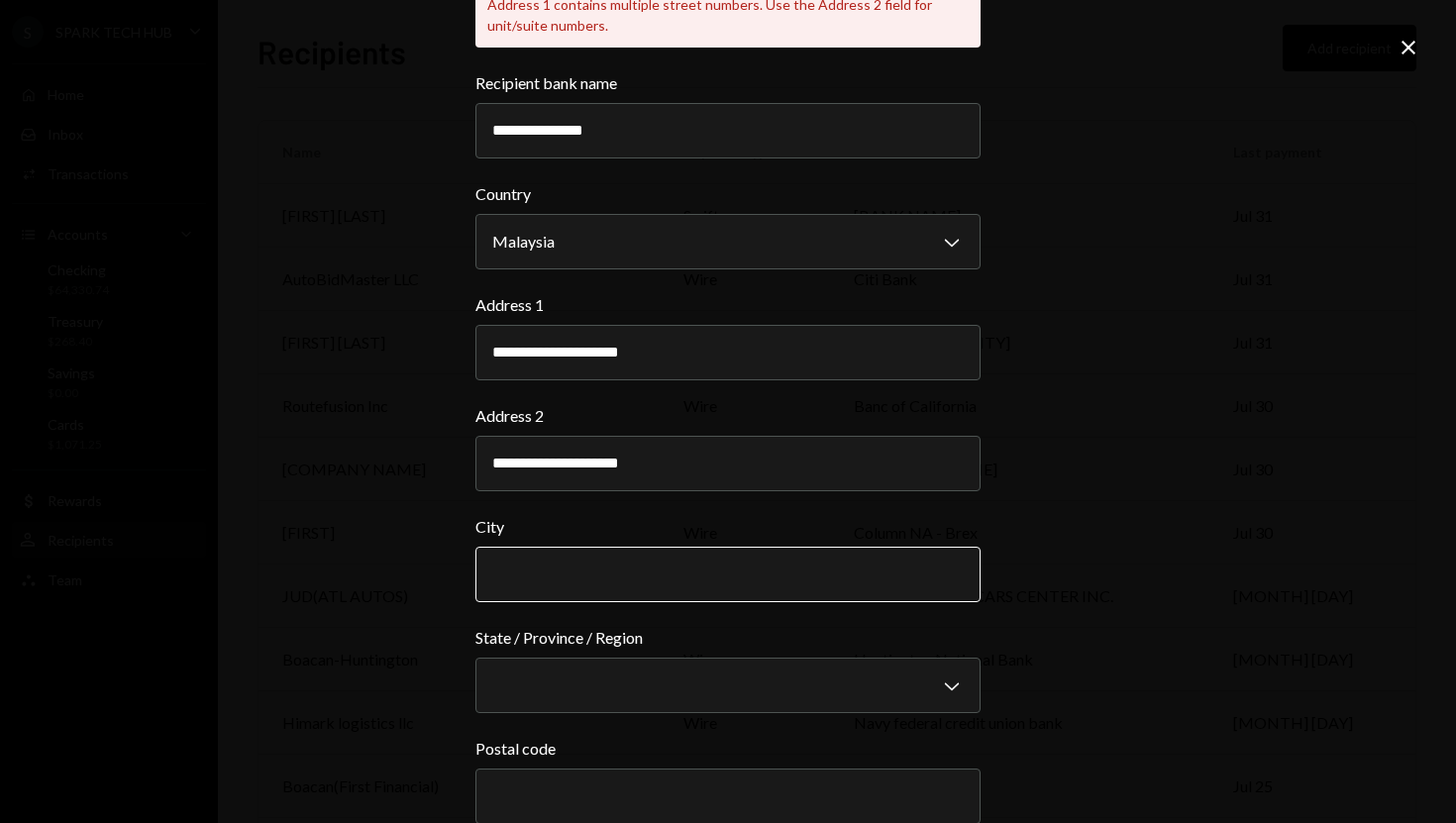 click on "City" at bounding box center (728, 574) 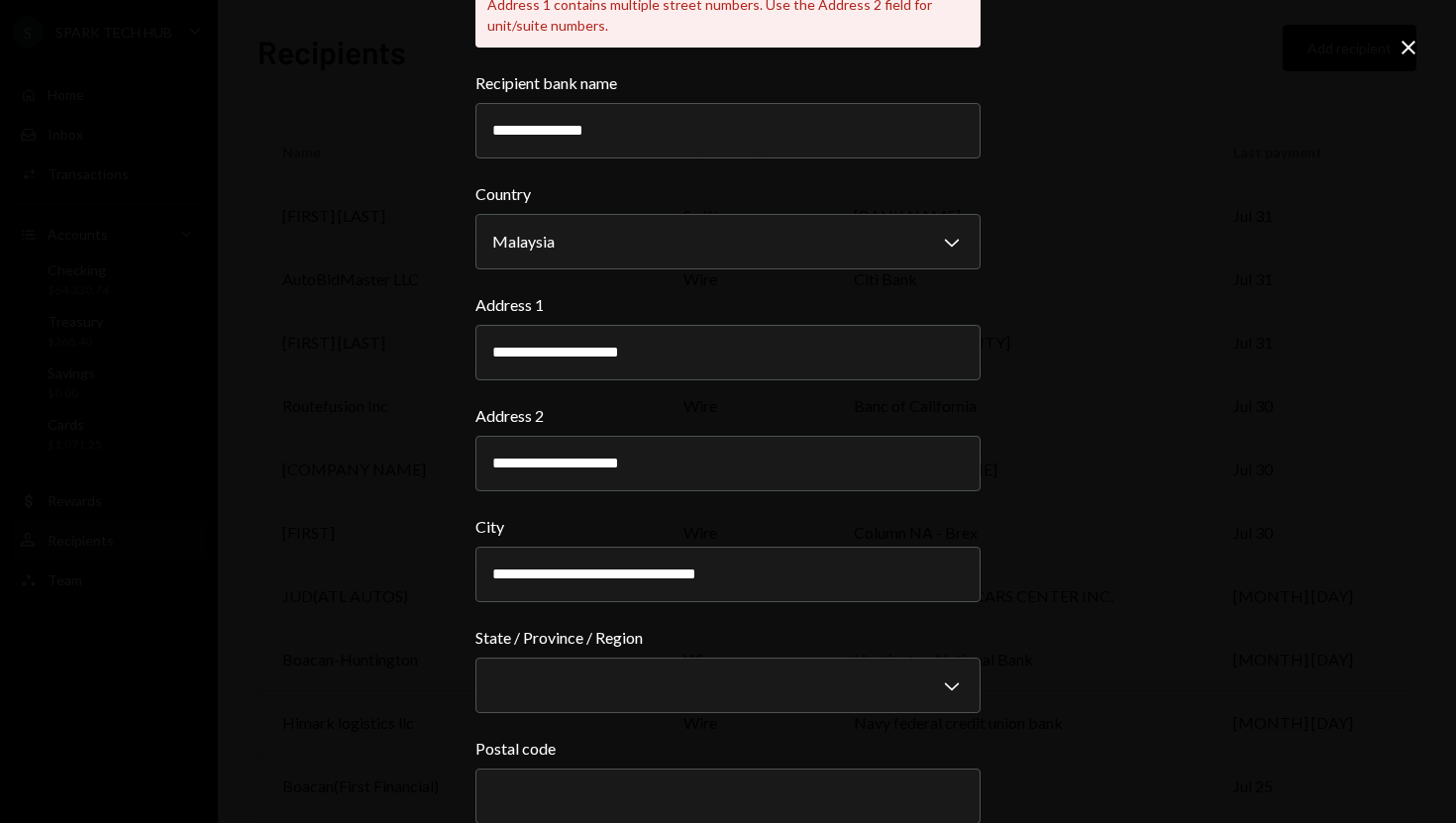 drag, startPoint x: 584, startPoint y: 577, endPoint x: 1046, endPoint y: 518, distance: 465.75208 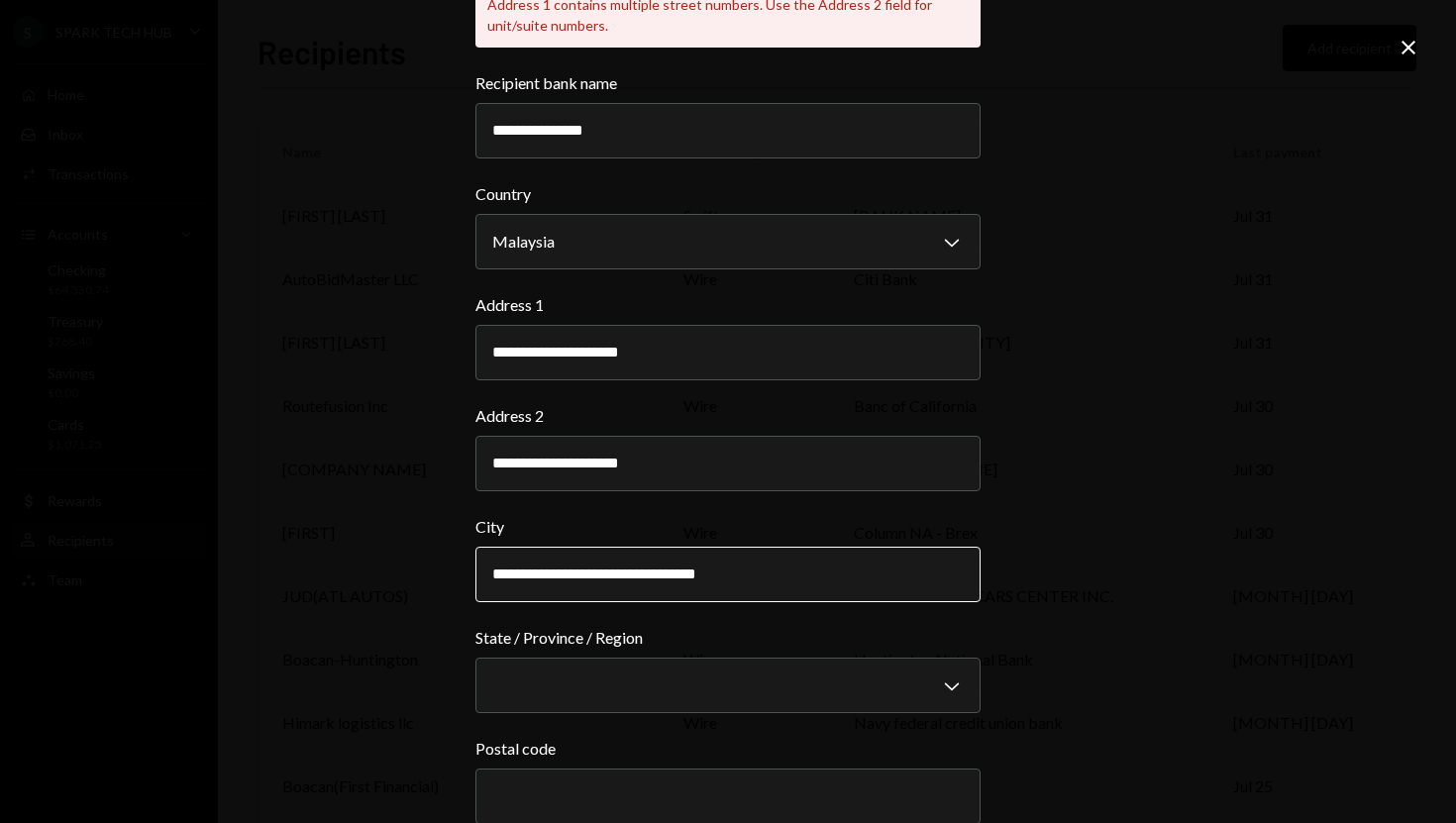 click on "**********" at bounding box center (728, 574) 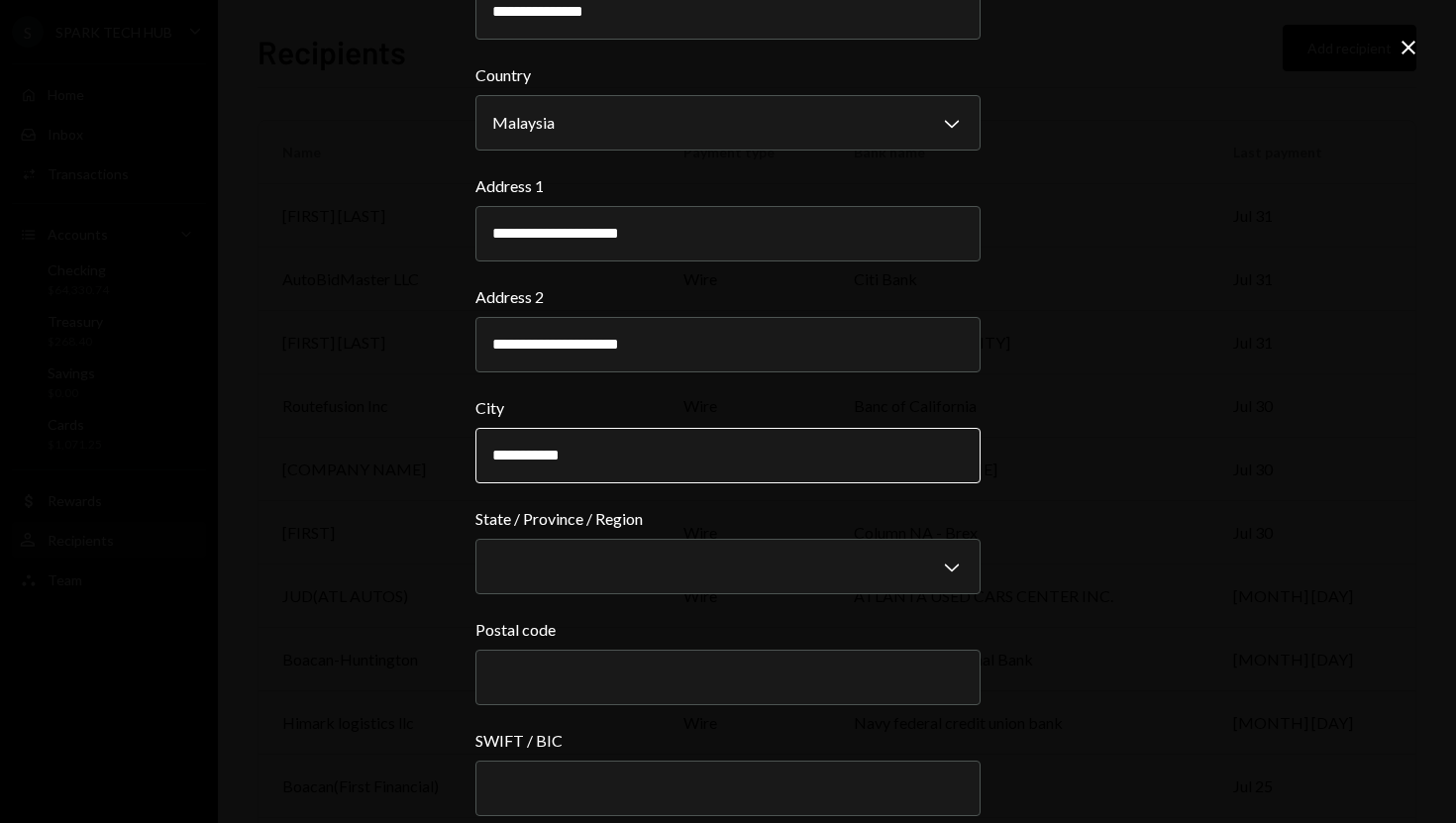 scroll, scrollTop: 335, scrollLeft: 0, axis: vertical 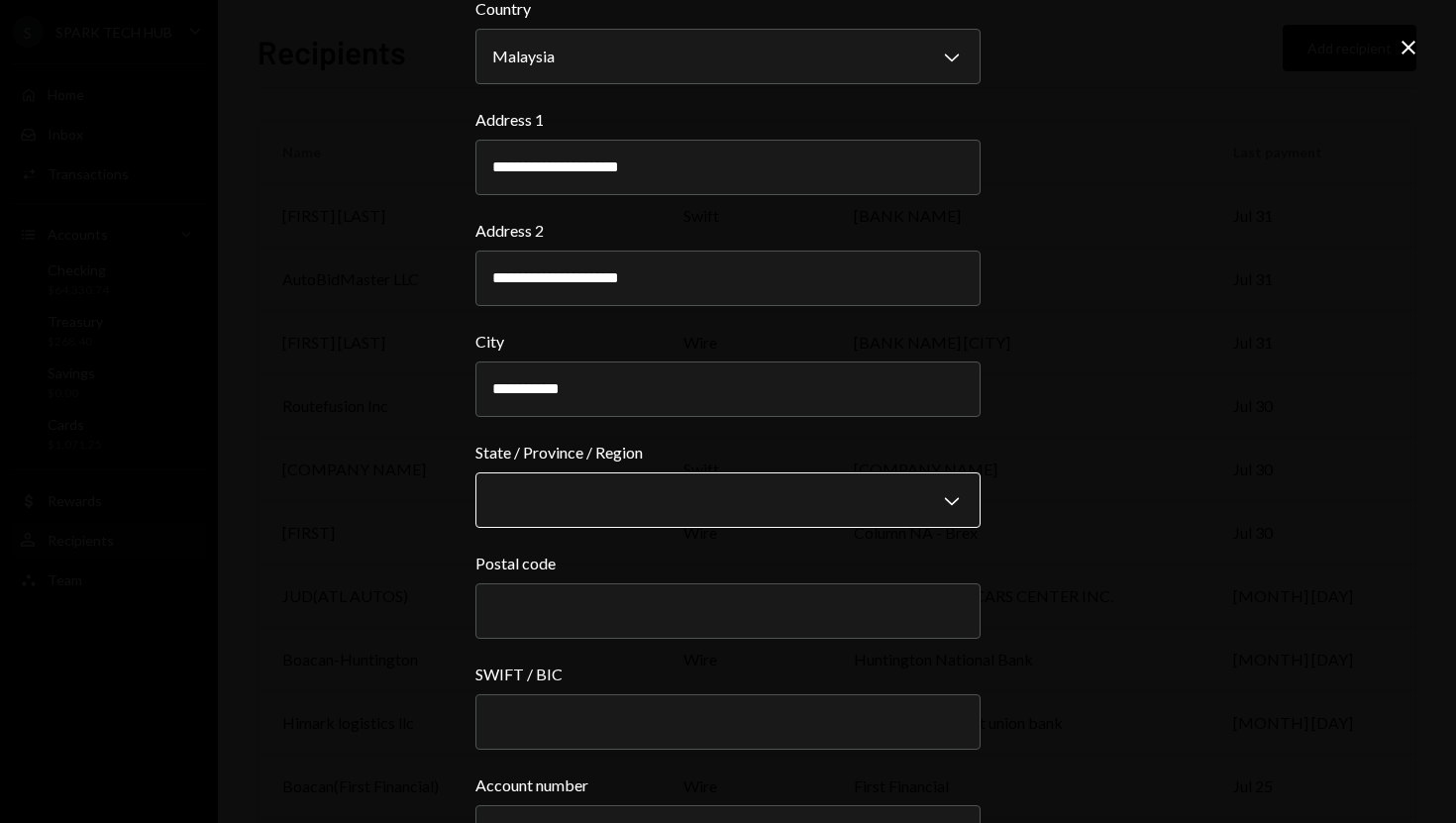 type on "**********" 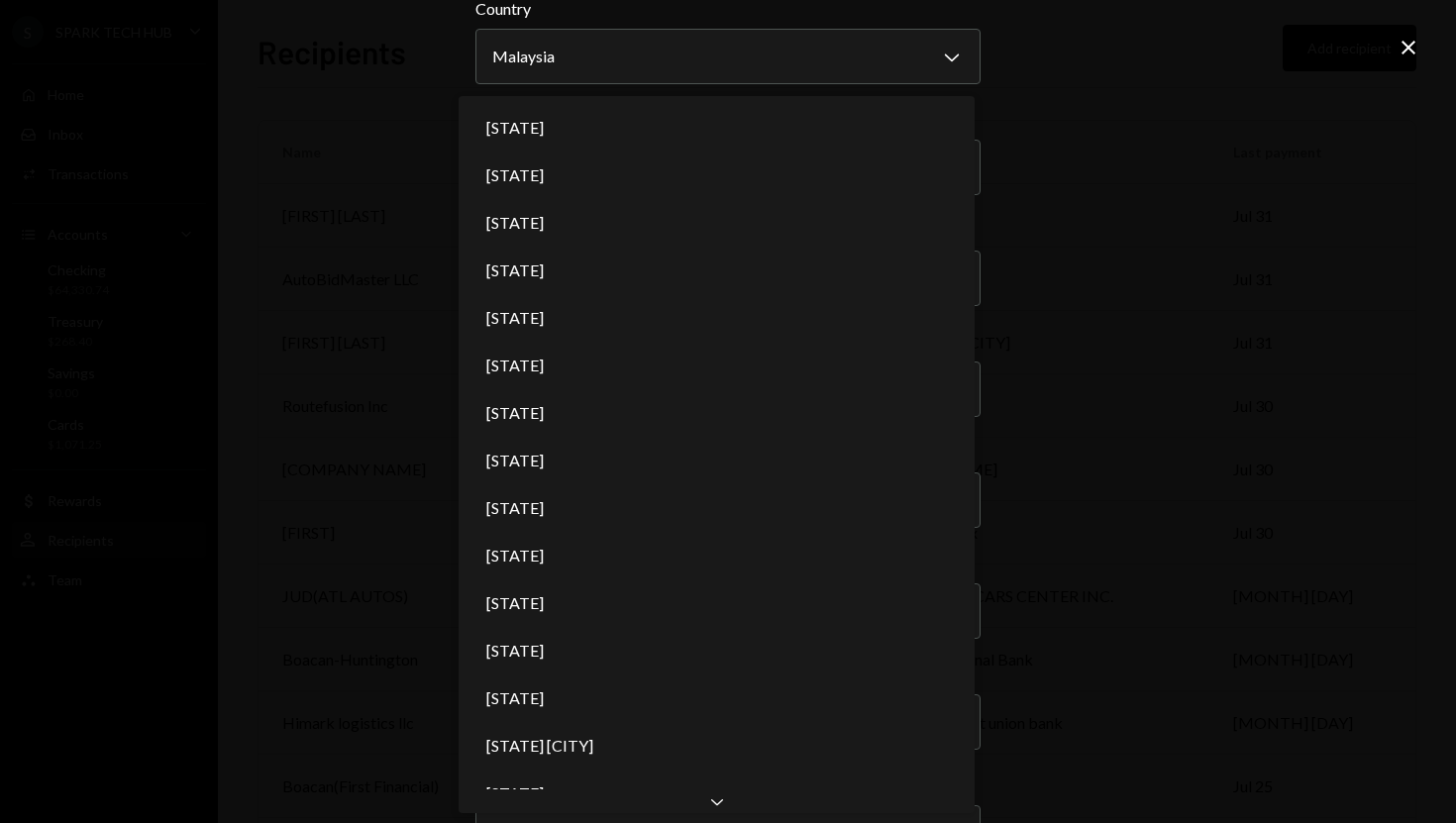 scroll, scrollTop: 0, scrollLeft: 0, axis: both 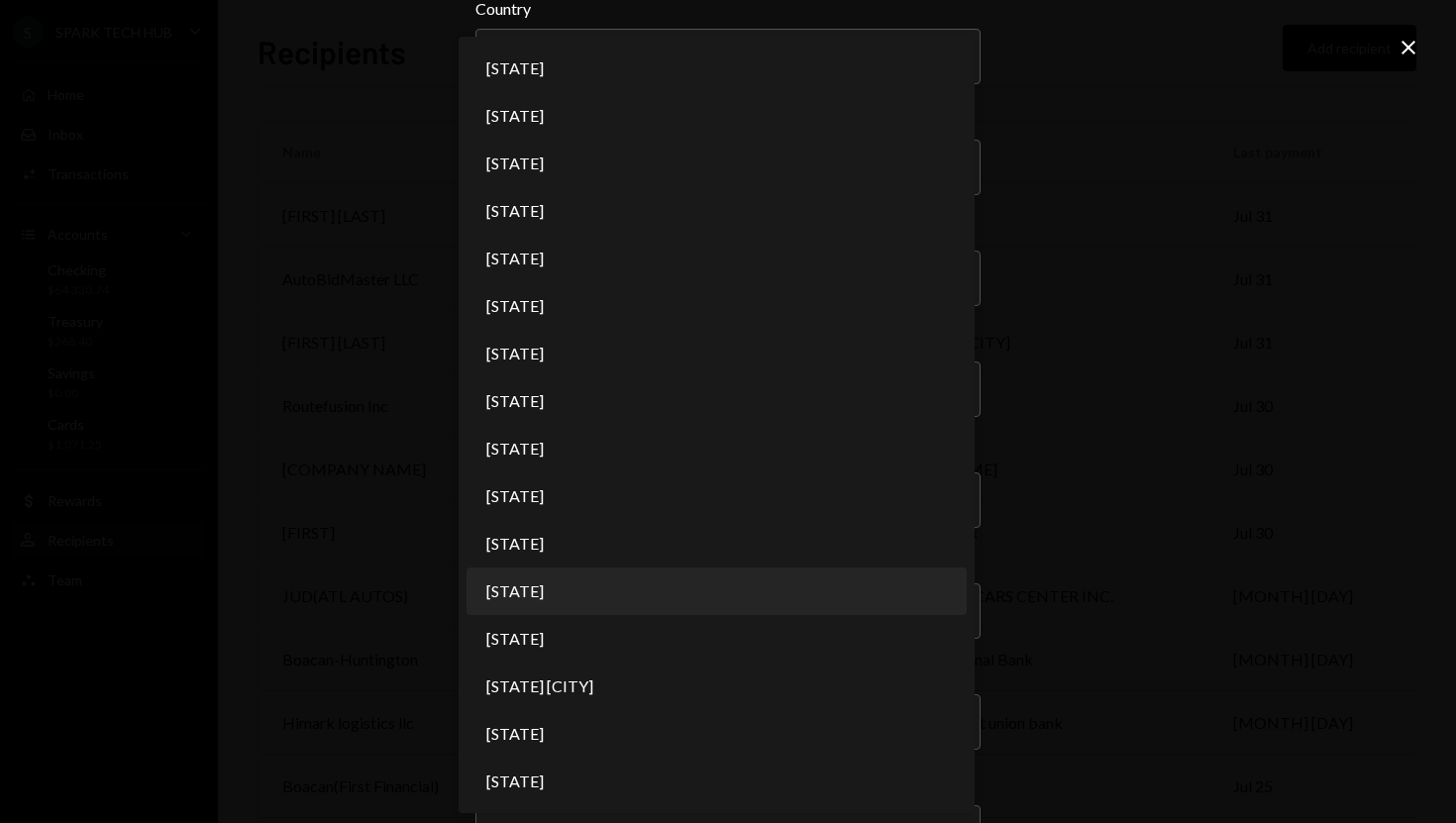select on "**" 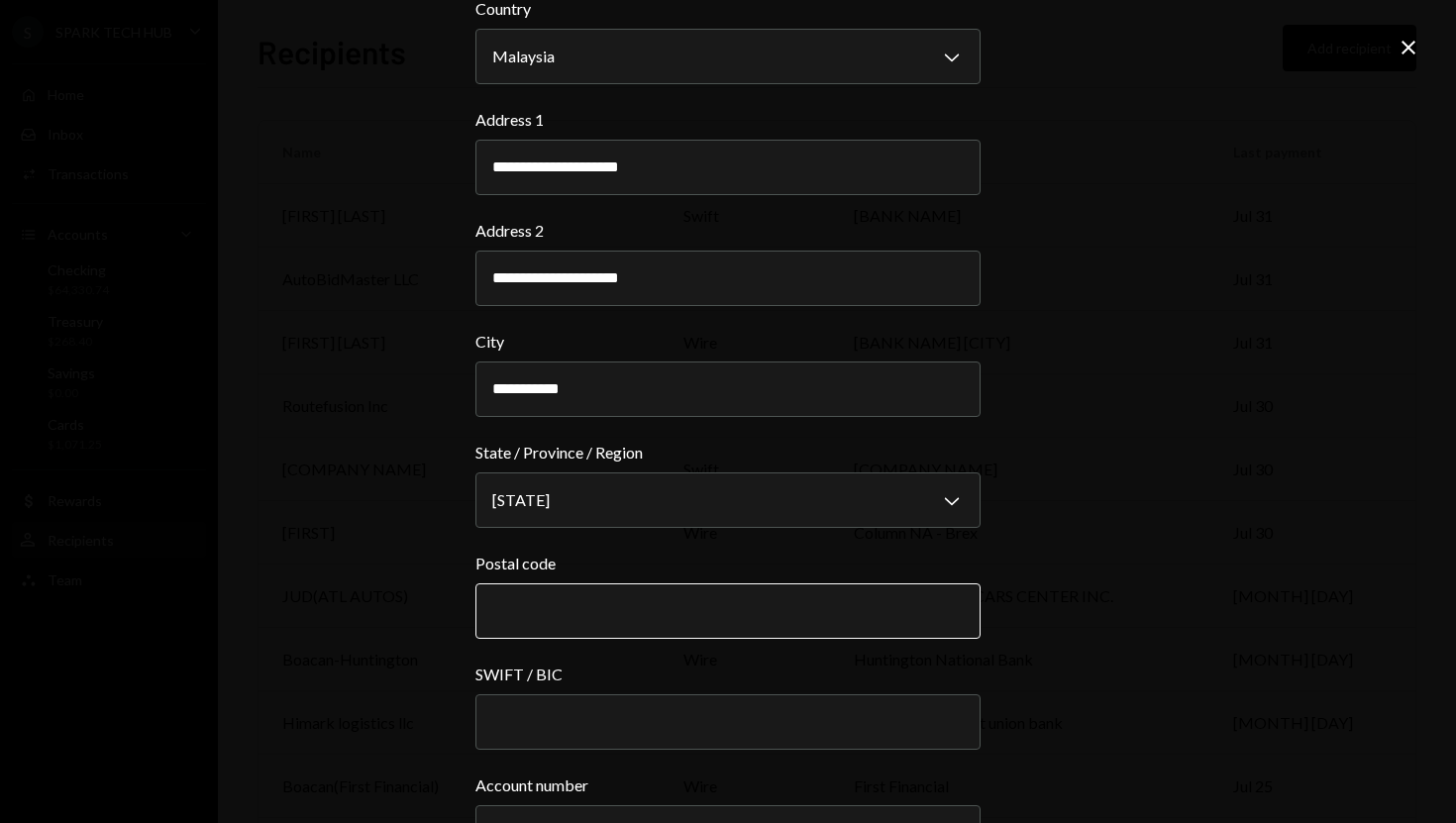click on "Postal code" at bounding box center [728, 611] 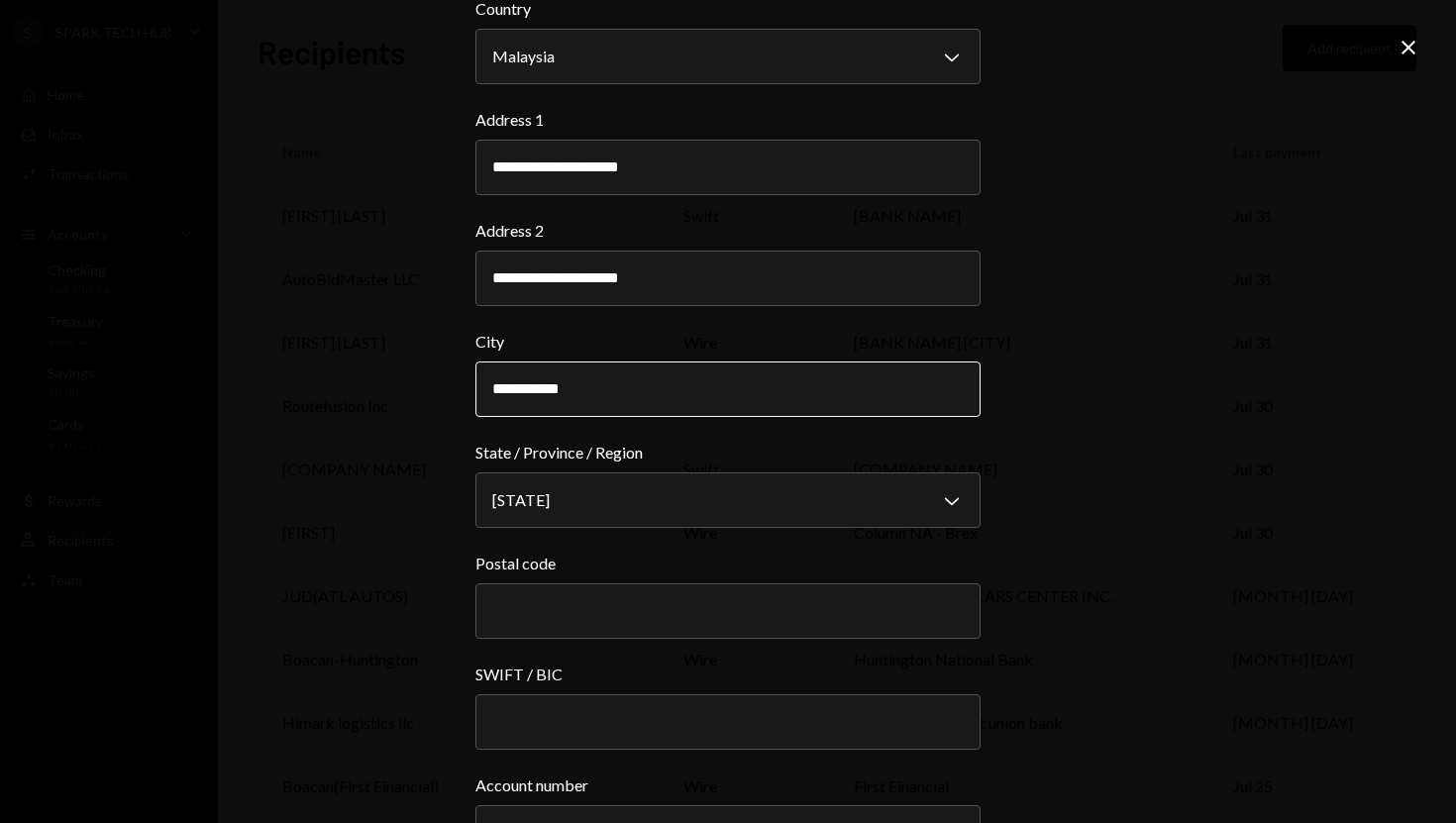 click on "**********" at bounding box center [728, 389] 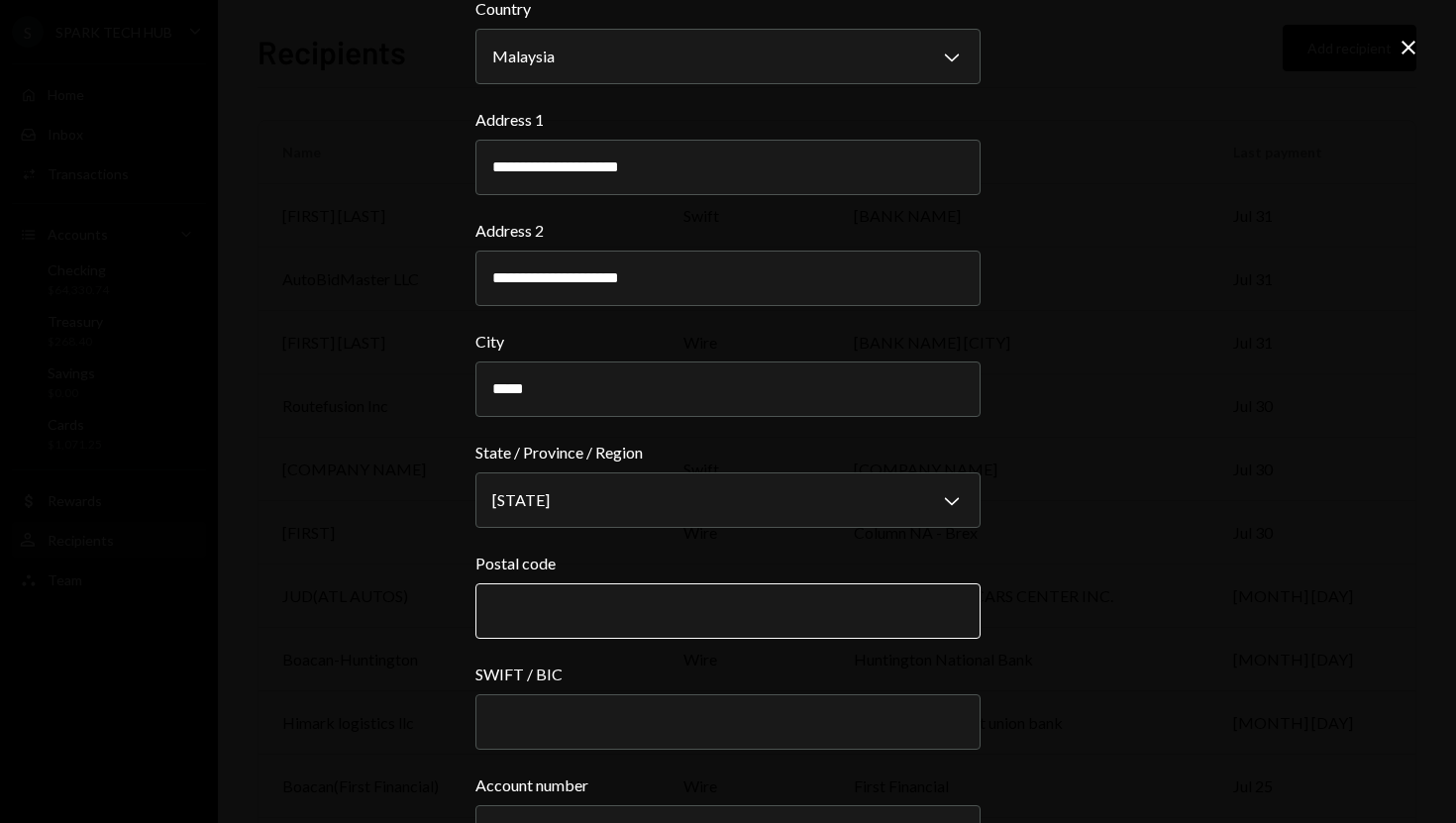 type on "*****" 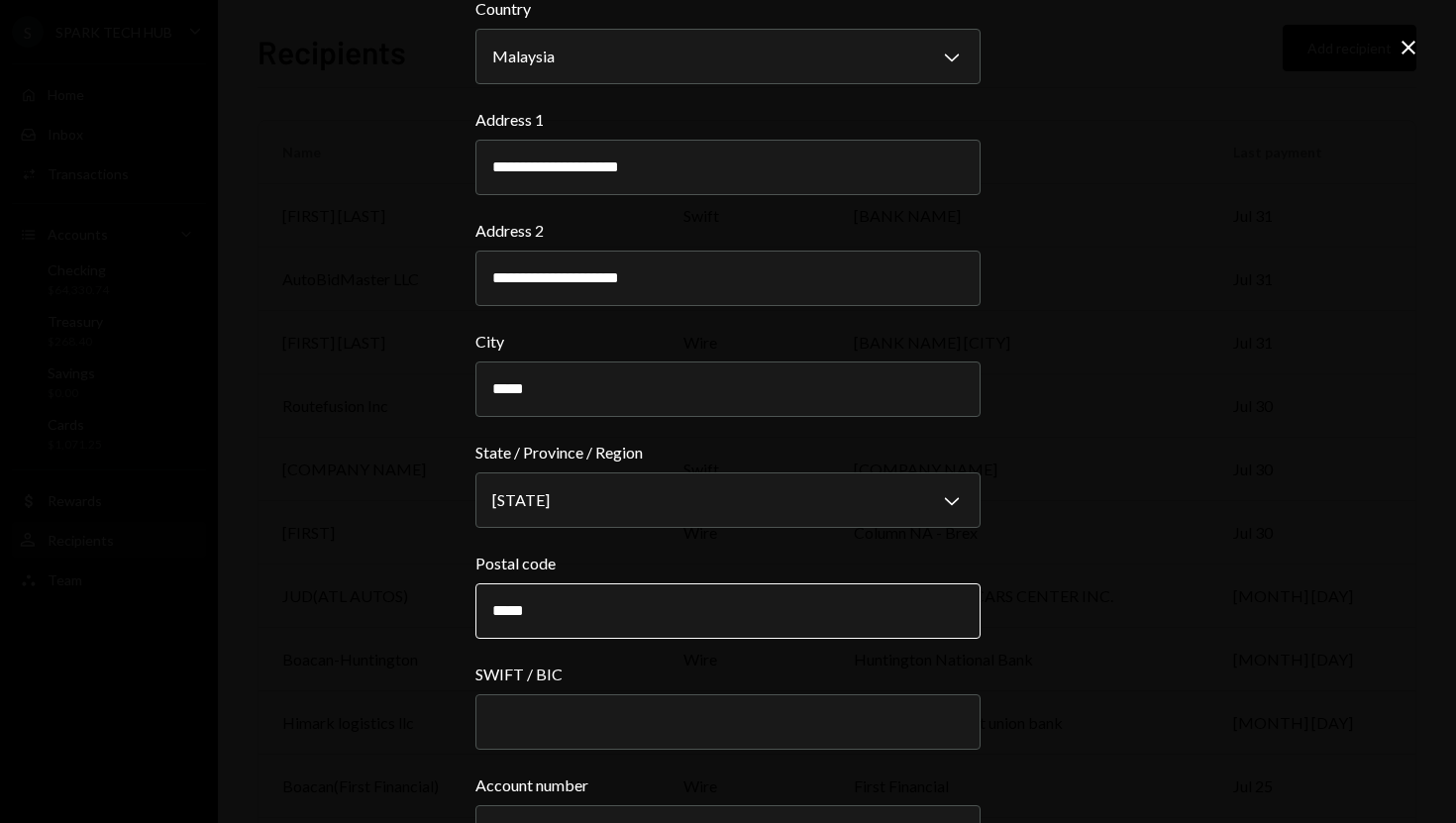 type on "*****" 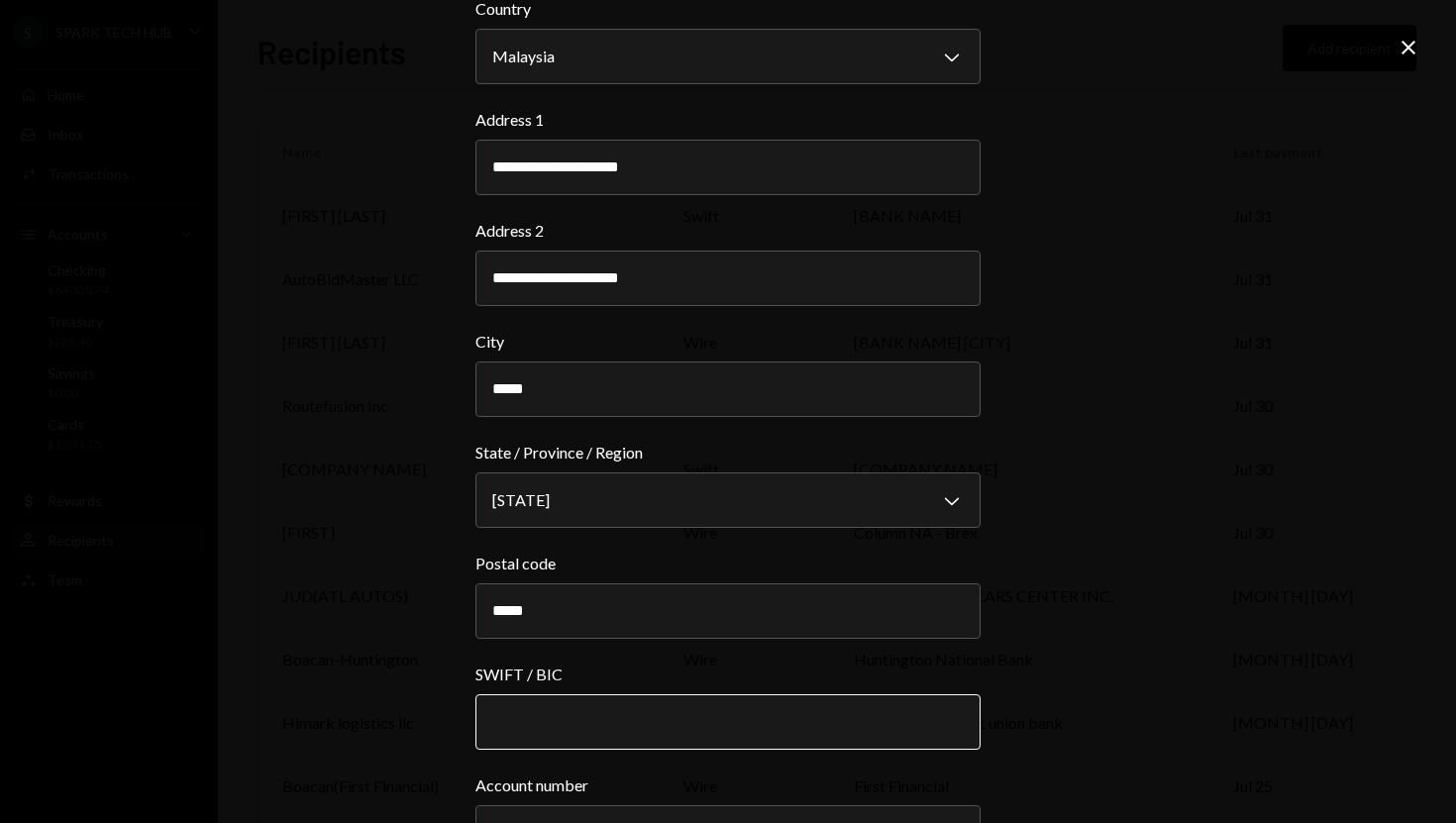 click on "SWIFT / BIC" at bounding box center (728, 722) 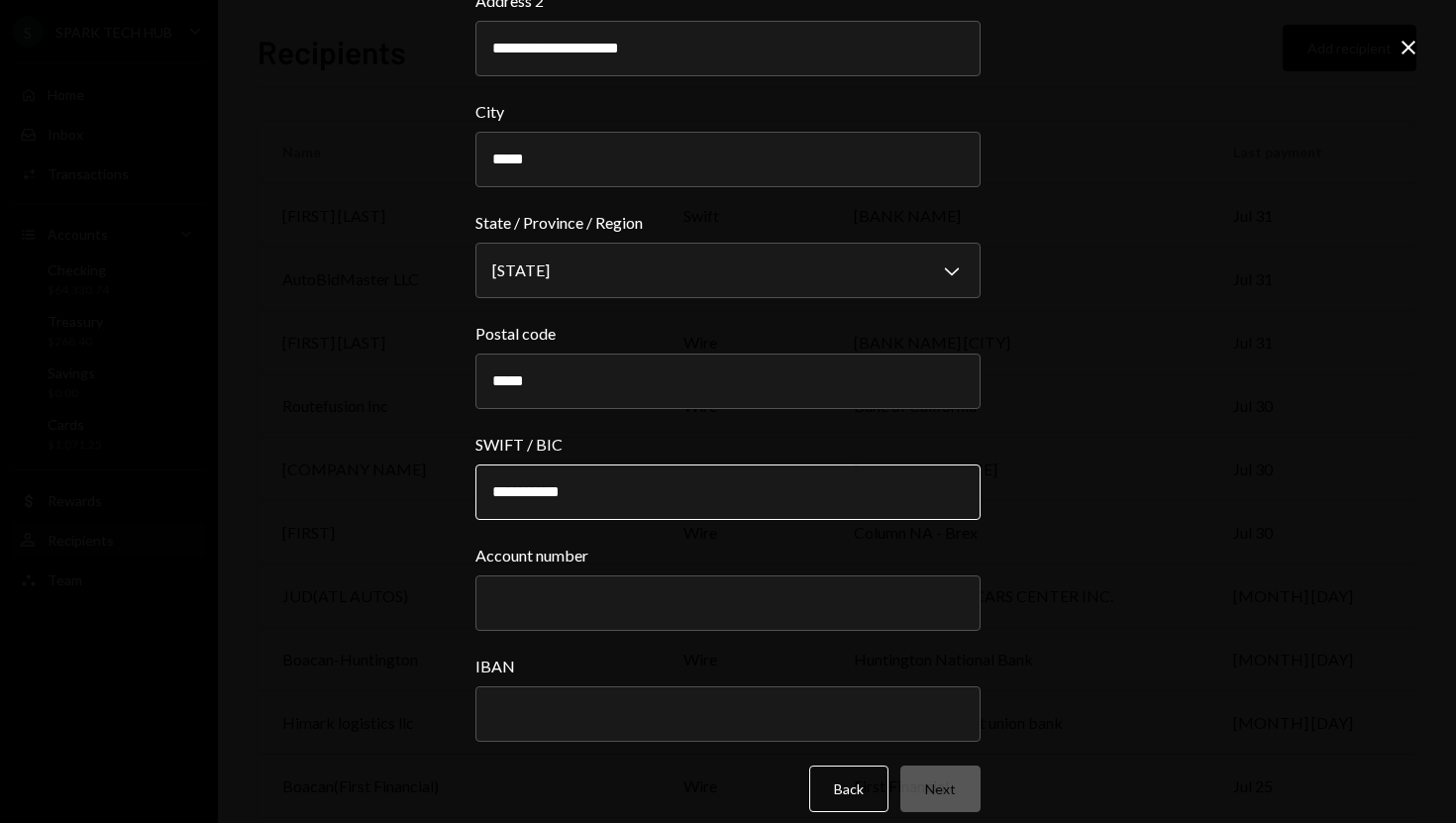 scroll, scrollTop: 584, scrollLeft: 0, axis: vertical 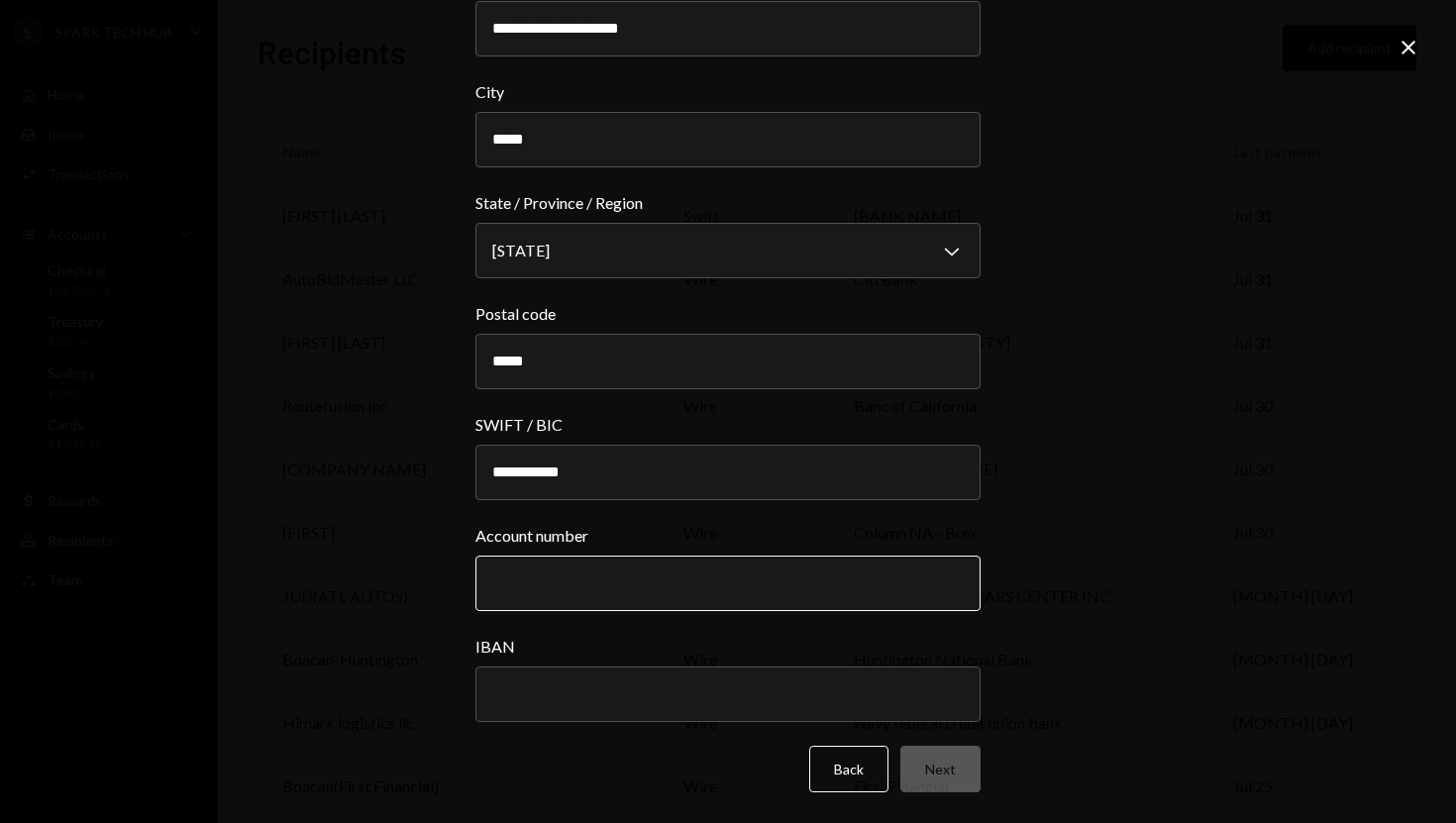 type on "**********" 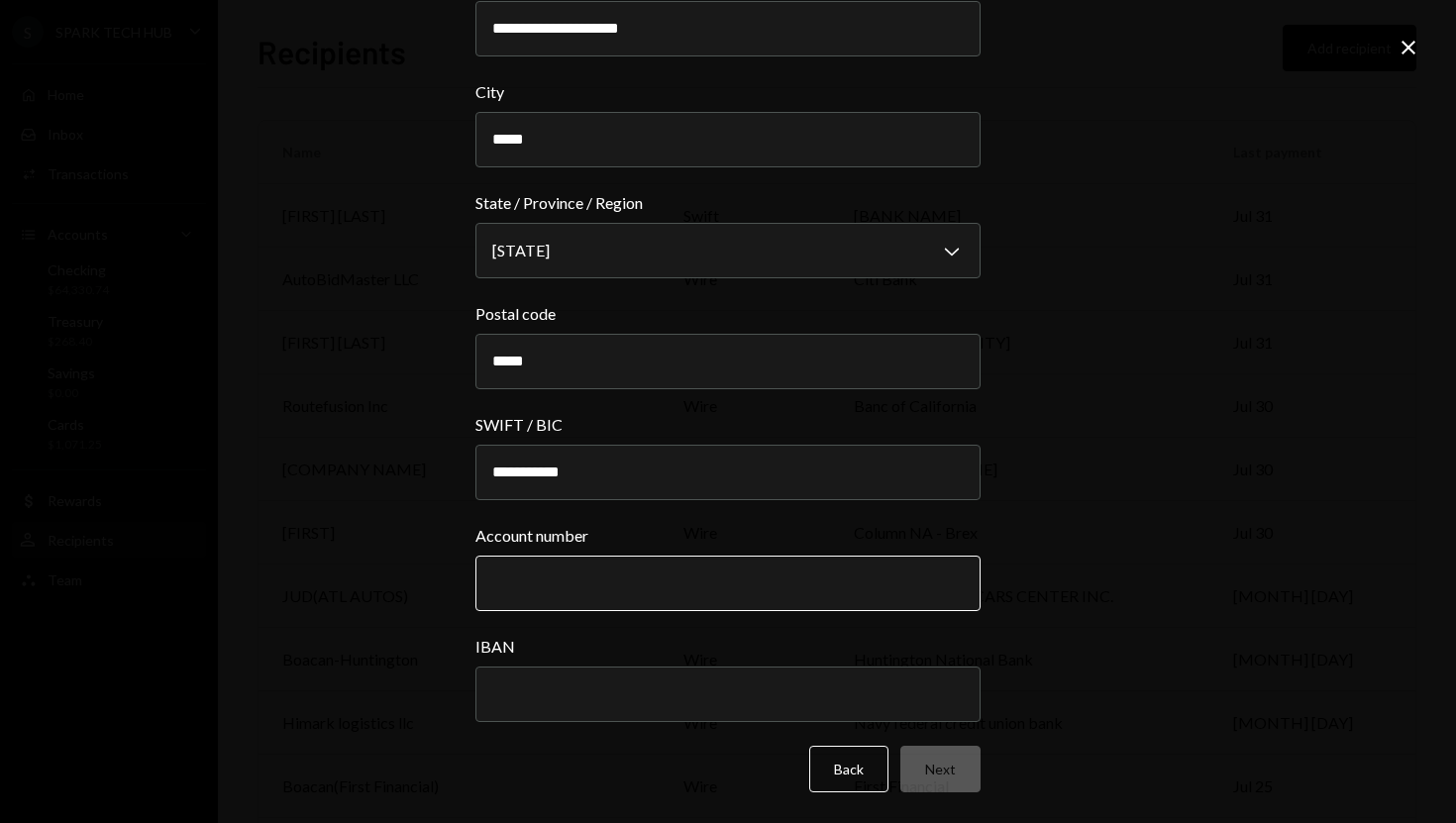 paste on "**********" 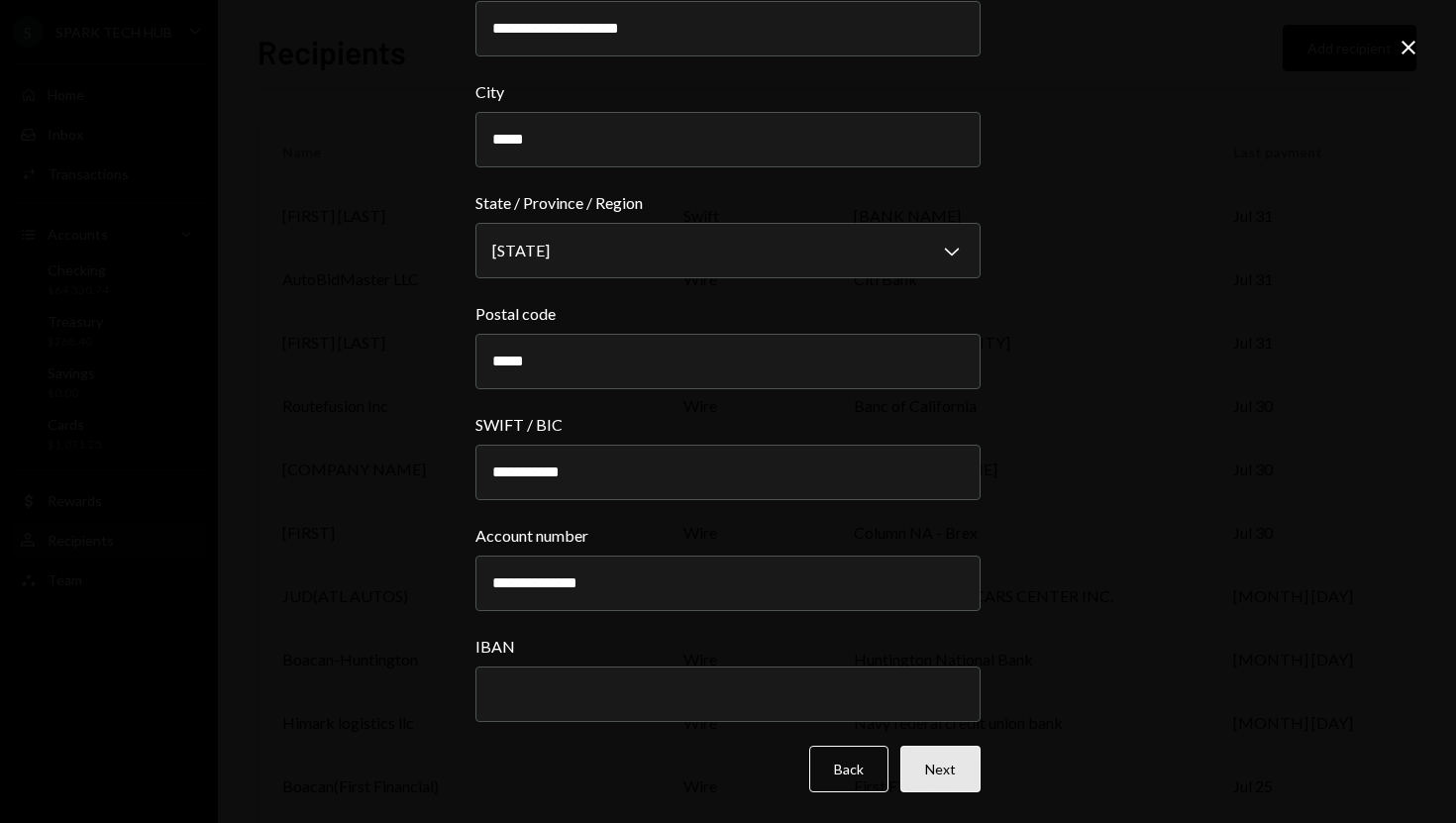 click on "Next" at bounding box center (940, 769) 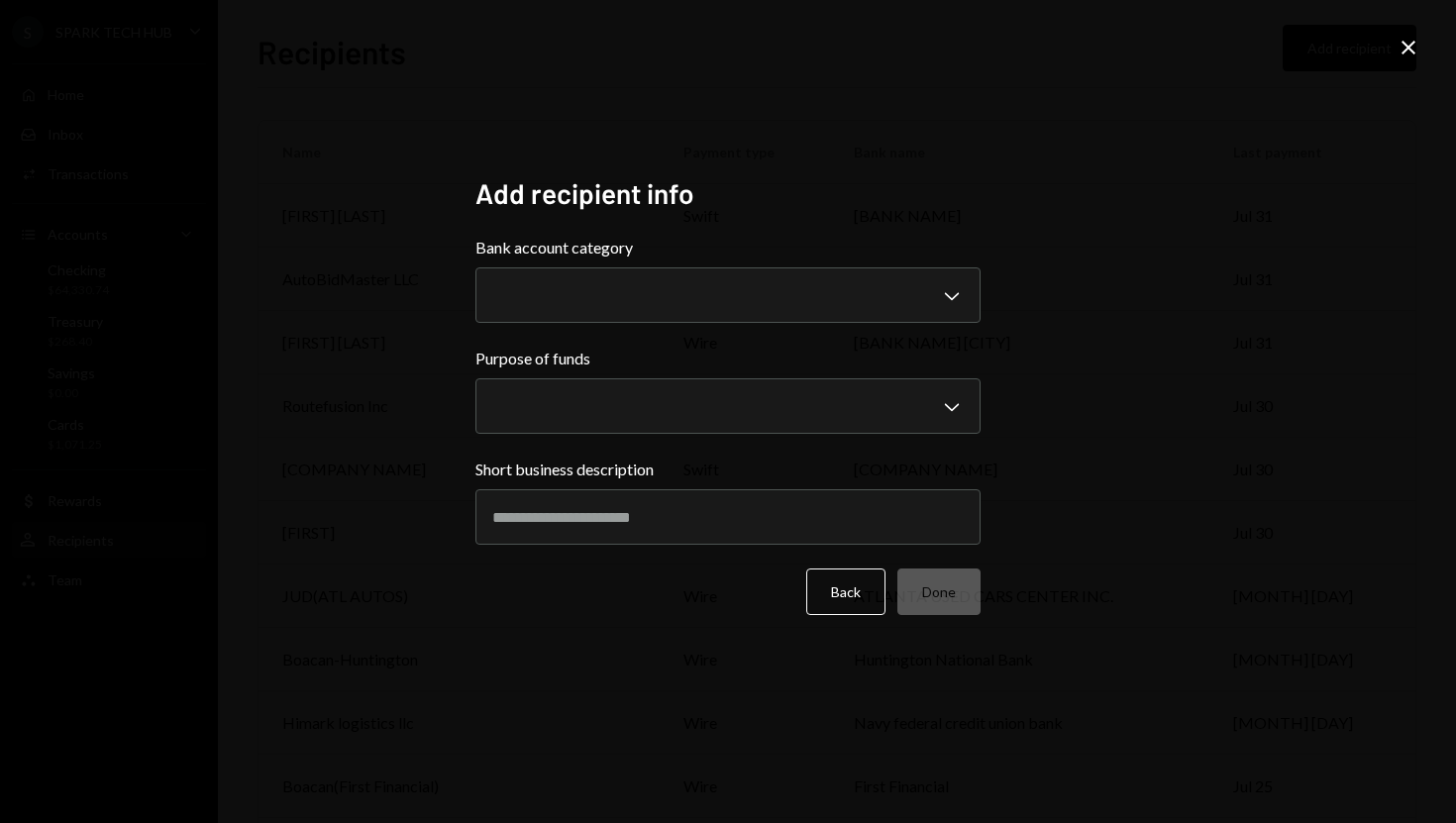 scroll, scrollTop: 0, scrollLeft: 0, axis: both 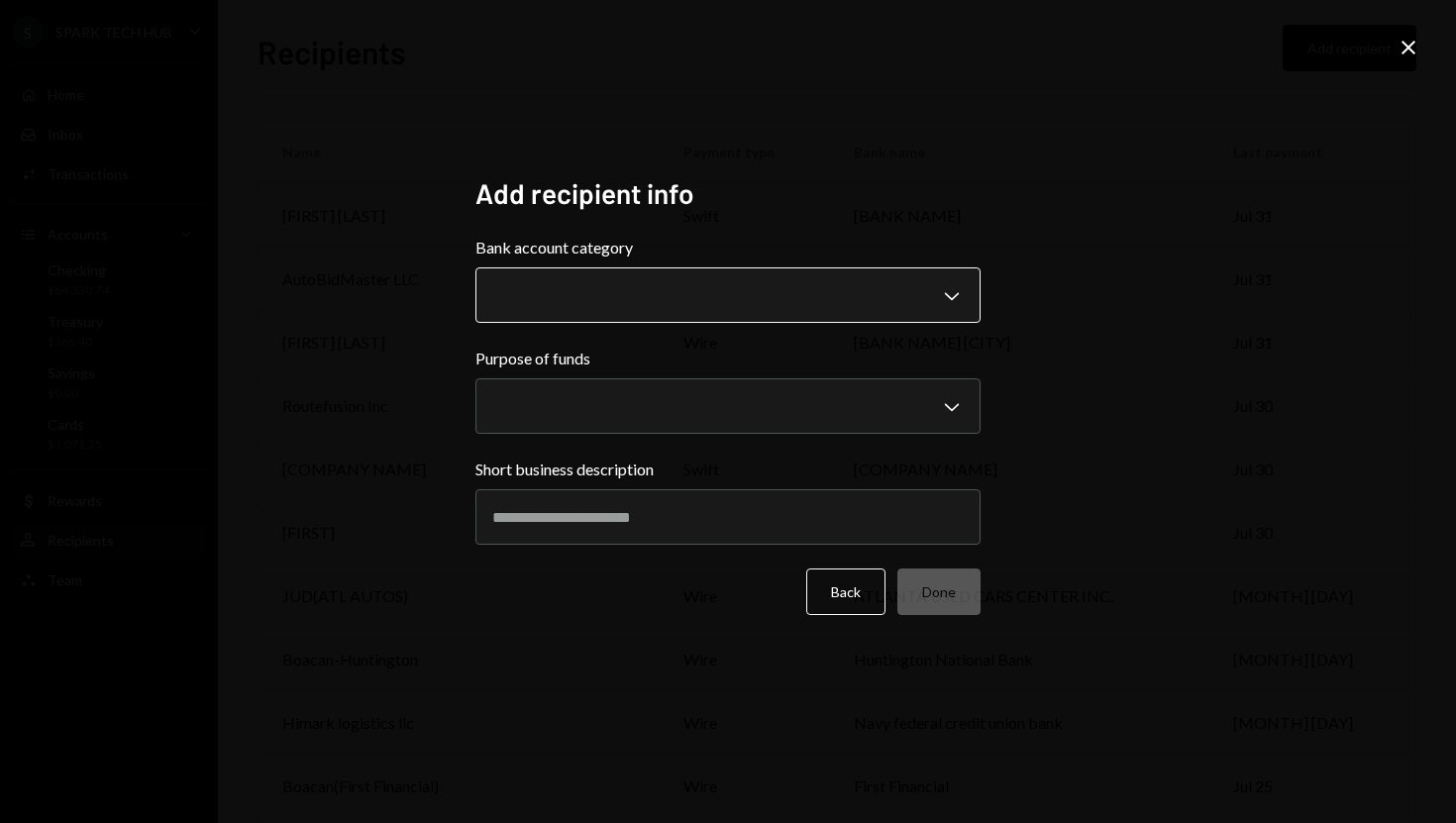 click on "S SPARK TECH HUB Caret Down Home Home Inbox Inbox Activities Transactions Accounts Accounts Caret Down Checking $64,330.74 Treasury $268.40 Savings $0.00 Cards $1,071.25 Dollar Rewards User Recipients Team Team Recipients Add recipient Name Payment type Bank name Last payment  LE CURTIERE COLOMBIA swift BANCOLOMBIA Jul 31 AutoBidMaster LLC wire Citi Bank Jul 31 Tochukwu Chikwendu wire Citibank NY Jul 31 Routefusion Inc wire Banc of California Jul 30 The University of South Wales swift The University of South Wales Jul 30 Cindy wire Column NA - Brex Jul 30 JUD(ATL AUTOS) wire ATLANTA USED CARS CENTER INC. Jul 29 Boacan-Huntington wire Huntington National Bank Jul 29 Himark logistics llc wire Navy federal credit union bank Jul 28 Boacan(First Financial) wire First Financial Jul 25 Jerome John wire Citibank Jul 25 Charles Asiedu Kwarteng wire WELLS FARGO BANK Jul 25 Boacan(AMEX) wire Boacon Autos Jul 24 Veracode Inc ach HSBC Jul 24 himark logistics llc wire indiana member credit union bank Jul 23 Boacan wire ach" at bounding box center (728, 411) 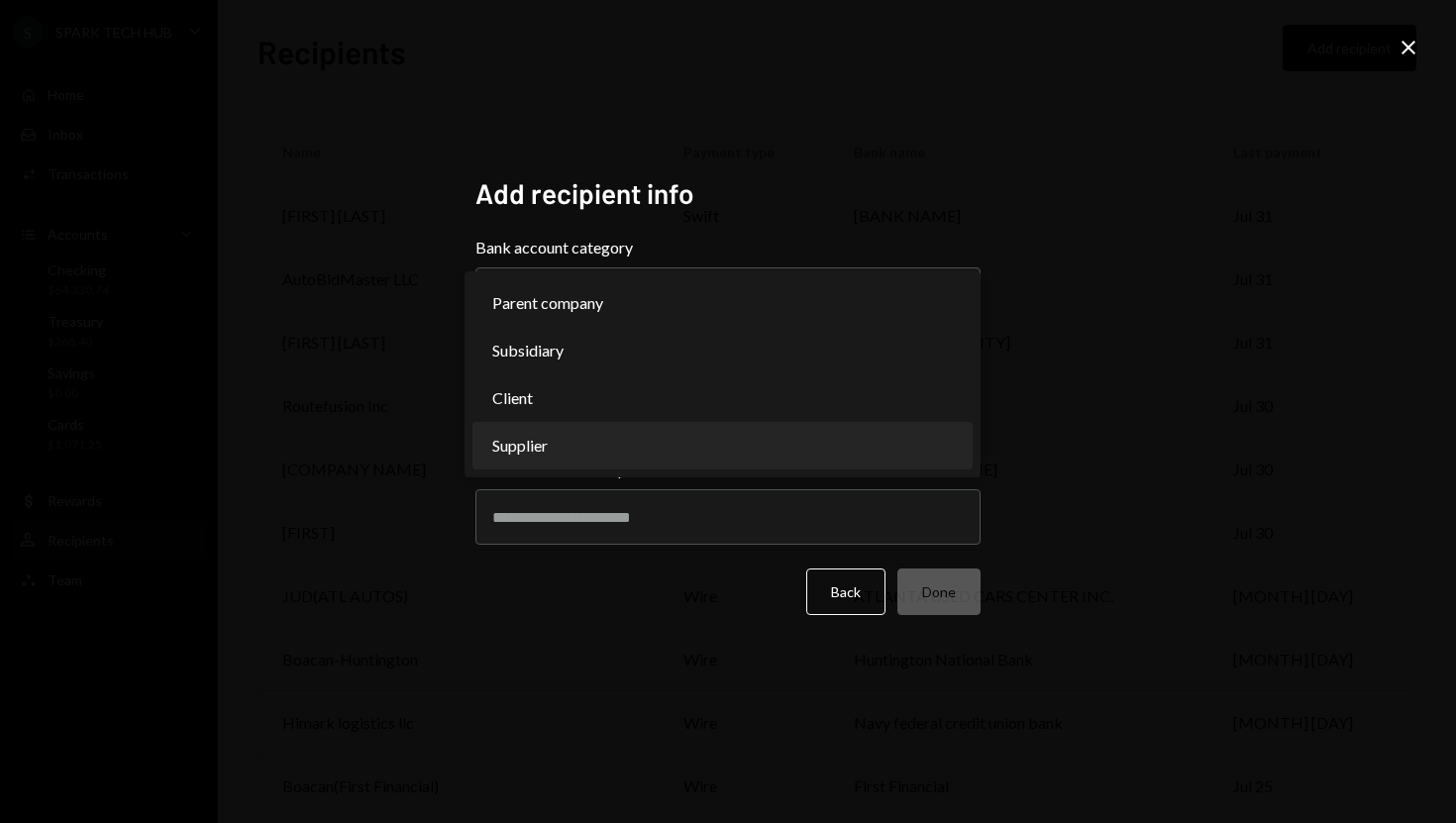 select on "********" 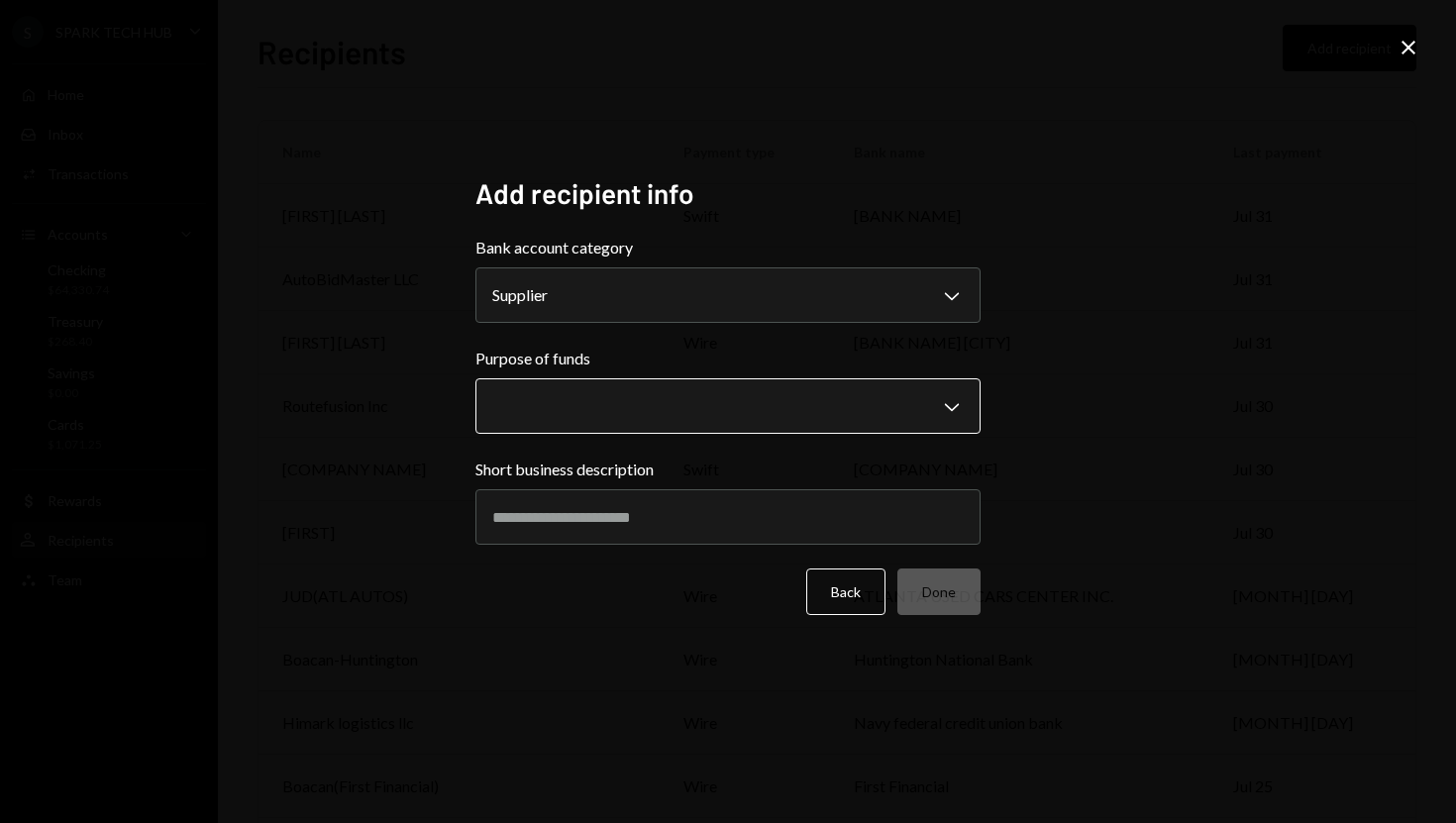 click on "S SPARK TECH HUB Caret Down Home Home Inbox Inbox Activities Transactions Accounts Accounts Caret Down Checking $64,330.74 Treasury $268.40 Savings $0.00 Cards $1,071.25 Dollar Rewards User Recipients Team Team Recipients Add recipient Name Payment type Bank name Last payment  LE CURTIERE COLOMBIA swift BANCOLOMBIA Jul 31 AutoBidMaster LLC wire Citi Bank Jul 31 Tochukwu Chikwendu wire Citibank NY Jul 31 Routefusion Inc wire Banc of California Jul 30 The University of South Wales swift The University of South Wales Jul 30 Cindy wire Column NA - Brex Jul 30 JUD(ATL AUTOS) wire ATLANTA USED CARS CENTER INC. Jul 29 Boacan-Huntington wire Huntington National Bank Jul 29 Himark logistics llc wire Navy federal credit union bank Jul 28 Boacan(First Financial) wire First Financial Jul 25 Jerome John wire Citibank Jul 25 Charles Asiedu Kwarteng wire WELLS FARGO BANK Jul 25 Boacan(AMEX) wire Boacon Autos Jul 24 Veracode Inc ach HSBC Jul 24 himark logistics llc wire indiana member credit union bank Jul 23 Boacan wire ach" at bounding box center [728, 411] 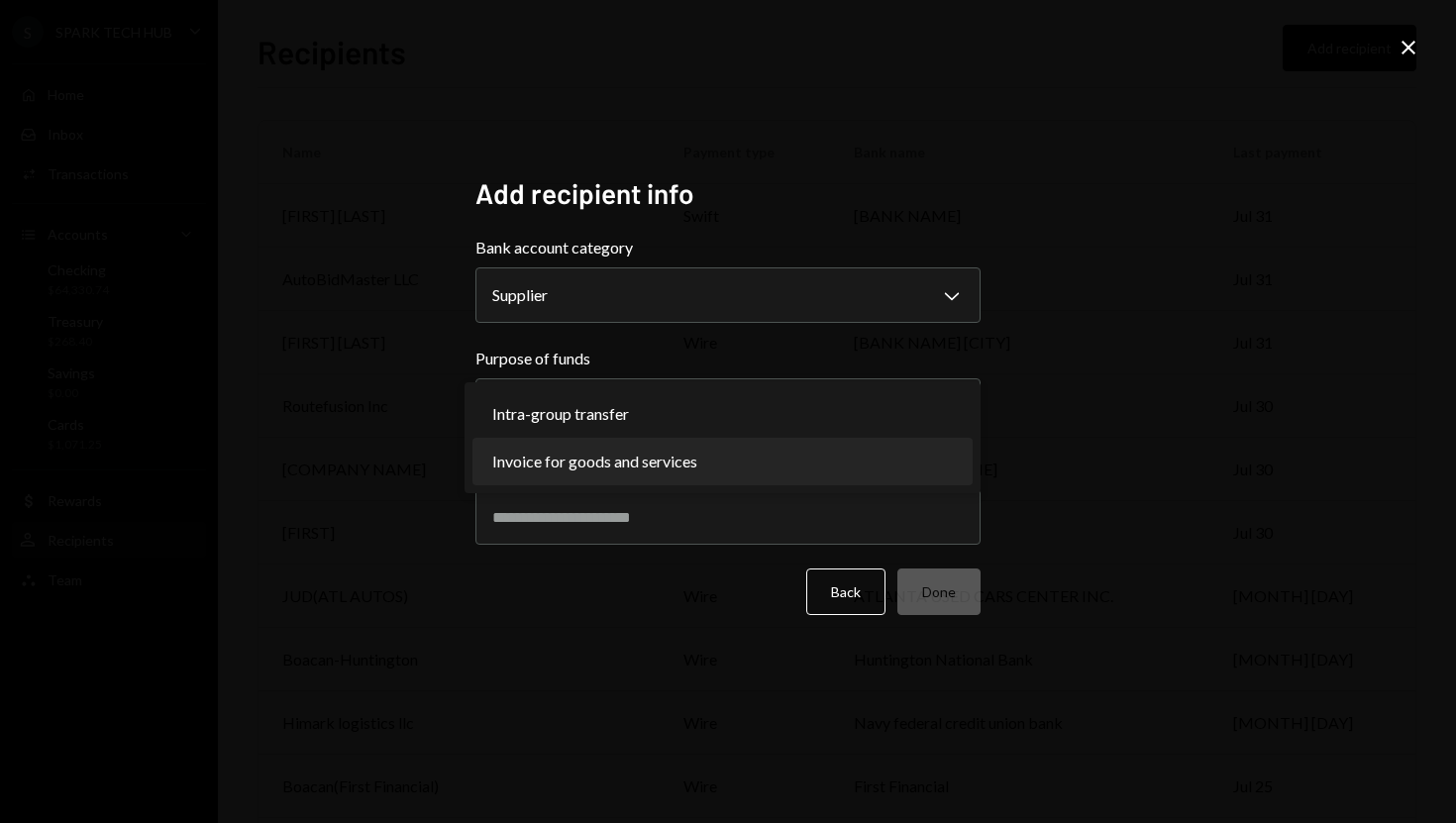 select on "**********" 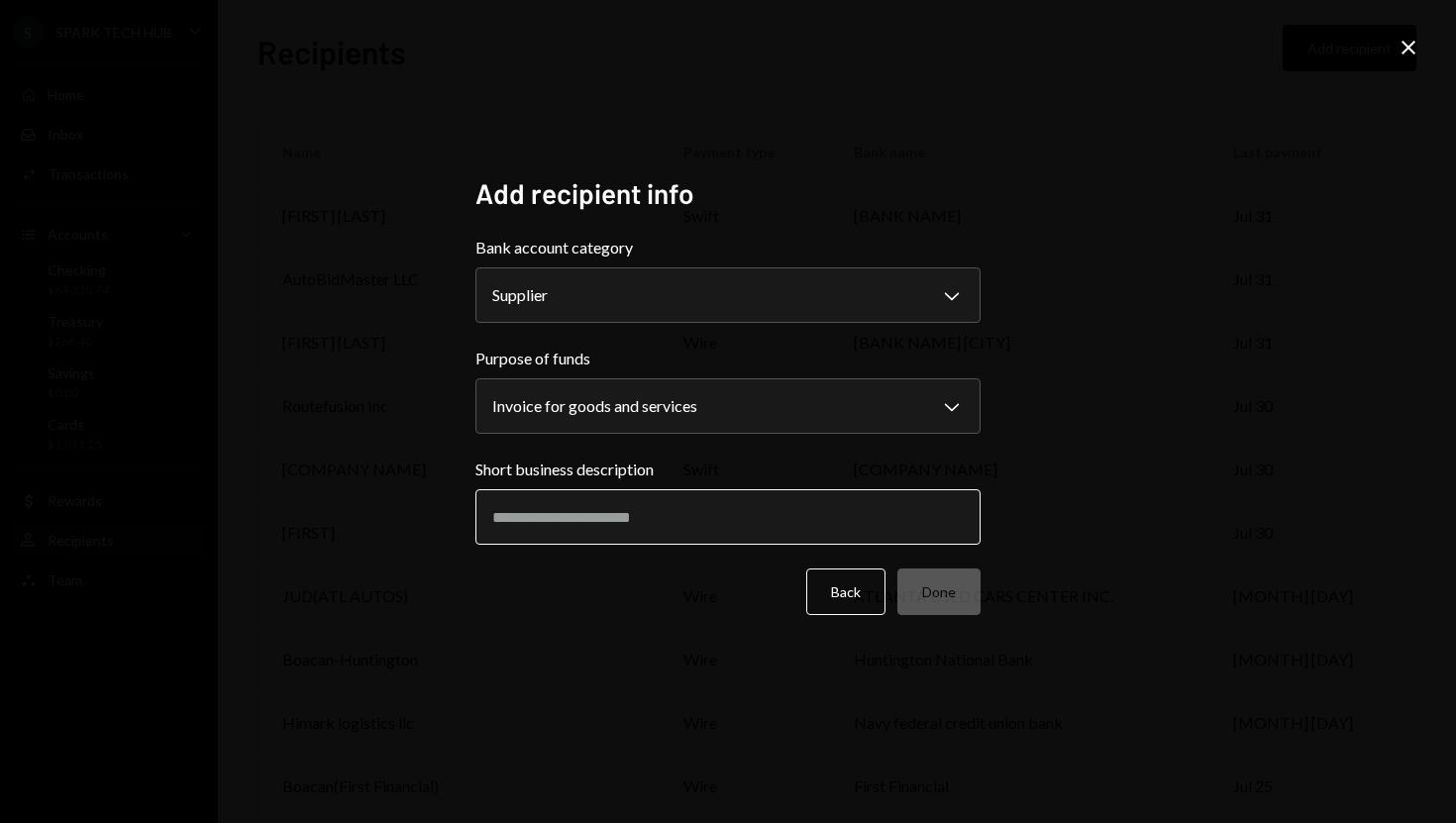 click on "Short business description" at bounding box center [728, 517] 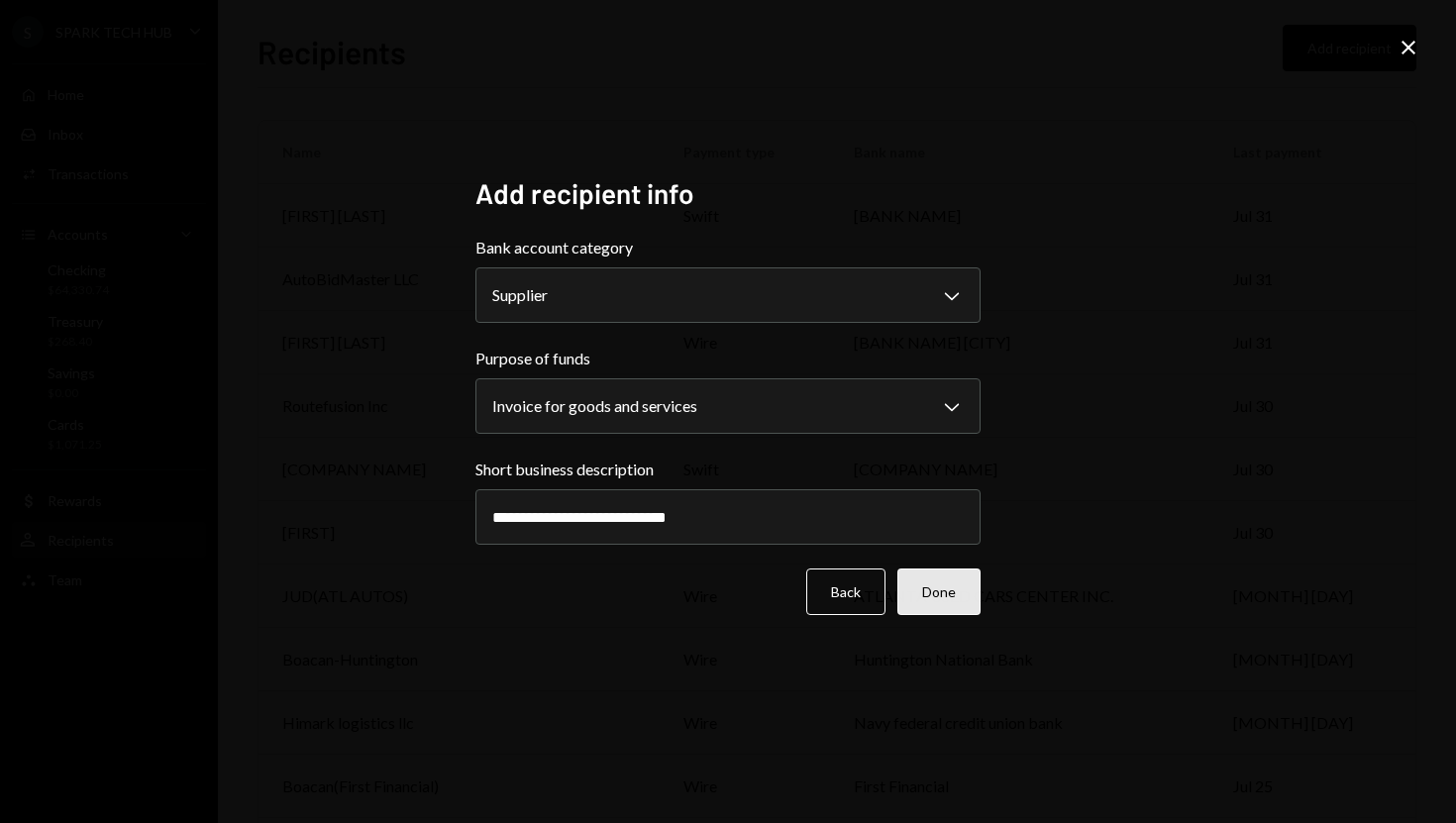 type on "**********" 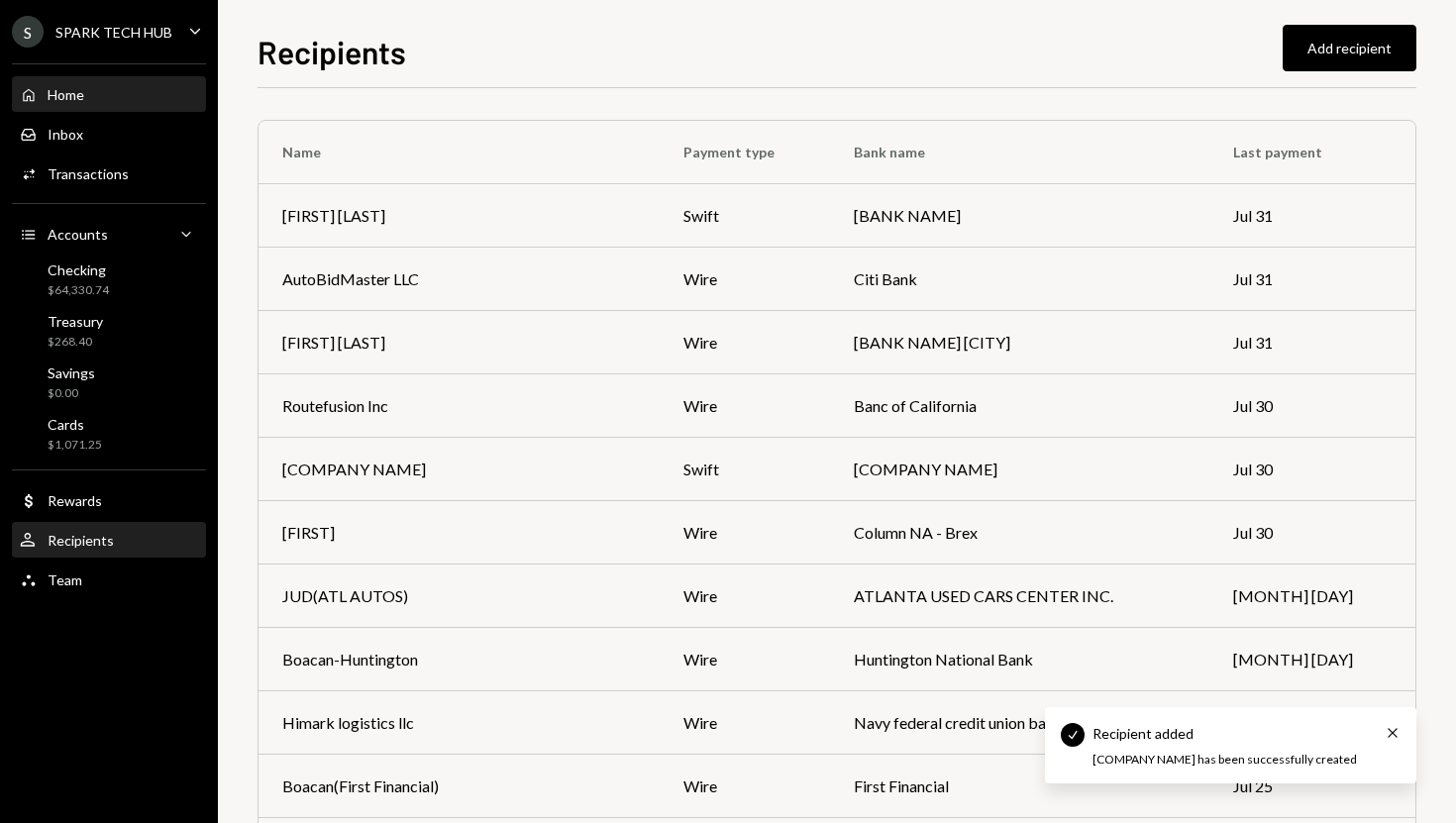 click on "Home Home" at bounding box center (109, 95) 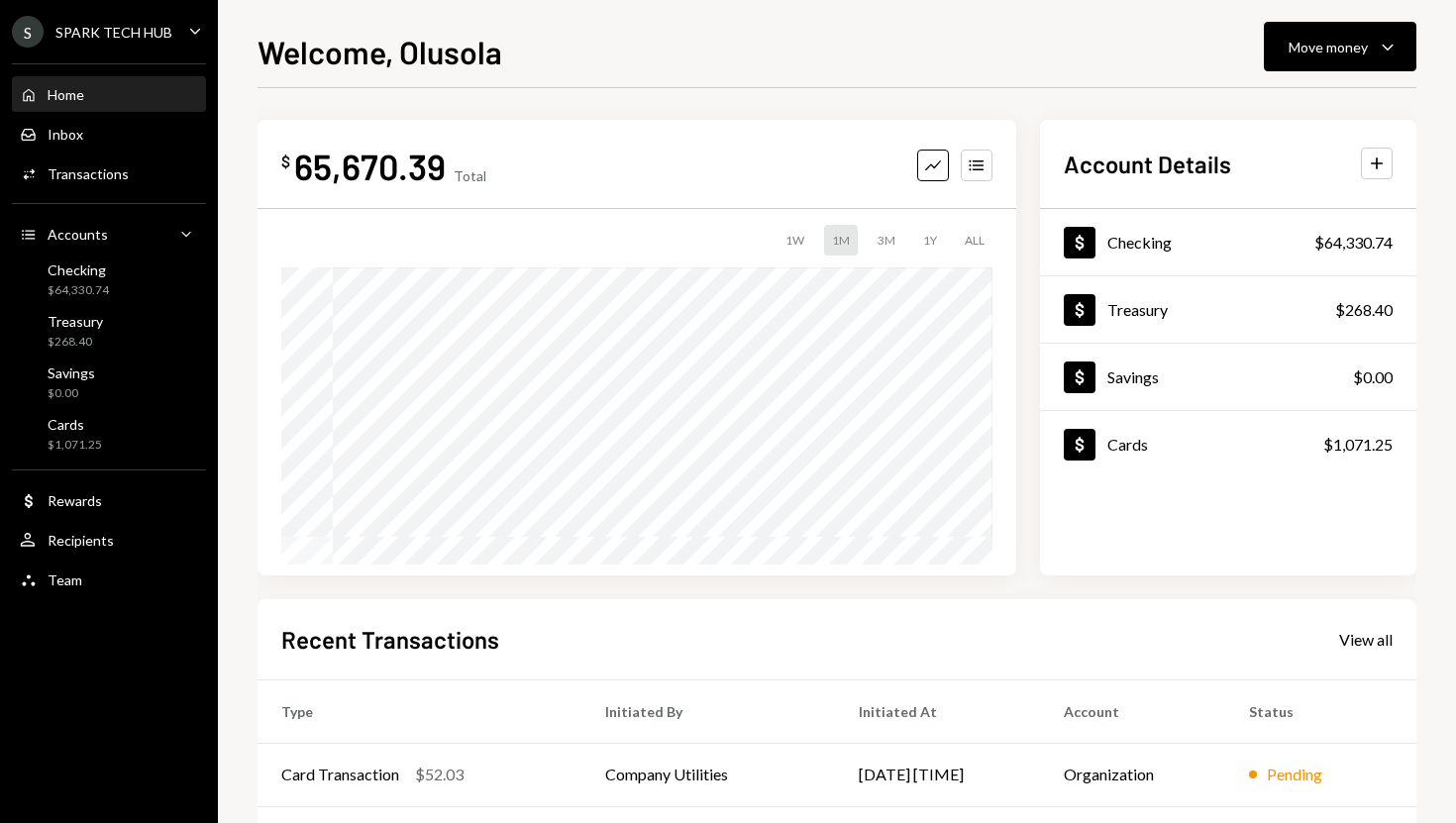 scroll, scrollTop: 0, scrollLeft: 0, axis: both 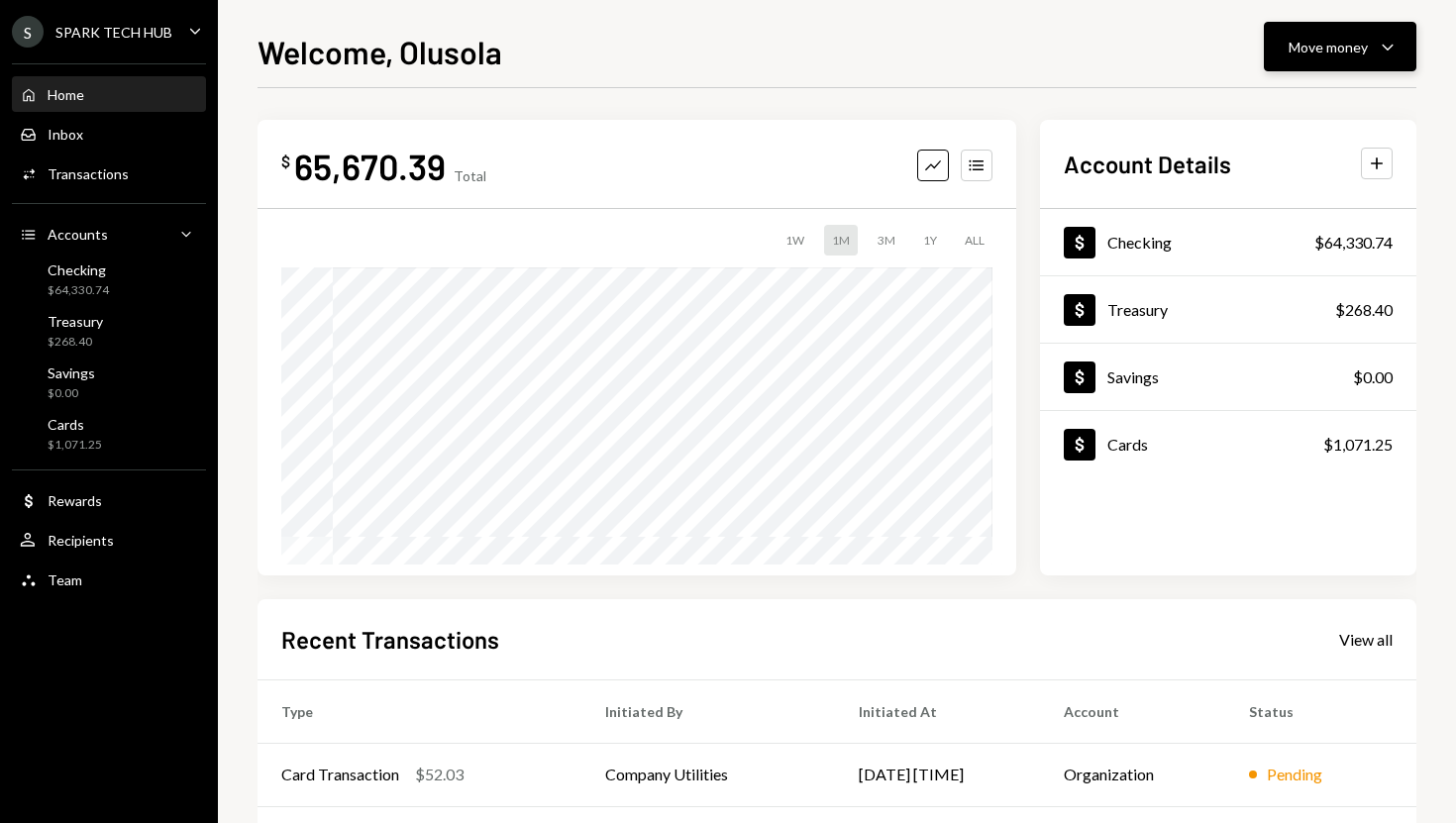 click on "Move money Caret Down" at bounding box center (1340, 47) 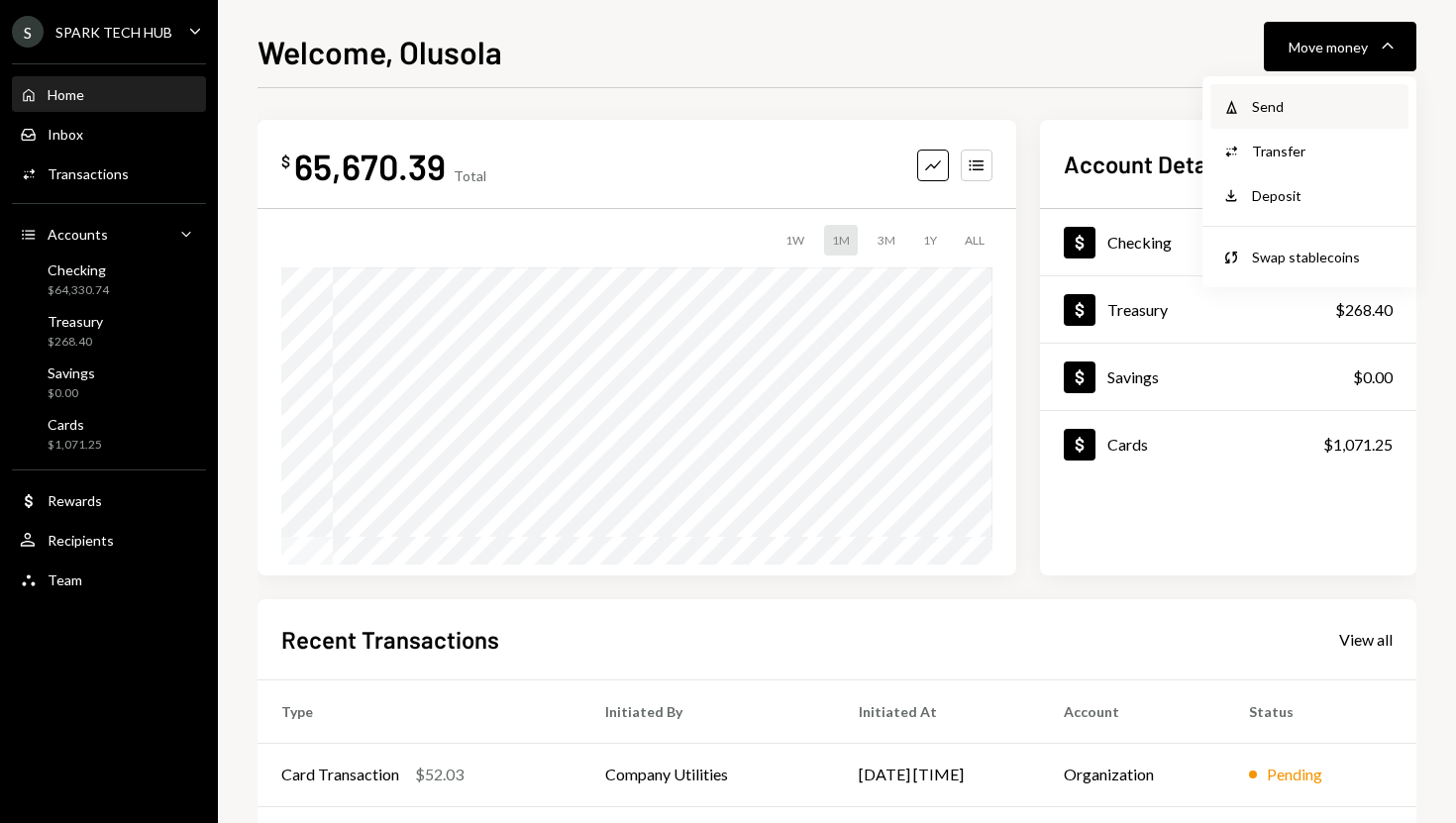click on "Send" at bounding box center [1324, 106] 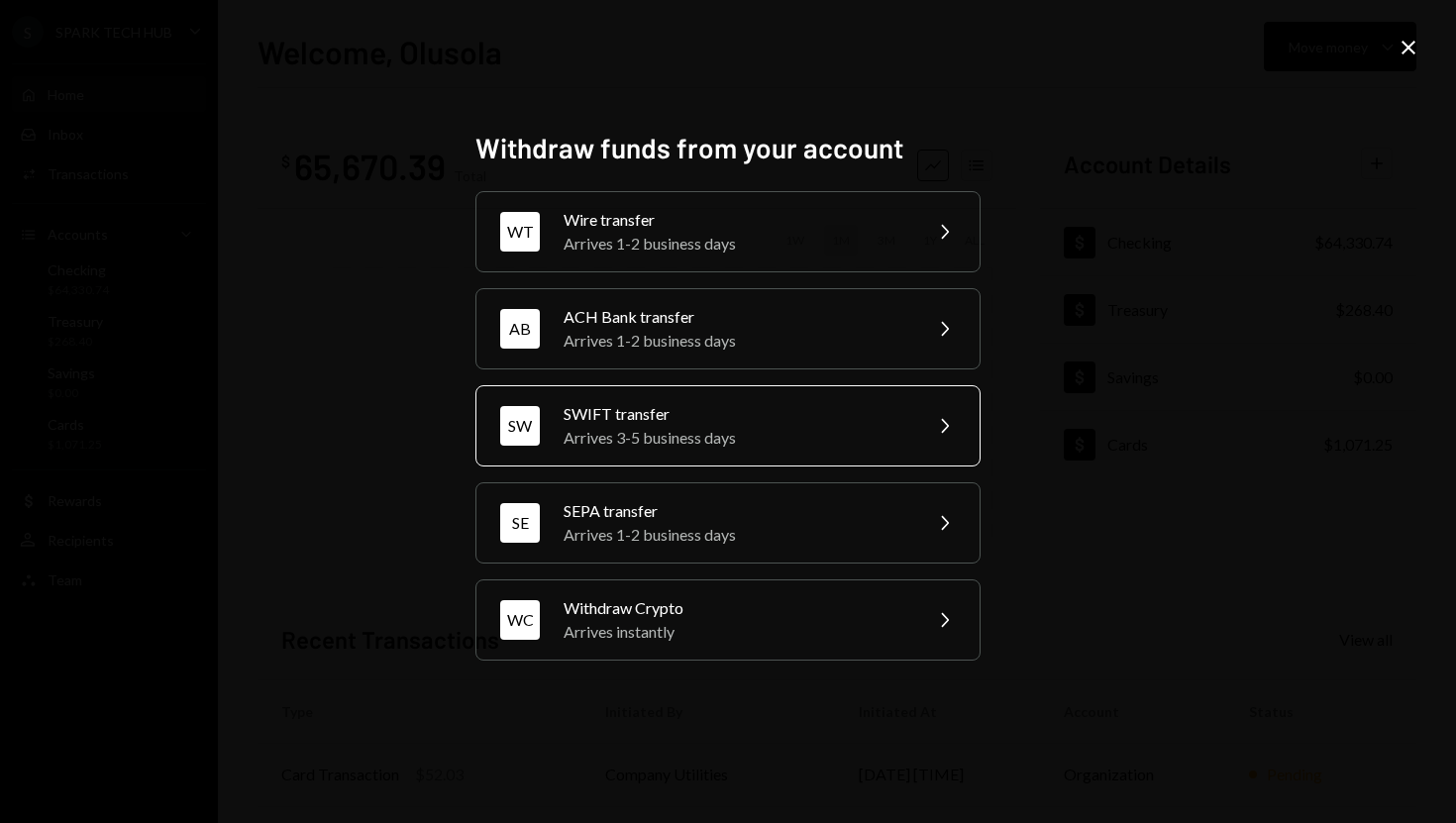 click on "Arrives 3-5 business days" at bounding box center (736, 438) 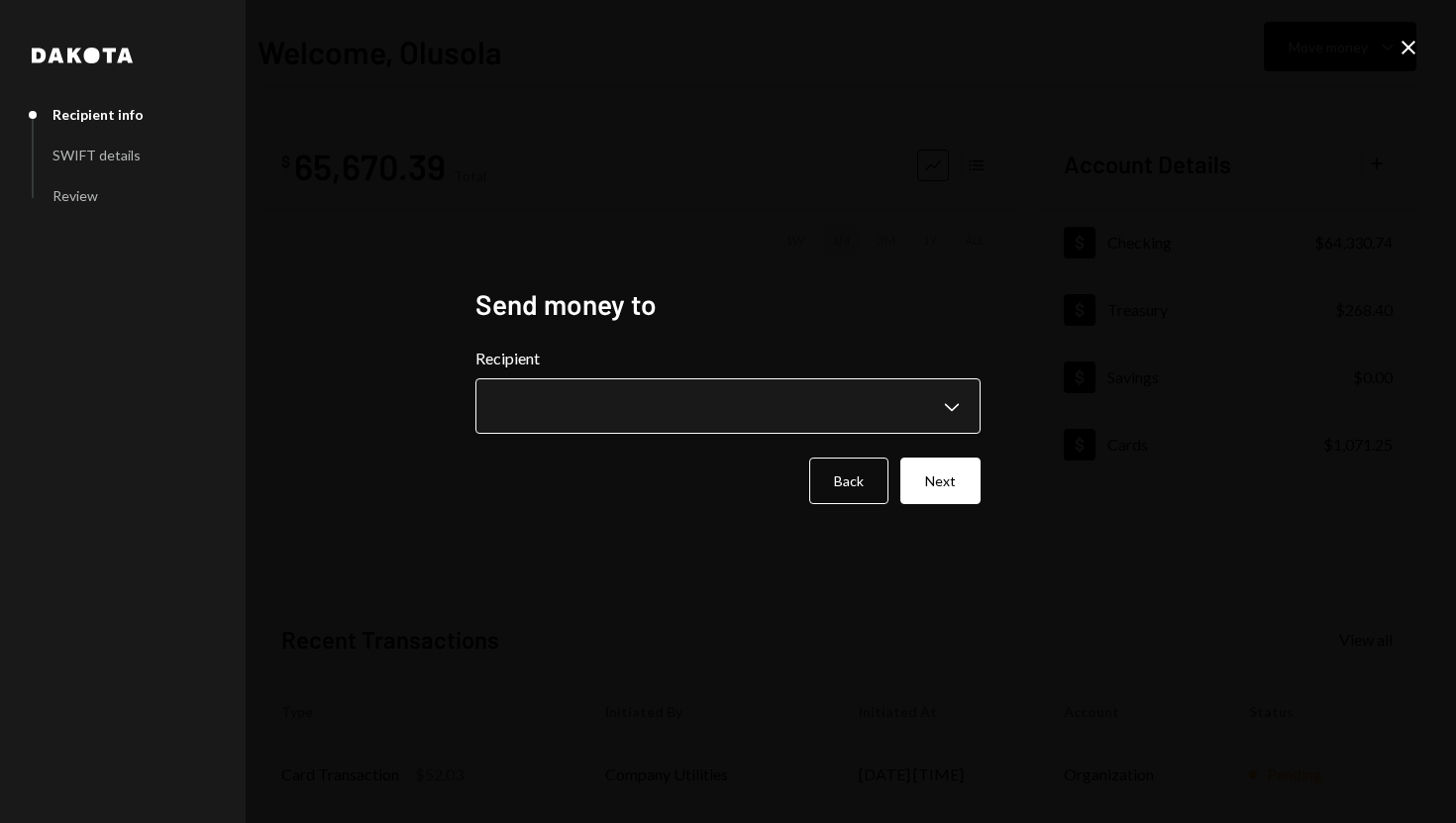 click on "**********" at bounding box center [728, 411] 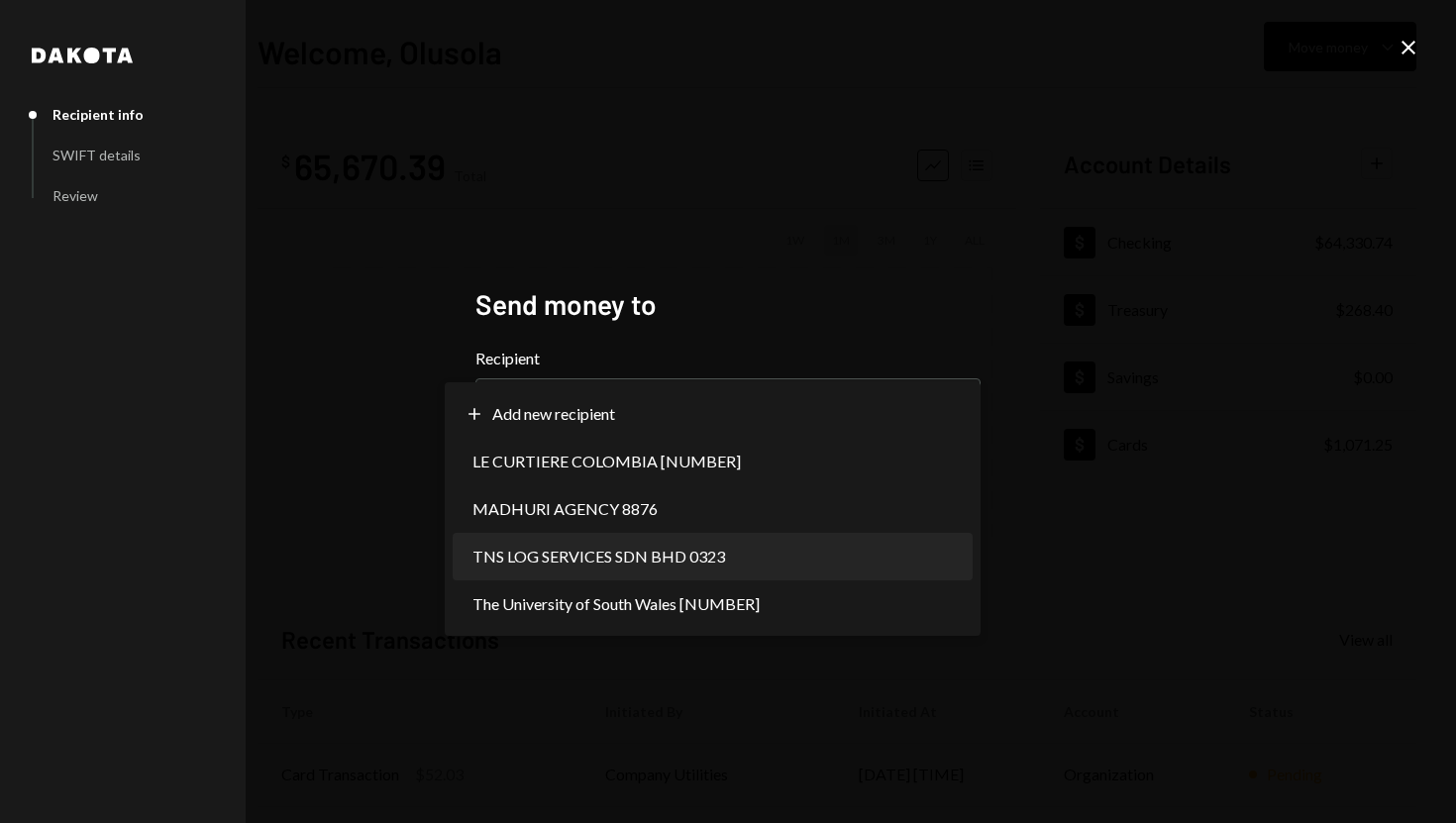 select on "**********" 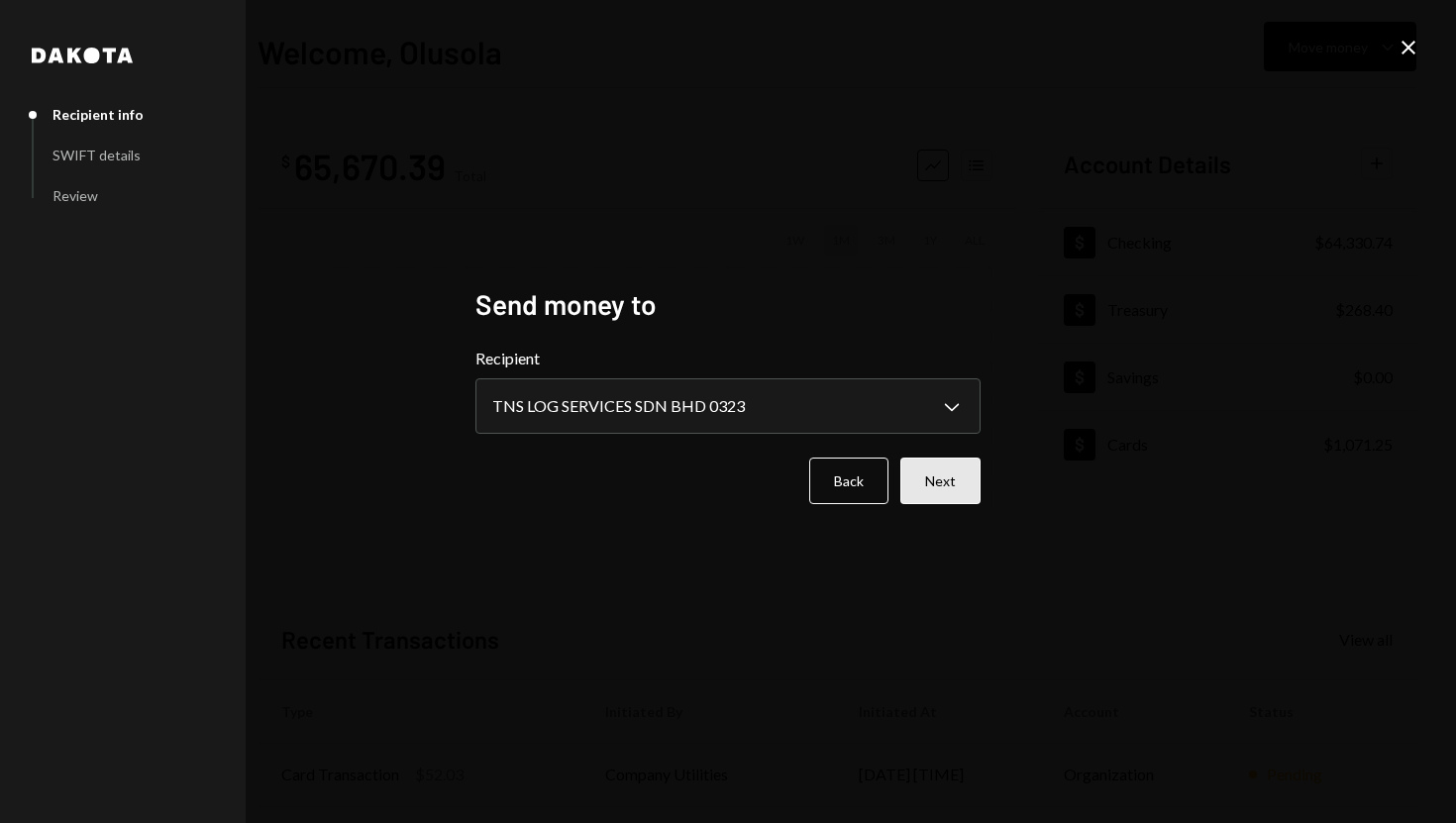click on "Next" at bounding box center [940, 480] 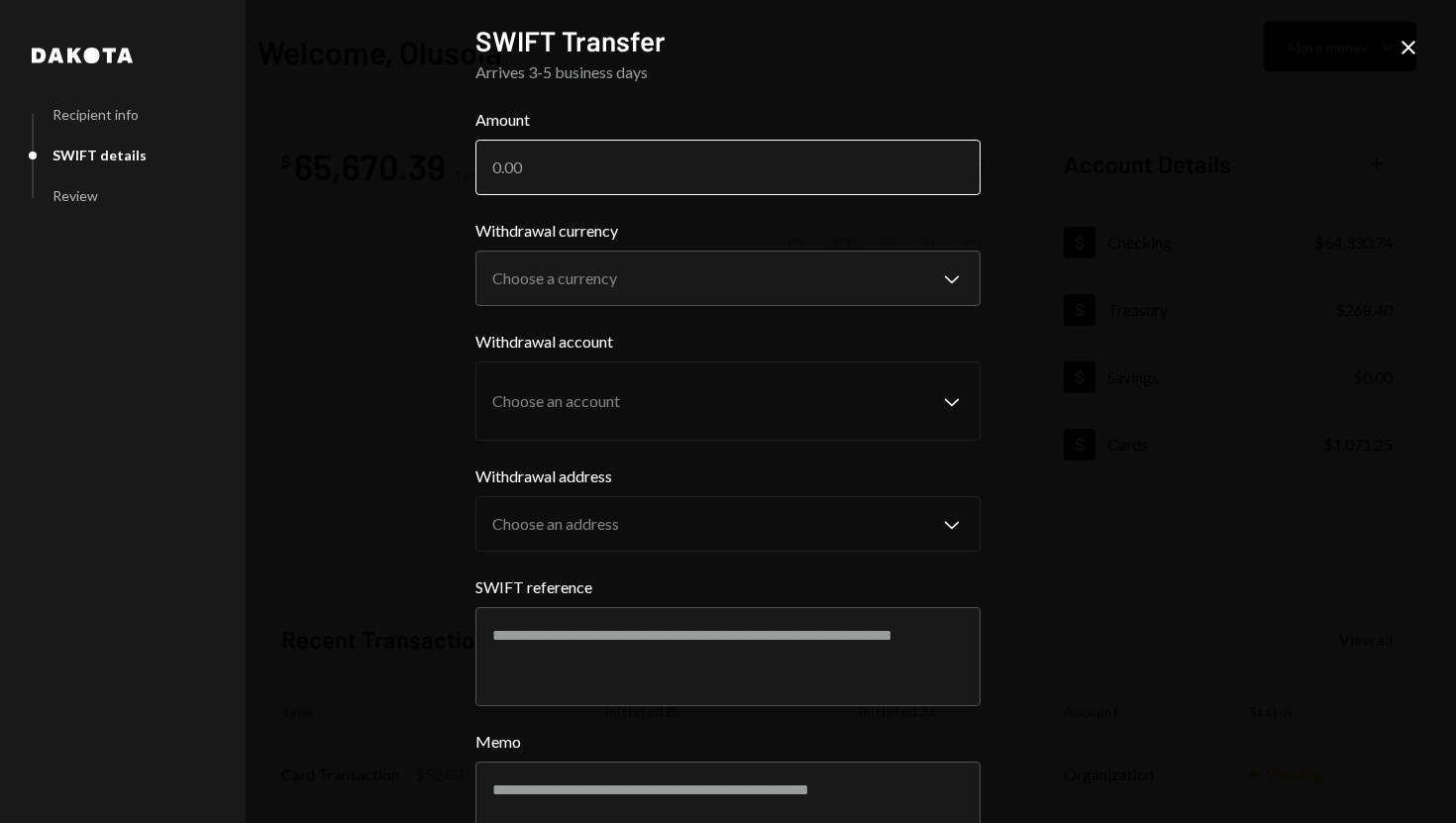 click on "Amount" at bounding box center [728, 167] 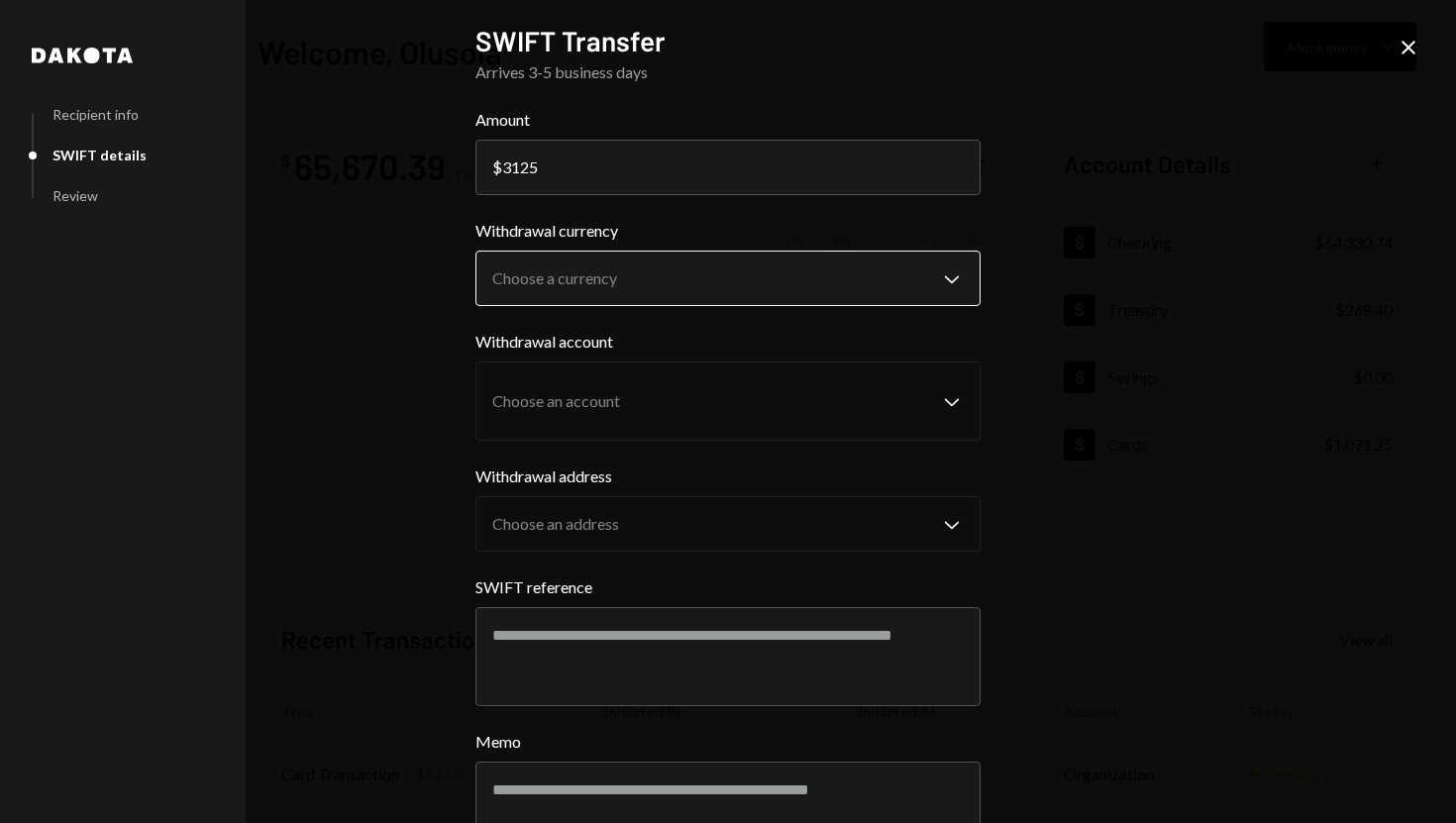 type on "3125" 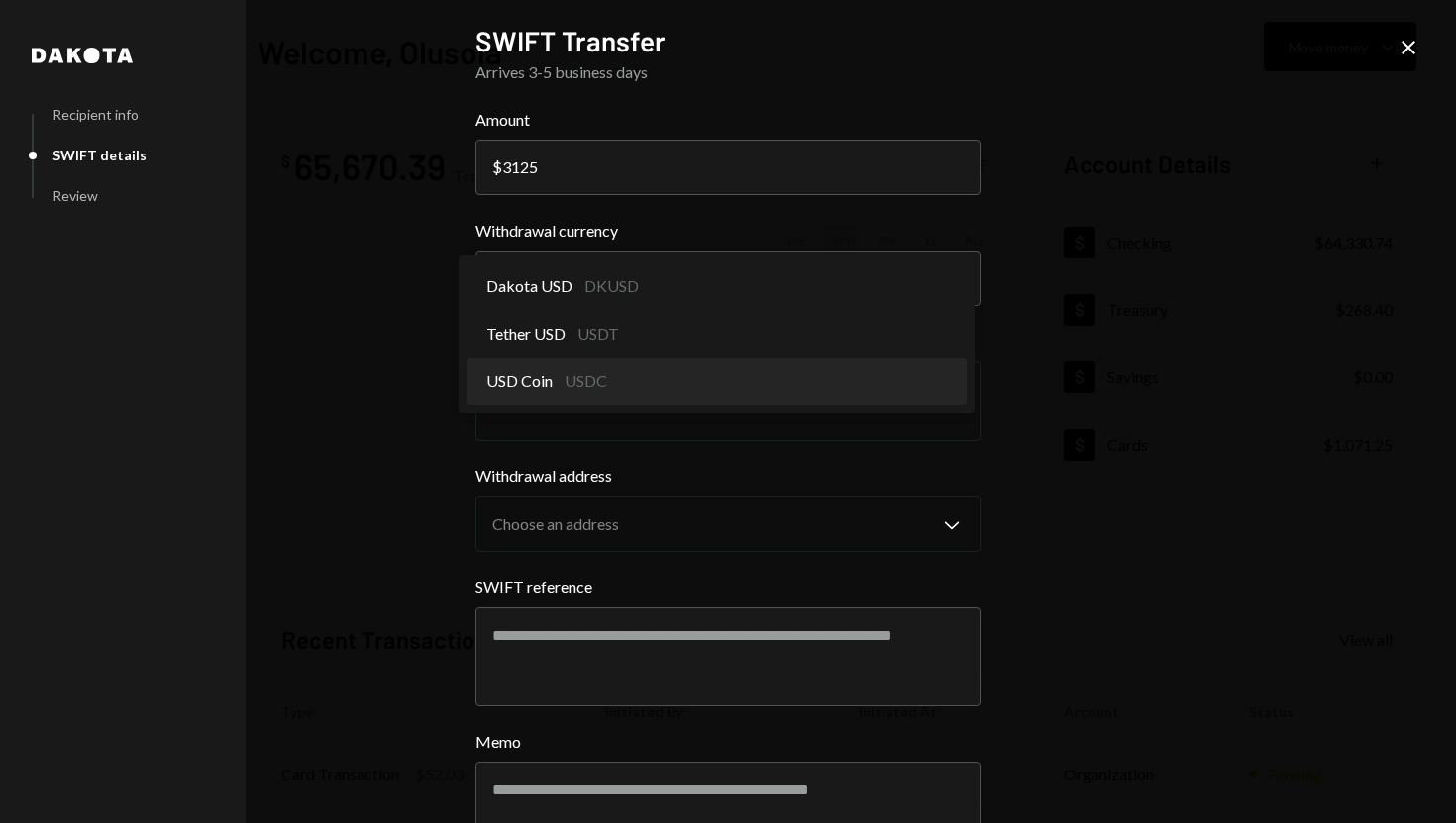 select on "****" 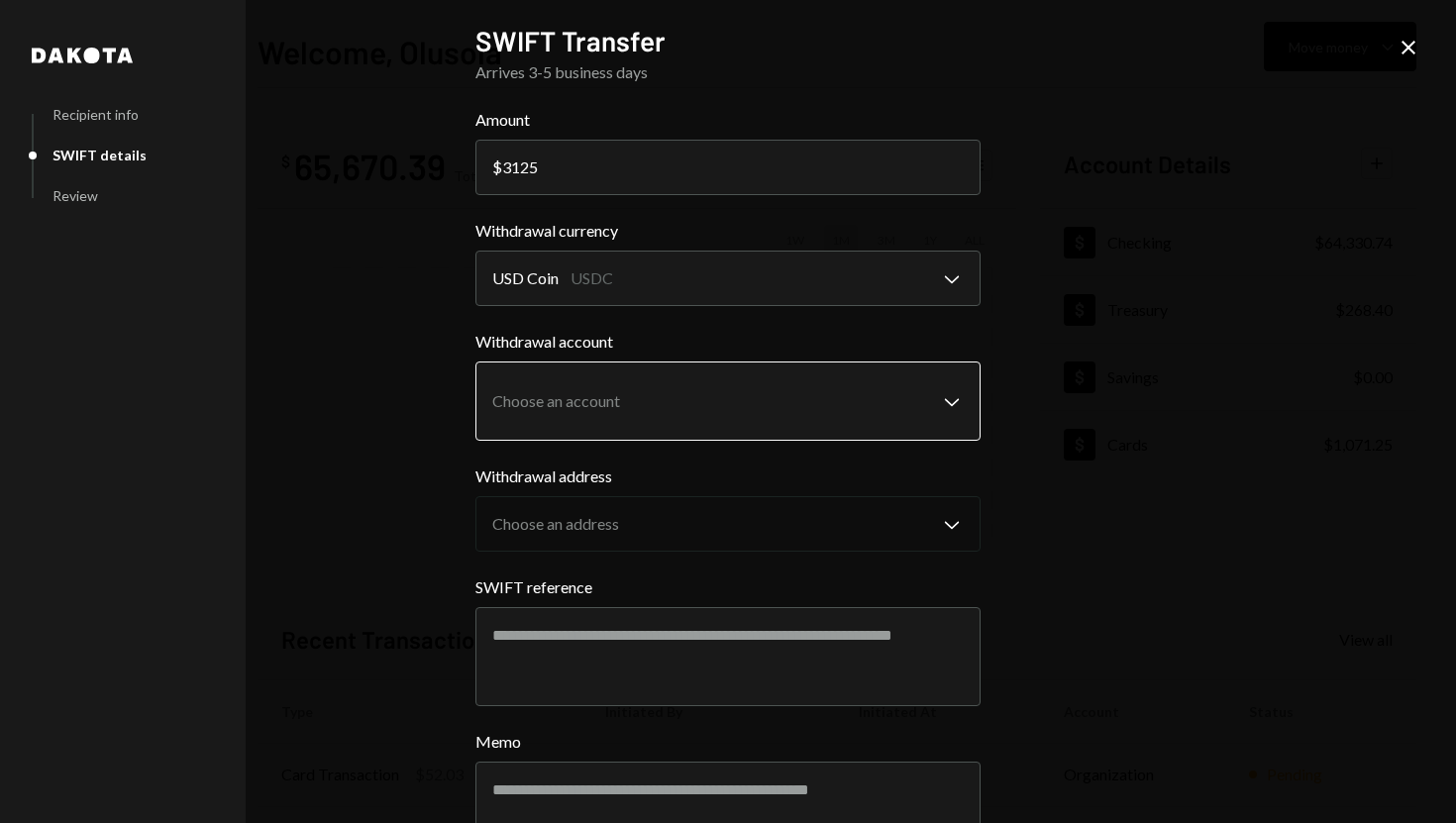 click on "S SPARK TECH HUB Caret Down Home Home Inbox Inbox Activities Transactions Accounts Accounts Caret Down Checking $64,330.74 Treasury $268.40 Savings $0.00 Cards $1,071.25 Dollar Rewards User Recipients Team Team Welcome, Olusola Move money Caret Down $ 65,670.39 Total Graph Accounts 1W 1M 3M 1Y ALL Account Details Plus Dollar Checking $64,330.74 Dollar Treasury $268.40 Dollar Savings $0.00 Dollar Cards $1,071.25 Recent Transactions View all Type Initiated By Initiated At Account Status Card Transaction $52.03 Company Utilities 08/01/25 3:34 AM Organization Pending Withdrawal 60,000  USDC Adewumi Hammed 07/31/25 1:36 PM Checking Completed Bank Payment $30,030.00 Adewumi Hammed 07/31/25 12:57 PM Checking Completed Deposit 129,735.3  USDC 0x260B...C54cEa Copy 07/31/25 12:36 PM Checking Completed Bank Payment $10,545.53 Adewumi Hammed 07/31/25 12:21 PM Checking Completed /dashboard   Dakota Recipient info SWIFT details Review SWIFT Transfer Arrives 3-5 business days Amount $ 3125 Withdrawal currency USD Coin USDC" at bounding box center (728, 411) 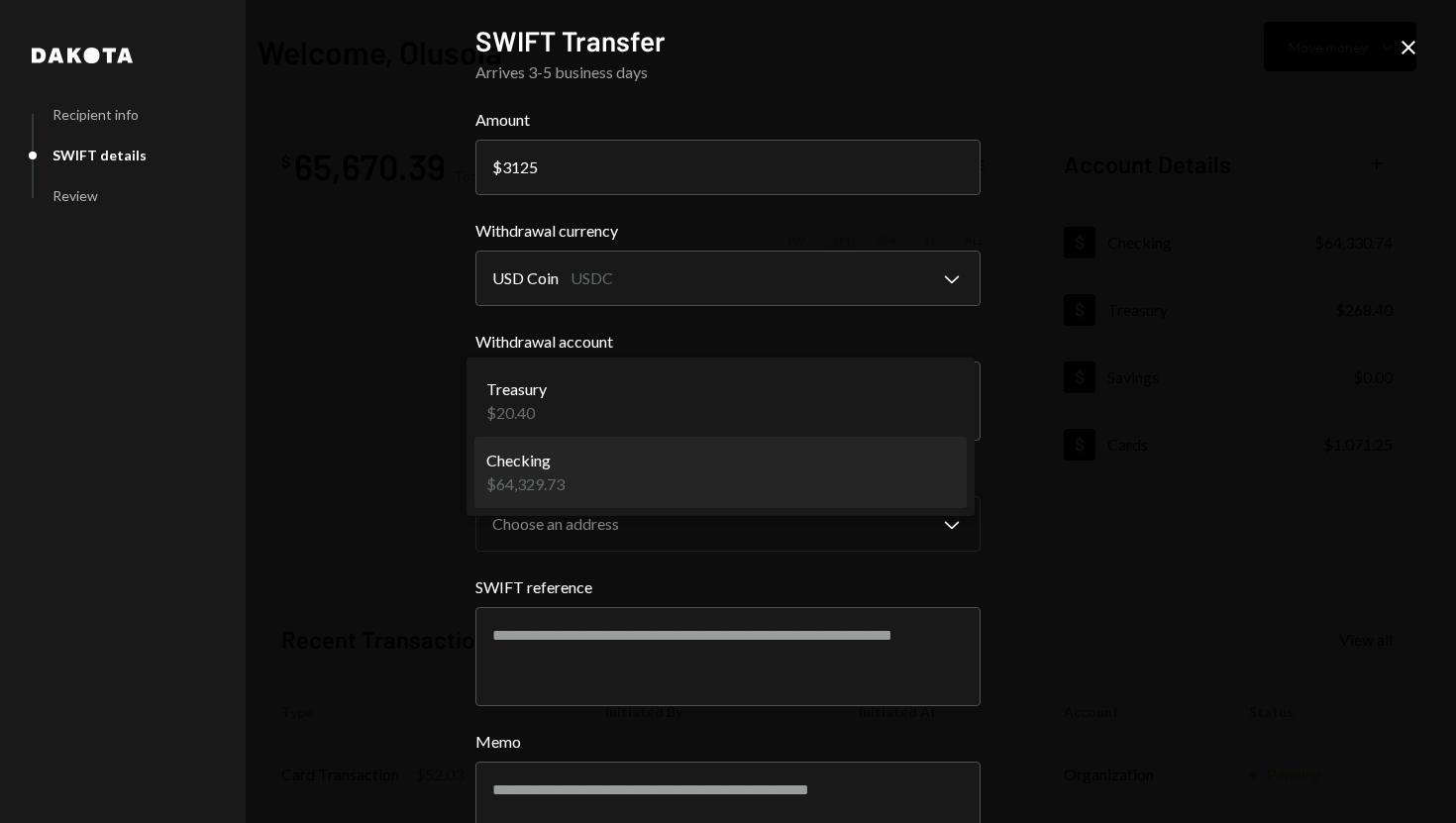select on "**********" 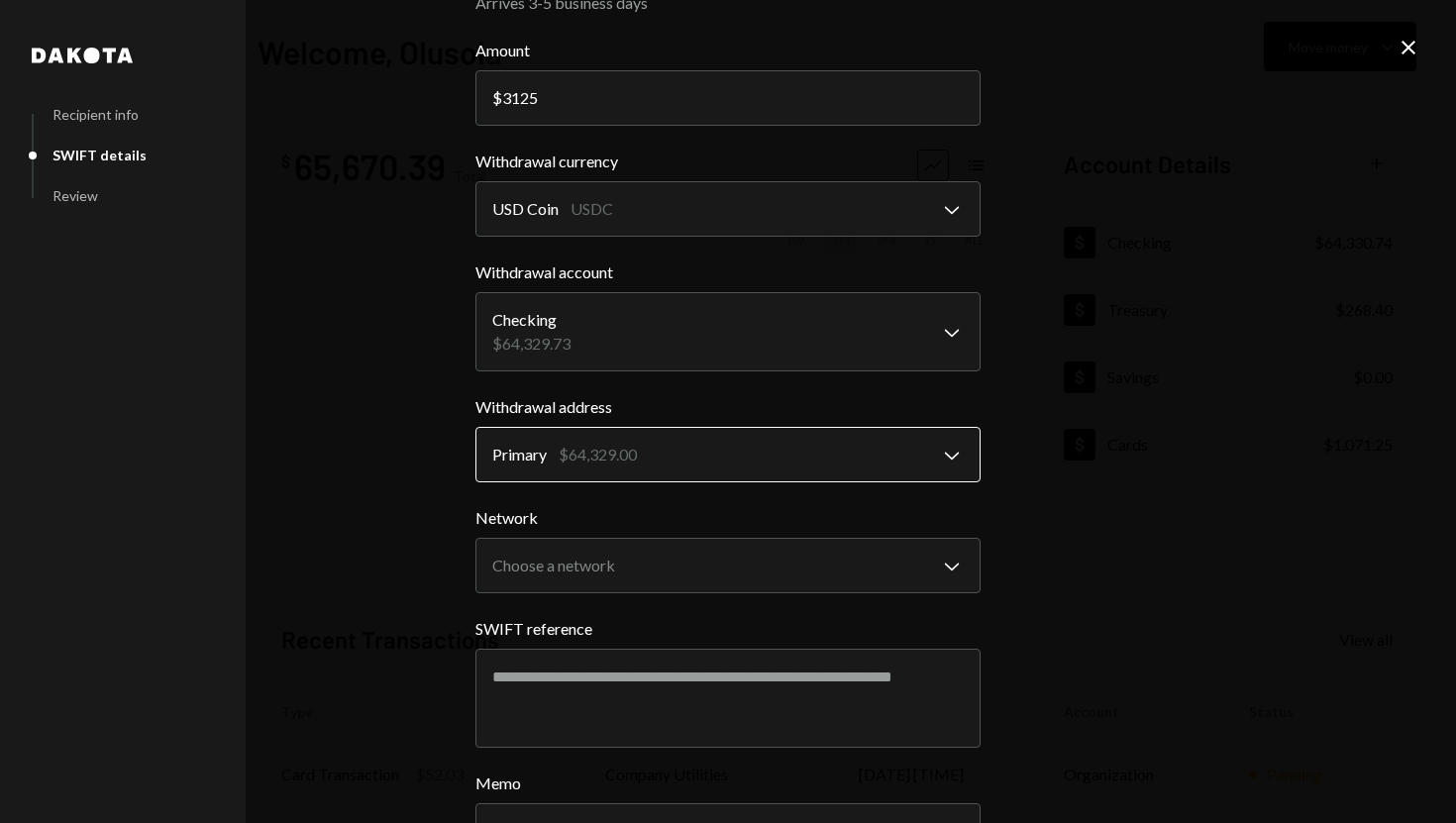 scroll, scrollTop: 90, scrollLeft: 0, axis: vertical 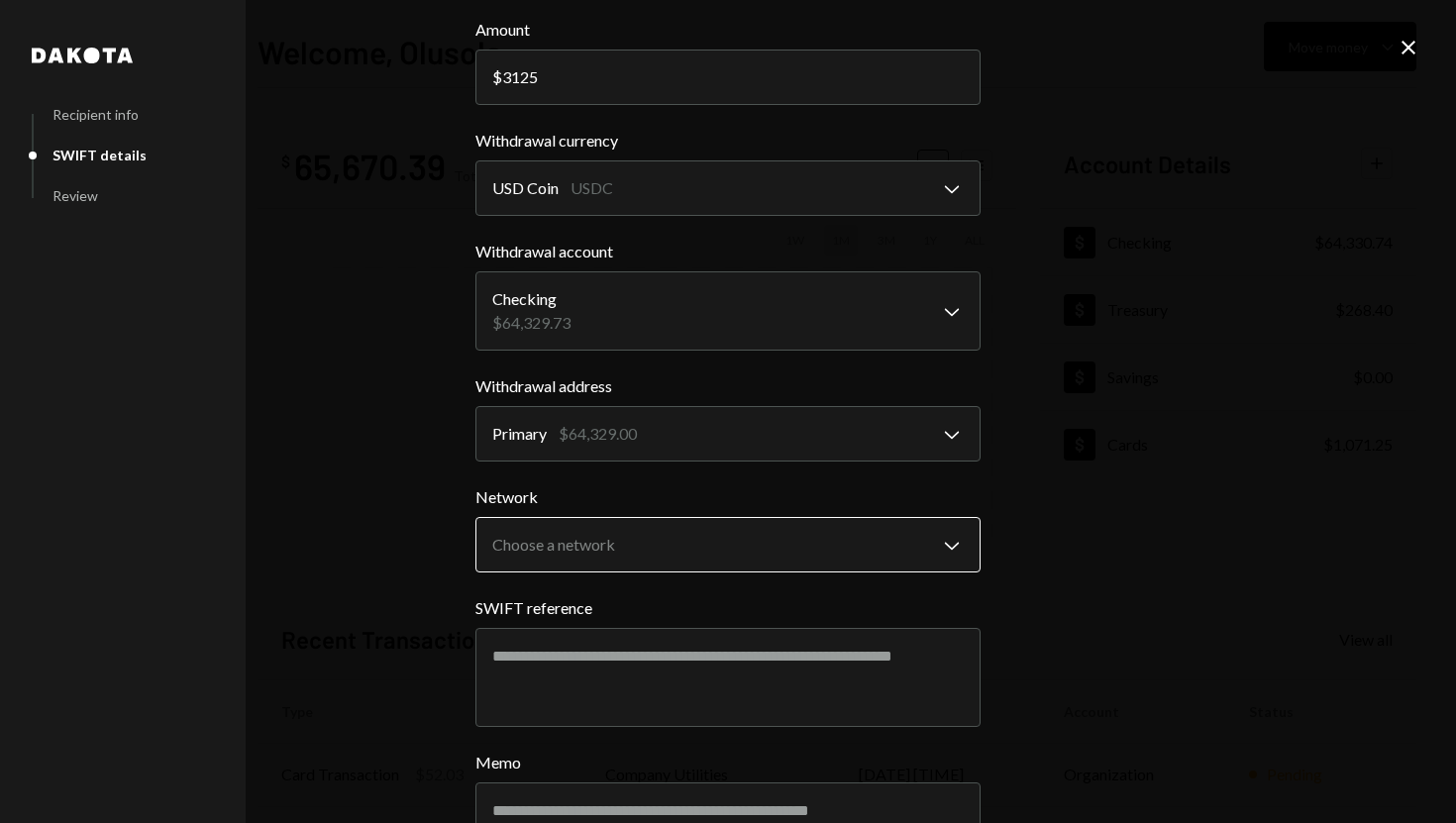 click on "S SPARK TECH HUB Caret Down Home Home Inbox Inbox Activities Transactions Accounts Accounts Caret Down Checking $64,330.74 Treasury $268.40 Savings $0.00 Cards $1,071.25 Dollar Rewards User Recipients Team Team Welcome, Olusola Move money Caret Down $ 65,670.39 Total Graph Accounts 1W 1M 3M 1Y ALL Account Details Plus Dollar Checking $64,330.74 Dollar Treasury $268.40 Dollar Savings $0.00 Dollar Cards $1,071.25 Recent Transactions View all Type Initiated By Initiated At Account Status Card Transaction $52.03 Company Utilities 08/01/25 3:34 AM Organization Pending Withdrawal 60,000  USDC Adewumi Hammed 07/31/25 1:36 PM Checking Completed Bank Payment $30,030.00 Adewumi Hammed 07/31/25 12:57 PM Checking Completed Deposit 129,735.3  USDC 0x260B...C54cEa Copy 07/31/25 12:36 PM Checking Completed Bank Payment $10,545.53 Adewumi Hammed 07/31/25 12:21 PM Checking Completed /dashboard   Dakota Recipient info SWIFT details Review SWIFT Transfer Arrives 3-5 business days Amount $ 3125 Withdrawal currency USD Coin USDC" at bounding box center [728, 411] 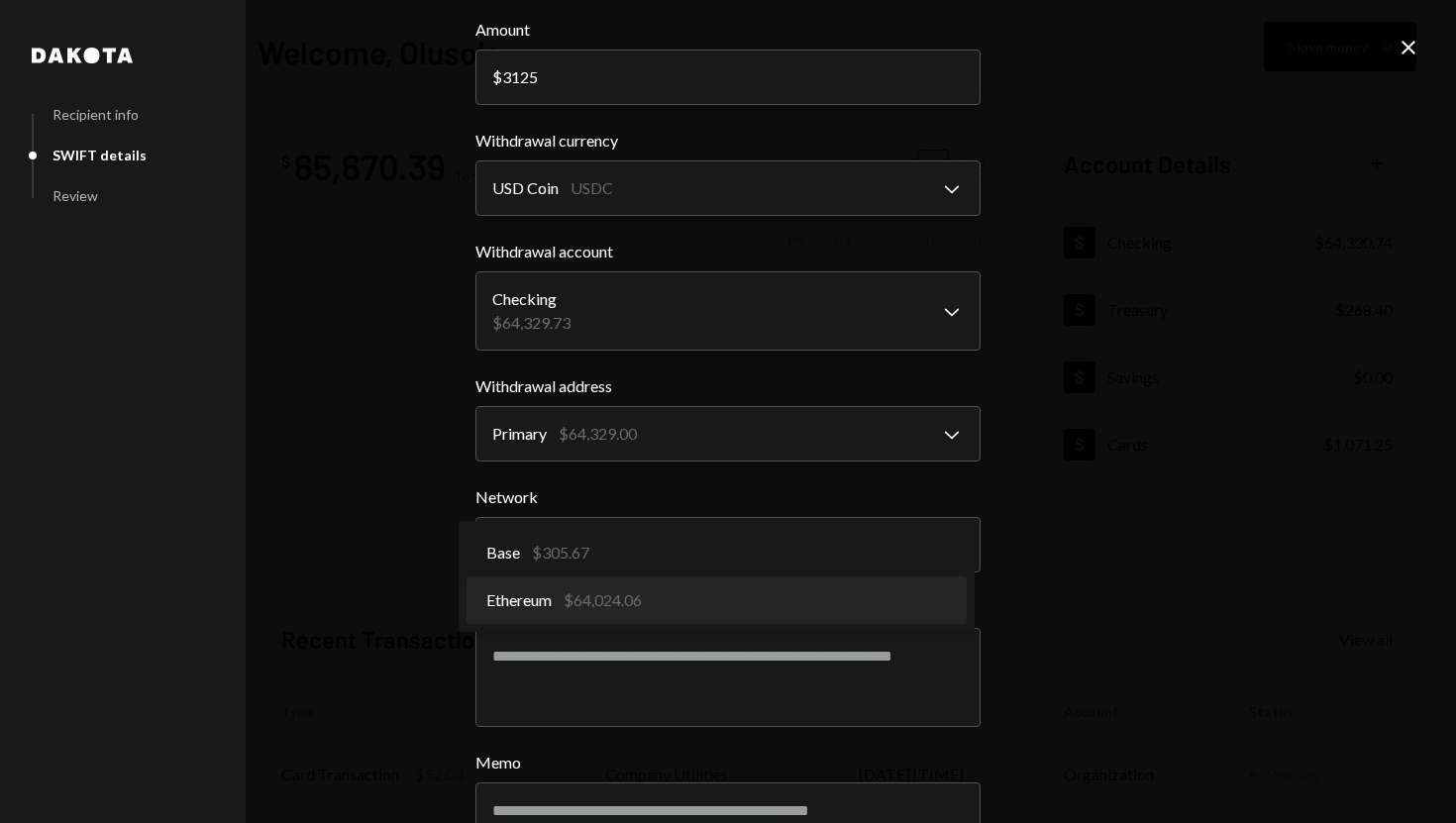 select on "**********" 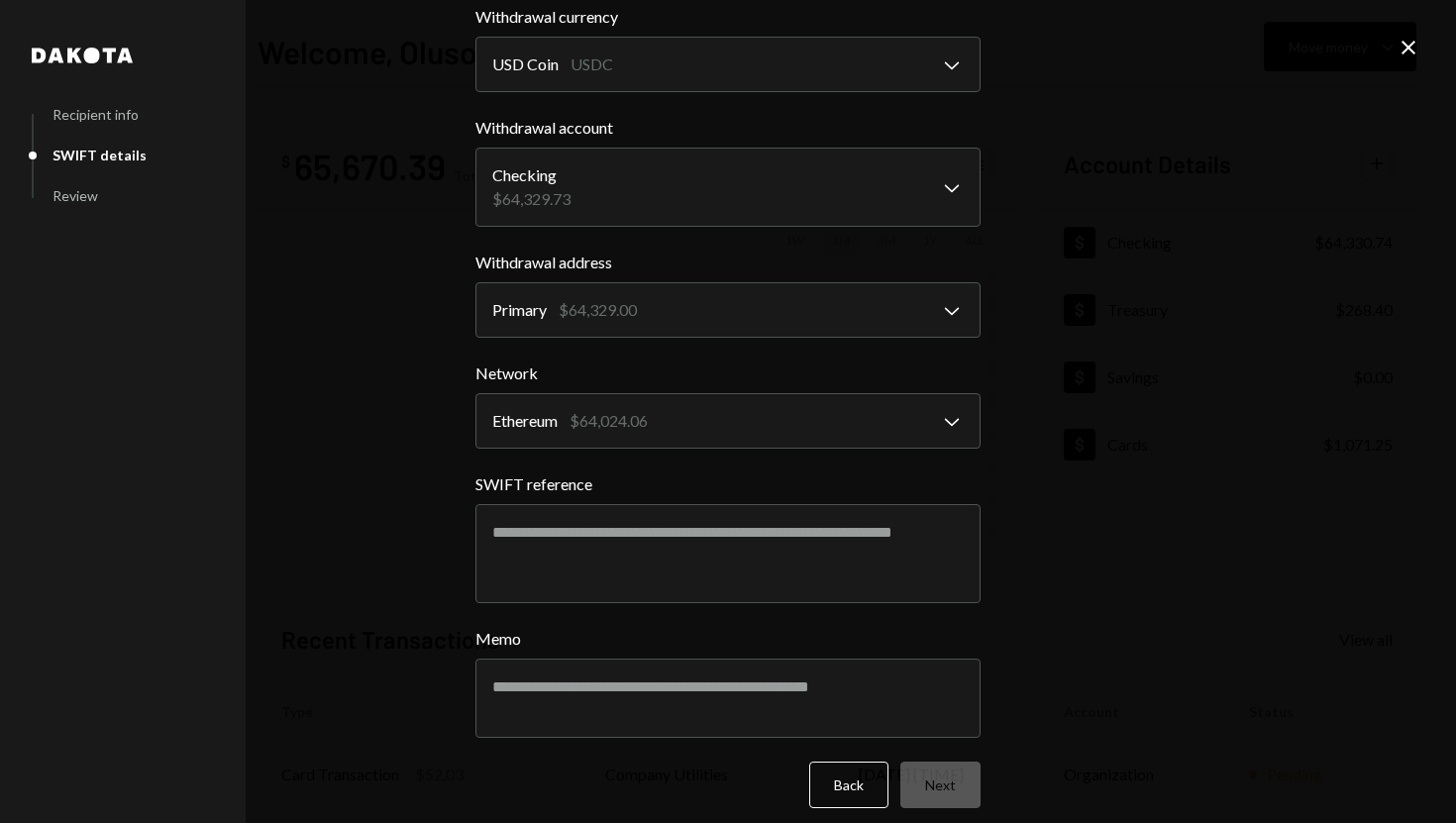 scroll, scrollTop: 230, scrollLeft: 0, axis: vertical 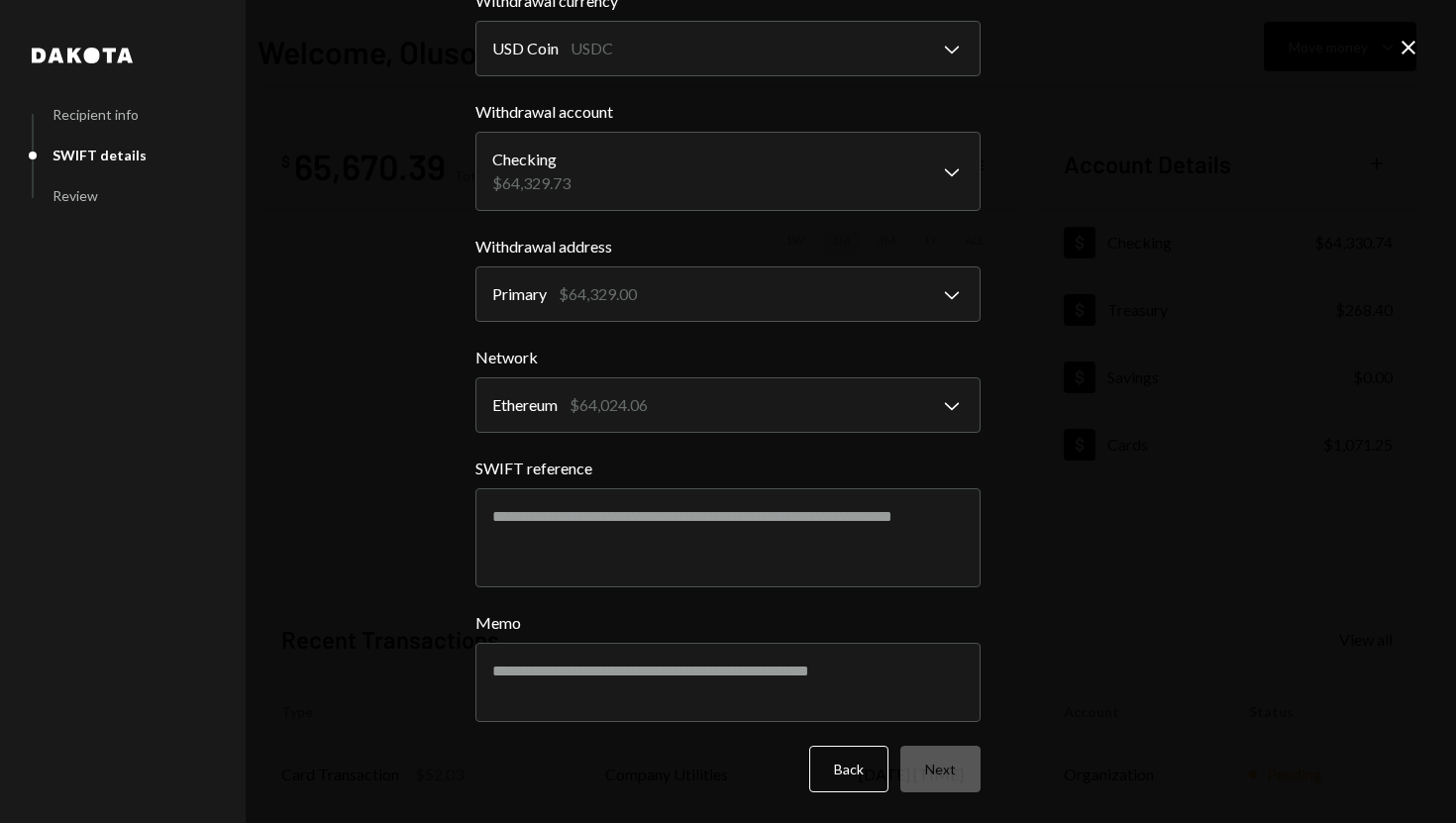 click on "**********" at bounding box center (728, 411) 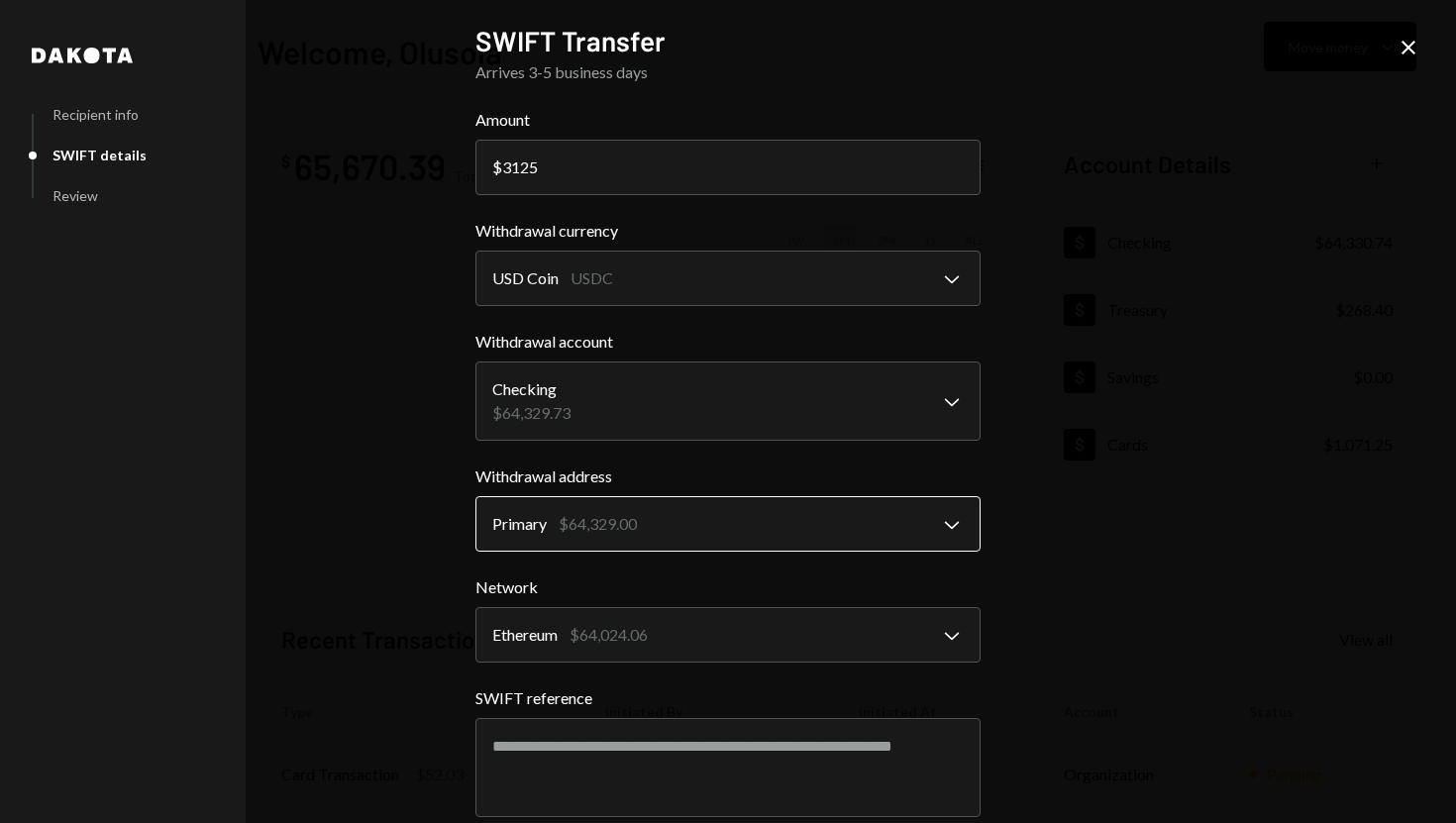 scroll, scrollTop: 230, scrollLeft: 0, axis: vertical 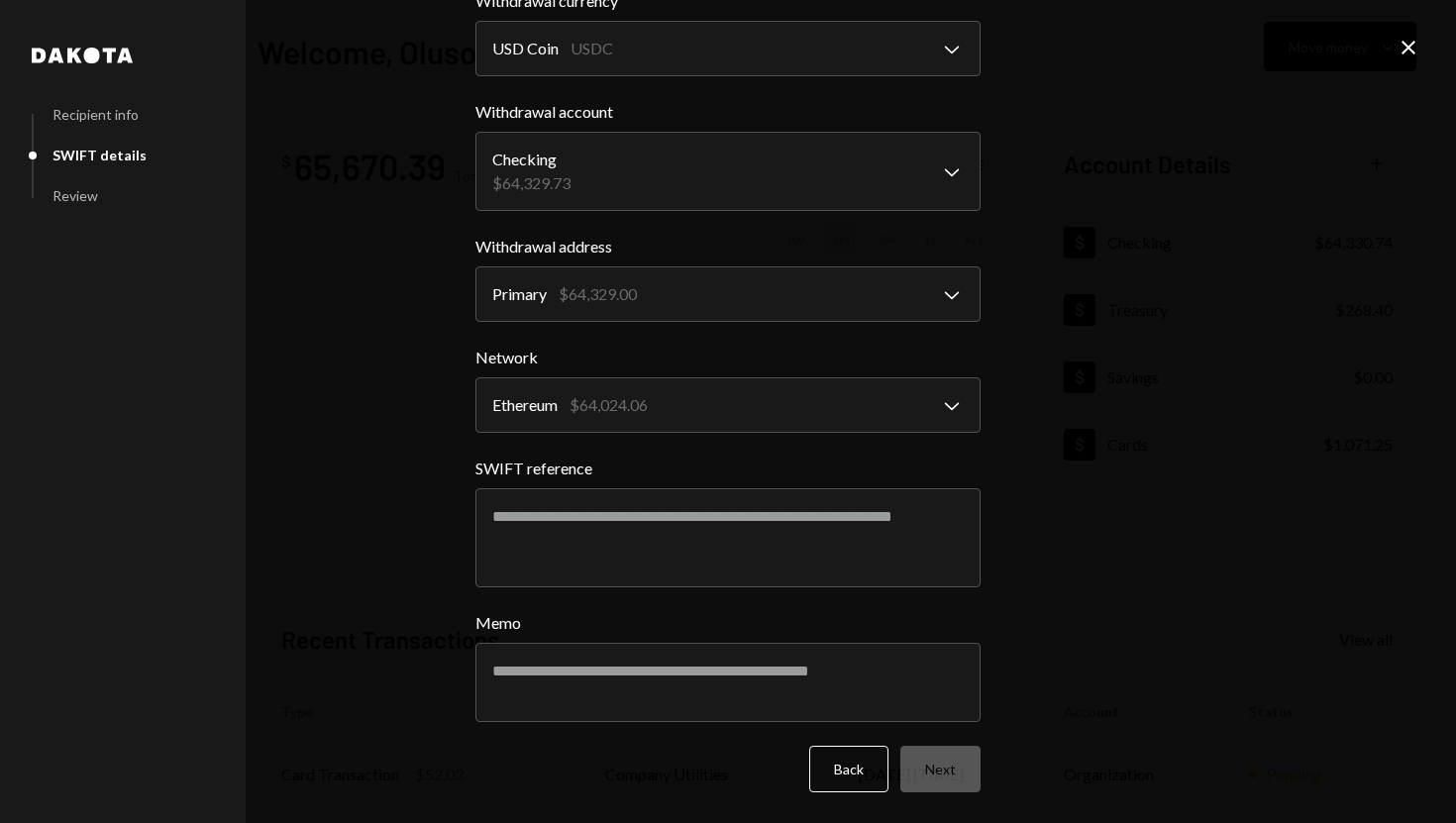 click on "Back Next" at bounding box center (728, 769) 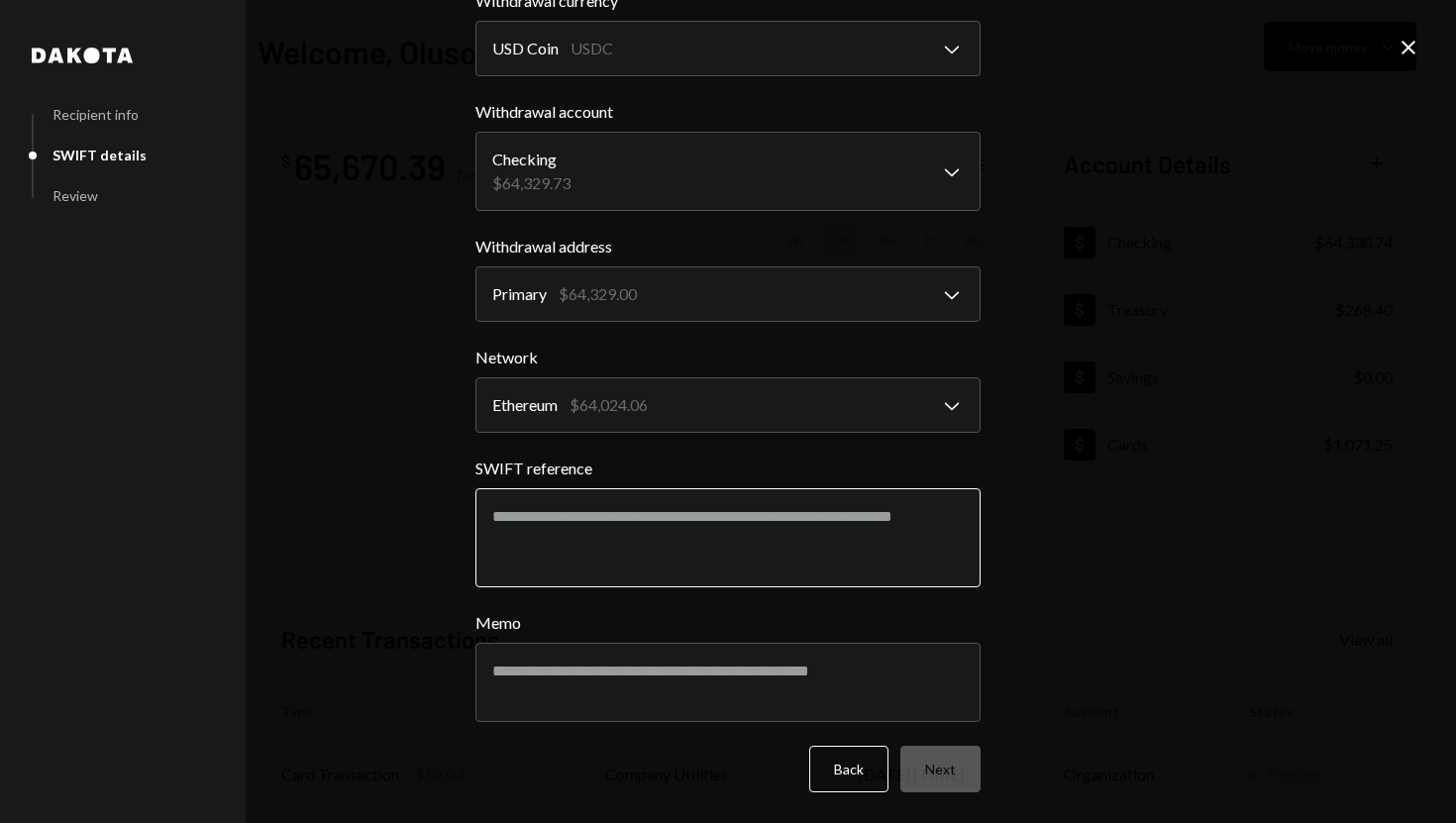 click on "SWIFT reference" at bounding box center (728, 538) 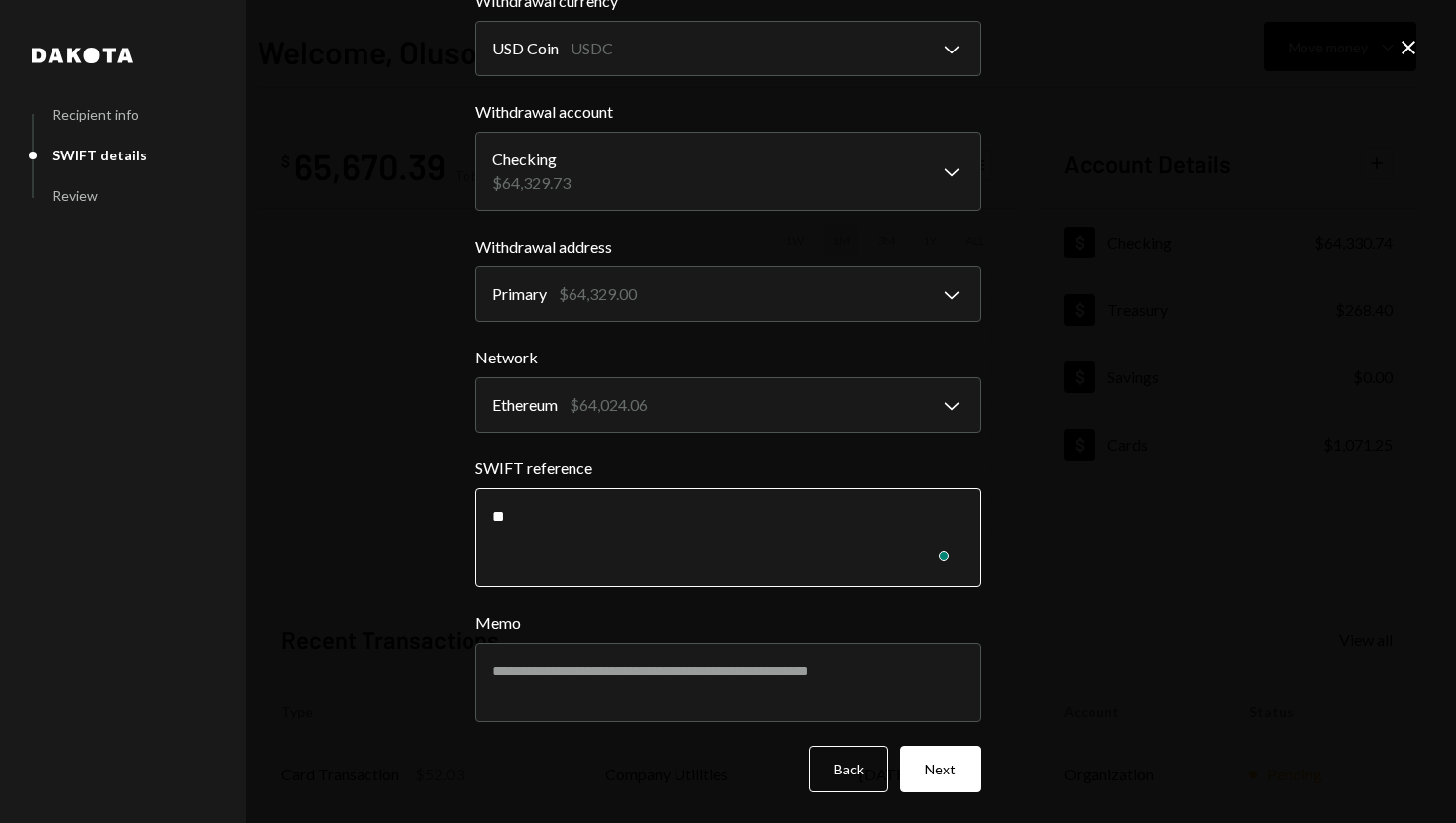 type on "*" 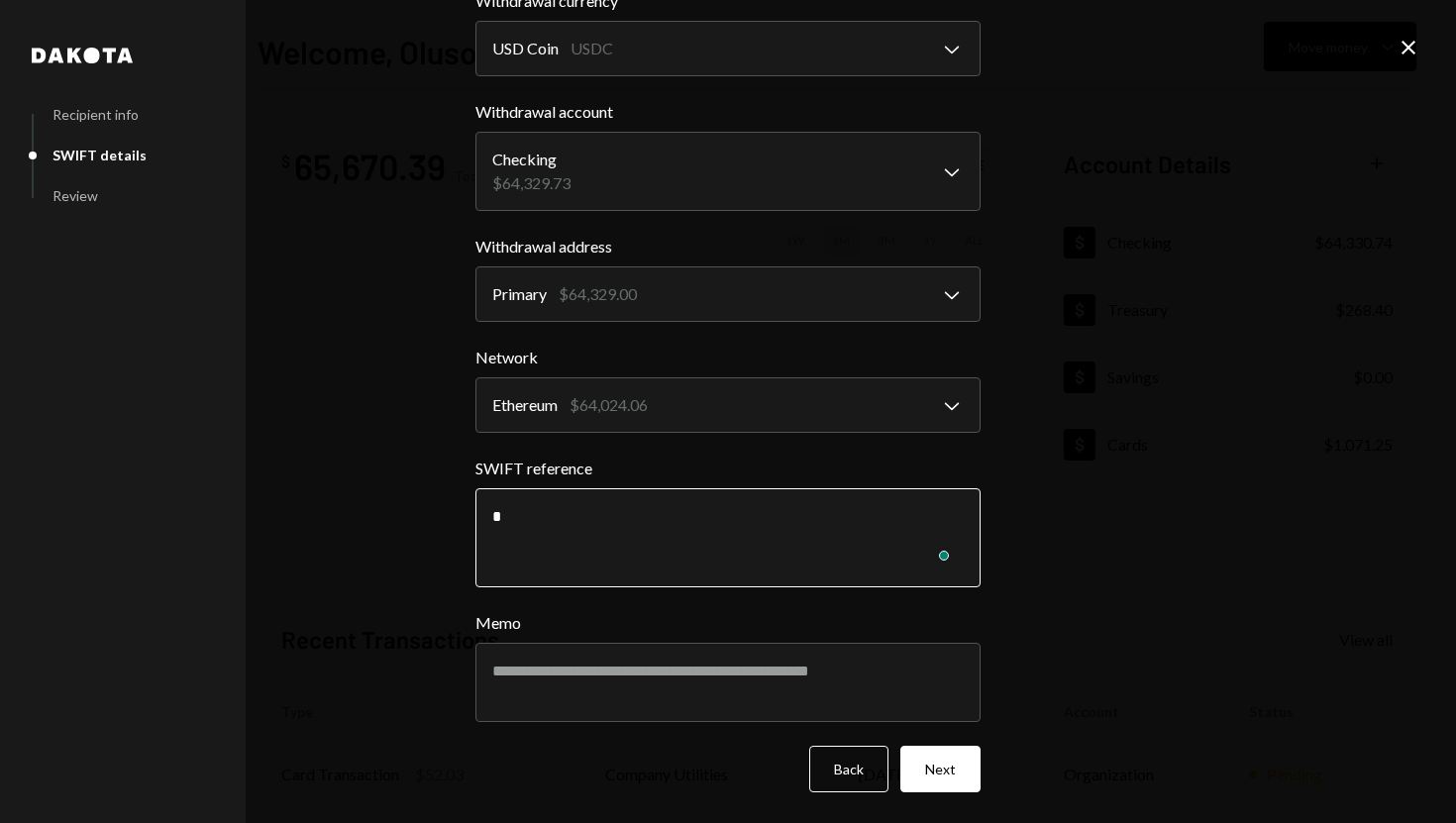 type 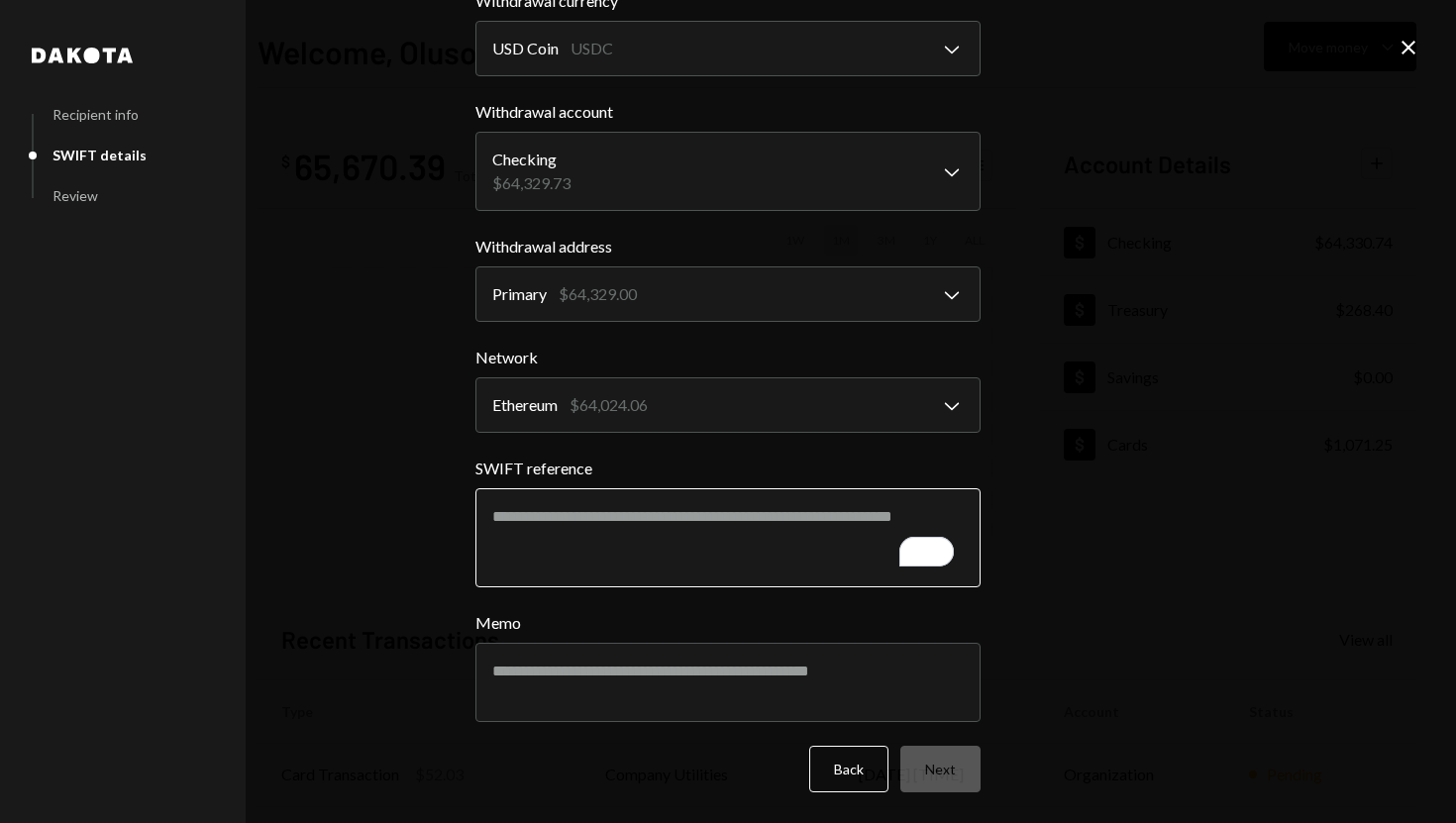 click on "SWIFT reference" at bounding box center [728, 538] 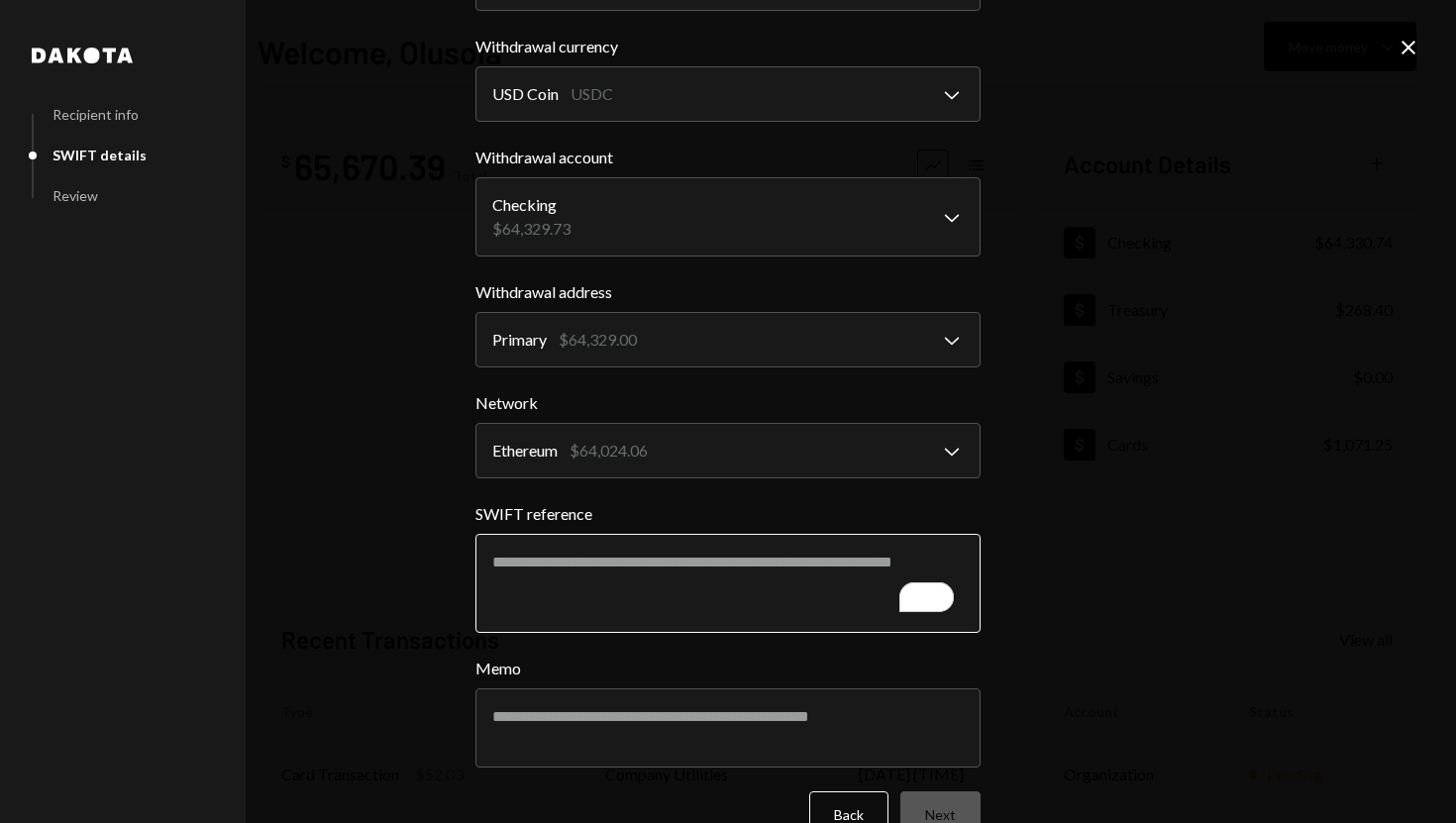 scroll, scrollTop: 230, scrollLeft: 0, axis: vertical 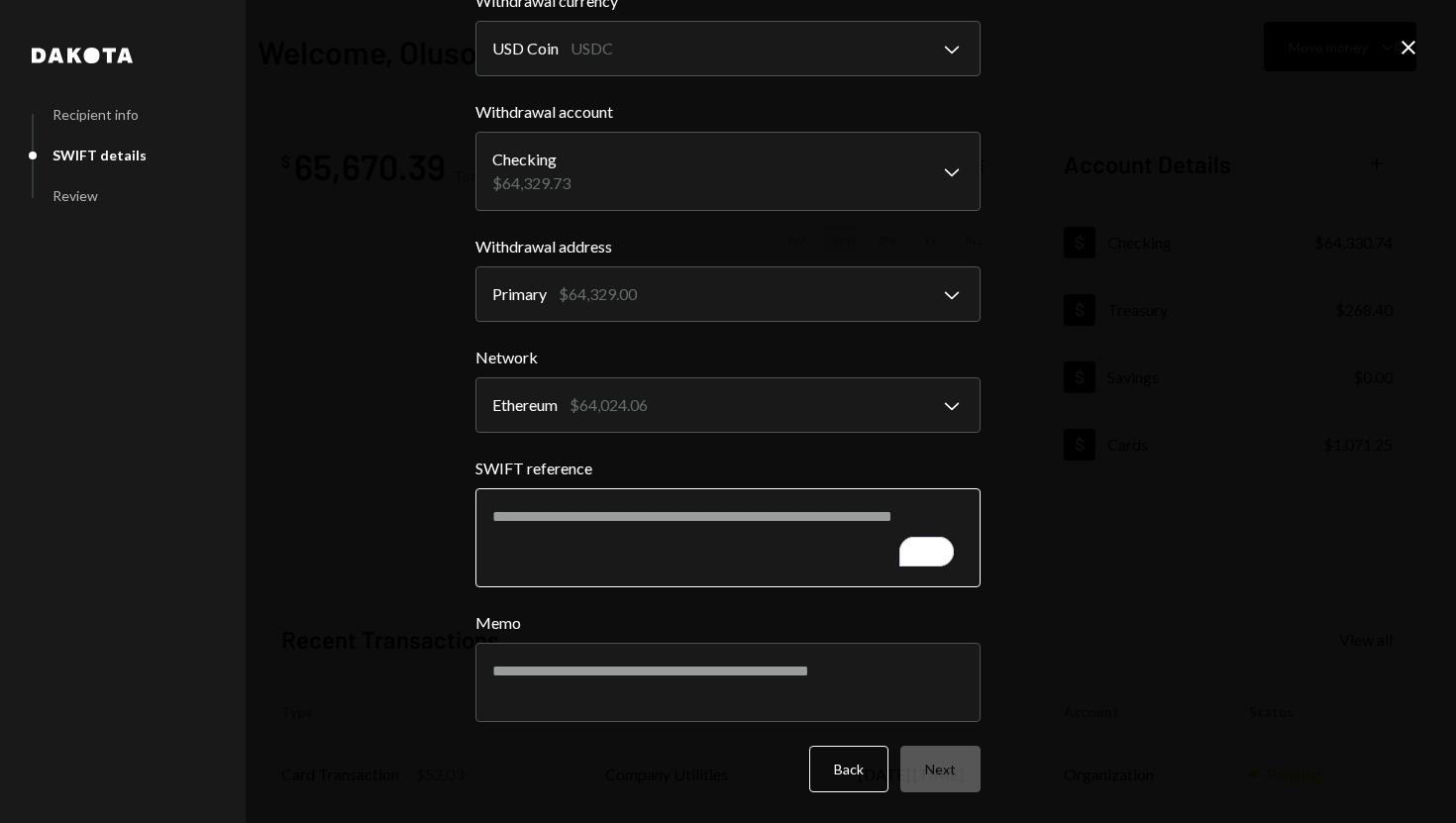 click on "SWIFT reference" at bounding box center (728, 538) 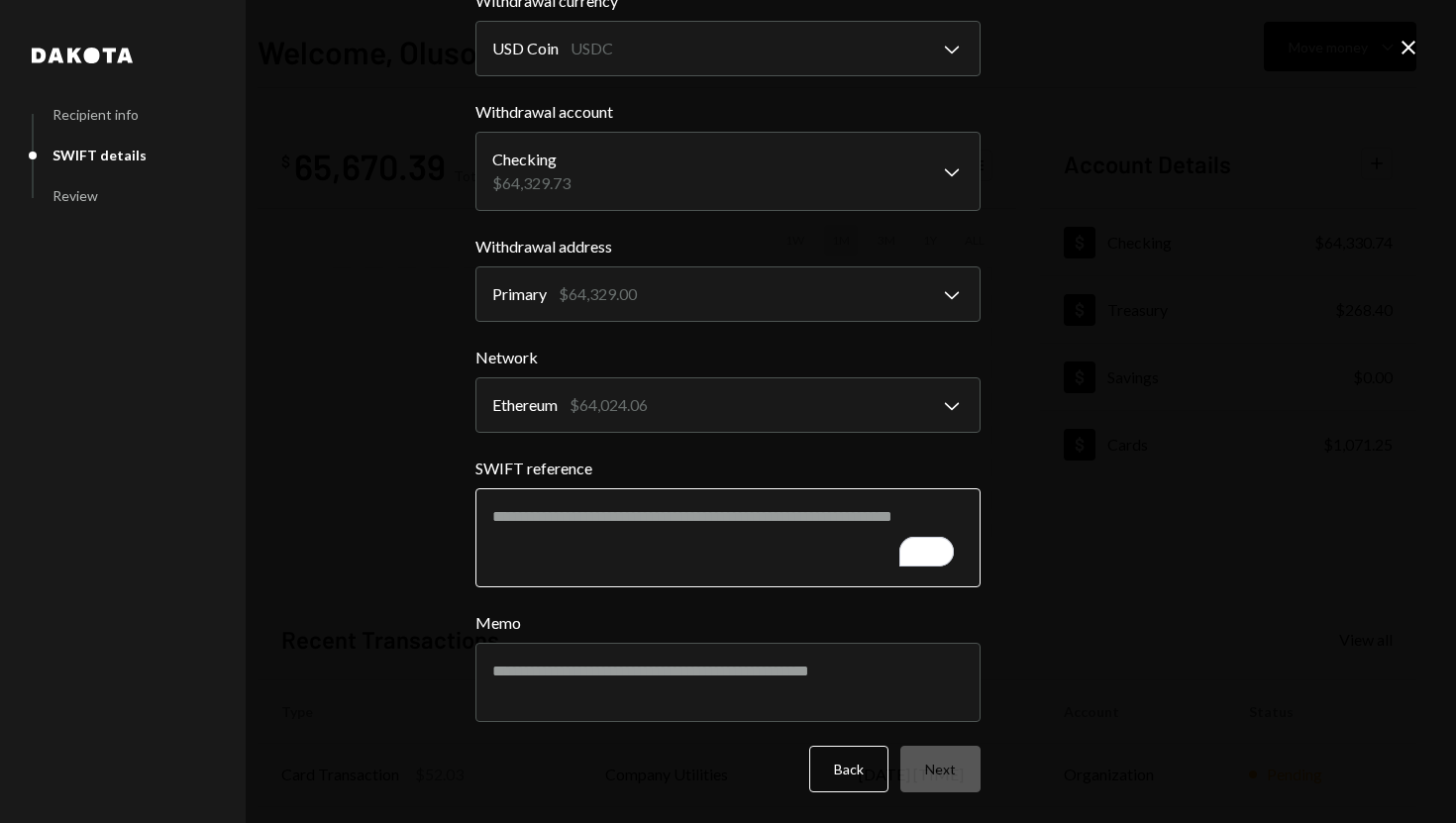scroll, scrollTop: 0, scrollLeft: 0, axis: both 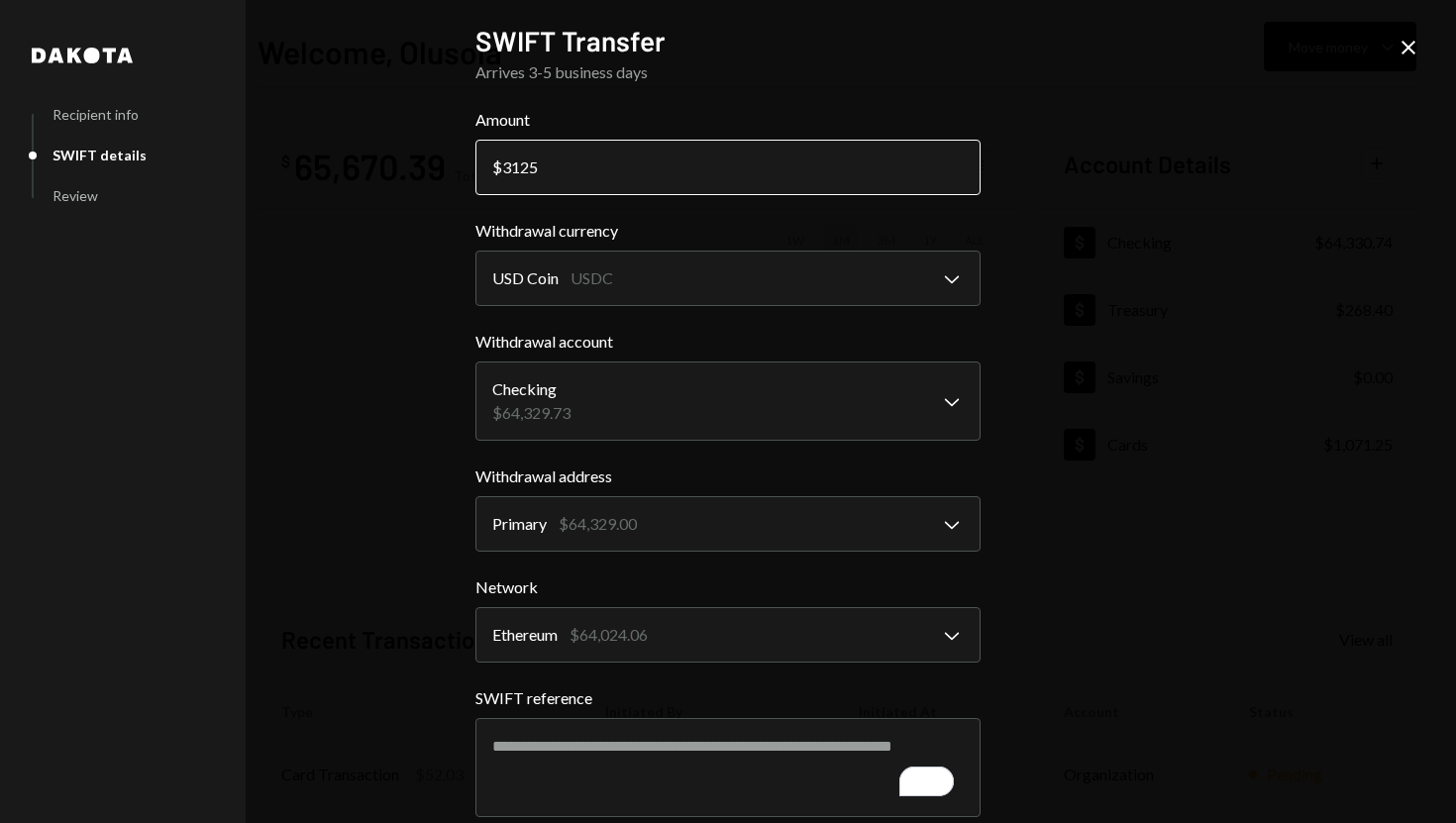 click on "3125" at bounding box center (728, 167) 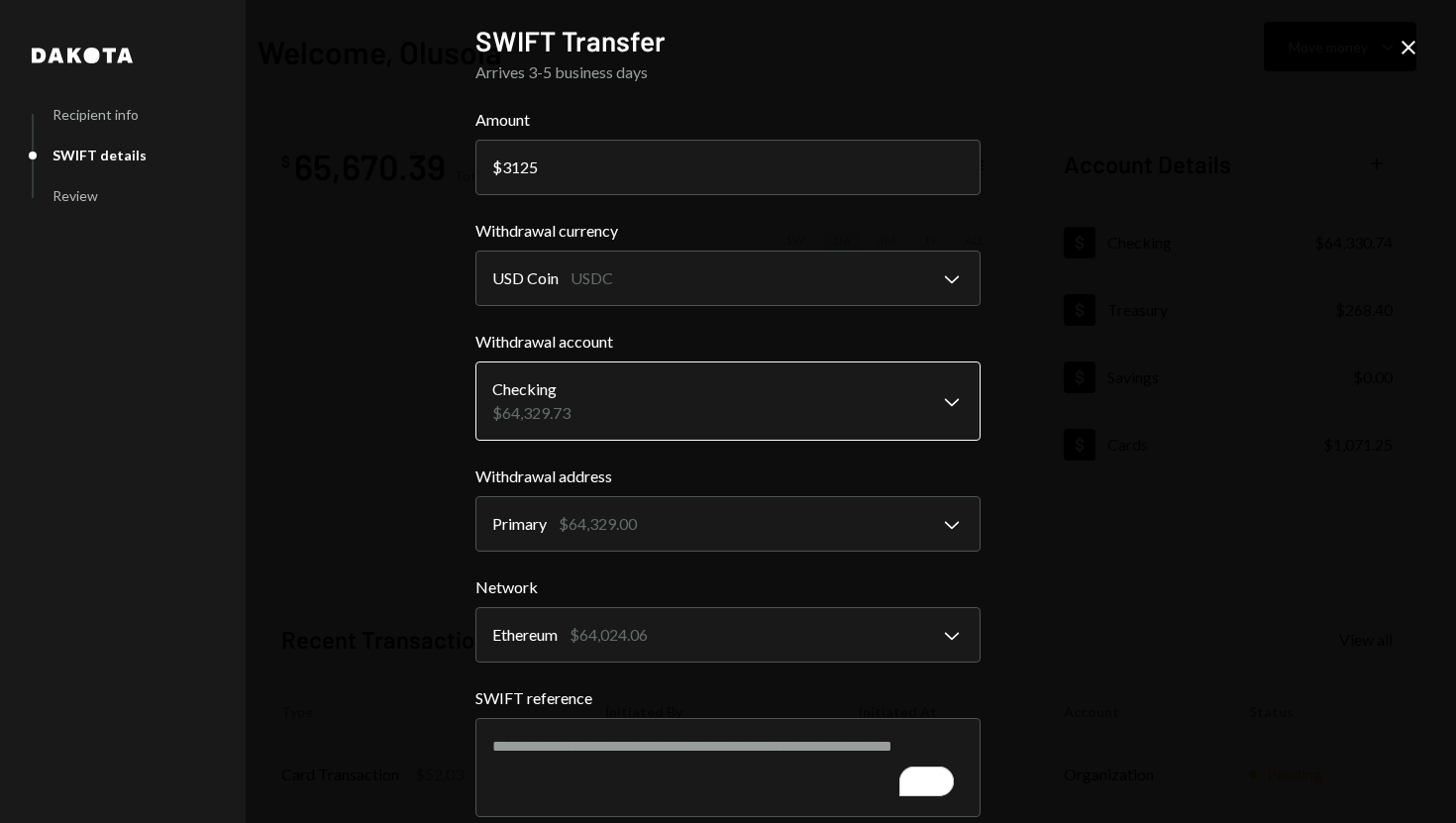 scroll, scrollTop: 230, scrollLeft: 0, axis: vertical 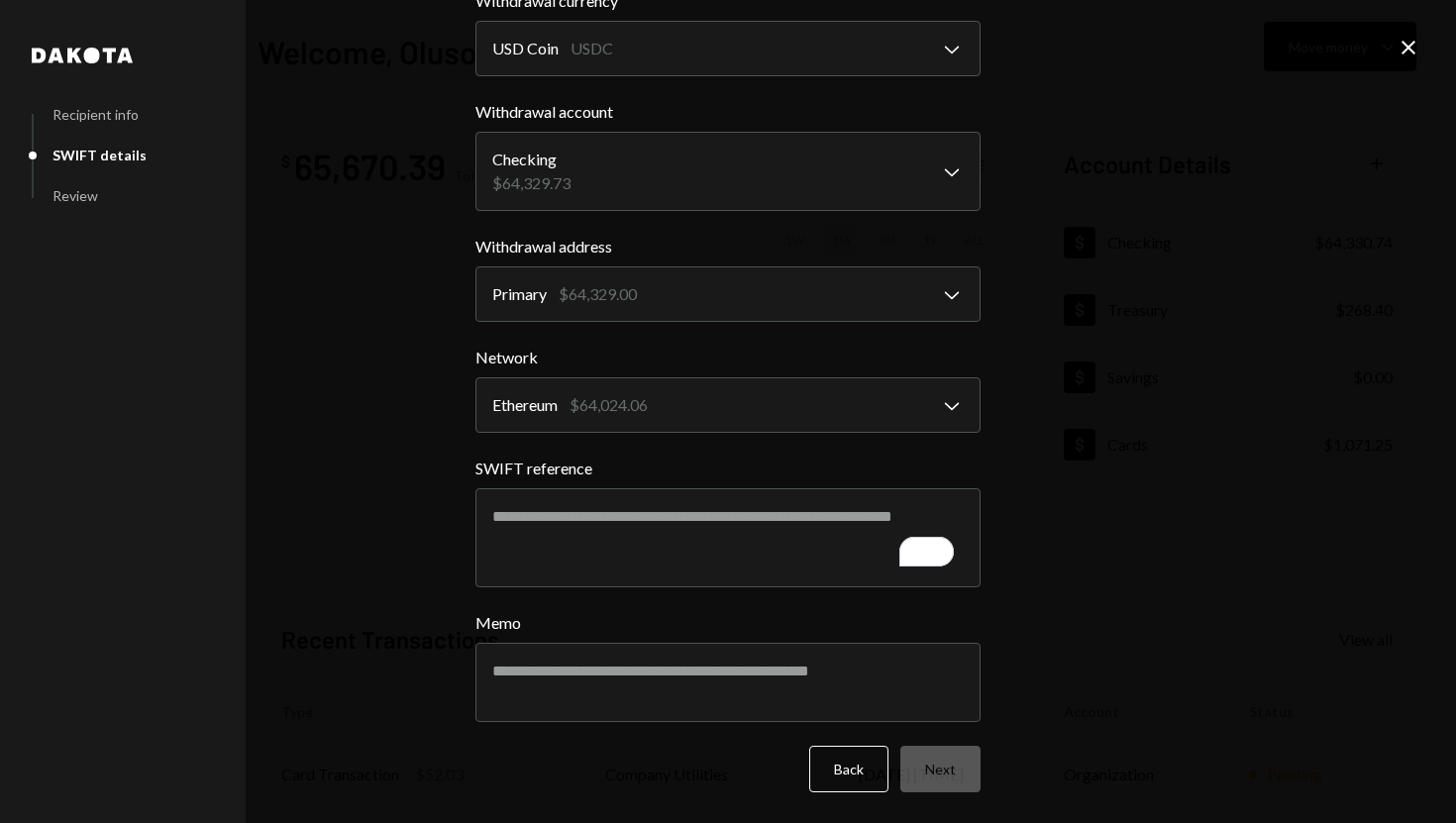 click 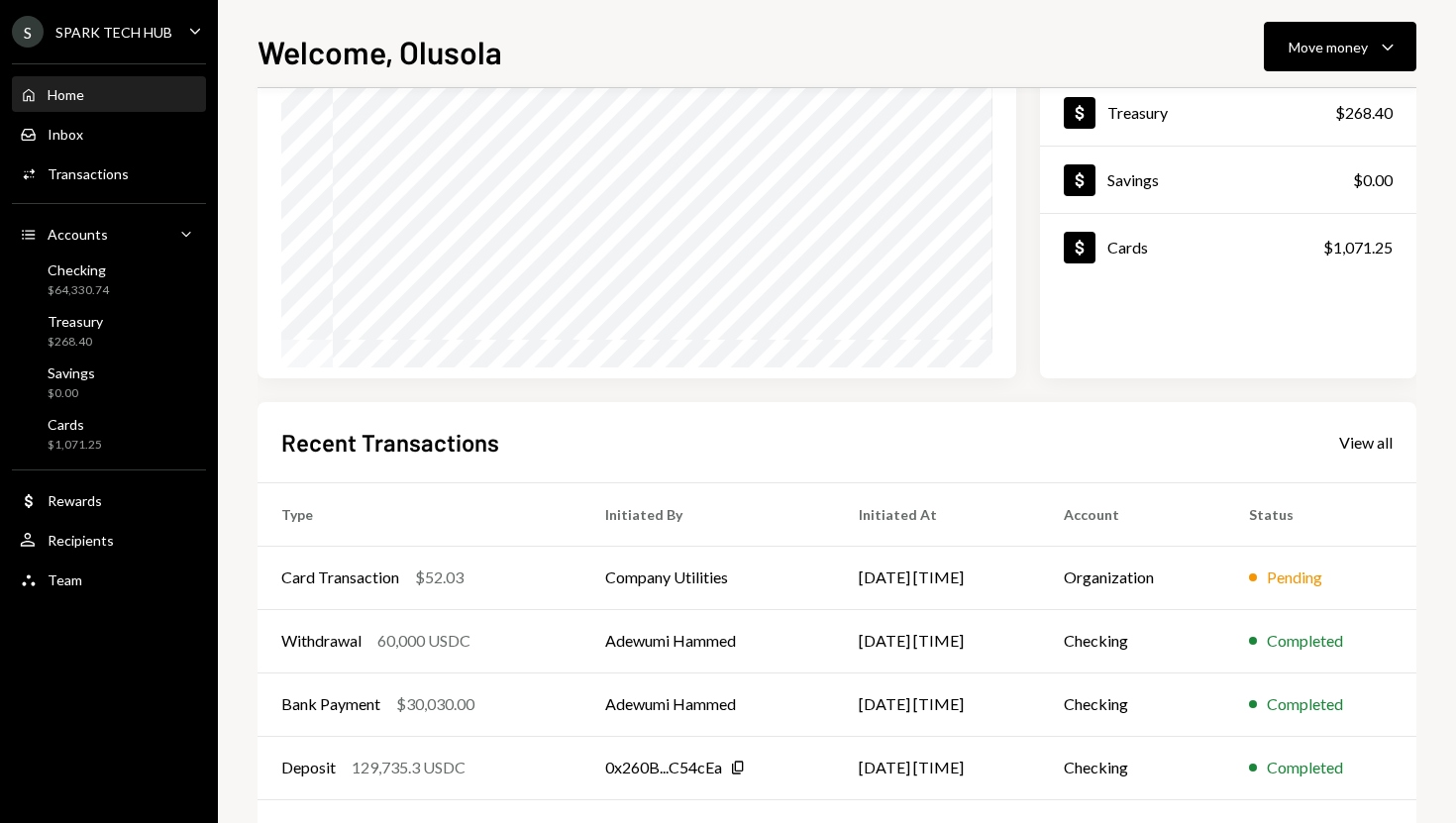 scroll, scrollTop: 276, scrollLeft: 0, axis: vertical 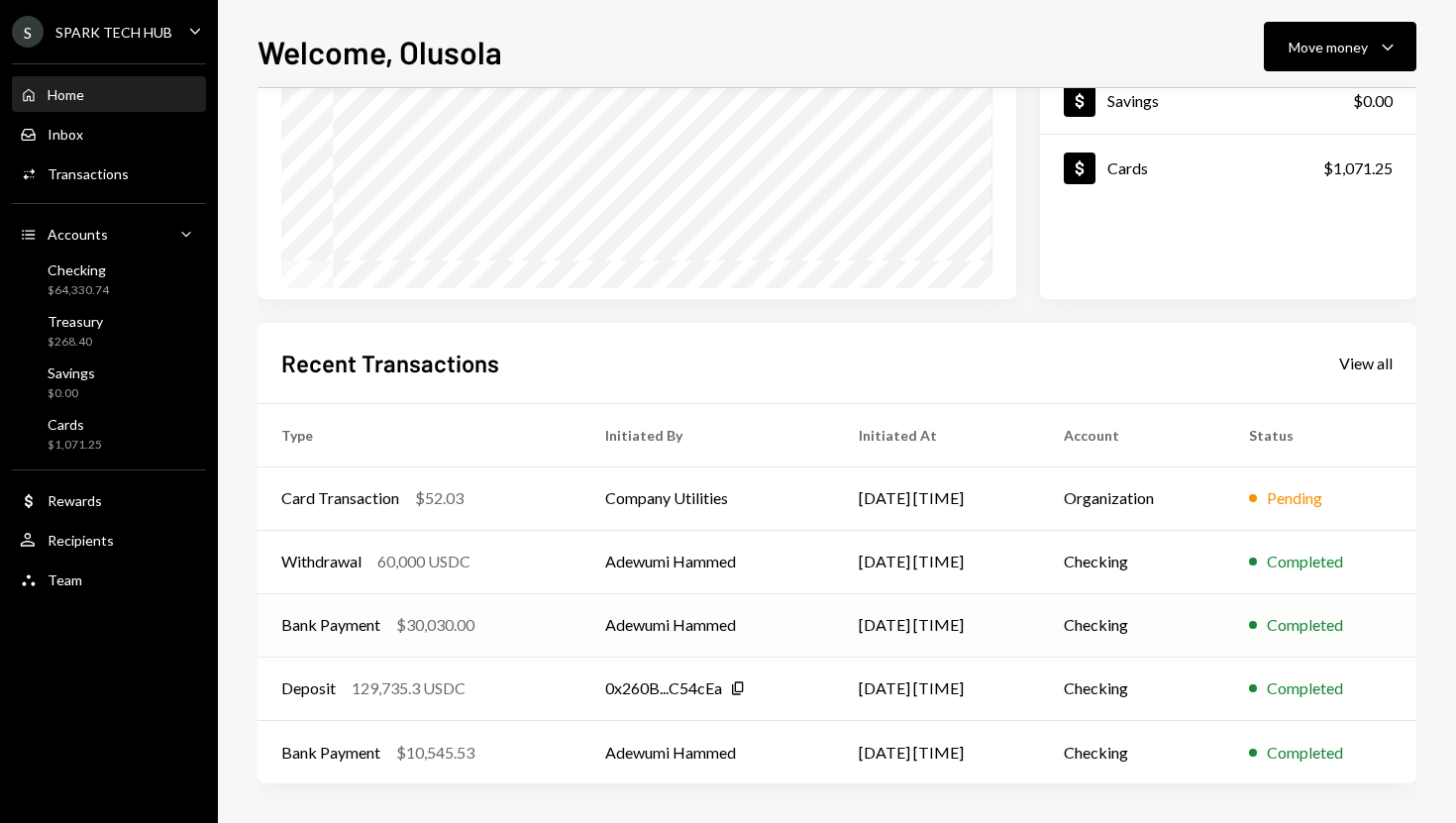 click on "$30,030.00" at bounding box center [435, 625] 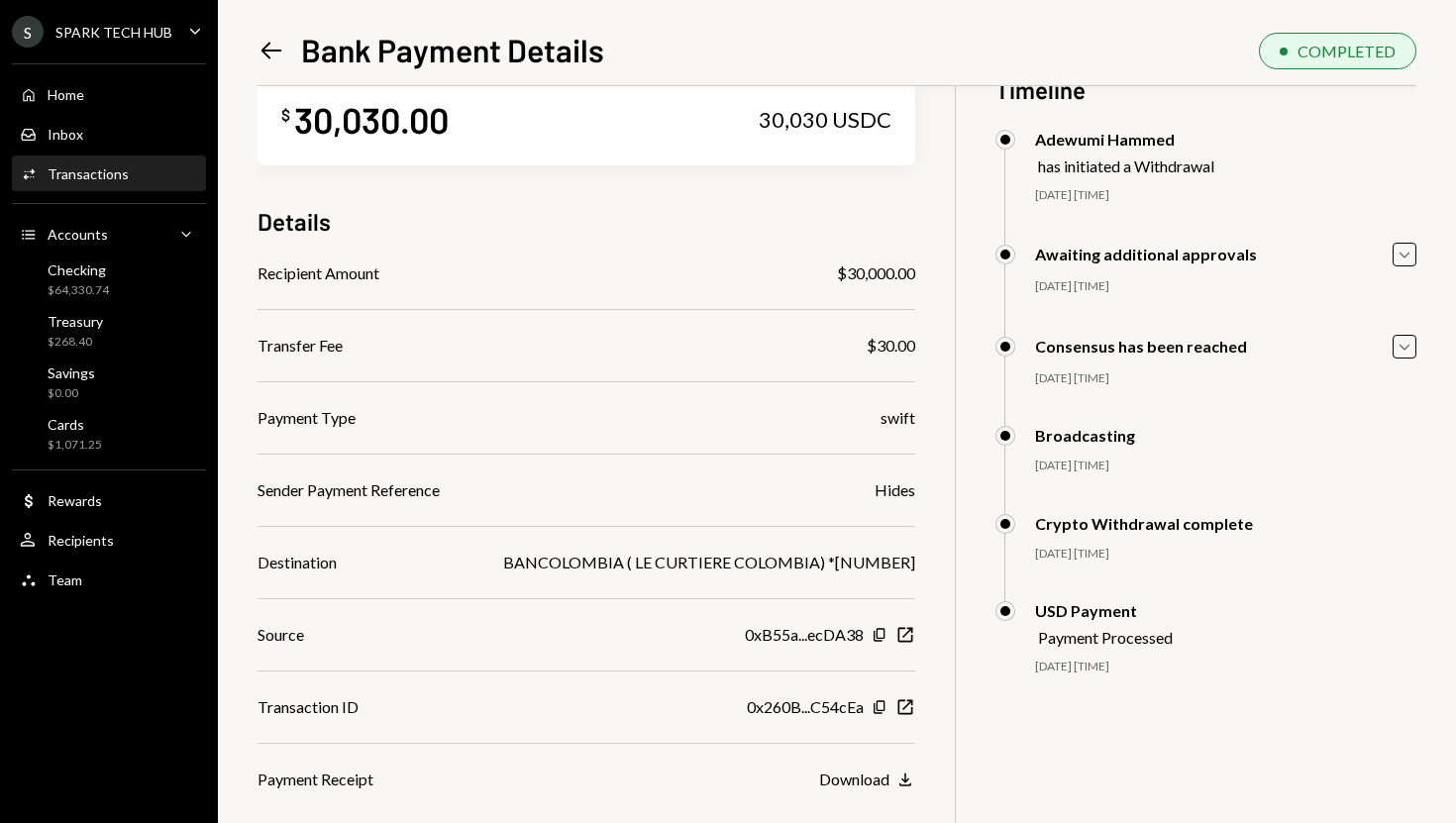 scroll, scrollTop: 86, scrollLeft: 0, axis: vertical 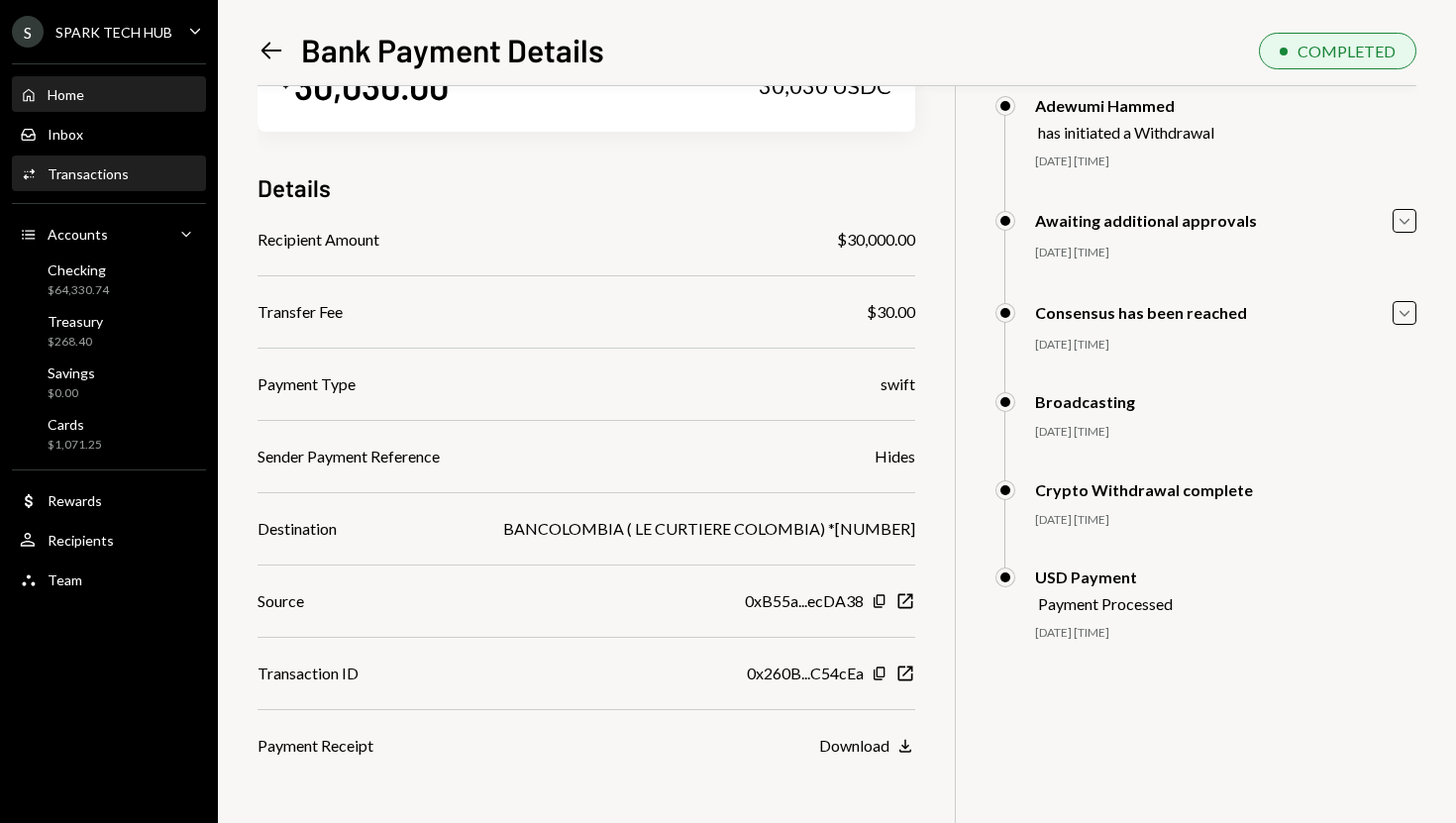 click on "Home Home" at bounding box center (109, 95) 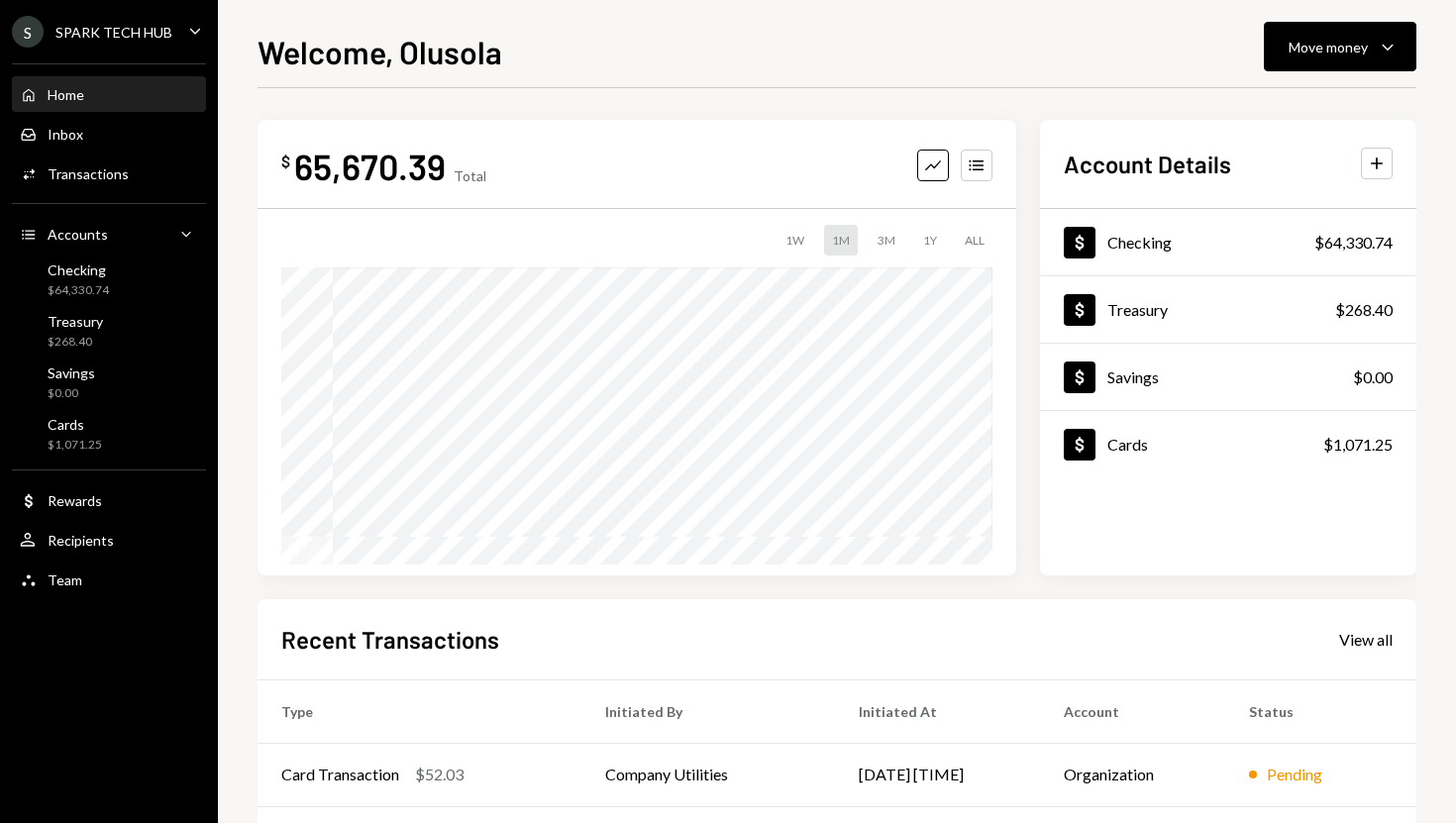 click on "Welcome, Olusola Move money Caret Down $ 65,670.39 Total Graph Accounts 1W 1M 3M 1Y ALL Account Details Plus Dollar Checking $64,330.74 Dollar Treasury $268.40 Dollar Savings $0.00 Dollar Cards $1,071.25 Recent Transactions View all Type Initiated By Initiated At Account Status Card Transaction $52.03 Company Utilities 08/01/25 3:34 AM Organization Pending Withdrawal 60,000  USDC Adewumi Hammed 07/31/25 1:36 PM Checking Completed Bank Payment $30,030.00 Adewumi Hammed 07/31/25 12:57 PM Checking Completed Deposit 129,735.3  USDC 0x260B...C54cEa Copy 07/31/25 12:36 PM Checking Completed Bank Payment $10,545.53 Adewumi Hammed 07/31/25 12:21 PM Checking Completed" at bounding box center (837, 425) 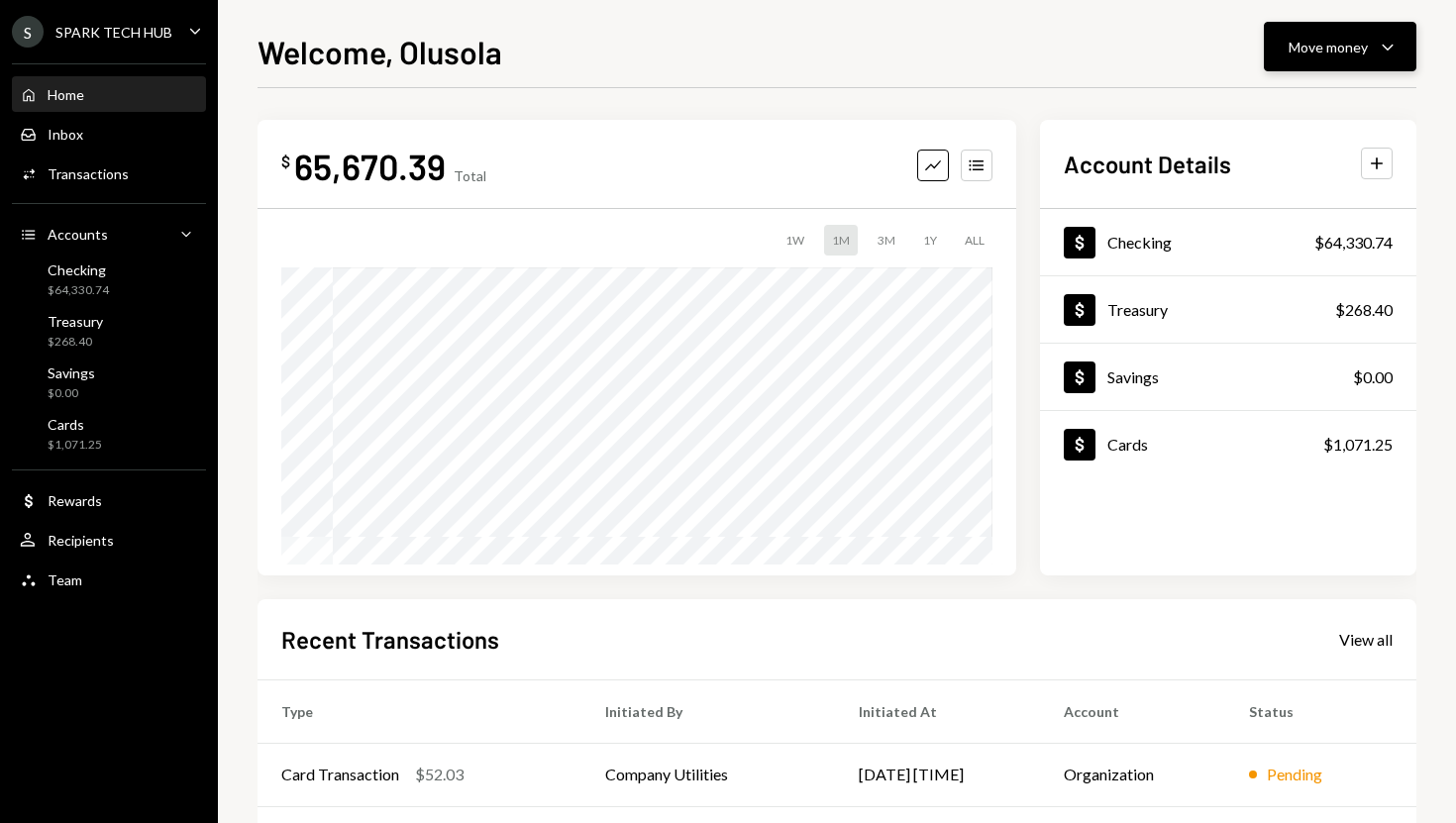 click on "Move money Caret Down" at bounding box center [1340, 47] 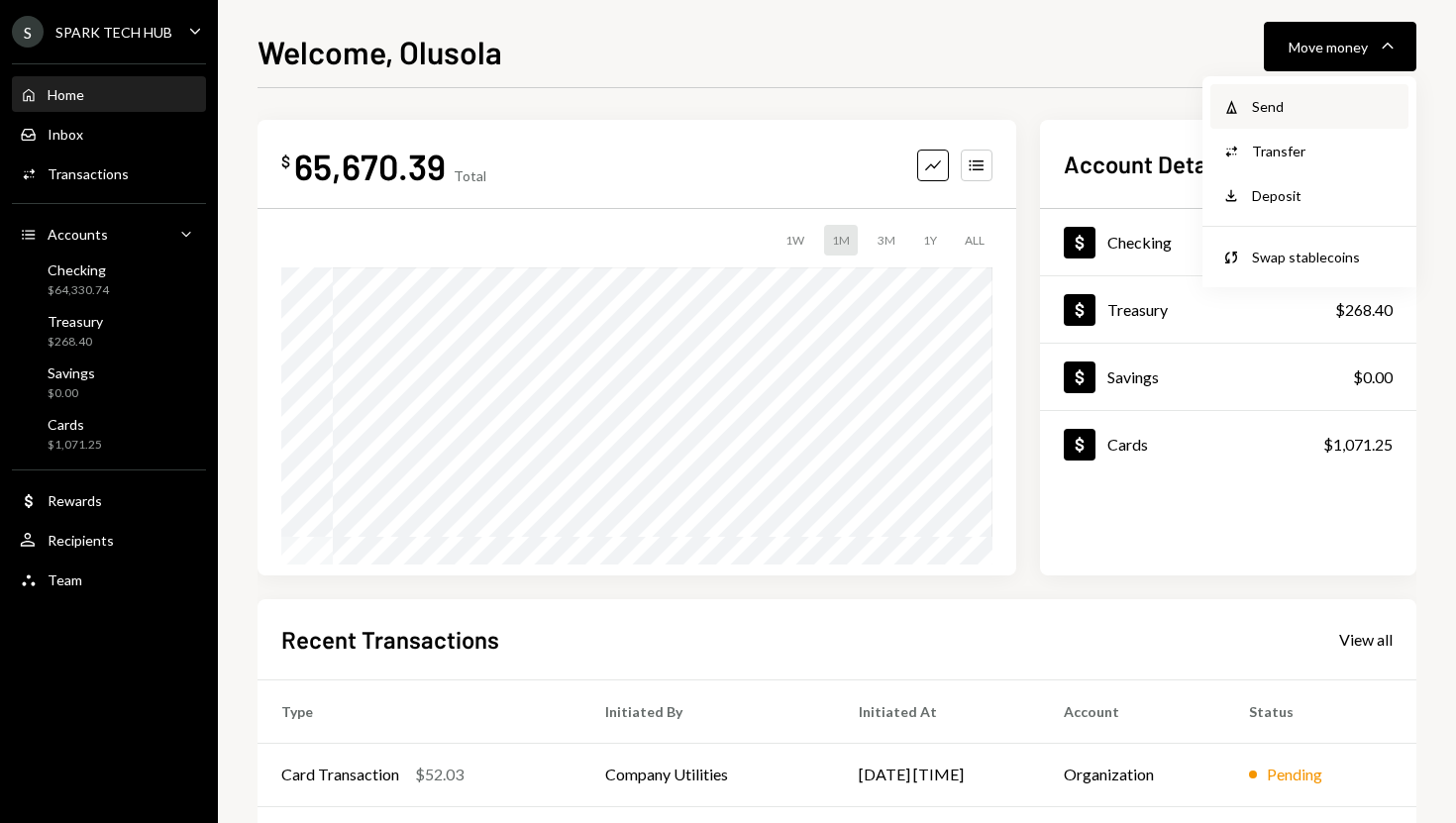 click on "Withdraw Send" at bounding box center [1309, 106] 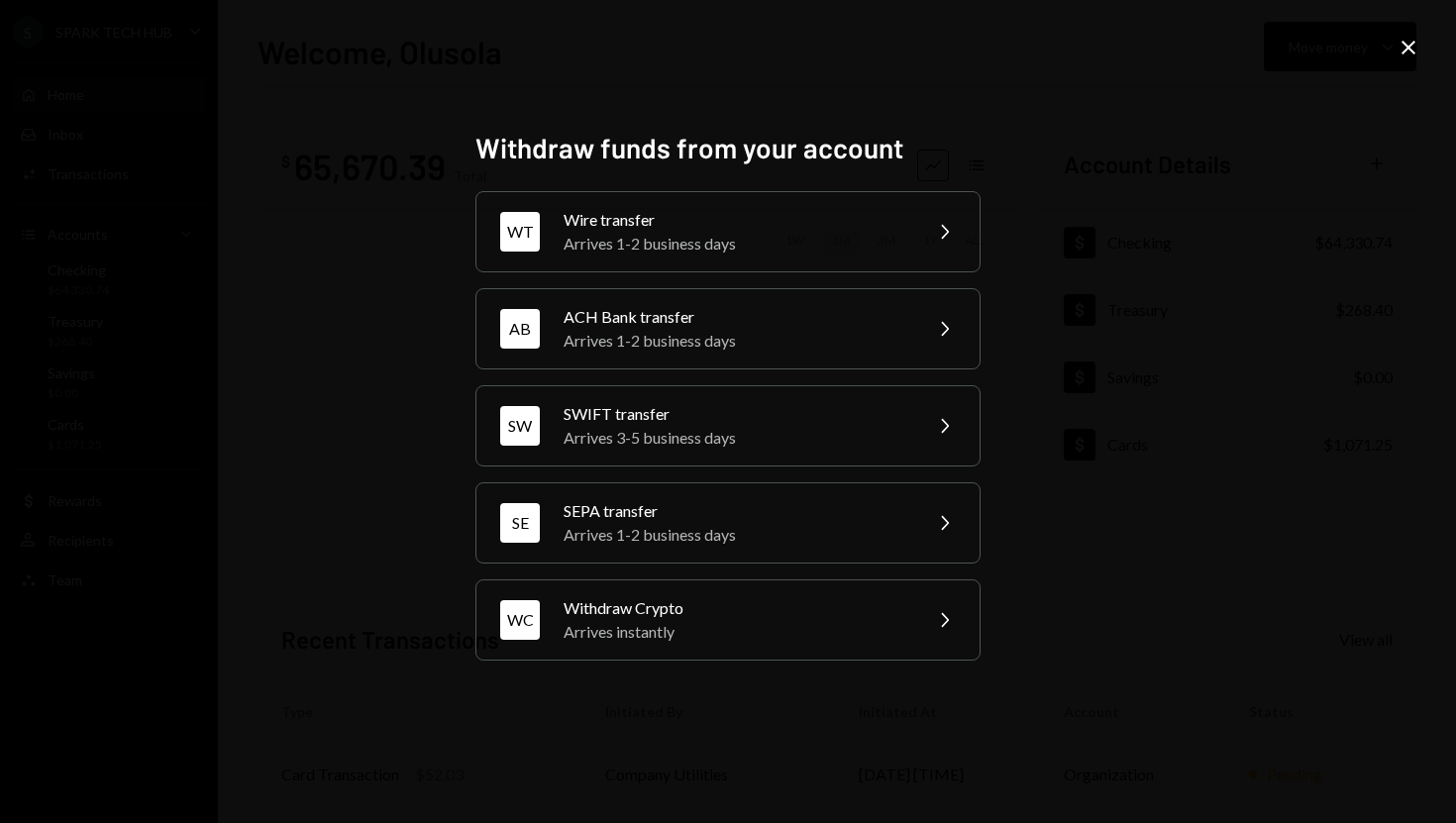 click on "Withdraw funds from your account WT Wire transfer Arrives 1-2 business days Chevron Right AB ACH Bank transfer Arrives 1-2 business days Chevron Right SW SWIFT transfer Arrives 3-5 business days Chevron Right SE SEPA transfer Arrives 1-2 business days Chevron Right WC Withdraw Crypto Arrives instantly Chevron Right Close" at bounding box center [728, 411] 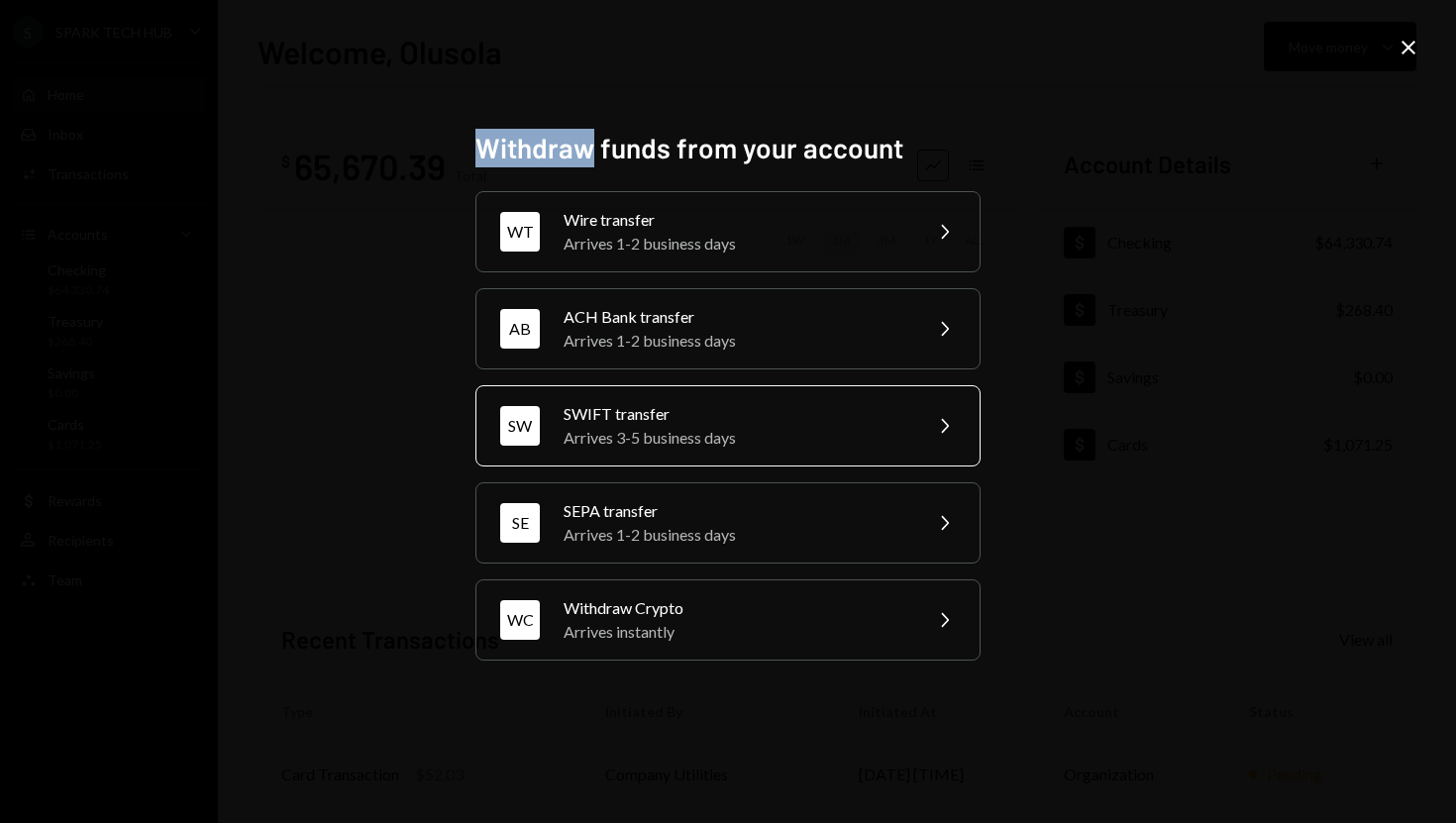 click on "Arrives 3-5 business days" at bounding box center [736, 438] 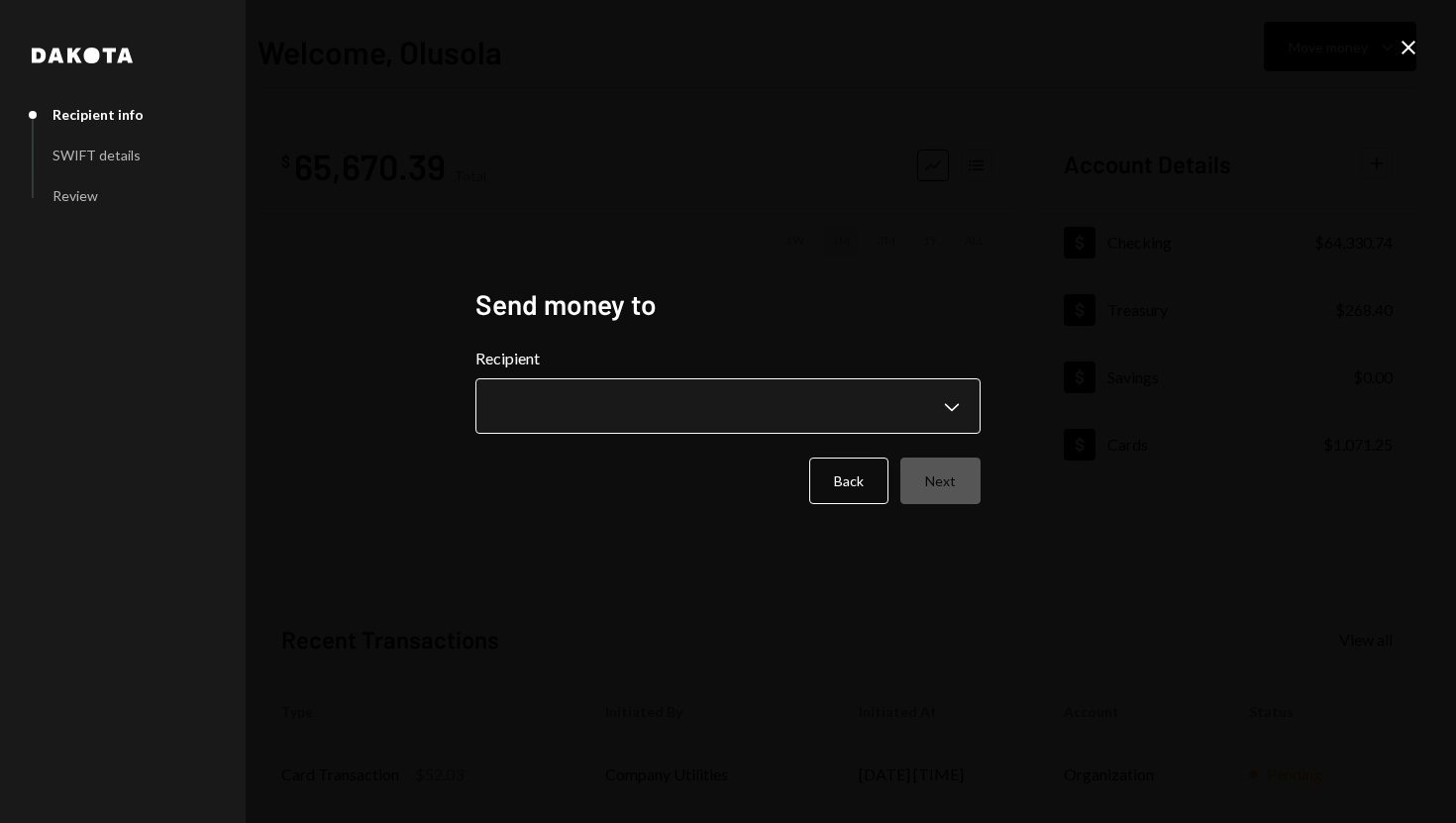 click on "**********" at bounding box center (728, 411) 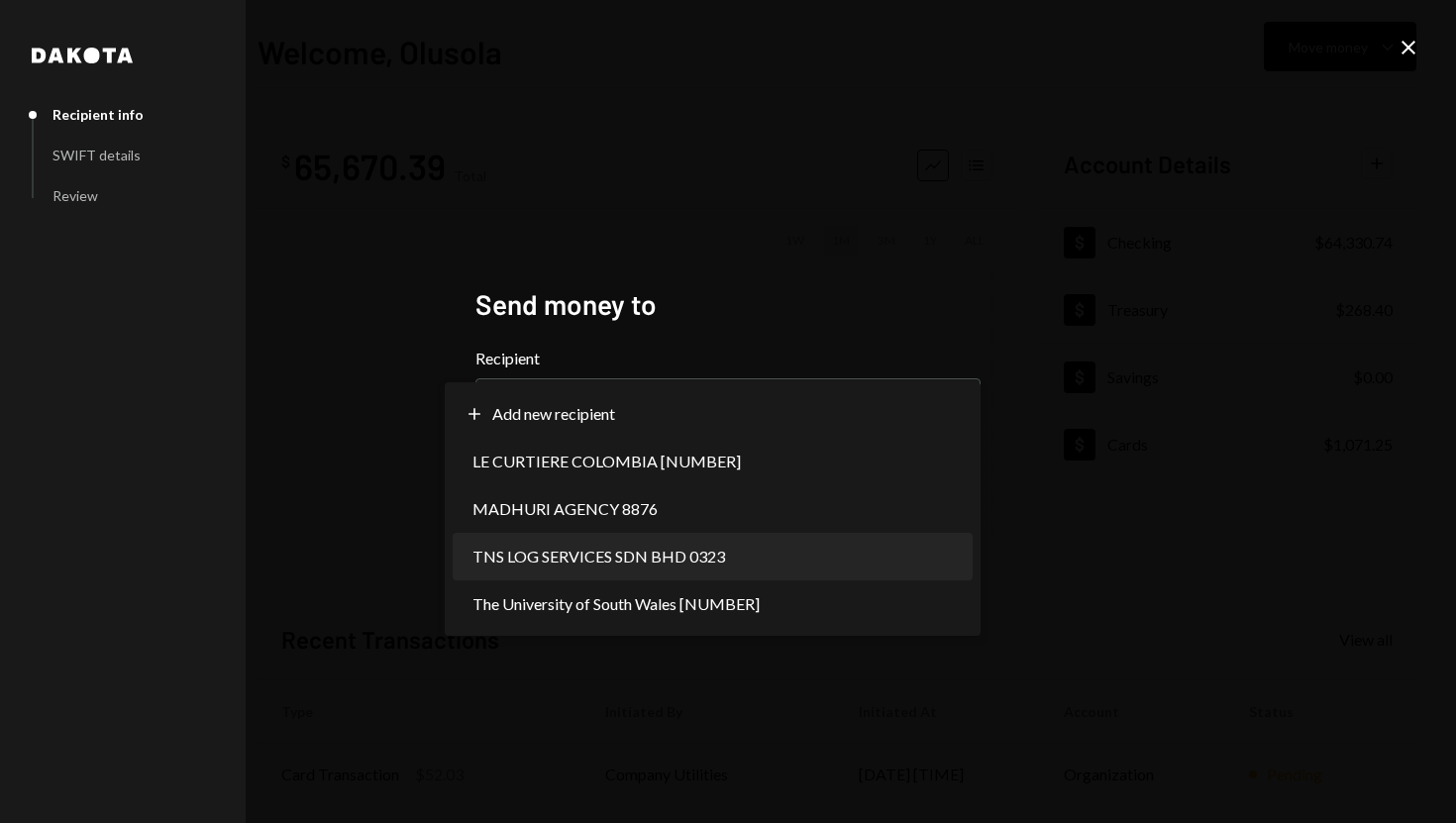 select on "**********" 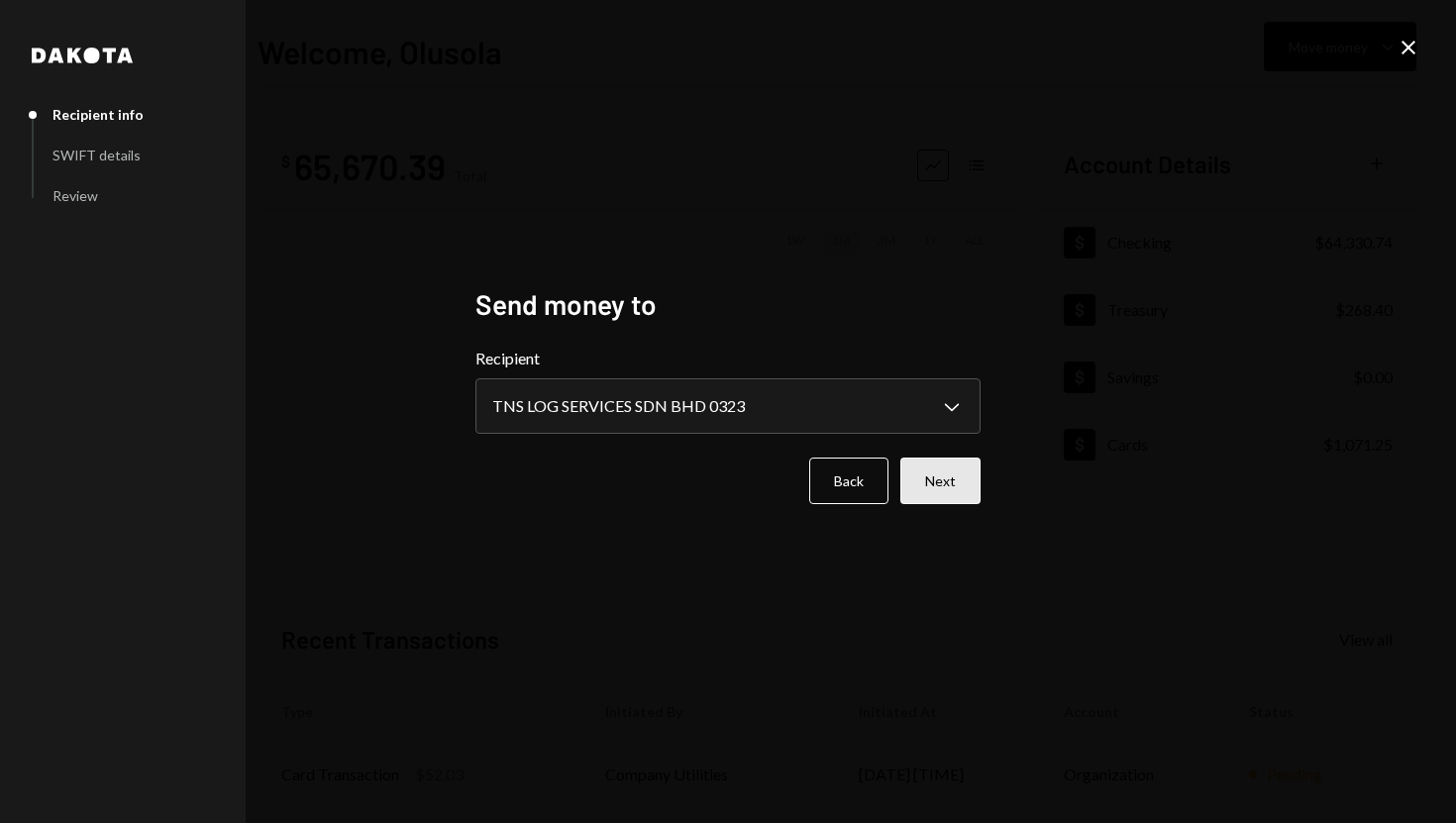 click on "Next" at bounding box center (940, 480) 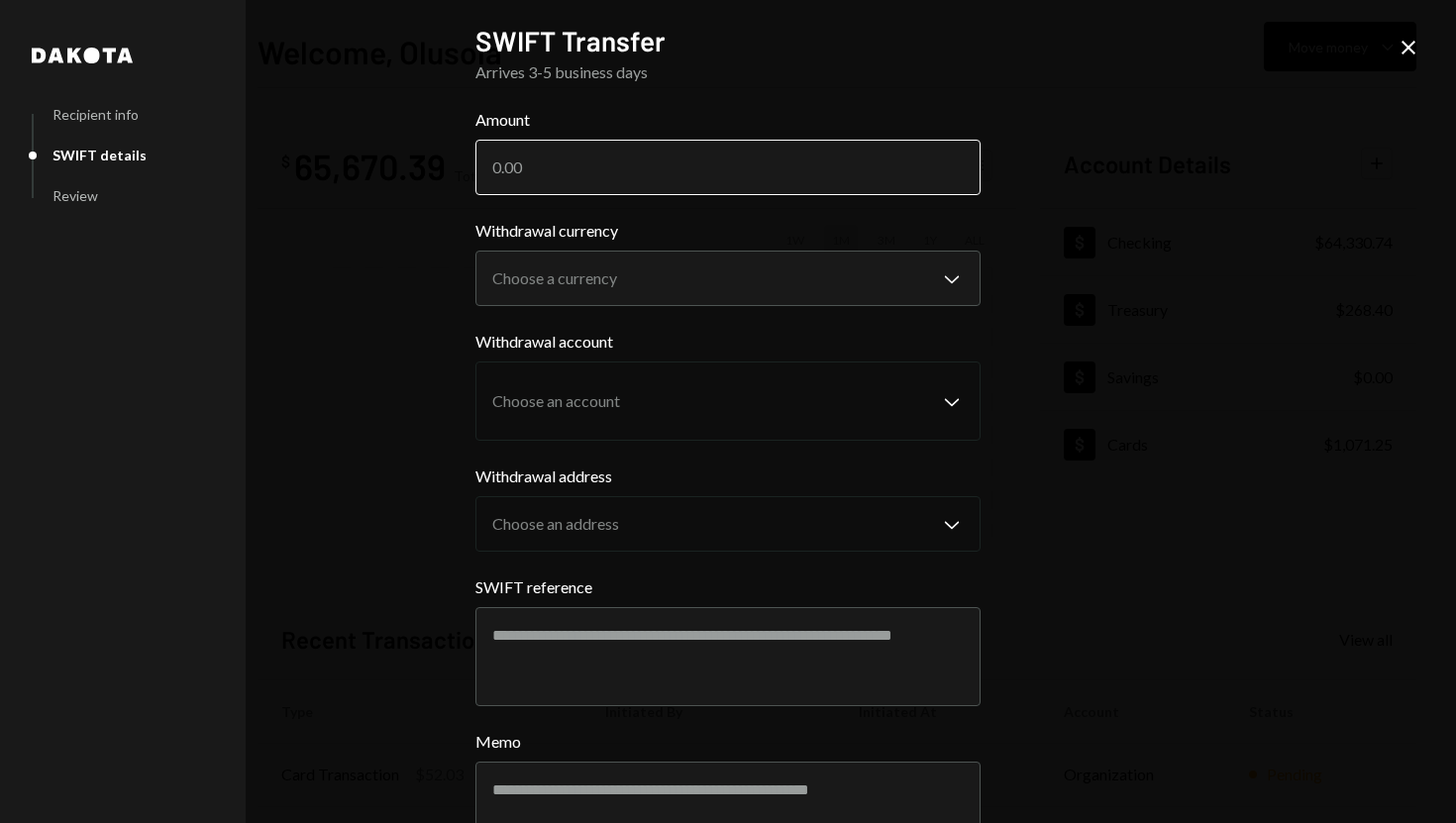 click on "Amount" at bounding box center (728, 167) 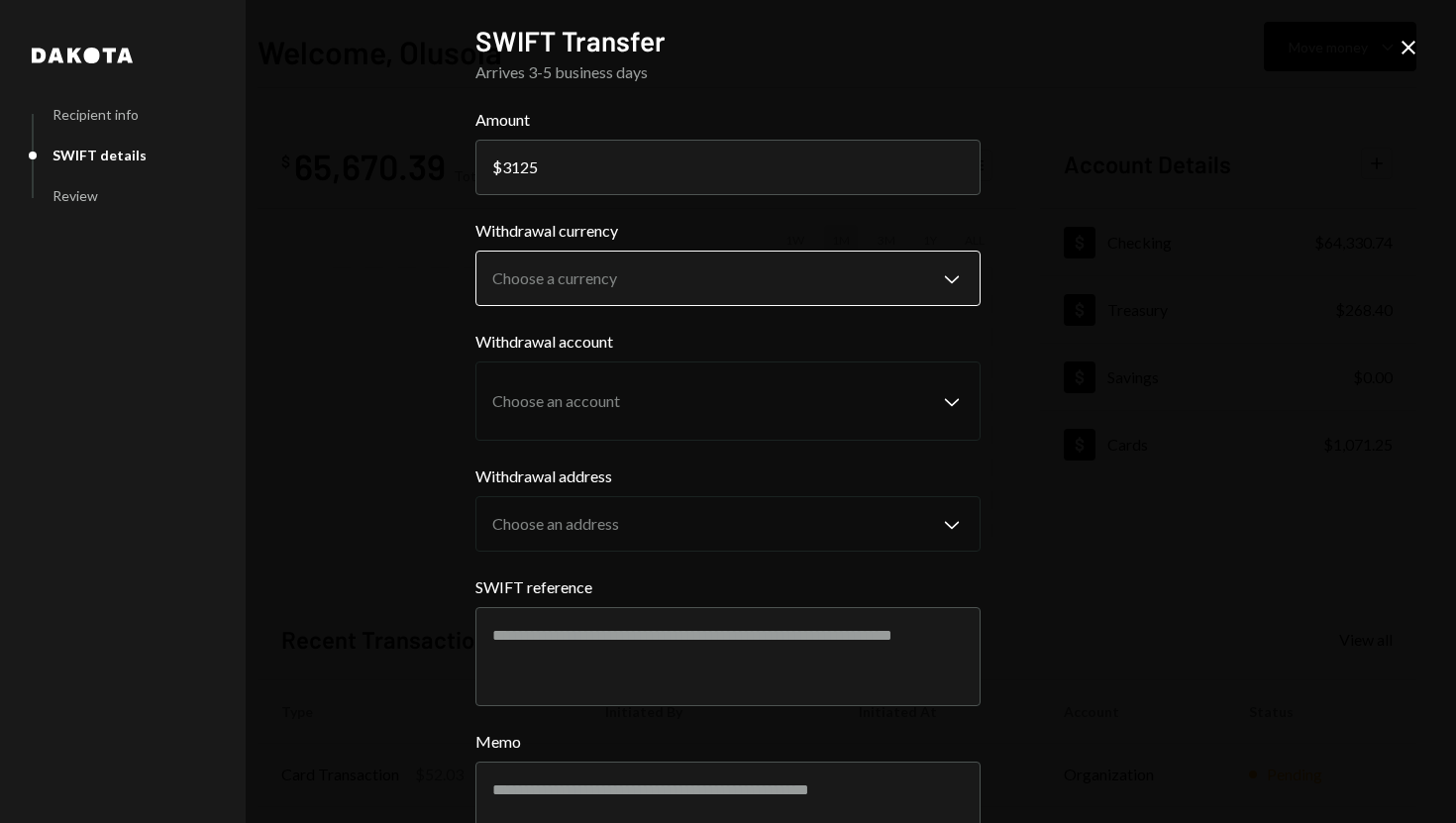 type on "3125" 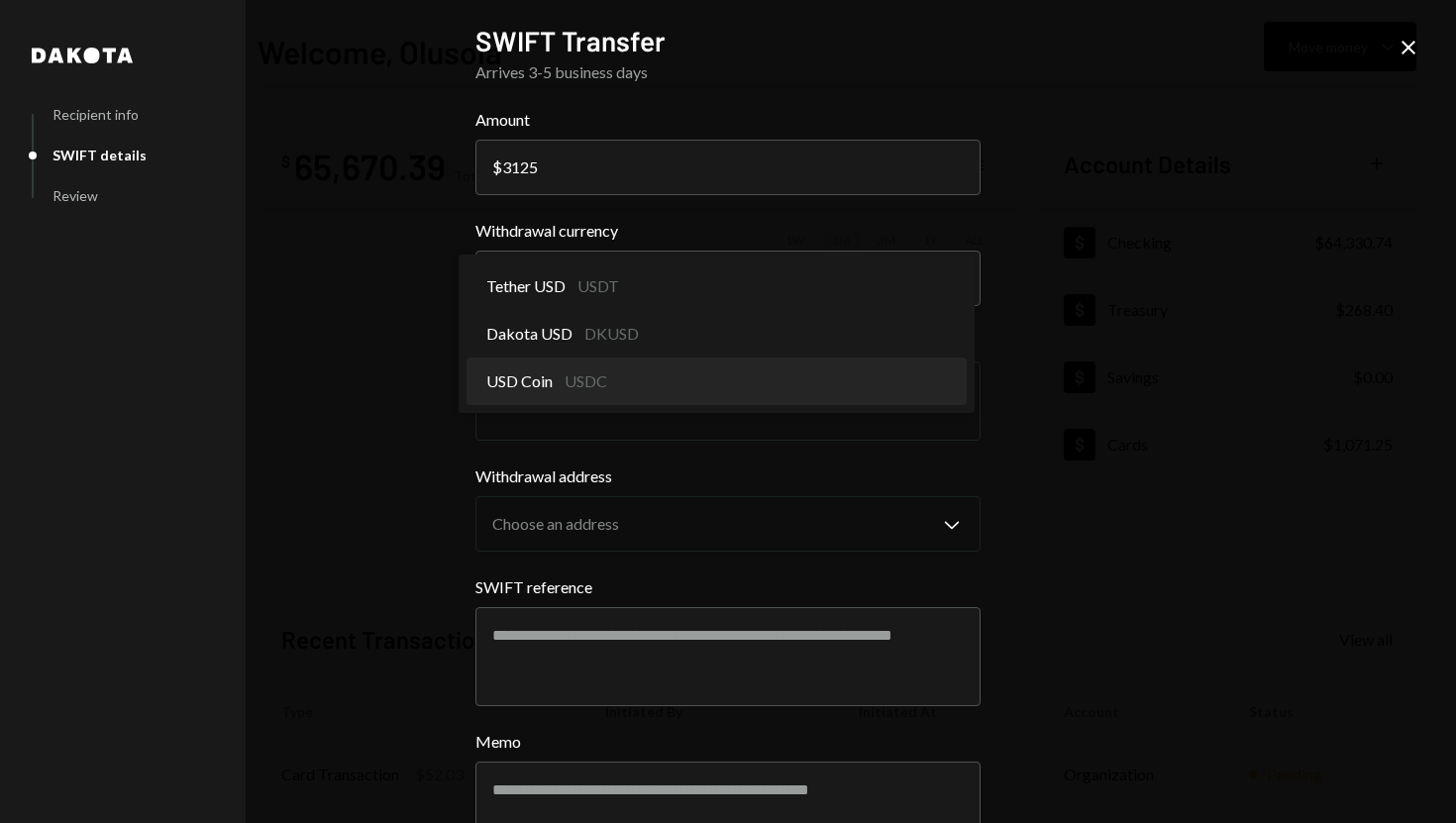 select on "****" 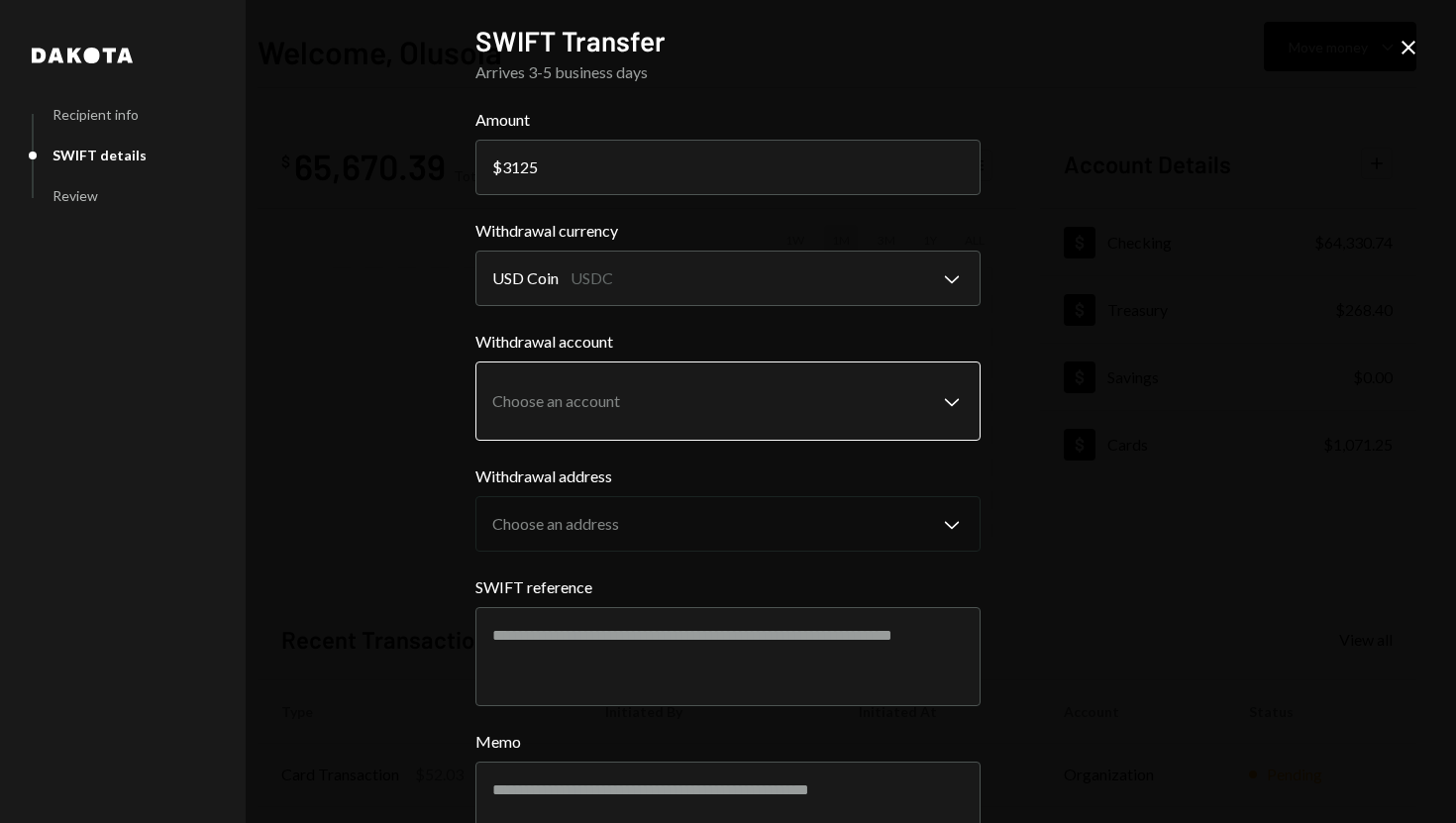 click on "S SPARK TECH HUB Caret Down Home Home Inbox Inbox Activities Transactions Accounts Accounts Caret Down Checking $64,330.74 Treasury $268.40 Savings $0.00 Cards $1,071.25 Dollar Rewards User Recipients Team Team Welcome, Olusola Move money Caret Down $ 65,670.39 Total Graph Accounts 1W 1M 3M 1Y ALL Account Details Plus Dollar Checking $64,330.74 Dollar Treasury $268.40 Dollar Savings $0.00 Dollar Cards $1,071.25 Recent Transactions View all Type Initiated By Initiated At Account Status Card Transaction $52.03 Company Utilities 08/01/25 3:34 AM Organization Pending Withdrawal 60,000  USDC Adewumi Hammed 07/31/25 1:36 PM Checking Completed Bank Payment $30,030.00 Adewumi Hammed 07/31/25 12:57 PM Checking Completed Deposit 129,735.3  USDC 0x260B...C54cEa Copy 07/31/25 12:36 PM Checking Completed Bank Payment $10,545.53 Adewumi Hammed 07/31/25 12:21 PM Checking Completed Welcome, Olusola - Dakota   Dakota Recipient info SWIFT details Review SWIFT Transfer Arrives 3-5 business days Amount $ 3125 Withdrawal currency" at bounding box center (728, 411) 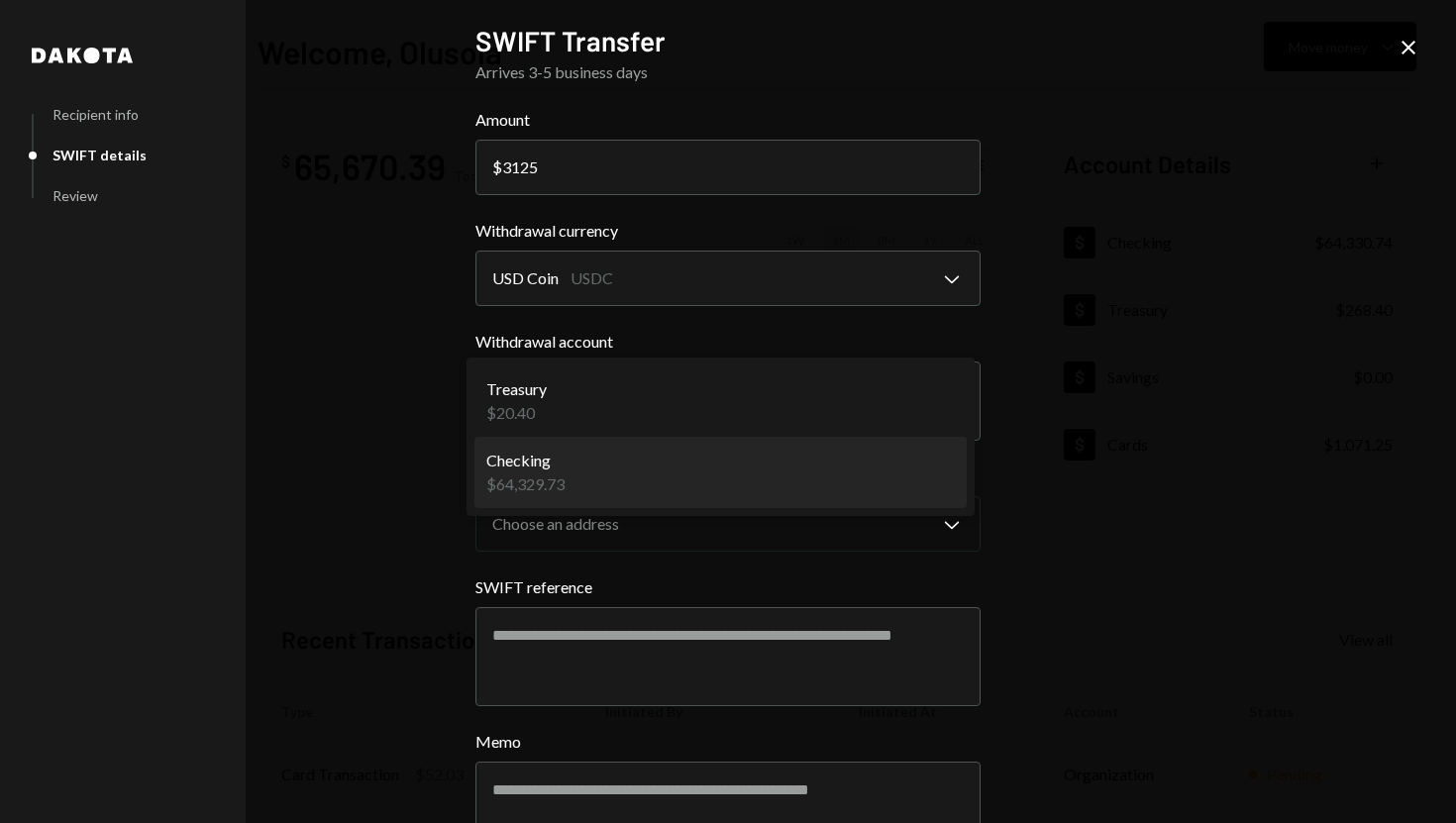 select on "**********" 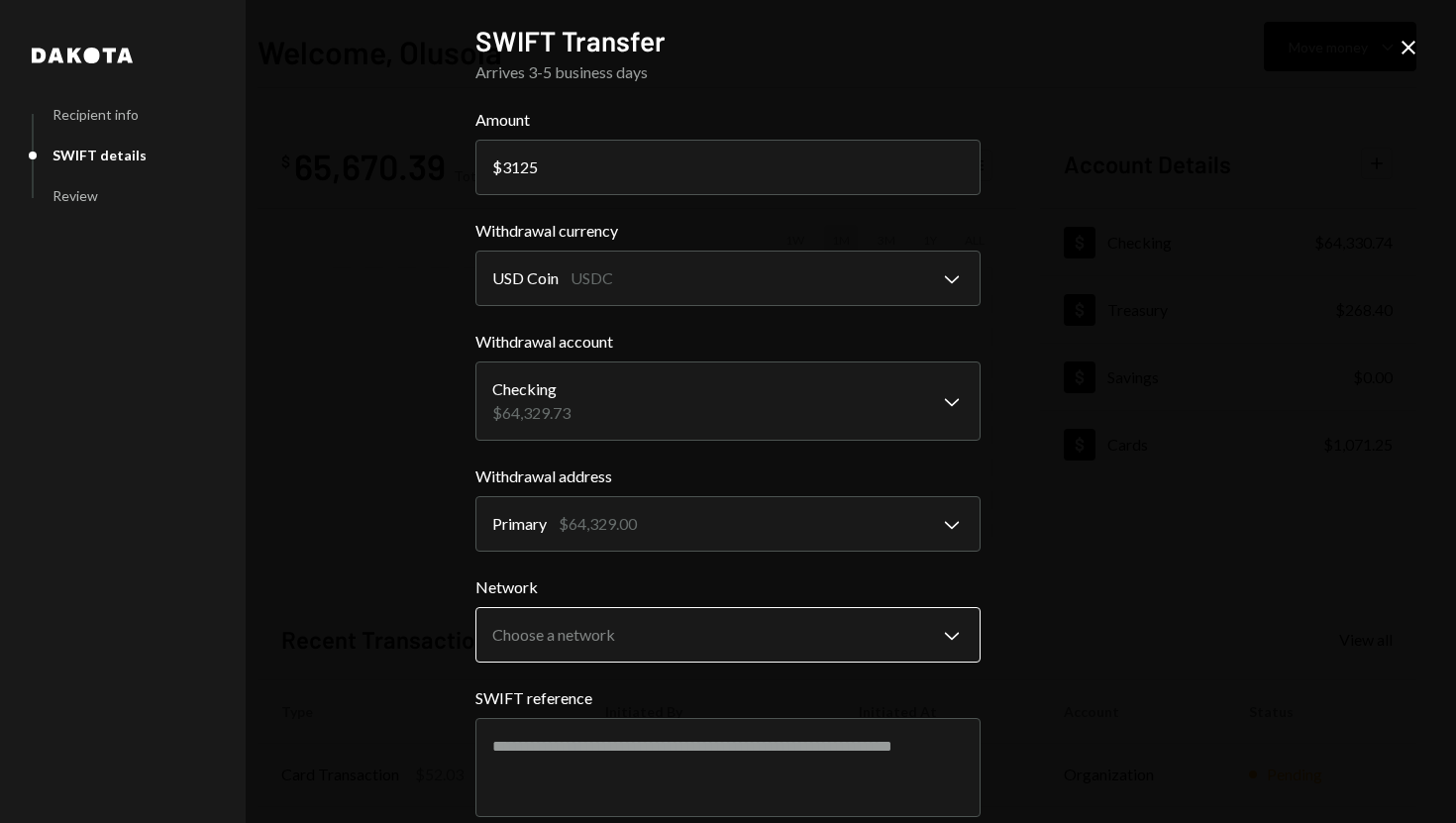 click on "S SPARK TECH HUB Caret Down Home Home Inbox Inbox Activities Transactions Accounts Accounts Caret Down Checking $64,330.74 Treasury $268.40 Savings $0.00 Cards $1,071.25 Dollar Rewards User Recipients Team Team Welcome, Olusola Move money Caret Down $ 65,670.39 Total Graph Accounts 1W 1M 3M 1Y ALL Account Details Plus Dollar Checking $64,330.74 Dollar Treasury $268.40 Dollar Savings $0.00 Dollar Cards $1,071.25 Recent Transactions View all Type Initiated By Initiated At Account Status Card Transaction $52.03 Company Utilities 08/01/25 3:34 AM Organization Pending Withdrawal 60,000  USDC Adewumi Hammed 07/31/25 1:36 PM Checking Completed Bank Payment $30,030.00 Adewumi Hammed 07/31/25 12:57 PM Checking Completed Deposit 129,735.3  USDC 0x260B...C54cEa Copy 07/31/25 12:36 PM Checking Completed Bank Payment $10,545.53 Adewumi Hammed 07/31/25 12:21 PM Checking Completed Welcome, Olusola - Dakota   Dakota Recipient info SWIFT details Review SWIFT Transfer Arrives 3-5 business days Amount $ 3125 Withdrawal currency" at bounding box center (728, 411) 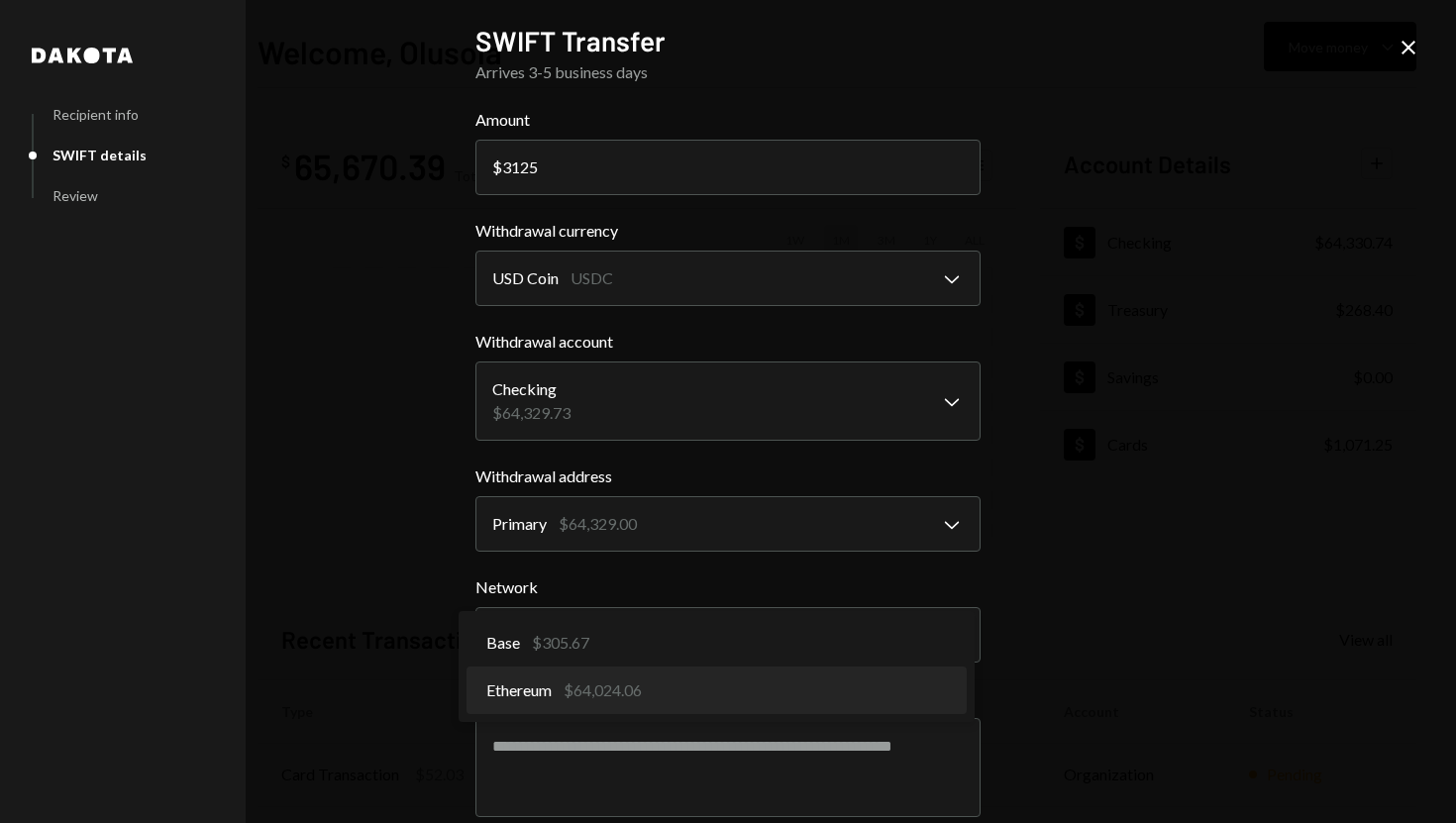 select on "**********" 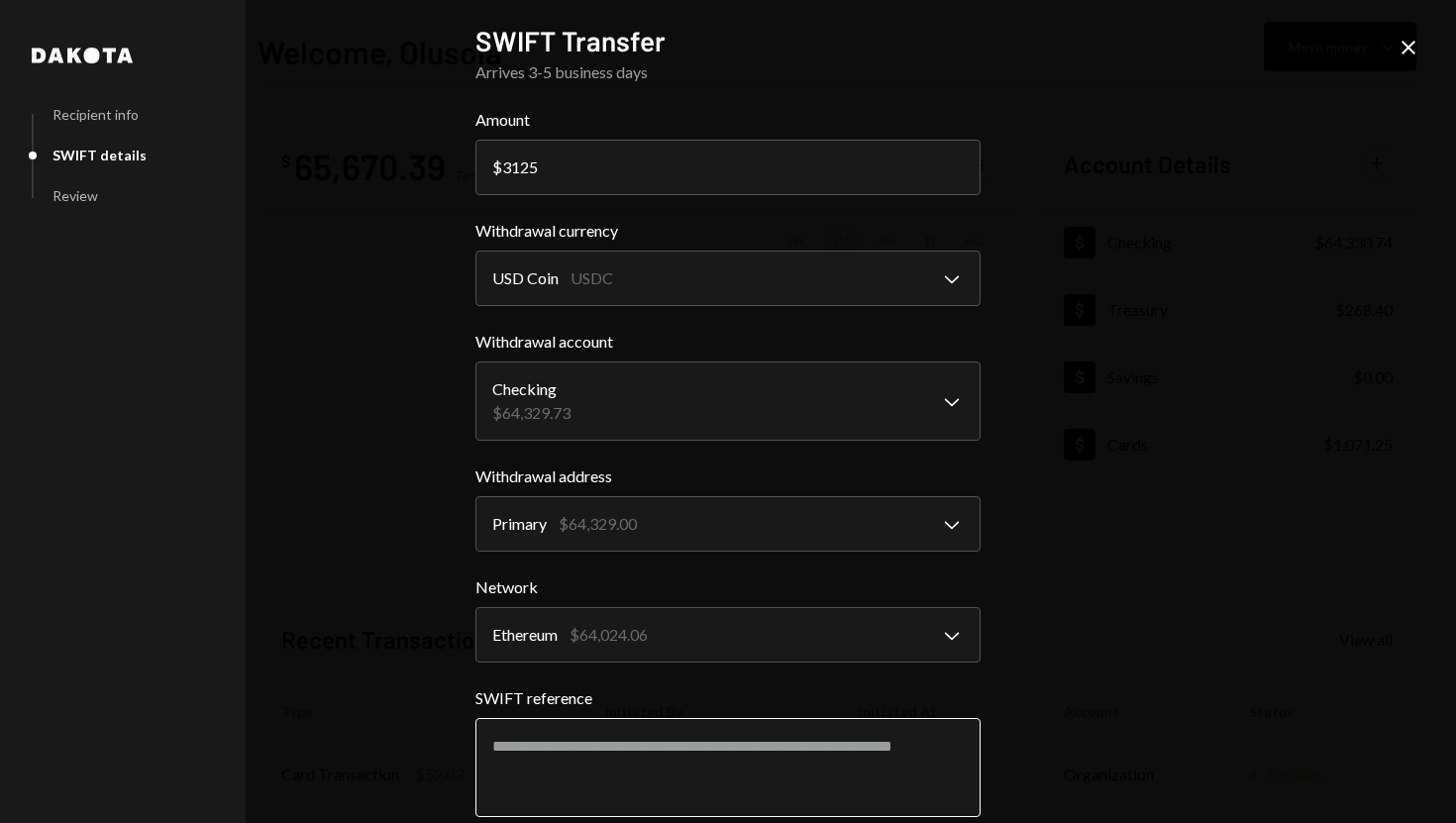 click on "SWIFT reference" at bounding box center [728, 768] 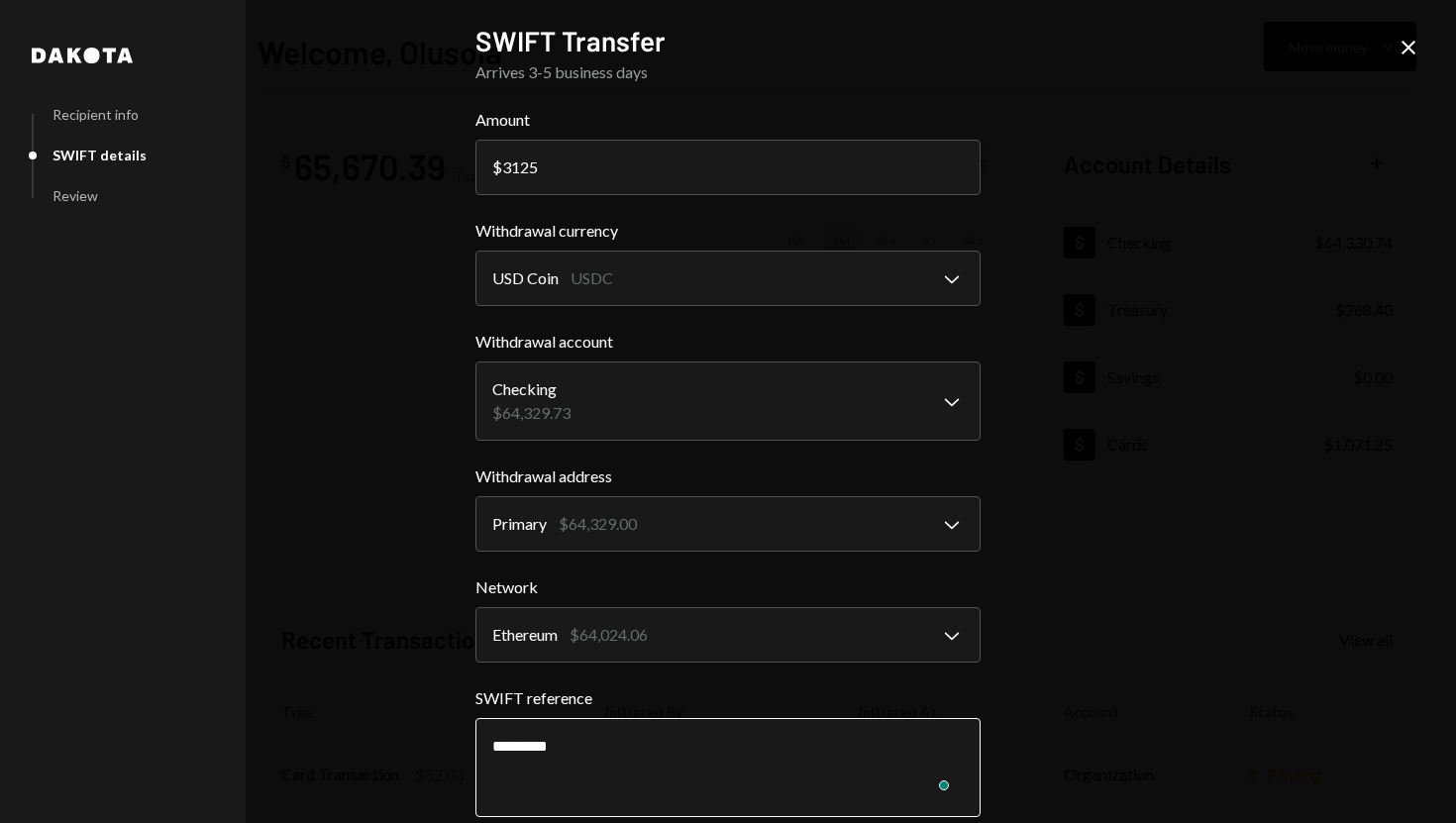 scroll, scrollTop: 230, scrollLeft: 0, axis: vertical 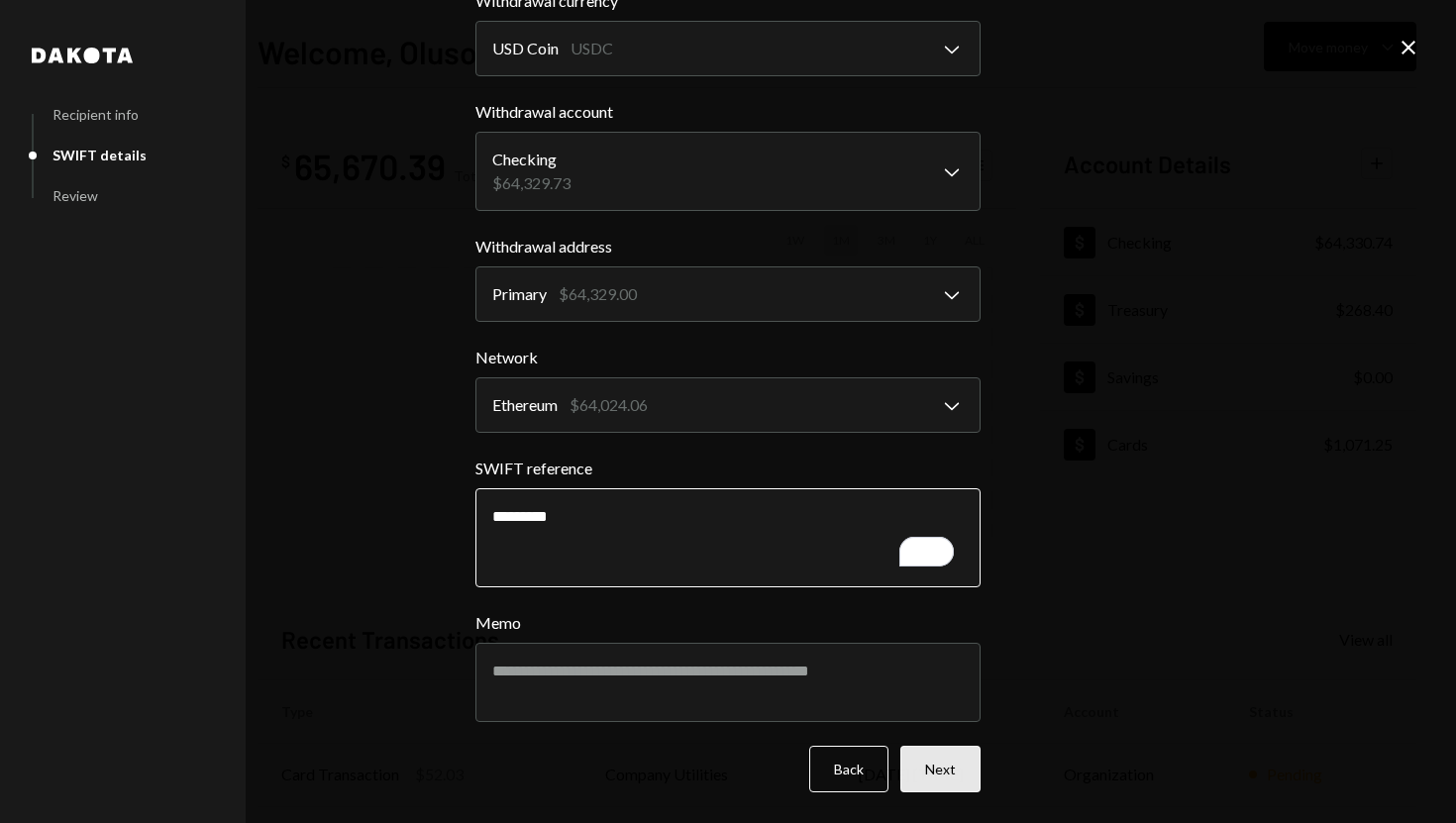 type on "*********" 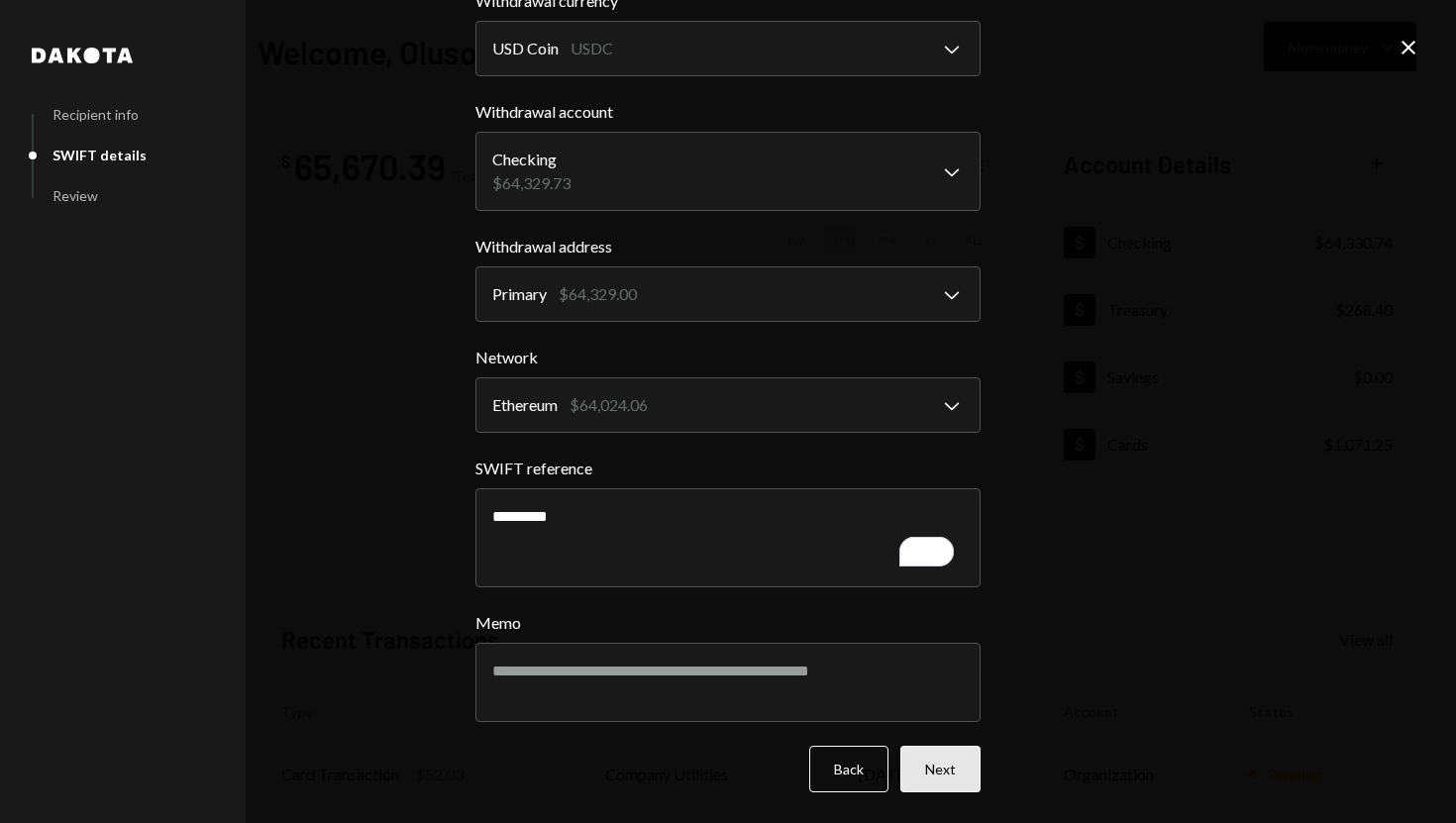 click on "Next" at bounding box center (940, 769) 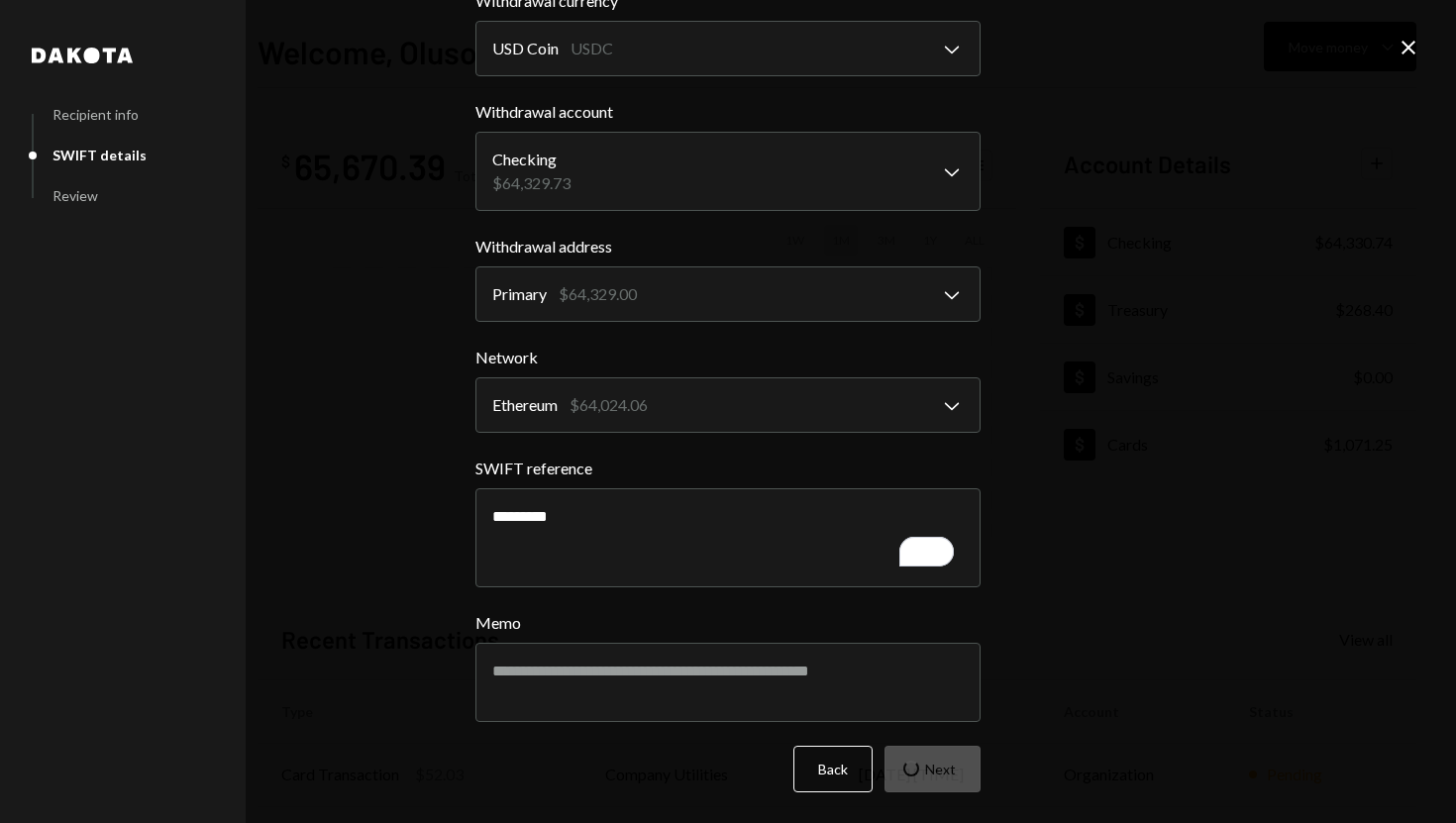 scroll, scrollTop: 0, scrollLeft: 0, axis: both 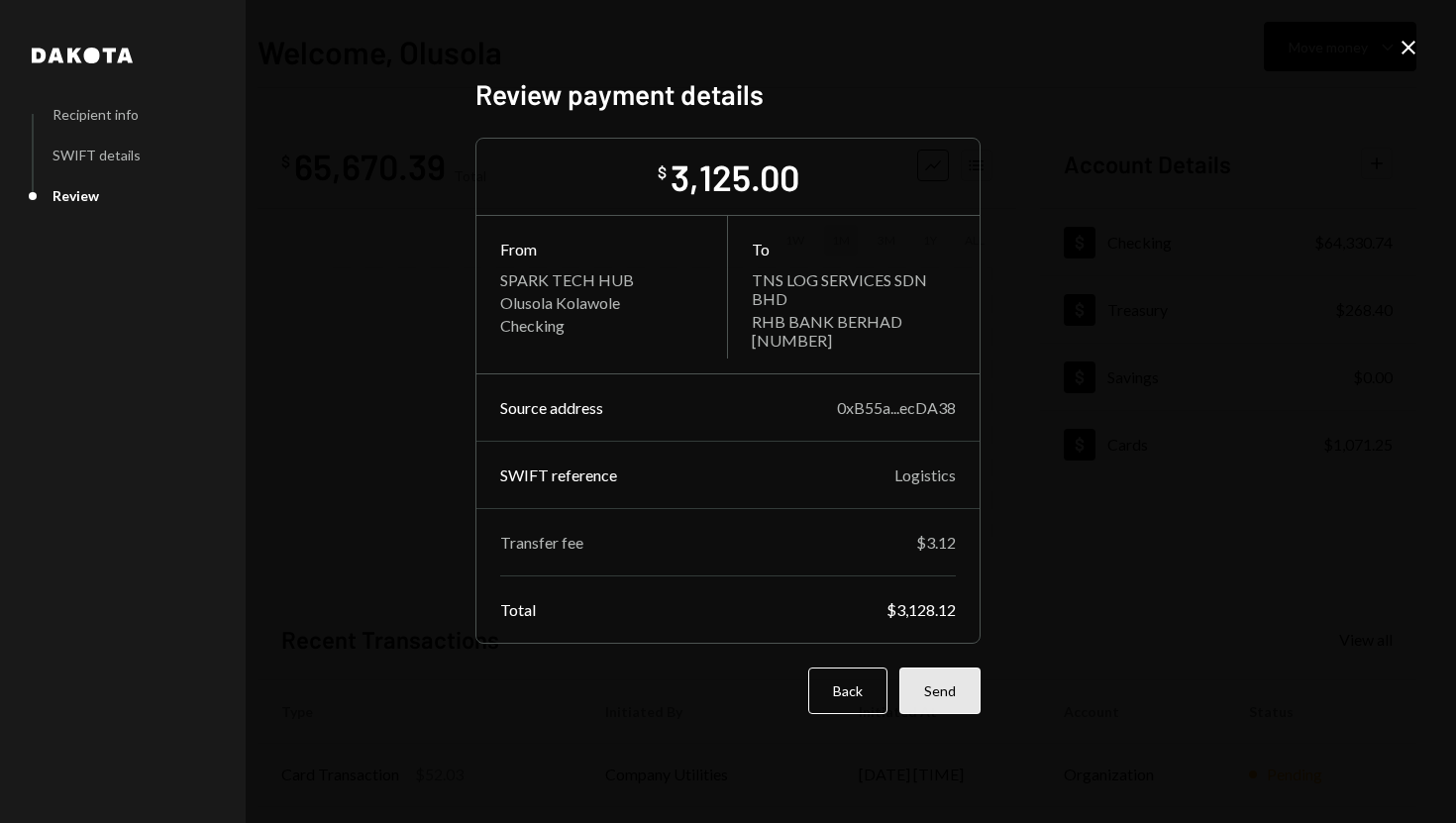 click on "Send" at bounding box center (940, 690) 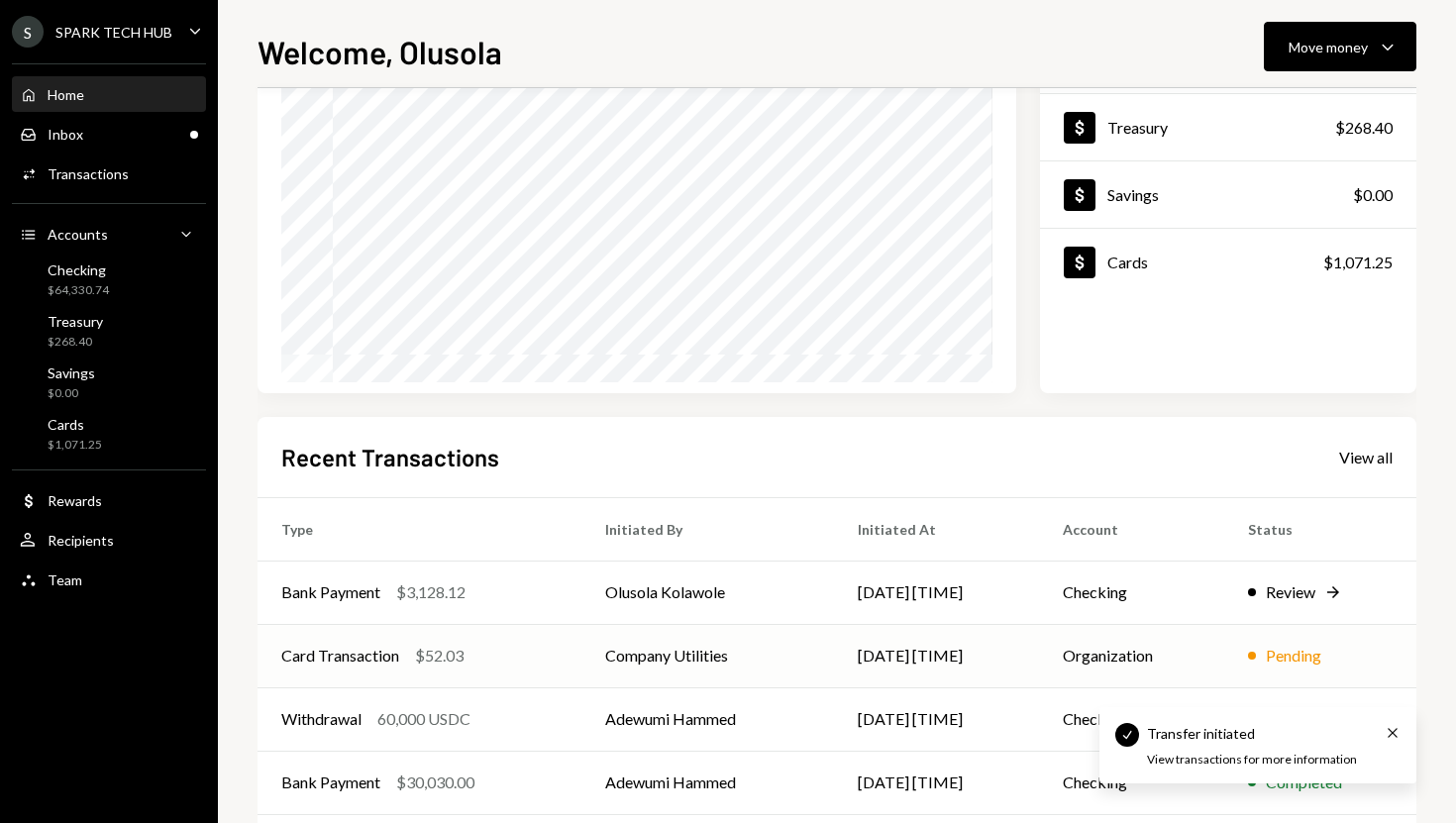scroll, scrollTop: 187, scrollLeft: 0, axis: vertical 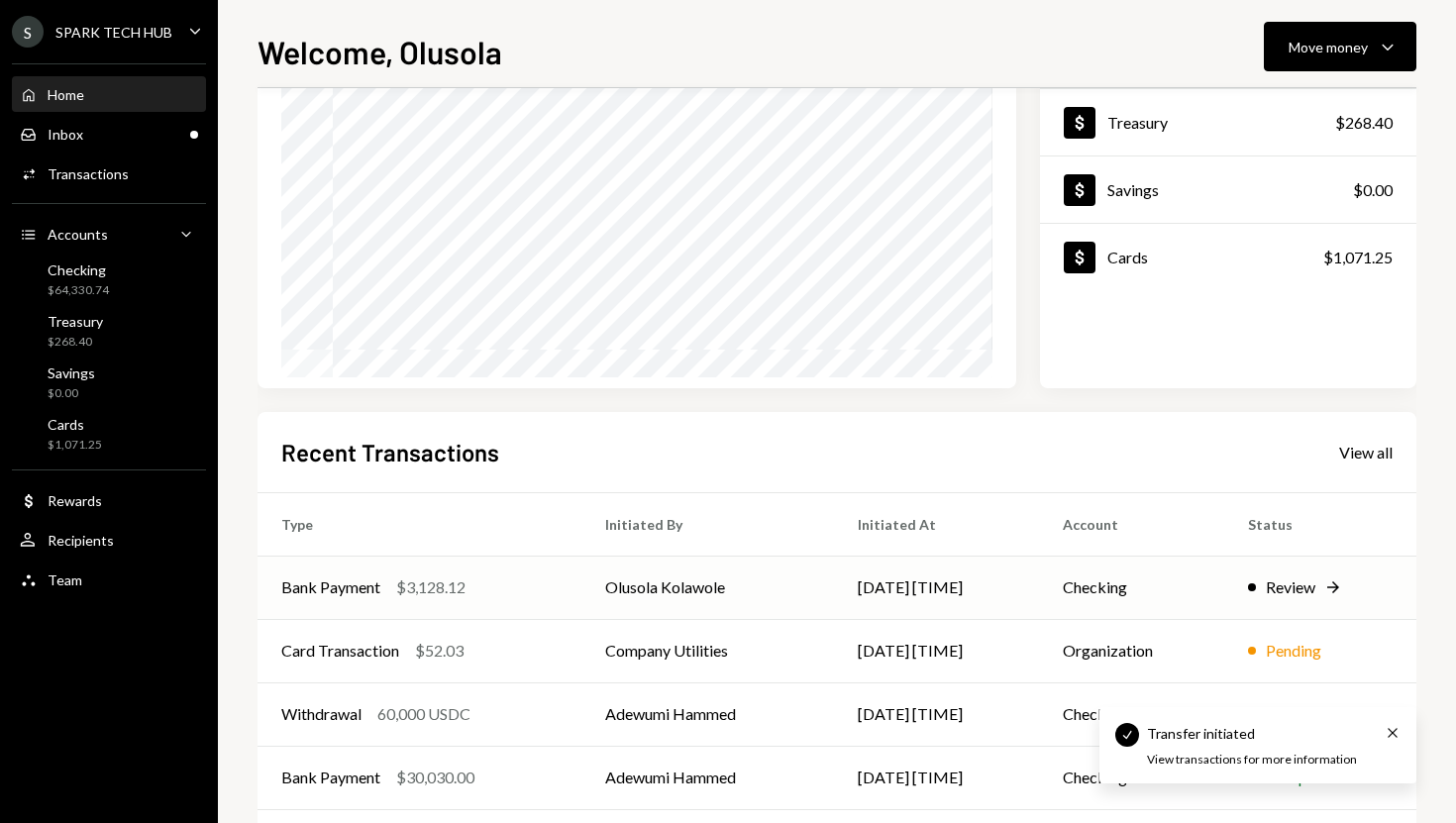 click on "Bank Payment $3,128.12" at bounding box center [419, 587] 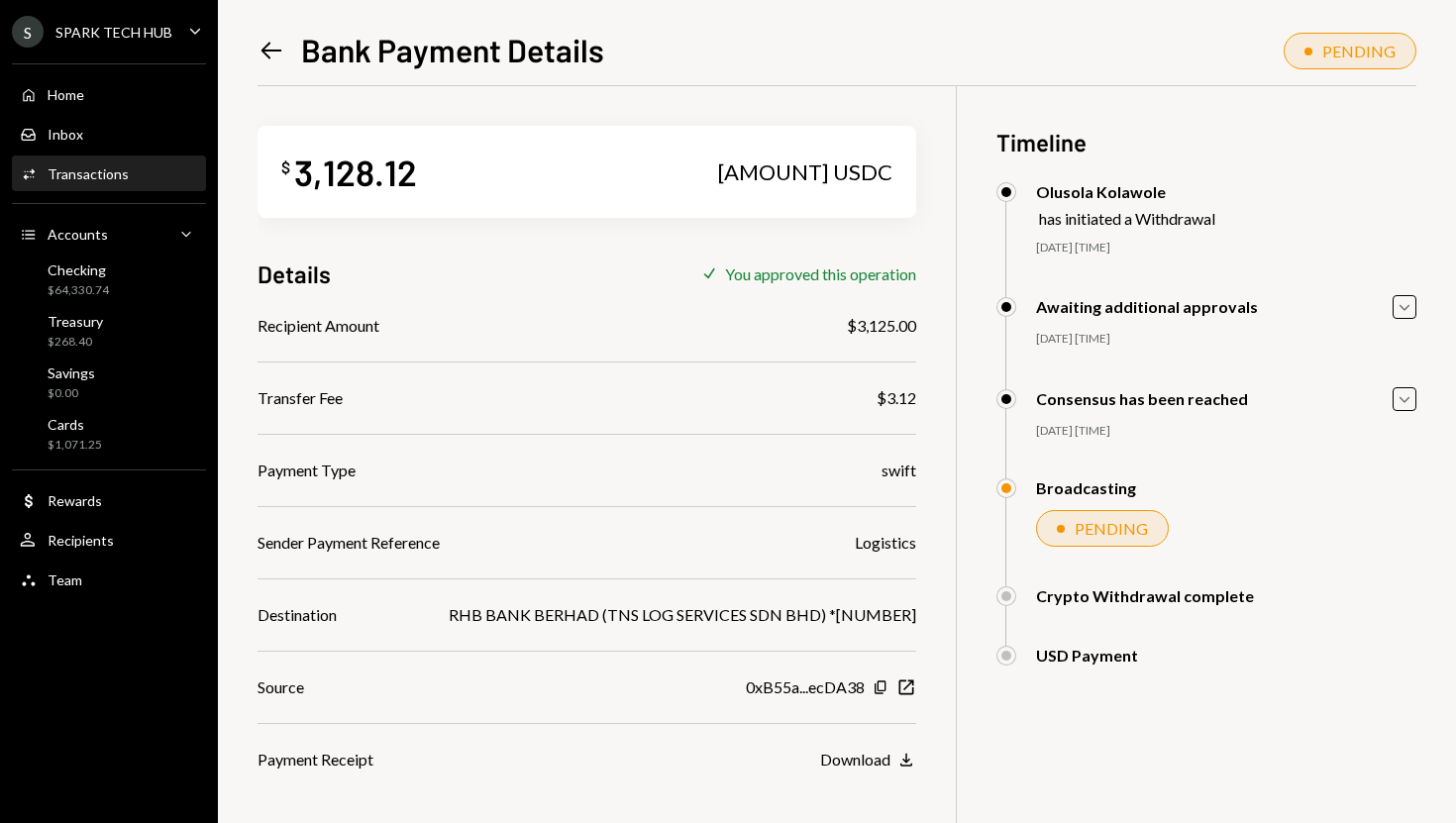 scroll, scrollTop: 0, scrollLeft: 0, axis: both 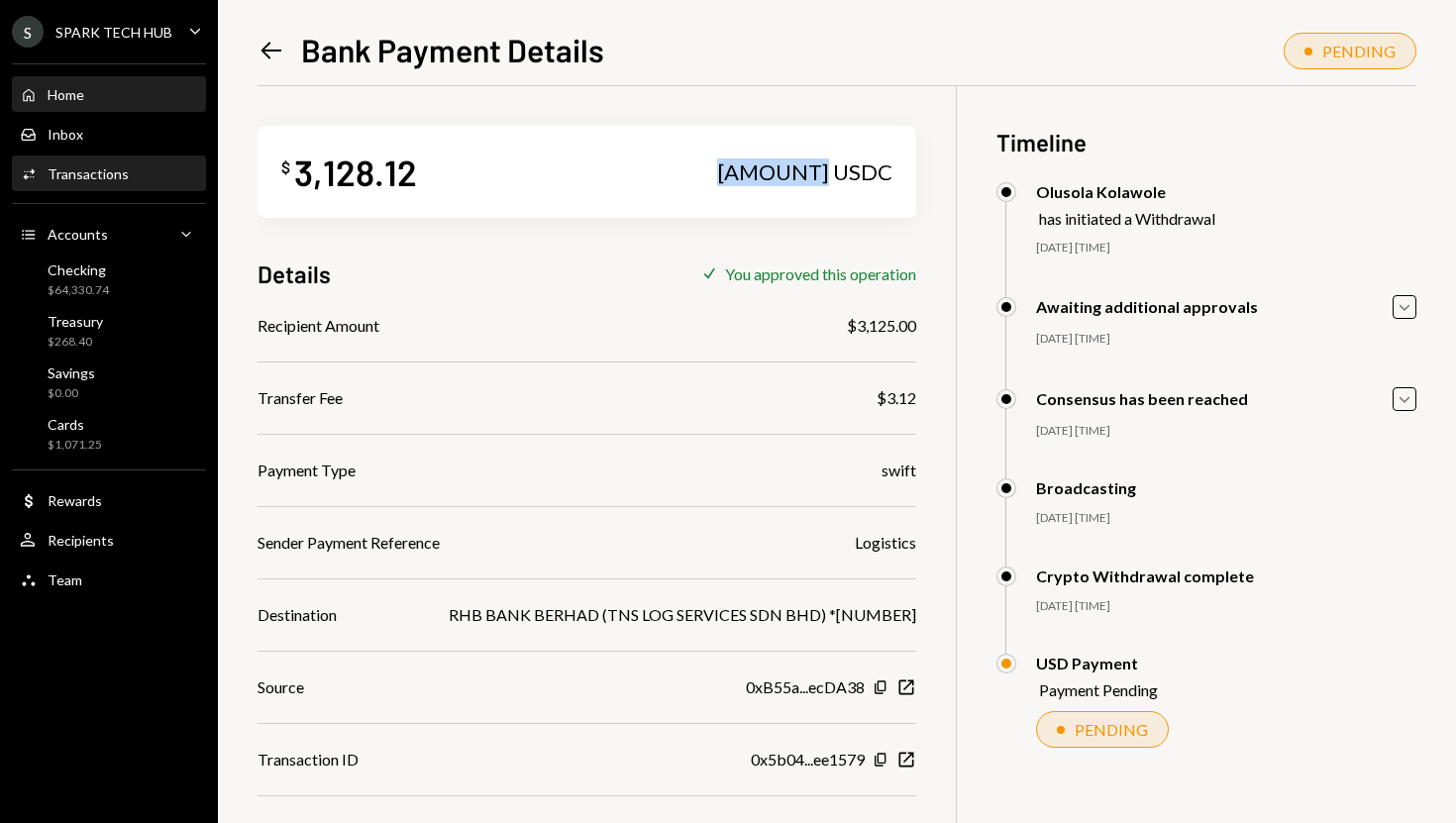 click on "Home Home" at bounding box center [109, 95] 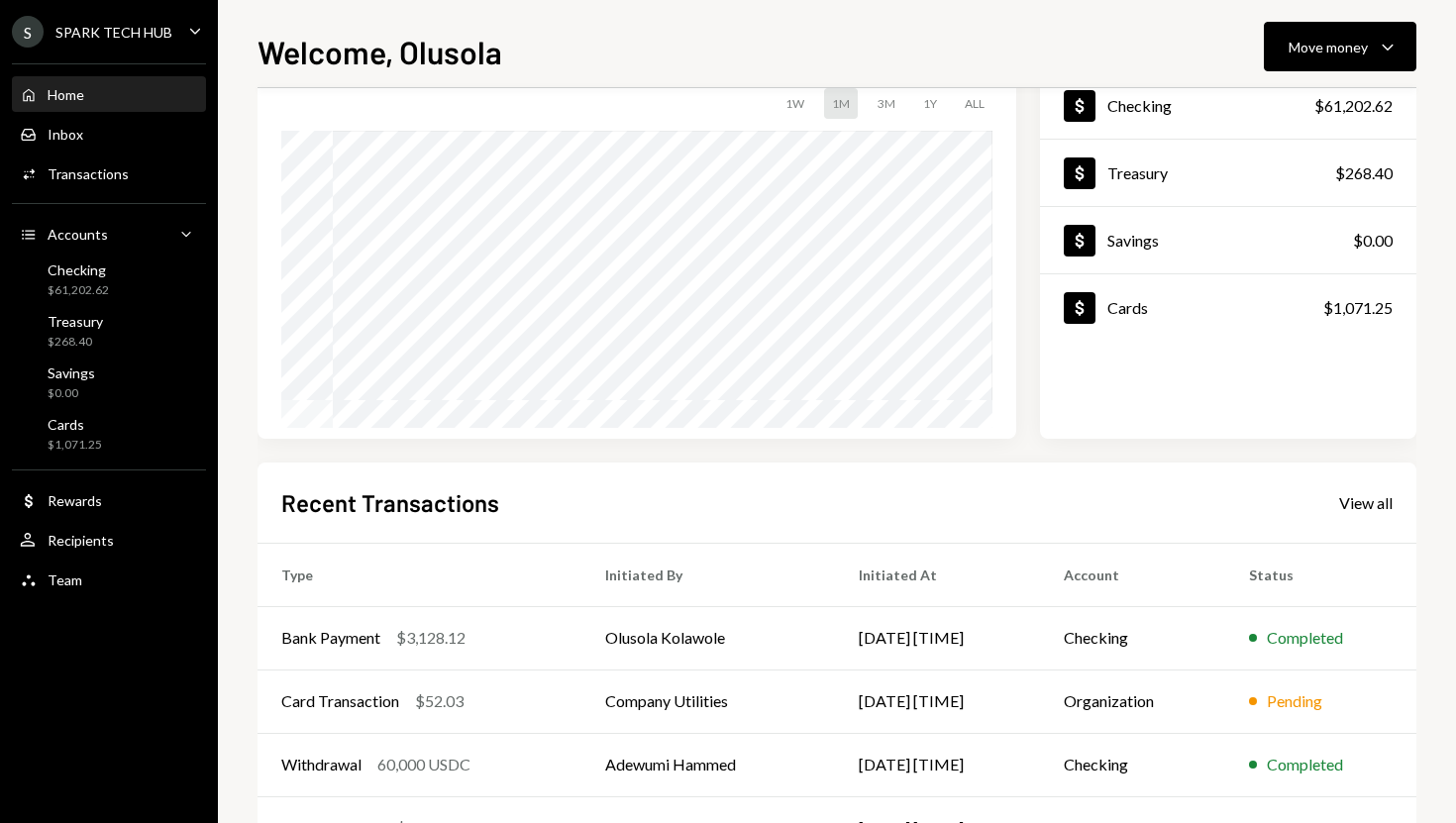 scroll, scrollTop: 148, scrollLeft: 0, axis: vertical 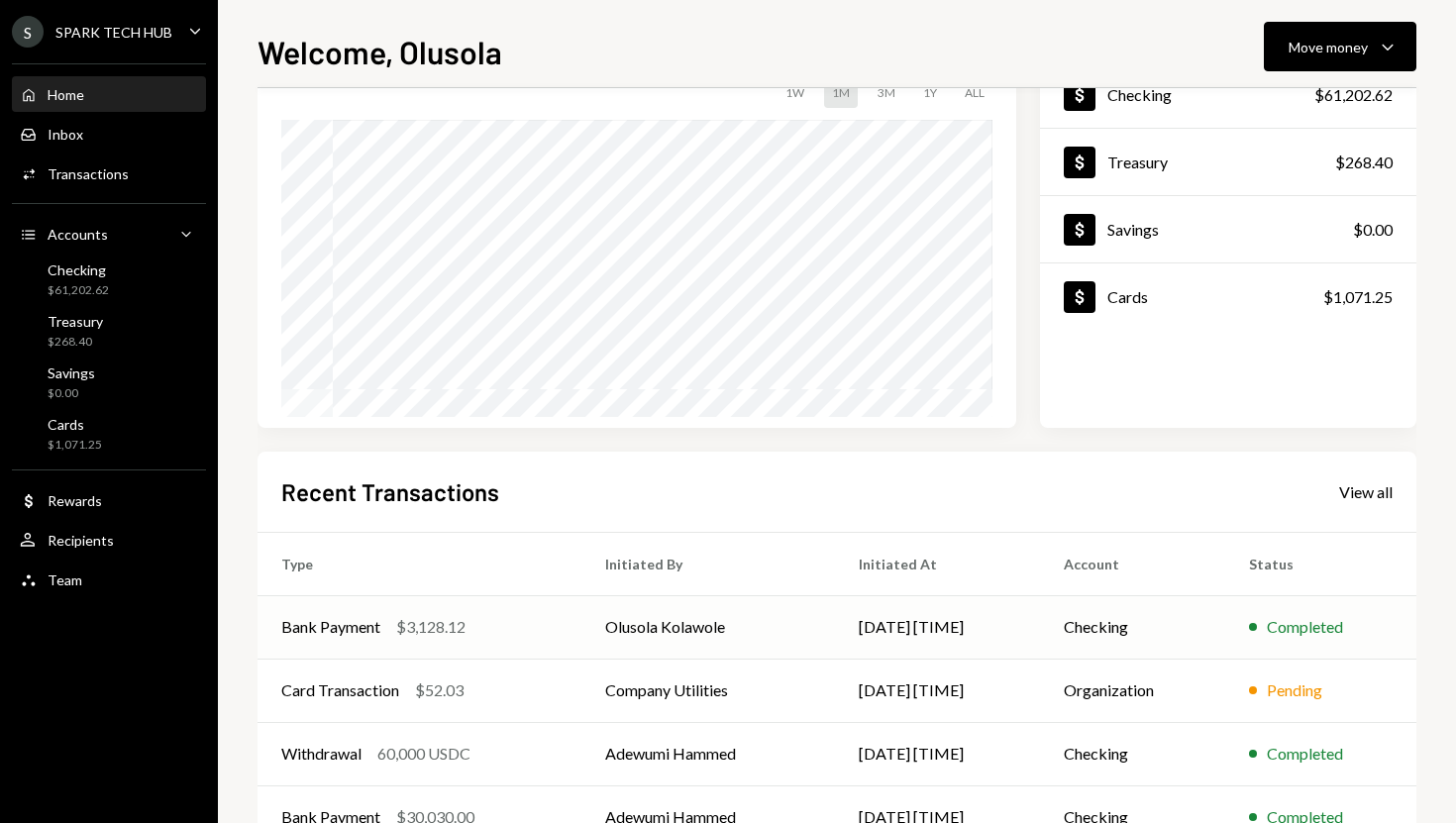 click on "Bank Payment $3,128.12" at bounding box center (419, 627) 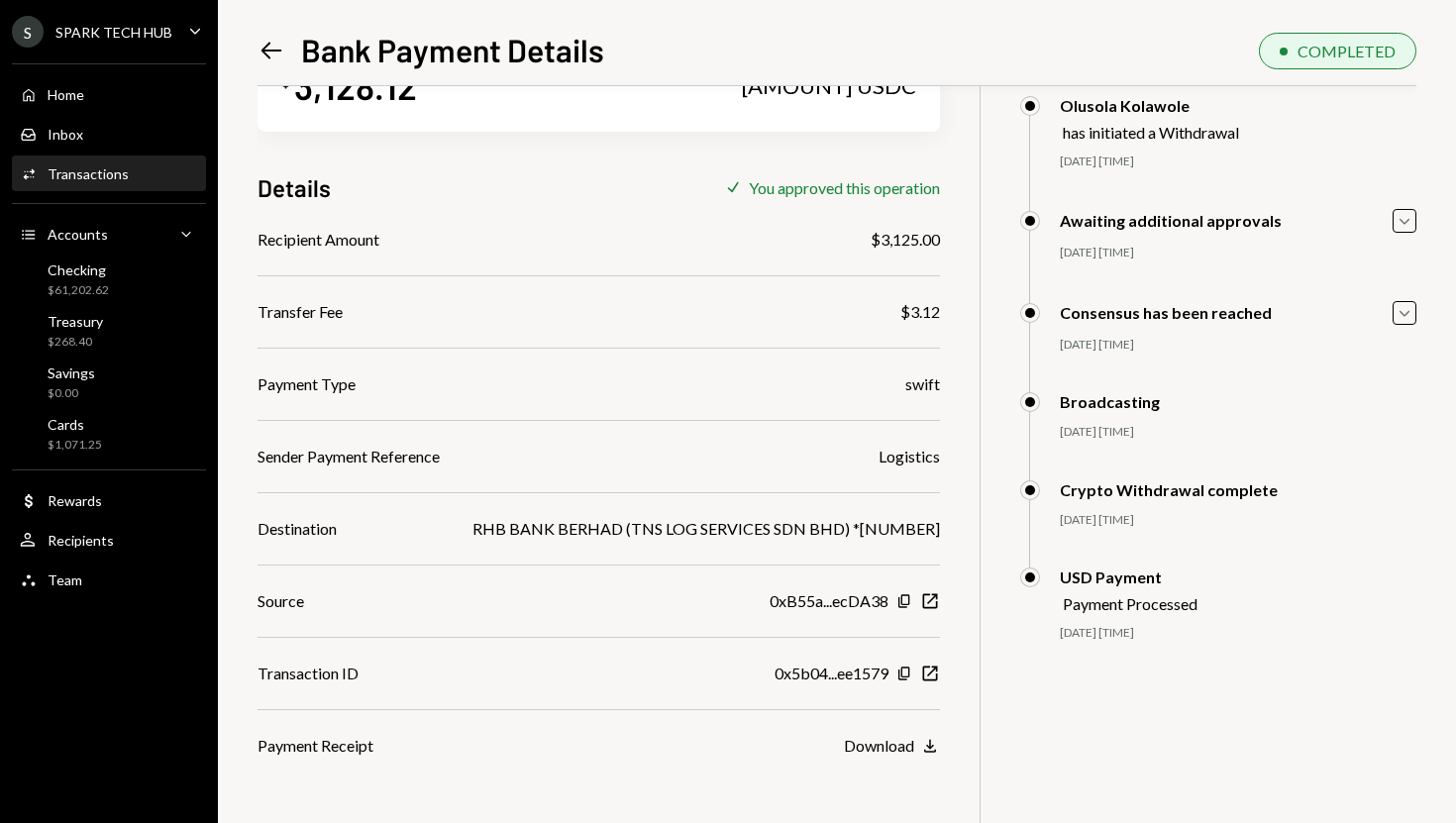 scroll, scrollTop: 0, scrollLeft: 0, axis: both 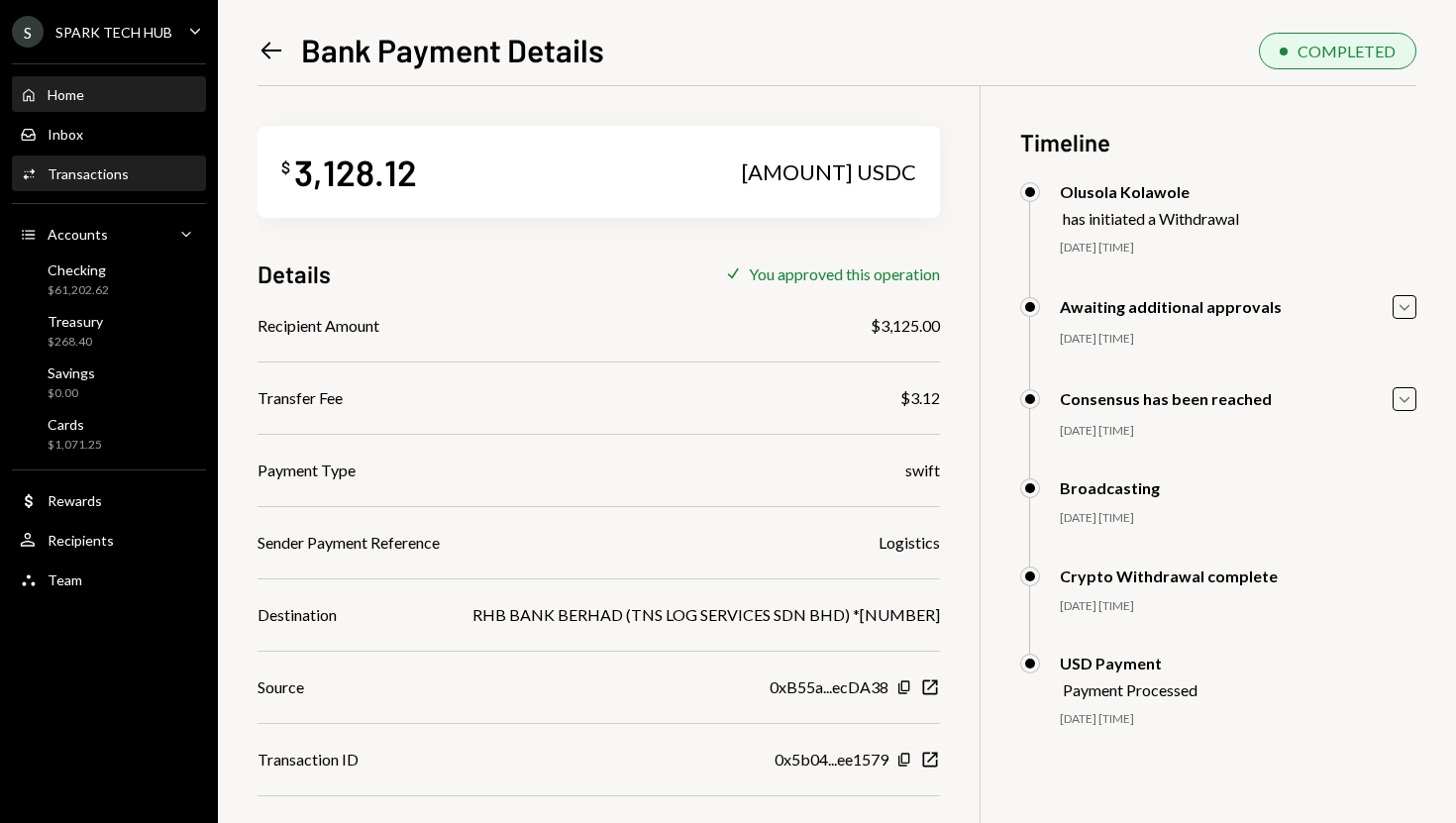 click on "Home Home" at bounding box center (109, 95) 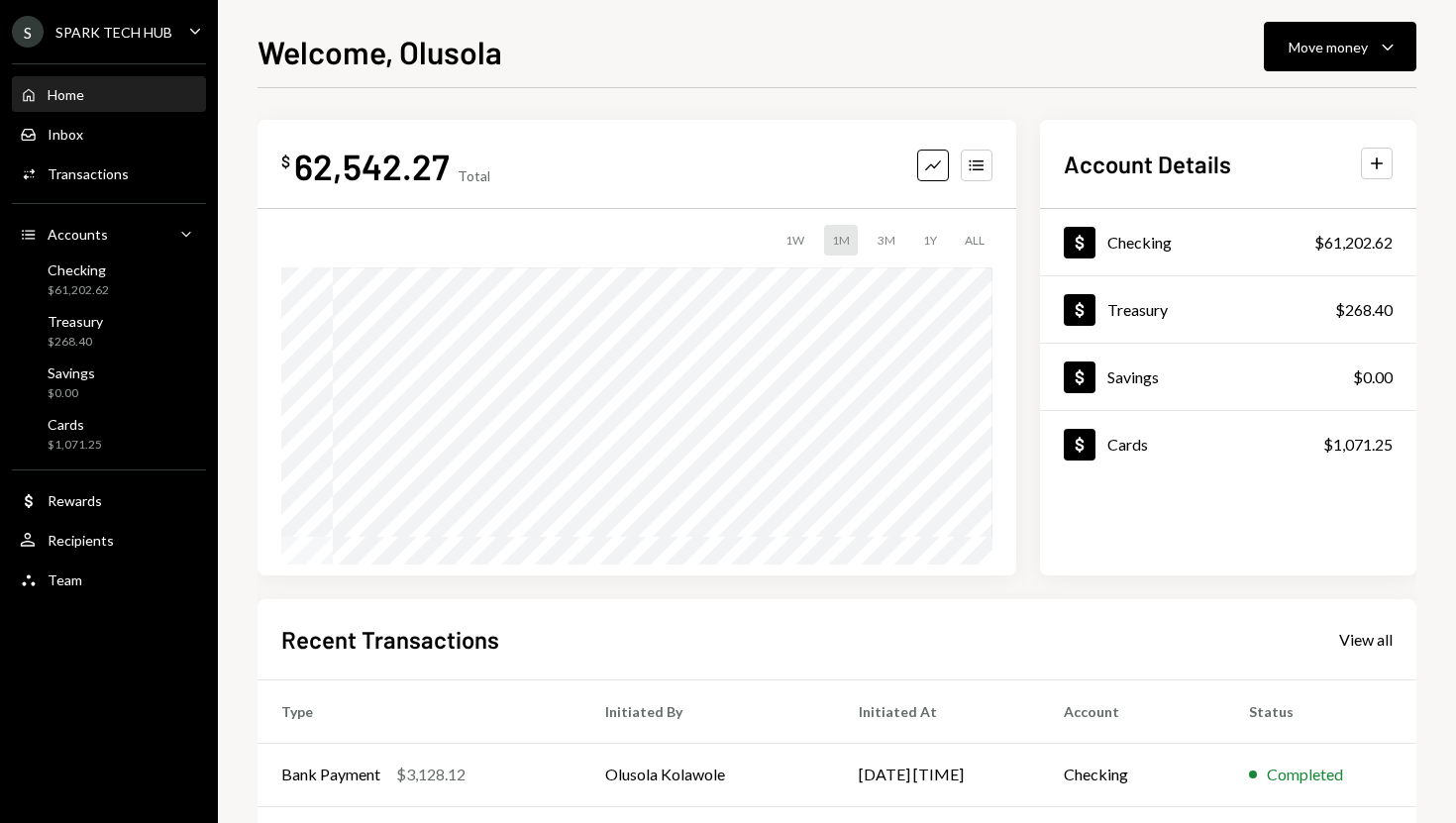 click on "Home Home" at bounding box center (109, 95) 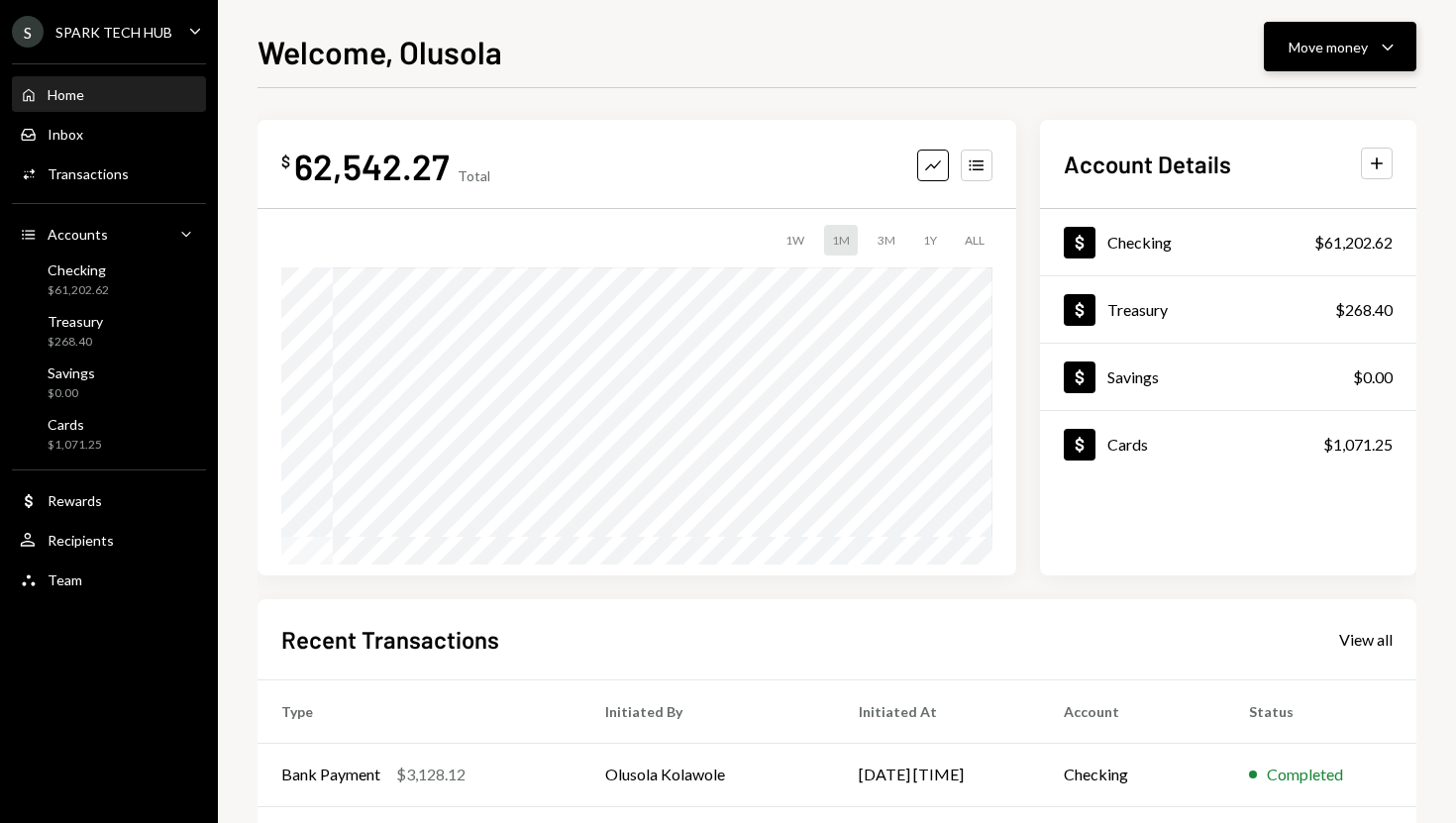 click on "Move money" at bounding box center (1328, 47) 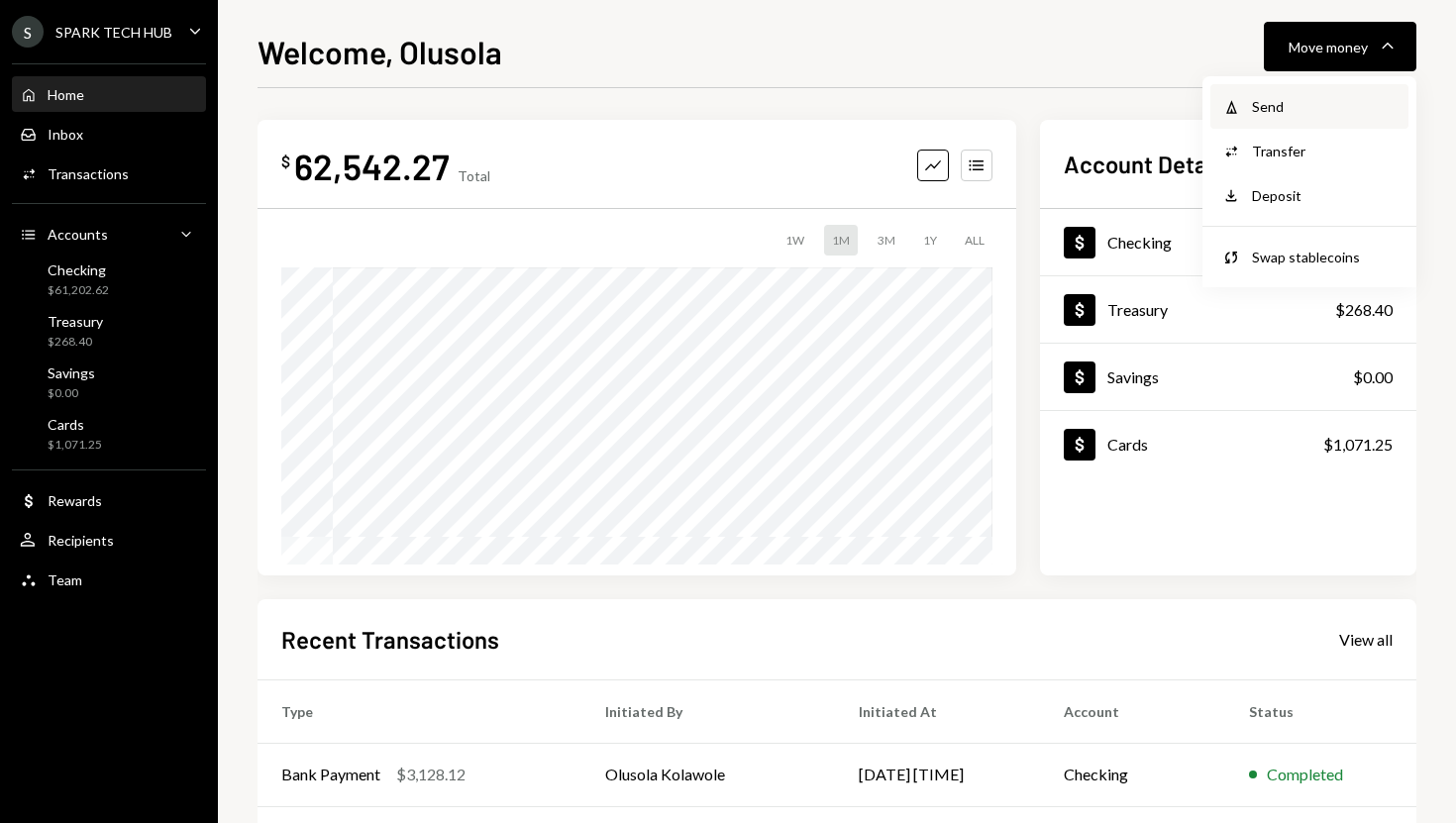 click on "Send" at bounding box center (1324, 106) 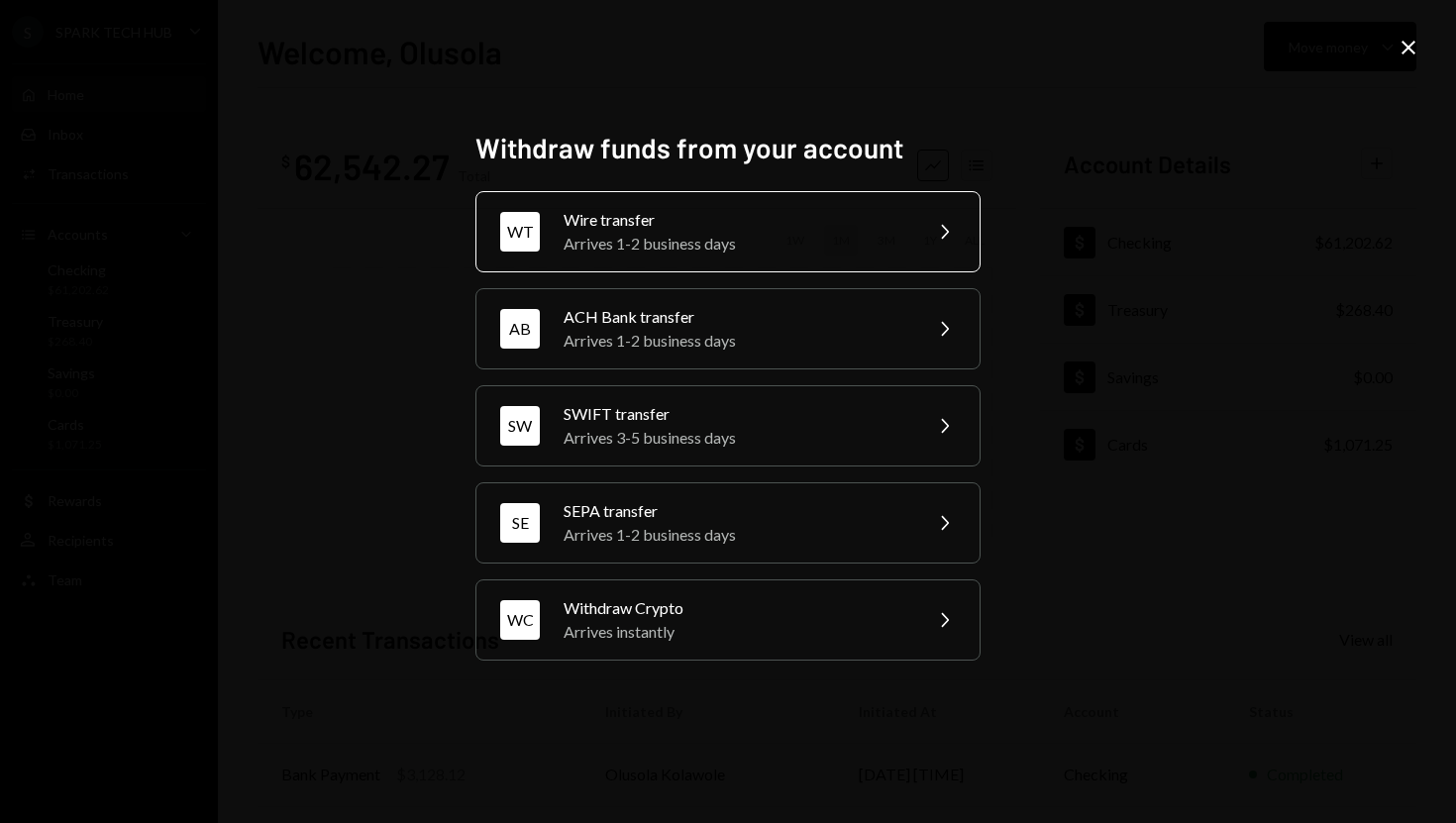 click on "Arrives 1-2 business days" at bounding box center (736, 244) 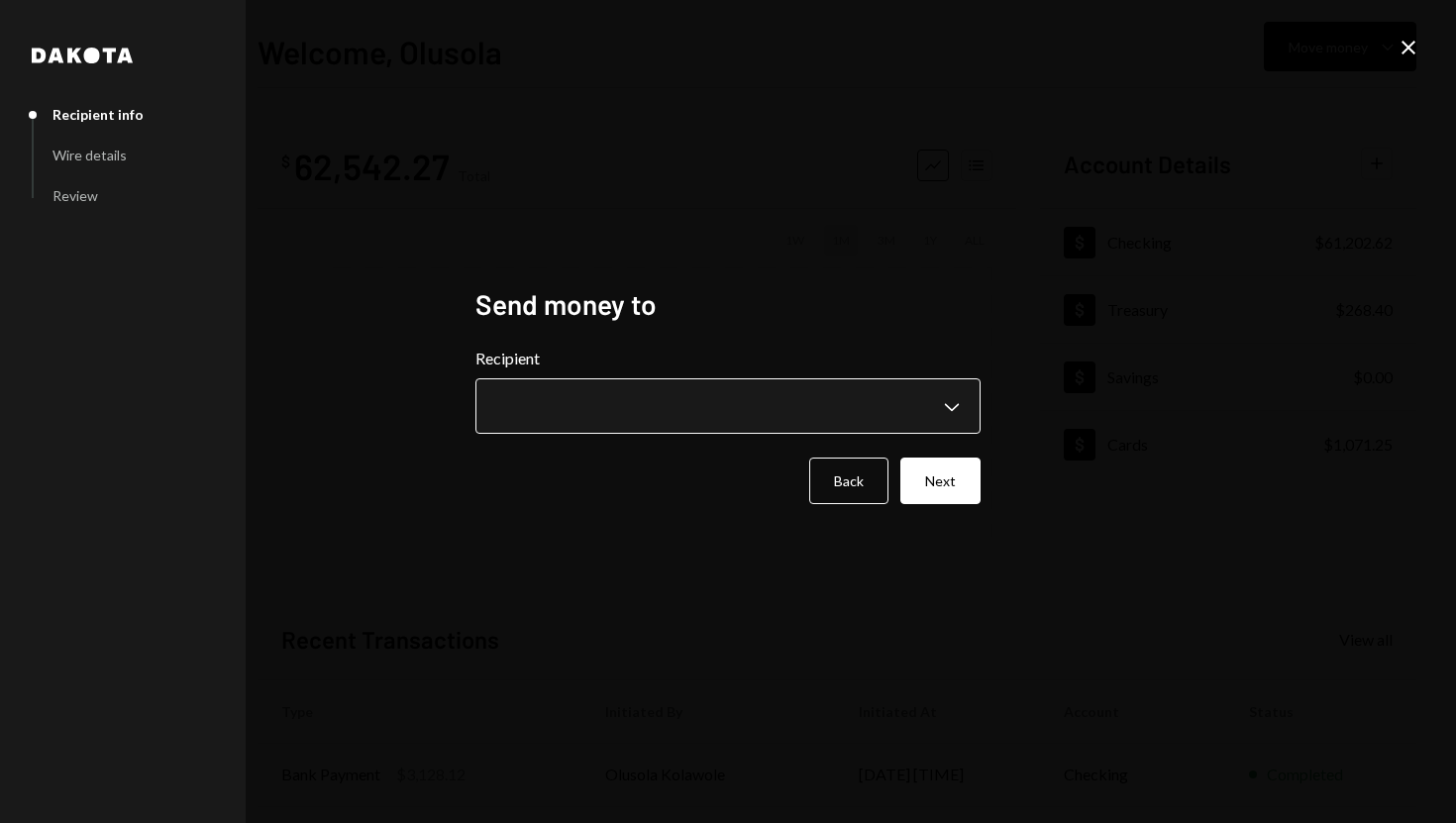 click on "**********" at bounding box center [728, 411] 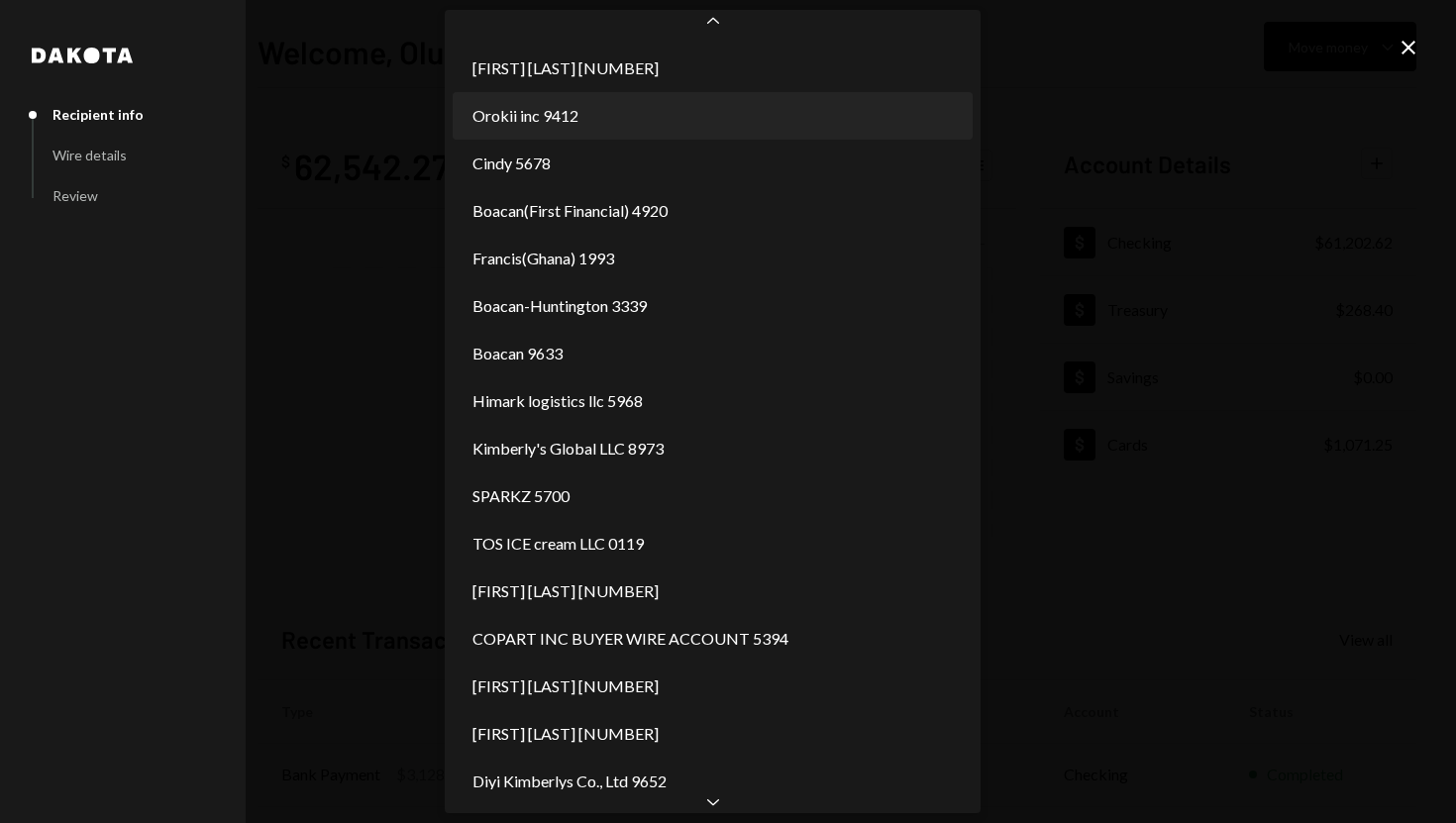 scroll, scrollTop: 1043, scrollLeft: 0, axis: vertical 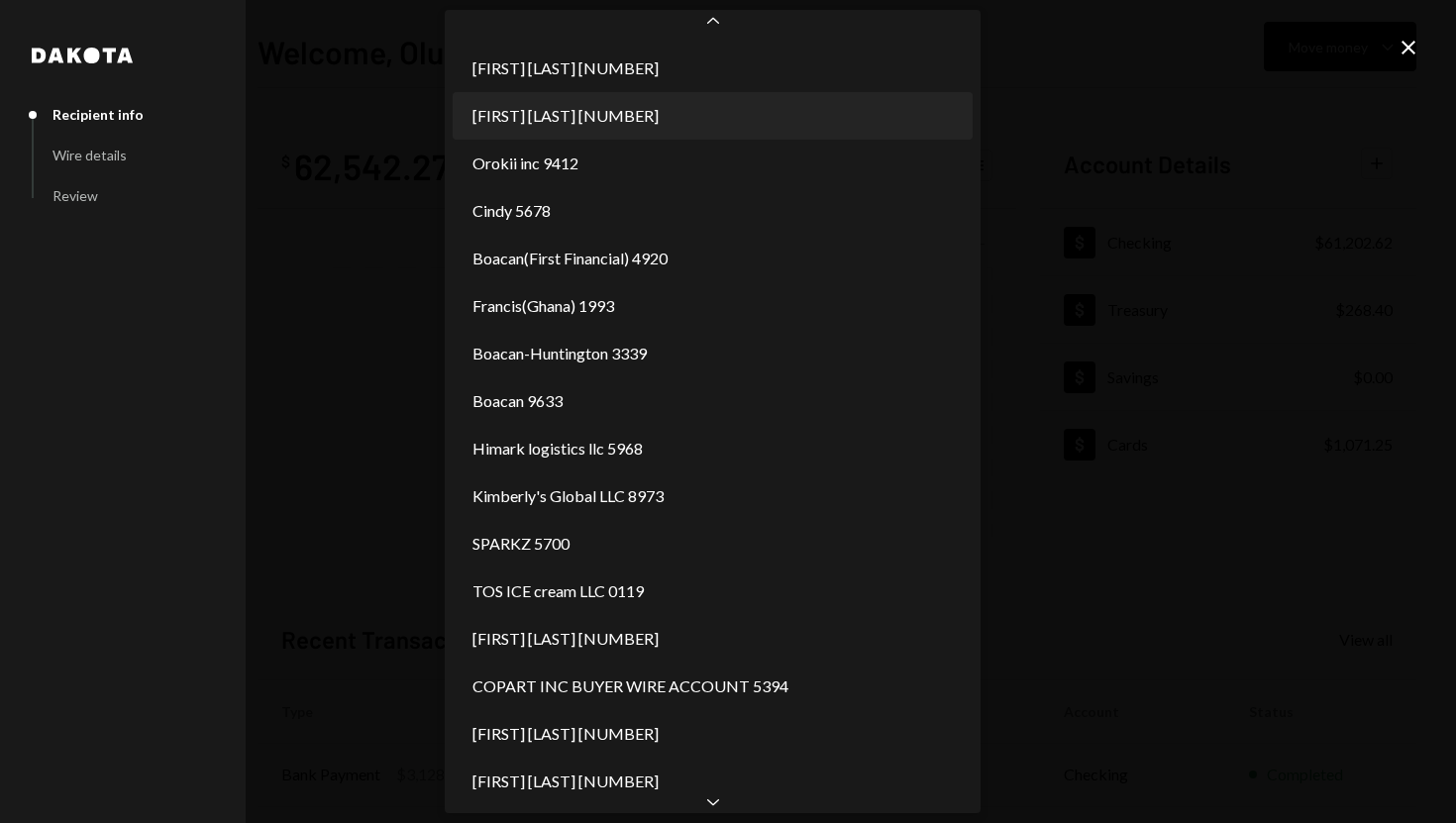 select on "**********" 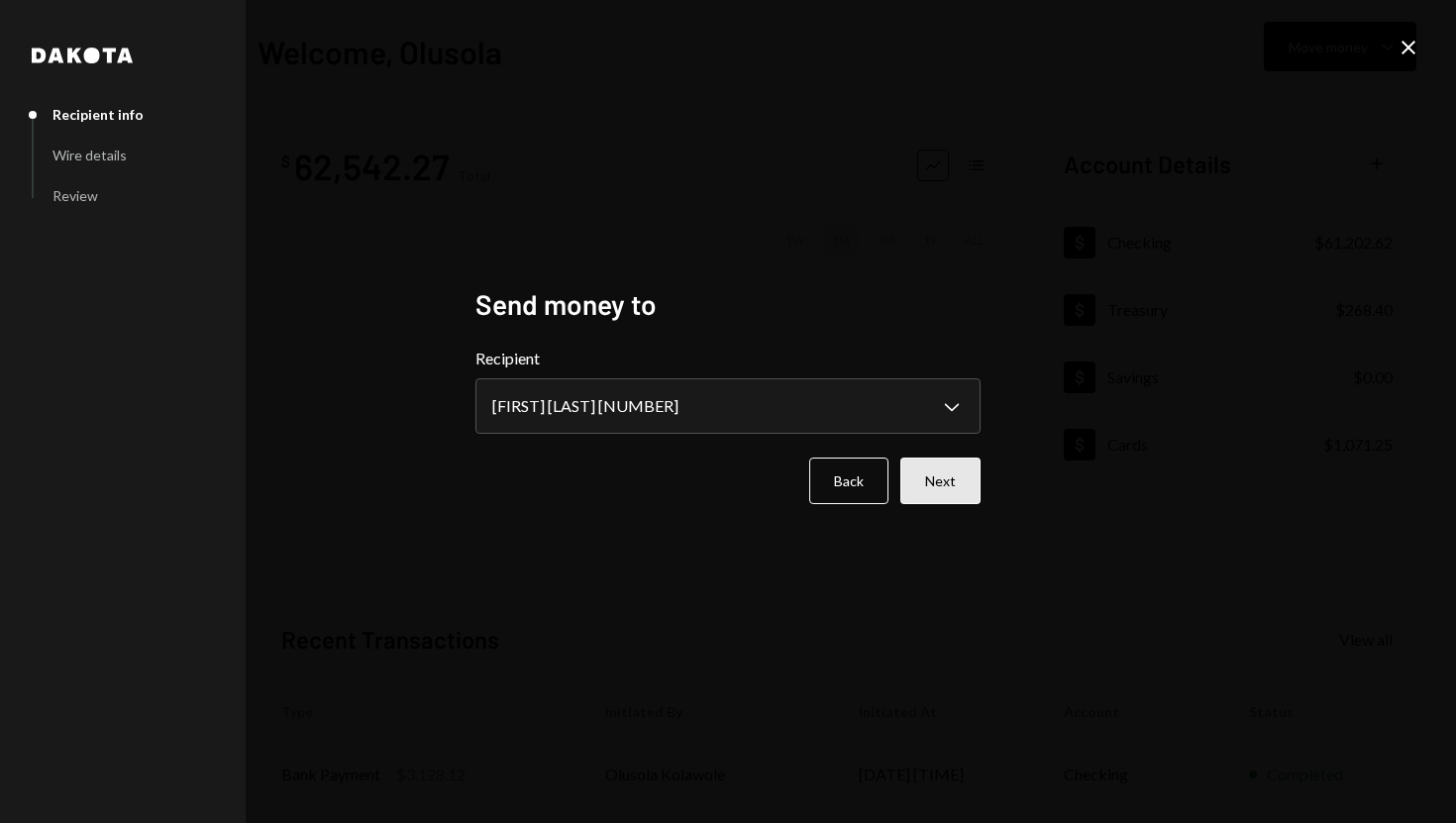 click on "Next" at bounding box center (940, 480) 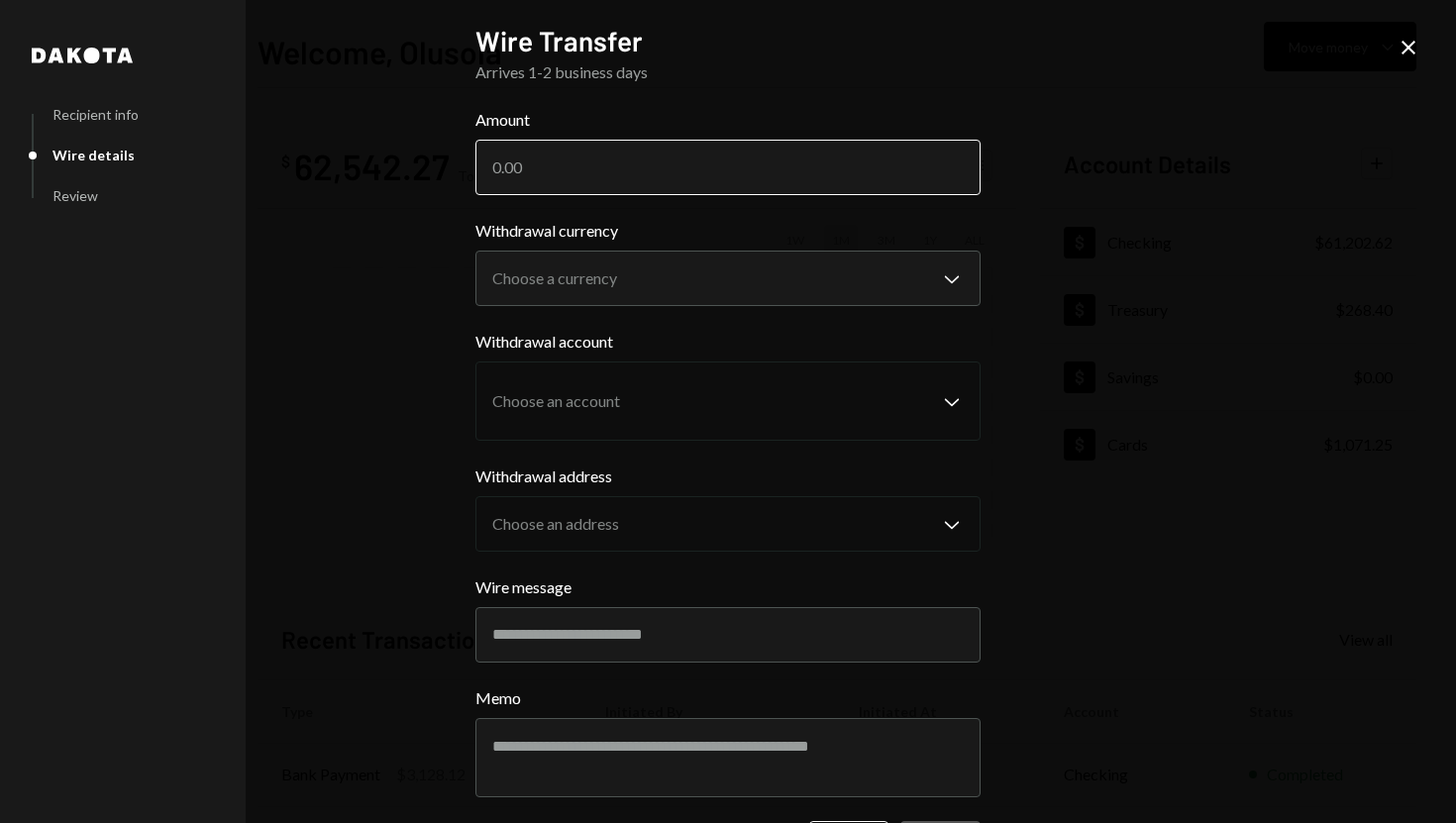 click on "Amount" at bounding box center [728, 167] 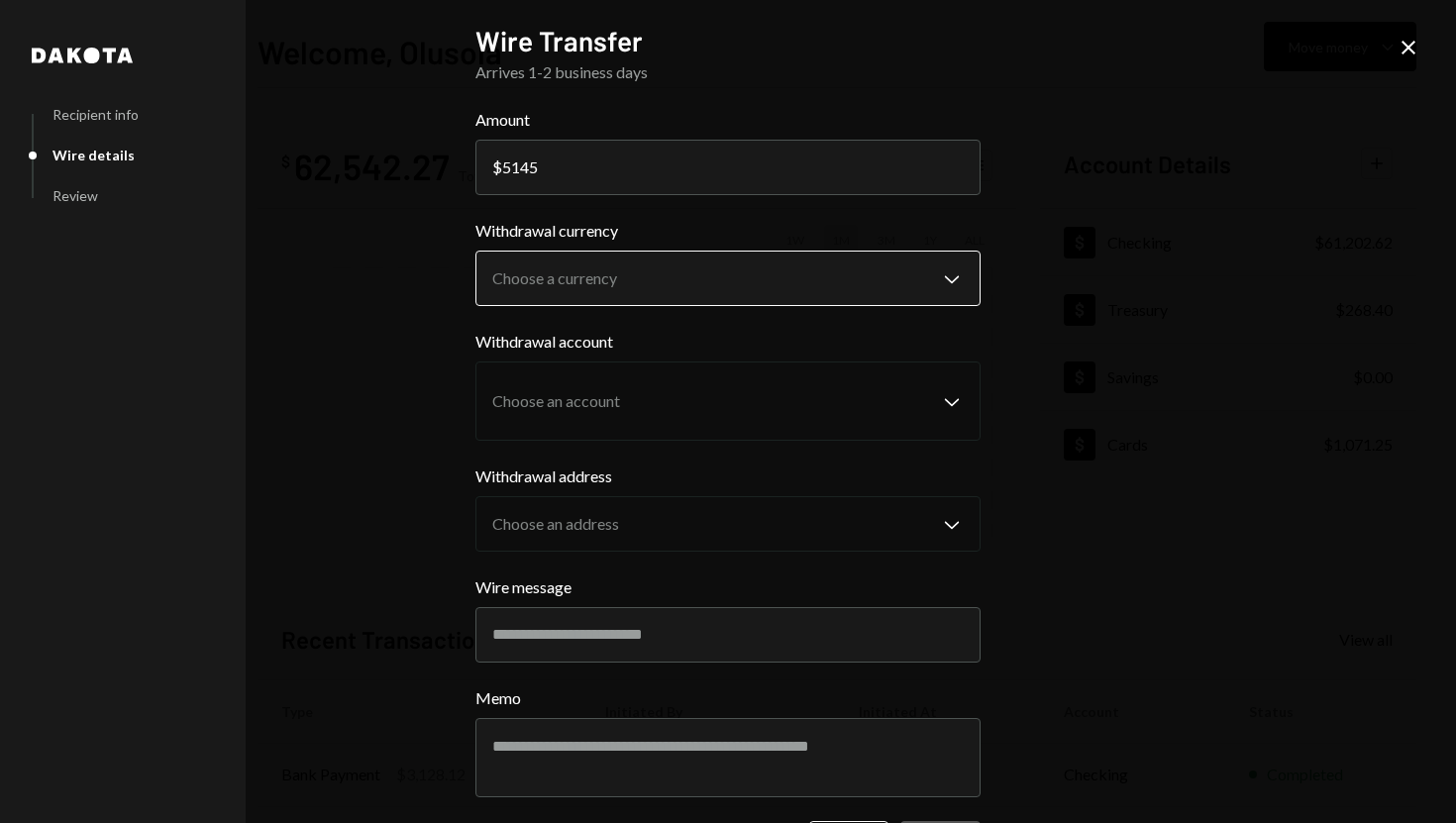 type on "5145" 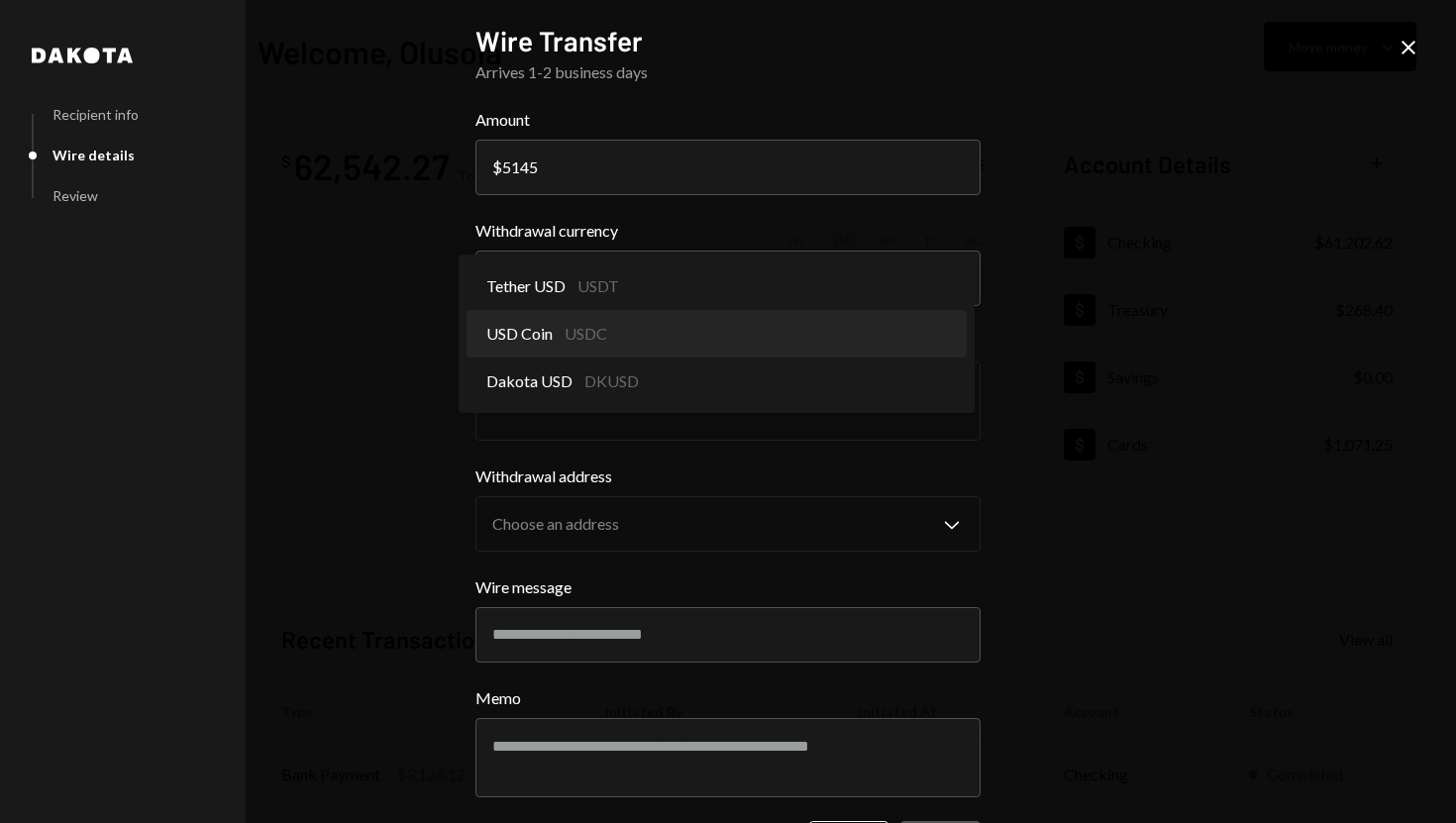 select on "****" 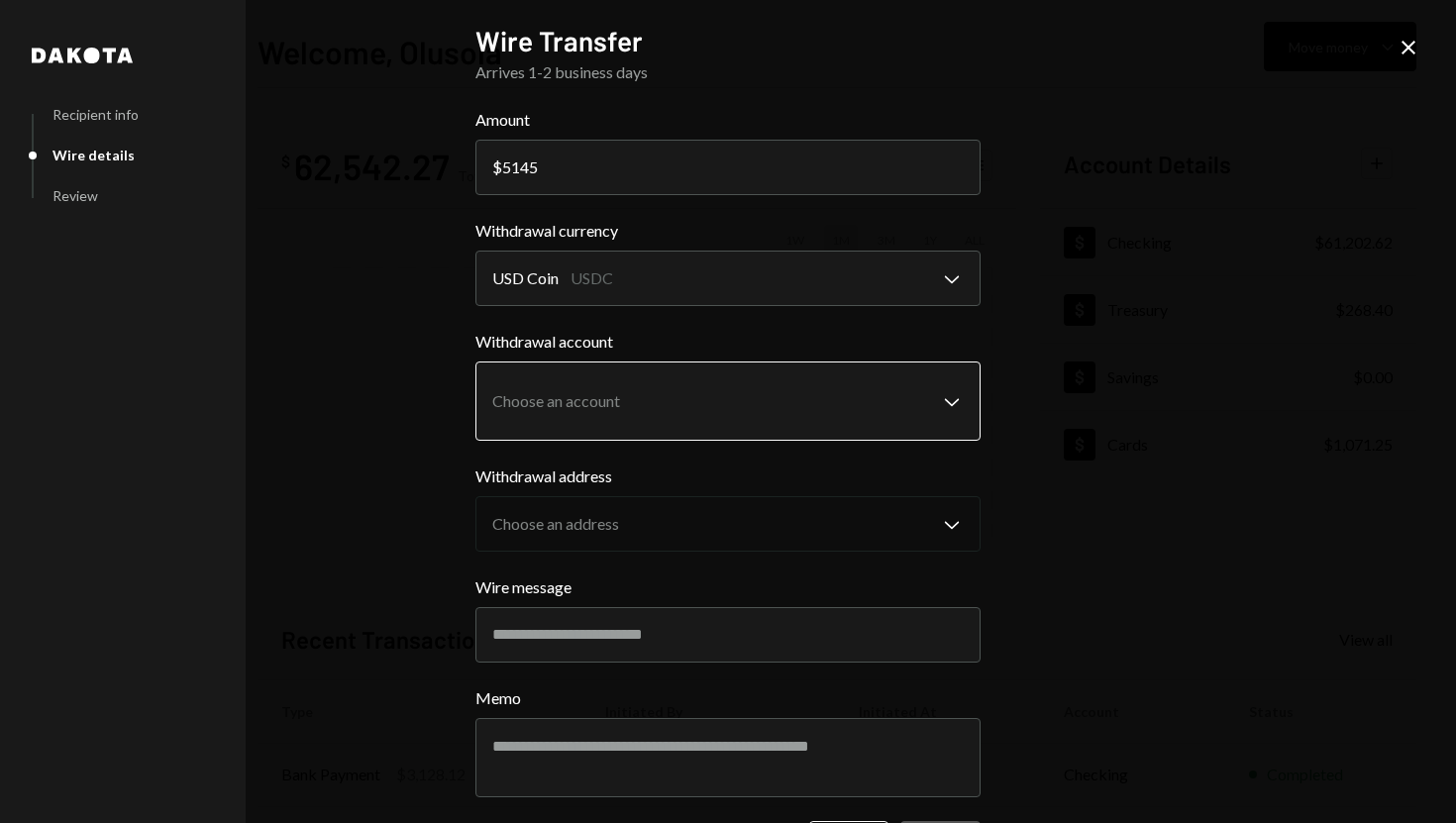 click on "S SPARK TECH HUB Caret Down Home Home Inbox Inbox Activities Transactions Accounts Accounts Caret Down Checking $61,202.62 Treasury $268.40 Savings $0.00 Cards $1,071.25 Dollar Rewards User Recipients Team Team Welcome, Olusola Move money Caret Down $ 62,542.27 Total Graph Accounts 1W 1M 3M 1Y ALL Account Details Plus Dollar Checking $61,202.62 Dollar Treasury $268.40 Dollar Savings $0.00 Dollar Cards $1,071.25 Recent Transactions View all Type Initiated By Initiated At Account Status Bank Payment $3,128.12 Olusola Kolawole 08/01/25 6:11 AM Checking Completed Card Transaction $52.03 Company Utilities 08/01/25 3:34 AM Organization Pending Withdrawal 60,000  USDC Adewumi Hammed 07/31/25 1:36 PM Checking Completed Bank Payment $30,030.00 Adewumi Hammed 07/31/25 12:57 PM Checking Completed Deposit 129,735.3  USDC 0x260B...C54cEa Copy 07/31/25 12:36 PM Checking Completed Welcome, Olusola - Dakota   Dakota Recipient info Wire details Review Wire Transfer Arrives 1-2 business days Amount $ 5145 Withdrawal currency" at bounding box center [728, 411] 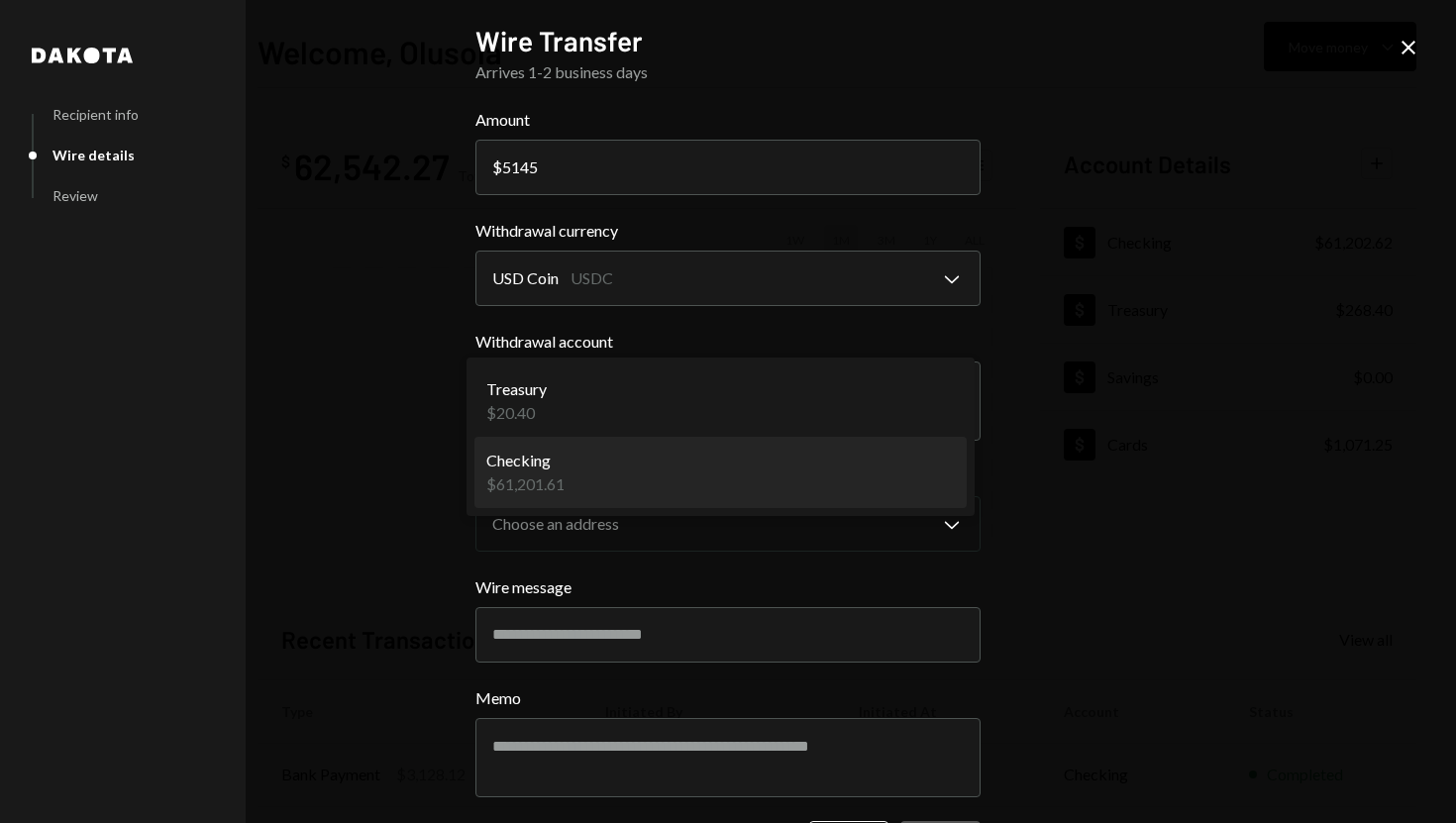 select on "**********" 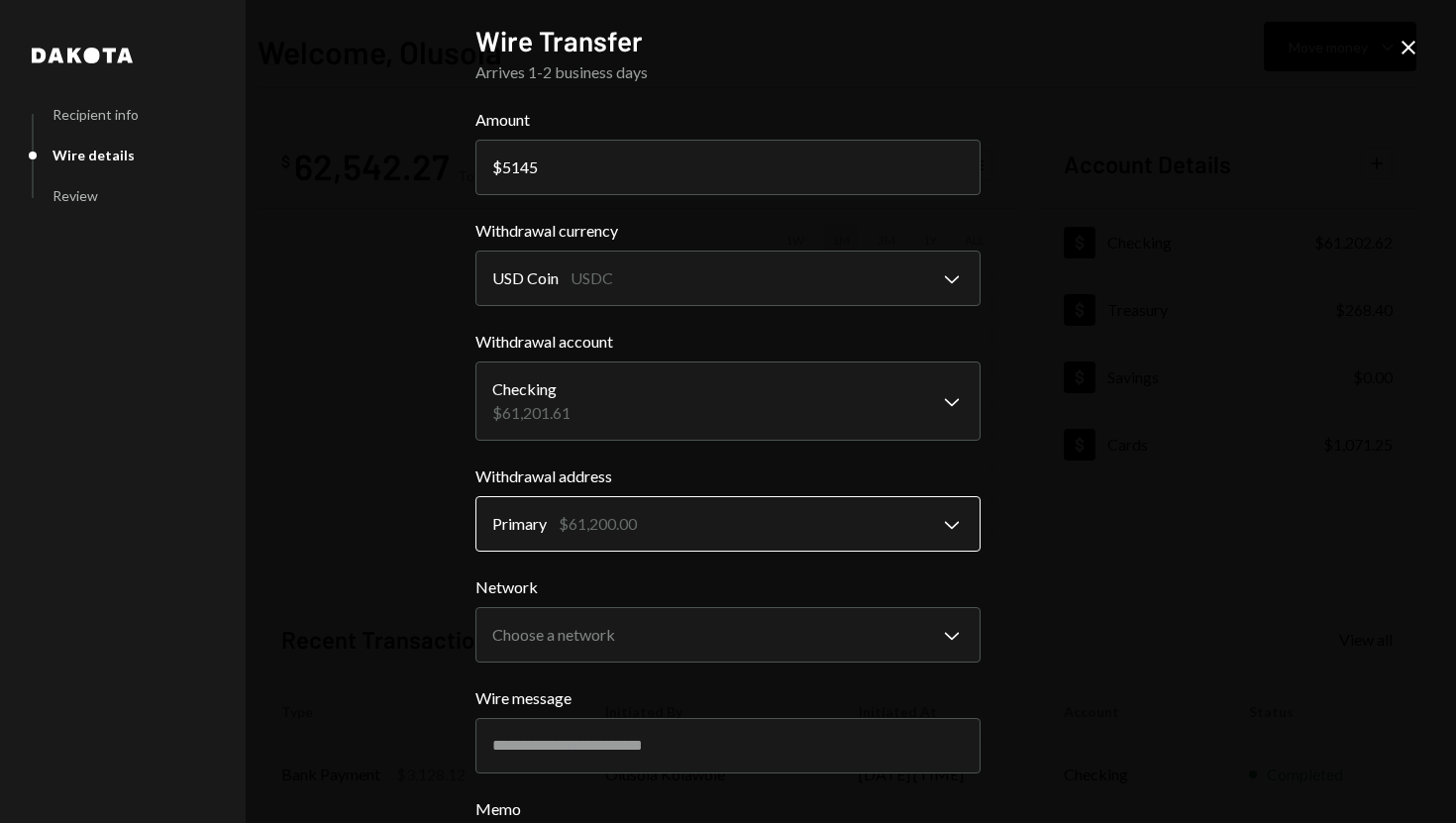 click on "S SPARK TECH HUB Caret Down Home Home Inbox Inbox Activities Transactions Accounts Accounts Caret Down Checking $61,202.62 Treasury $268.40 Savings $0.00 Cards $1,071.25 Dollar Rewards User Recipients Team Team Welcome, Olusola Move money Caret Down $ 62,542.27 Total Graph Accounts 1W 1M 3M 1Y ALL Account Details Plus Dollar Checking $61,202.62 Dollar Treasury $268.40 Dollar Savings $0.00 Dollar Cards $1,071.25 Recent Transactions View all Type Initiated By Initiated At Account Status Bank Payment $3,128.12 Olusola Kolawole 08/01/25 6:11 AM Checking Completed Card Transaction $52.03 Company Utilities 08/01/25 3:34 AM Organization Pending Withdrawal 60,000  USDC Adewumi Hammed 07/31/25 1:36 PM Checking Completed Bank Payment $30,030.00 Adewumi Hammed 07/31/25 12:57 PM Checking Completed Deposit 129,735.3  USDC 0x260B...C54cEa Copy 07/31/25 12:36 PM Checking Completed Welcome, Olusola - Dakota   Dakota Recipient info Wire details Review Wire Transfer Arrives 1-2 business days Amount $ 5145 Withdrawal currency" at bounding box center [728, 411] 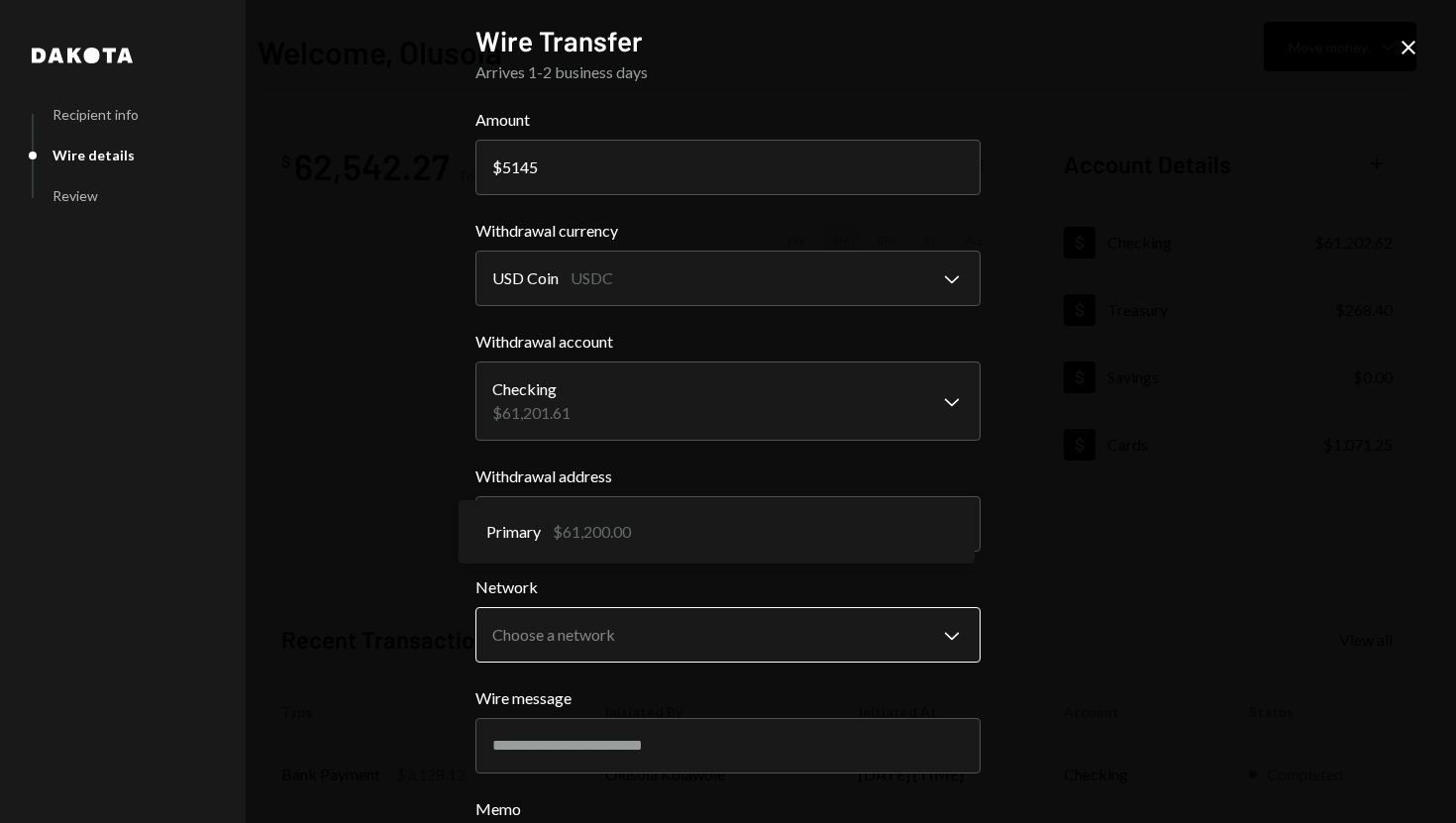 click on "S SPARK TECH HUB Caret Down Home Home Inbox Inbox Activities Transactions Accounts Accounts Caret Down Checking $61,202.62 Treasury $268.40 Savings $0.00 Cards $1,071.25 Dollar Rewards User Recipients Team Team Welcome, Olusola Move money Caret Down $ 62,542.27 Total Graph Accounts 1W 1M 3M 1Y ALL Account Details Plus Dollar Checking $61,202.62 Dollar Treasury $268.40 Dollar Savings $0.00 Dollar Cards $1,071.25 Recent Transactions View all Type Initiated By Initiated At Account Status Bank Payment $3,128.12 Olusola Kolawole 08/01/25 6:11 AM Checking Completed Card Transaction $52.03 Company Utilities 08/01/25 3:34 AM Organization Pending Withdrawal 60,000  USDC Adewumi Hammed 07/31/25 1:36 PM Checking Completed Bank Payment $30,030.00 Adewumi Hammed 07/31/25 12:57 PM Checking Completed Deposit 129,735.3  USDC 0x260B...C54cEa Copy 07/31/25 12:36 PM Checking Completed Welcome, Olusola - Dakota   Dakota Recipient info Wire details Review Wire Transfer Arrives 1-2 business days Amount $ 5145 Withdrawal currency" at bounding box center [728, 411] 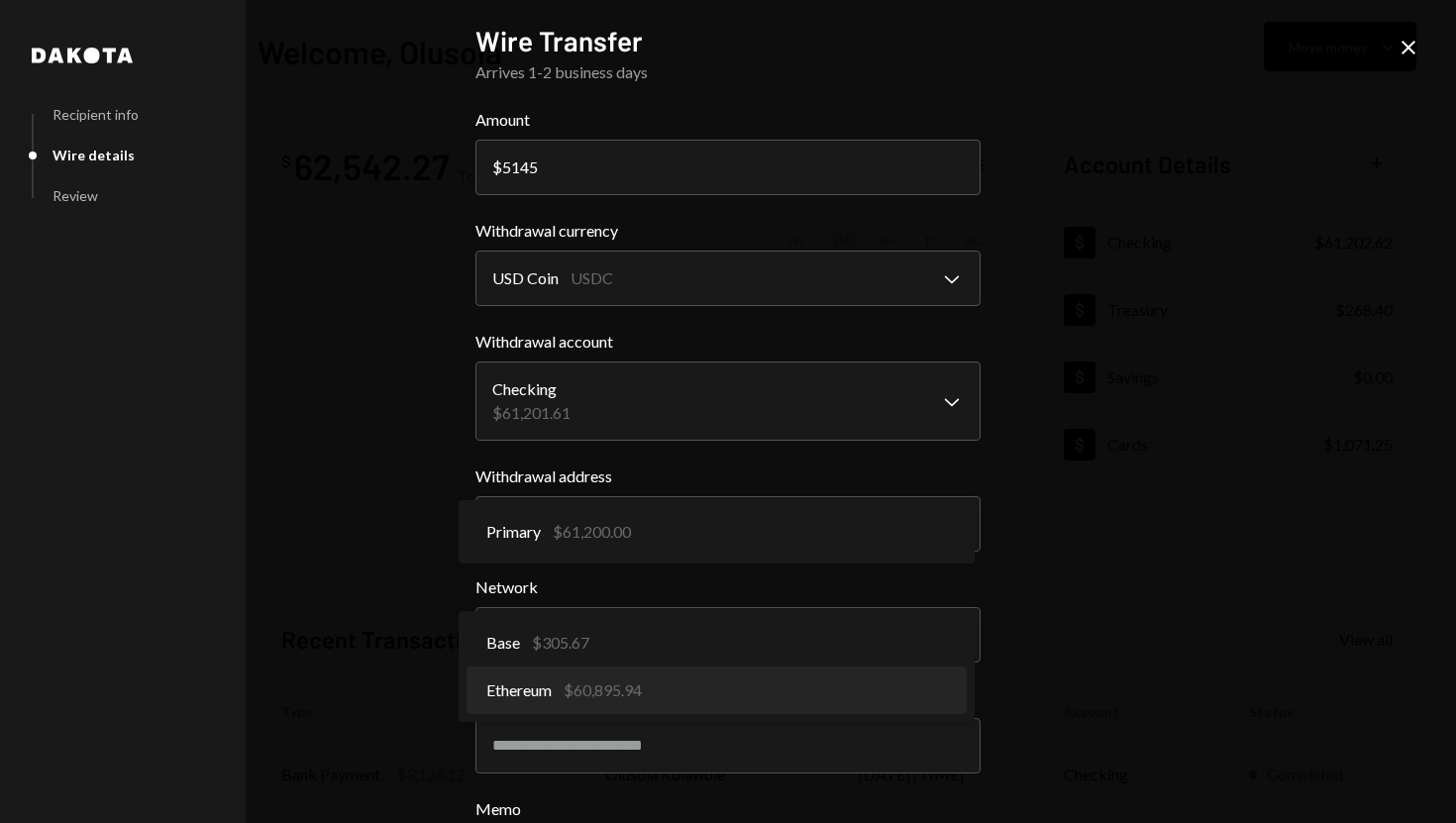 select on "**********" 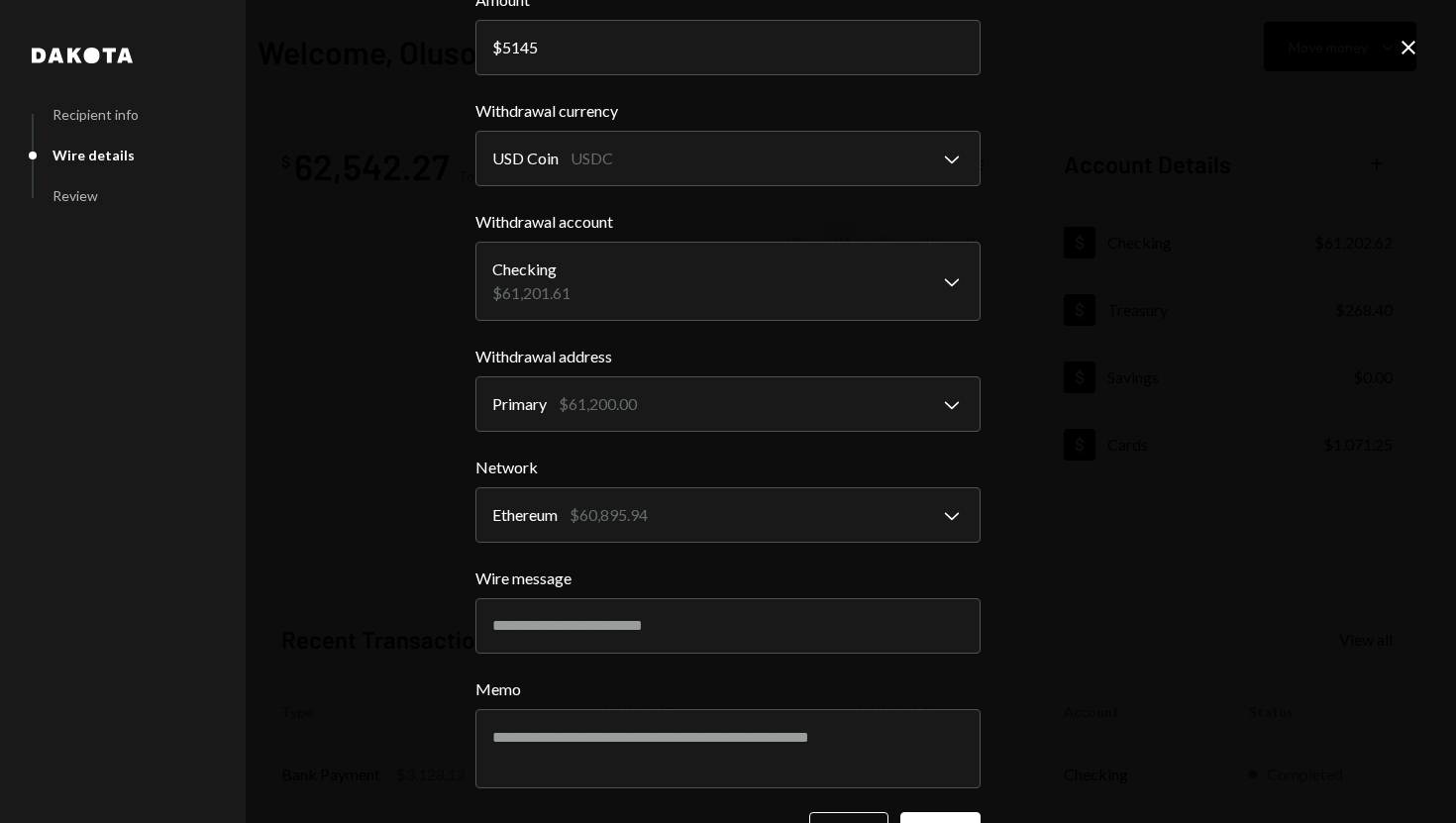 scroll, scrollTop: 186, scrollLeft: 0, axis: vertical 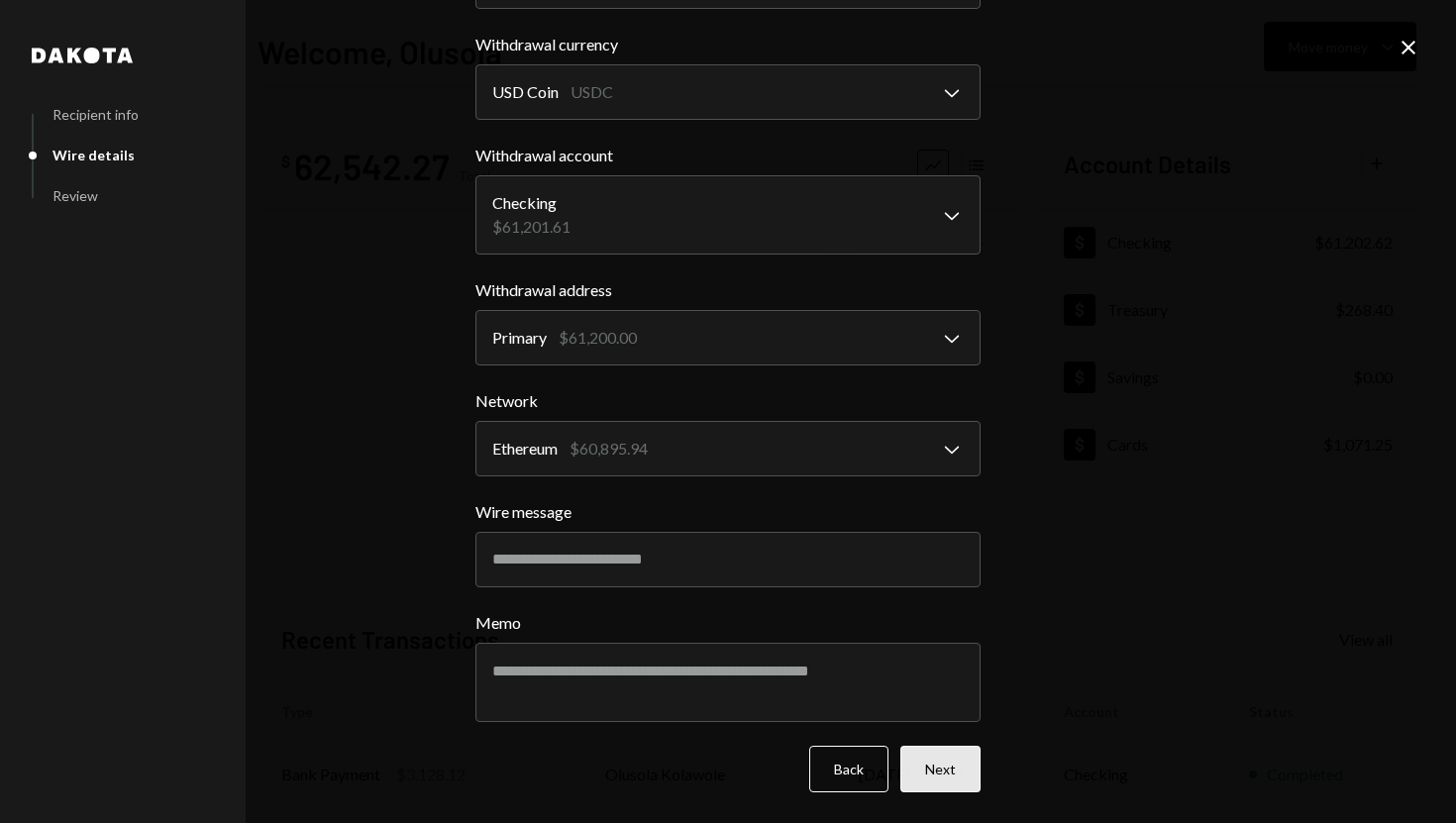 click on "Next" at bounding box center (940, 769) 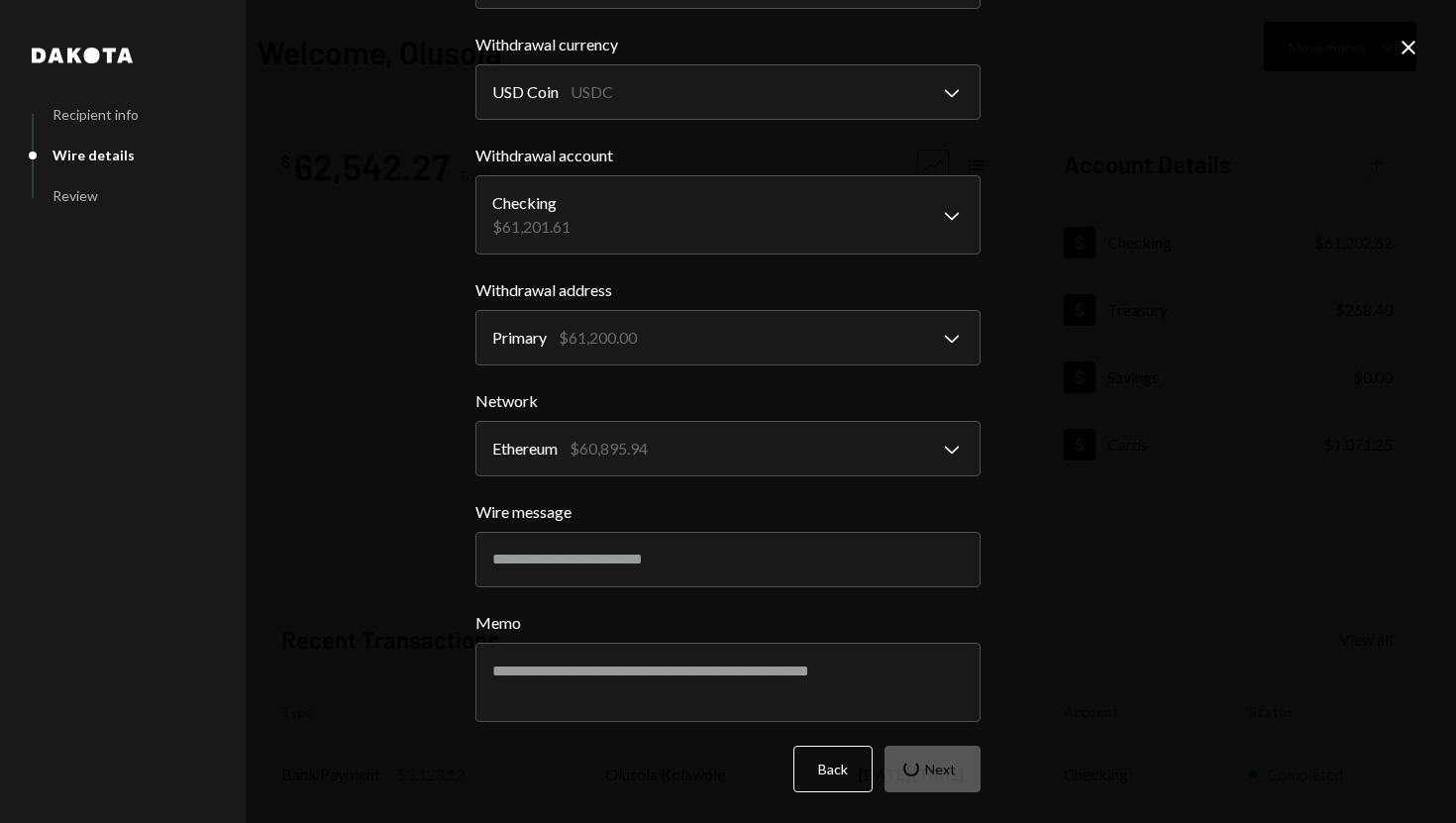 scroll, scrollTop: 0, scrollLeft: 0, axis: both 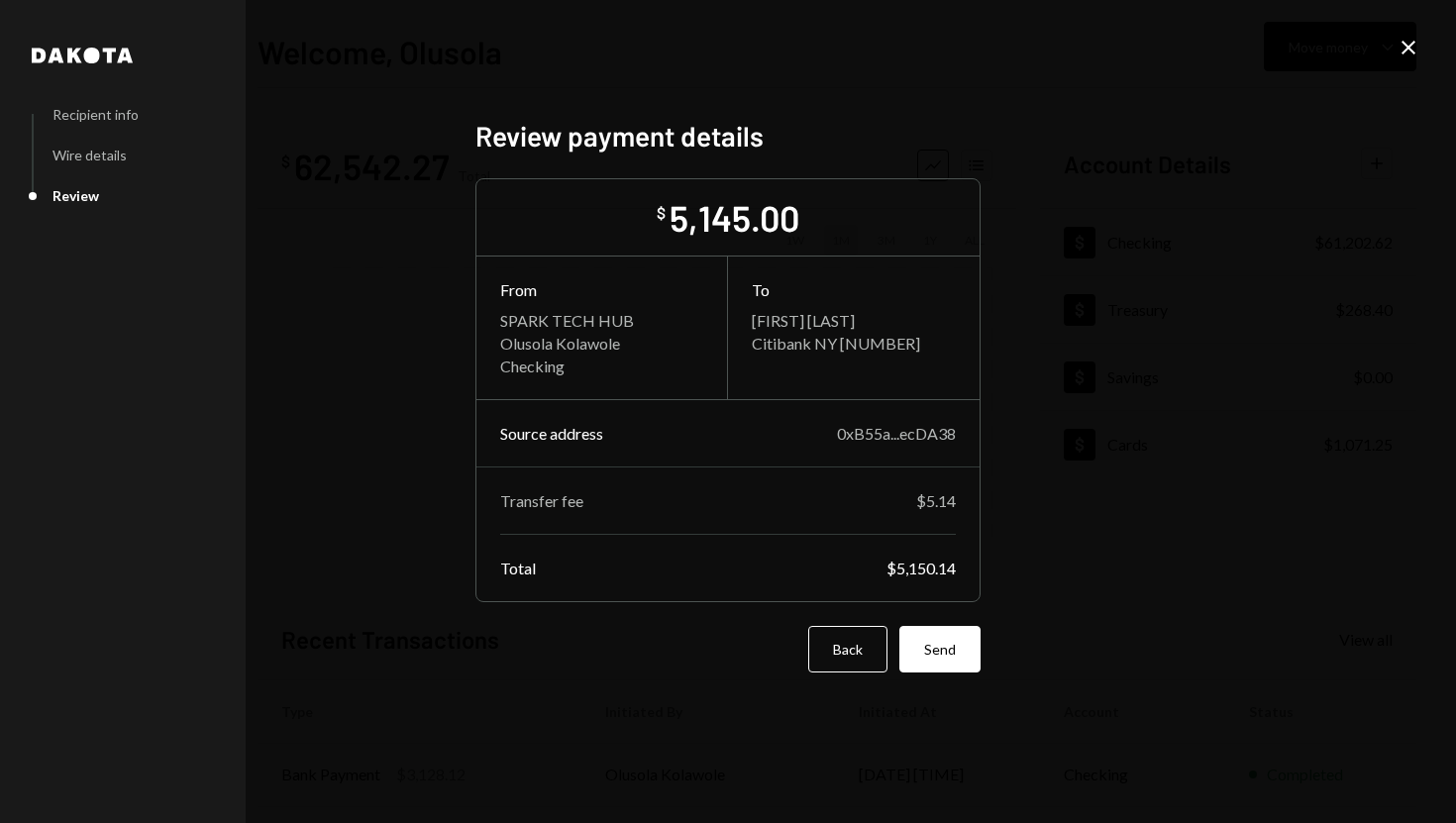 click on "Review payment details $ 5,145.00 From SPARK TECH HUB Olusola Kolawole Checking To Tochukwu Chikwendu Citibank NY 3817 Source address 0xB55a...ecDA38 Transfer fee $5.14 Total $5,150.14 Back Send" at bounding box center [728, 412] 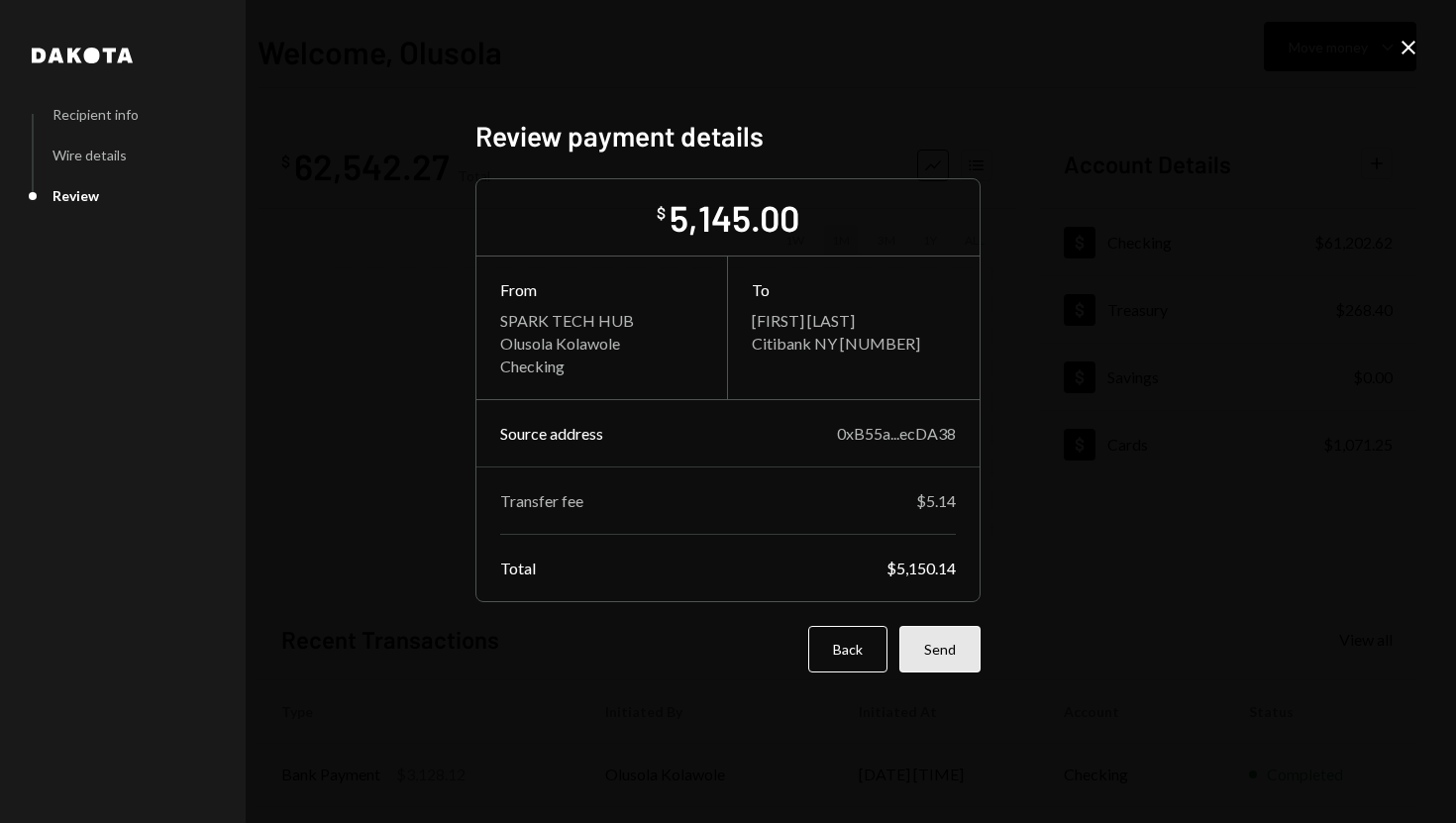 click on "Send" at bounding box center (940, 649) 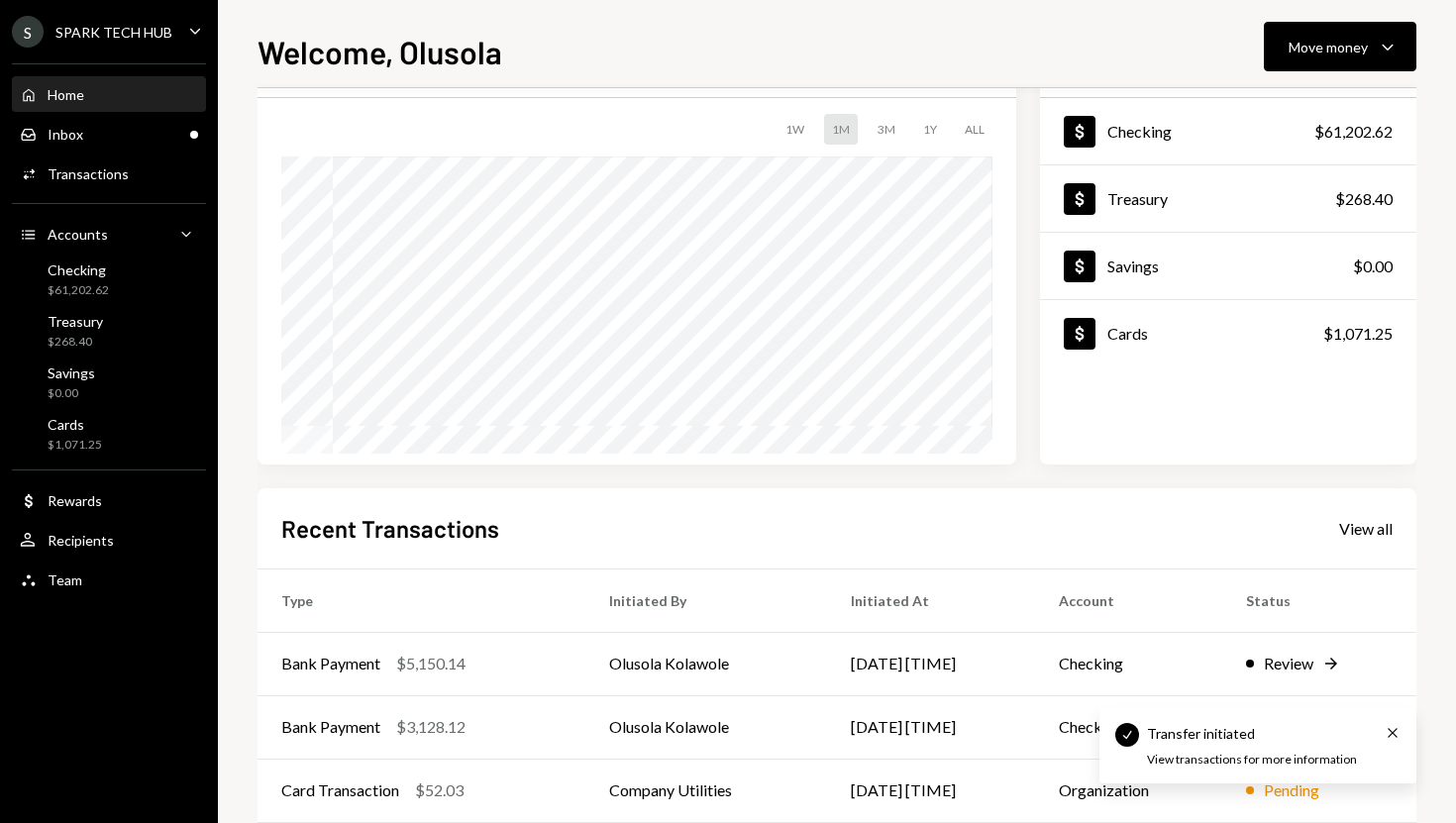 scroll, scrollTop: 112, scrollLeft: 0, axis: vertical 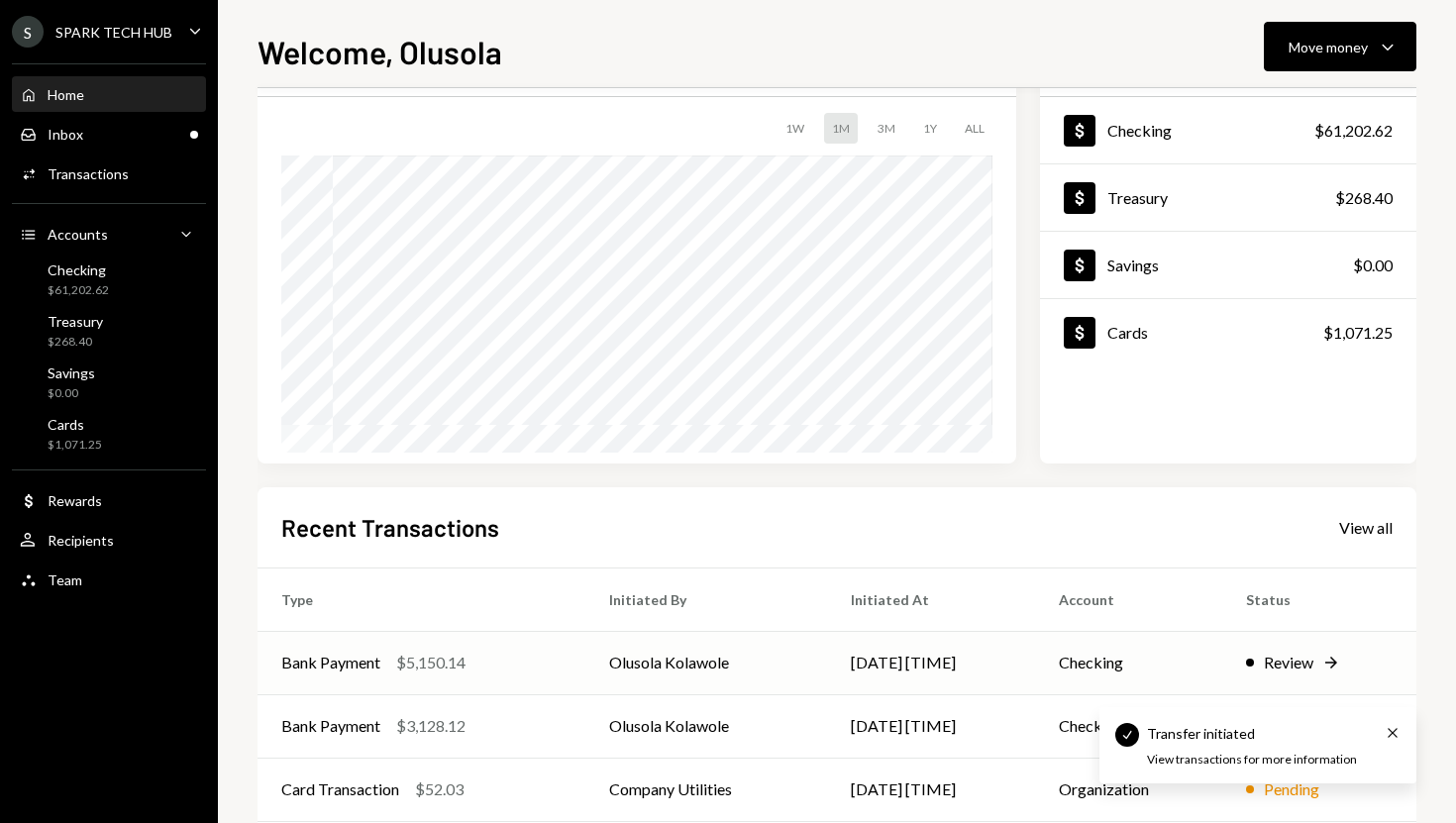 click on "Bank Payment $5,150.14" at bounding box center (421, 663) 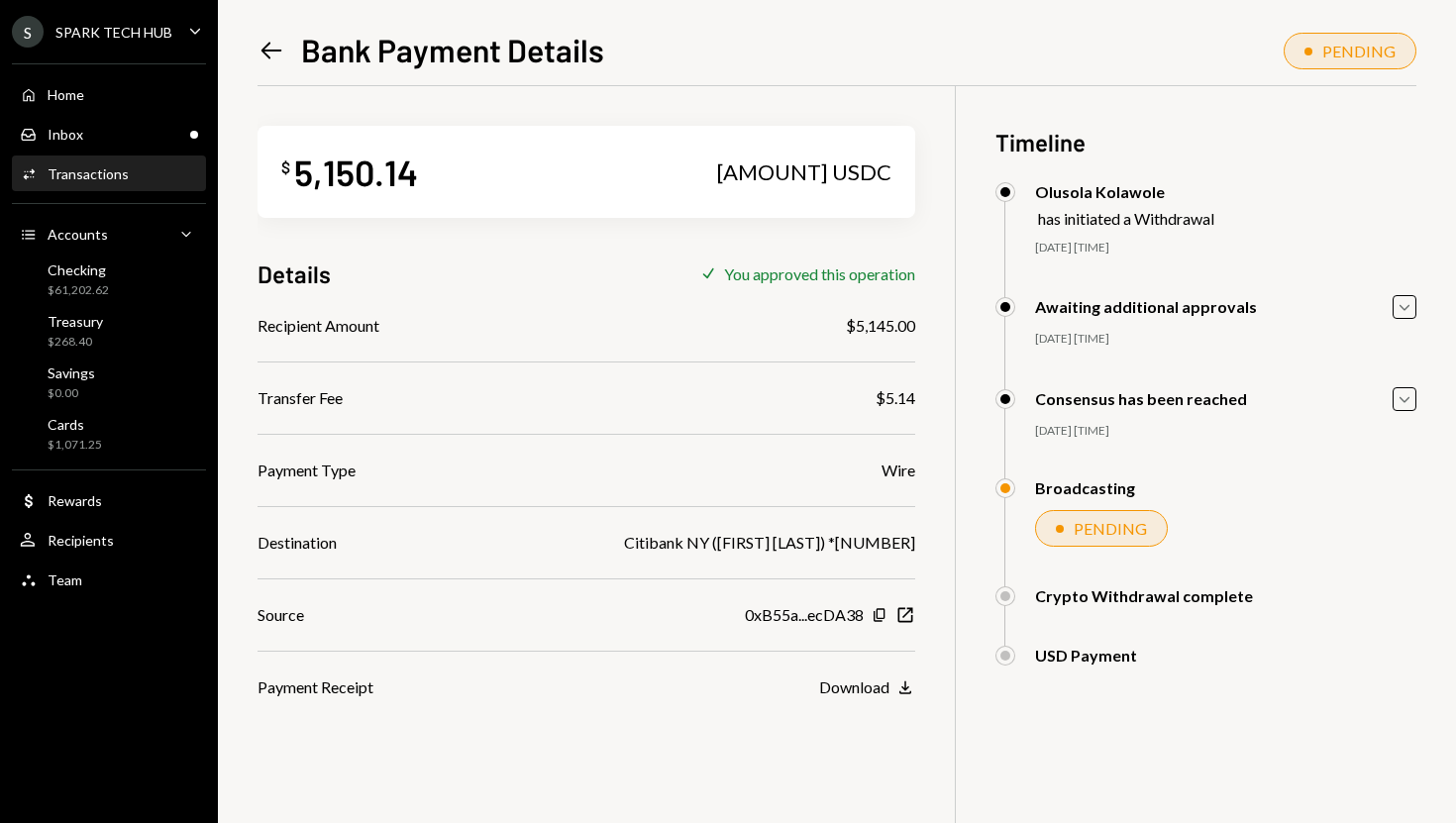 click on "5,150.14  USDC" at bounding box center [803, 172] 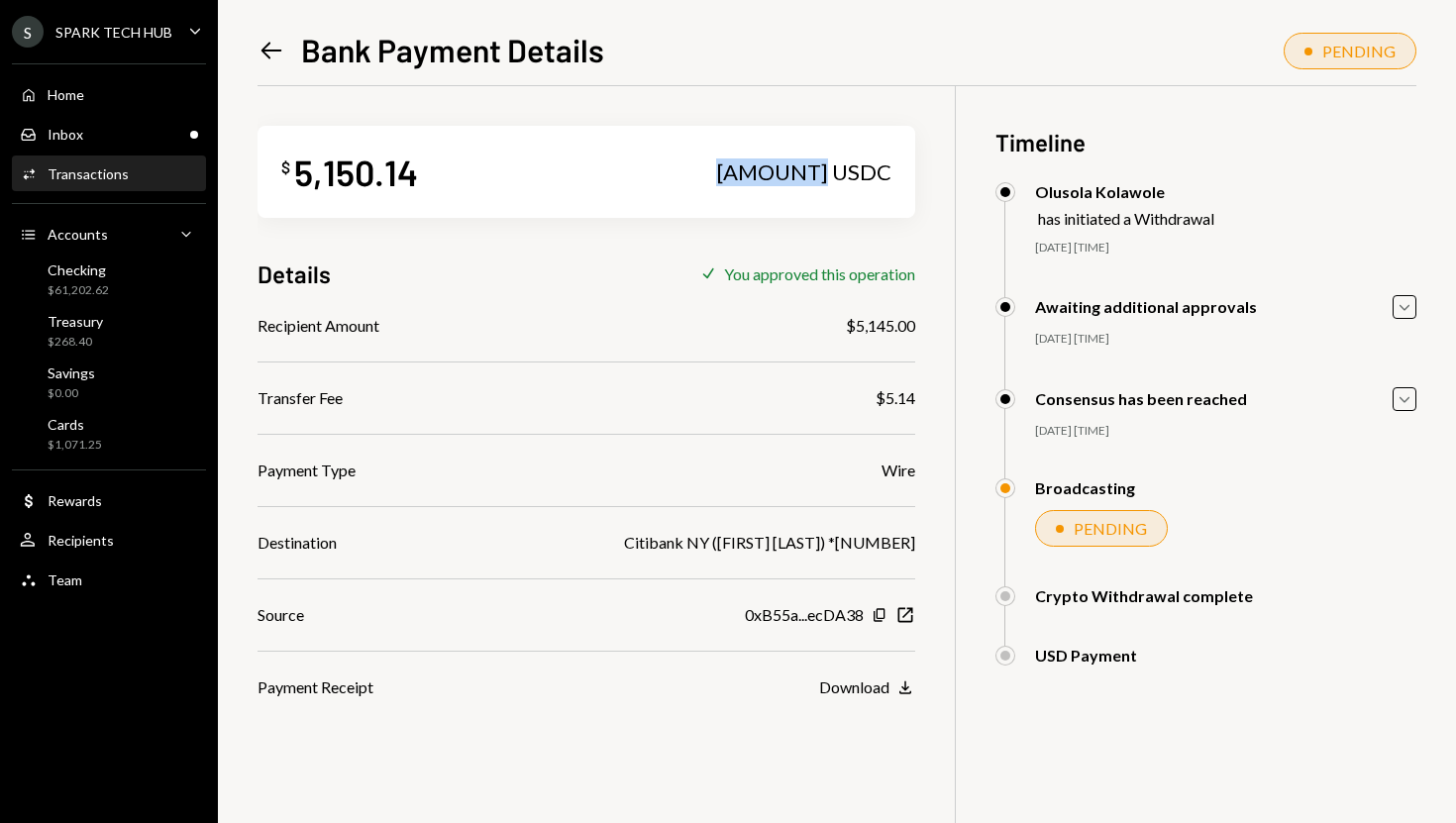 copy on "5,150.14" 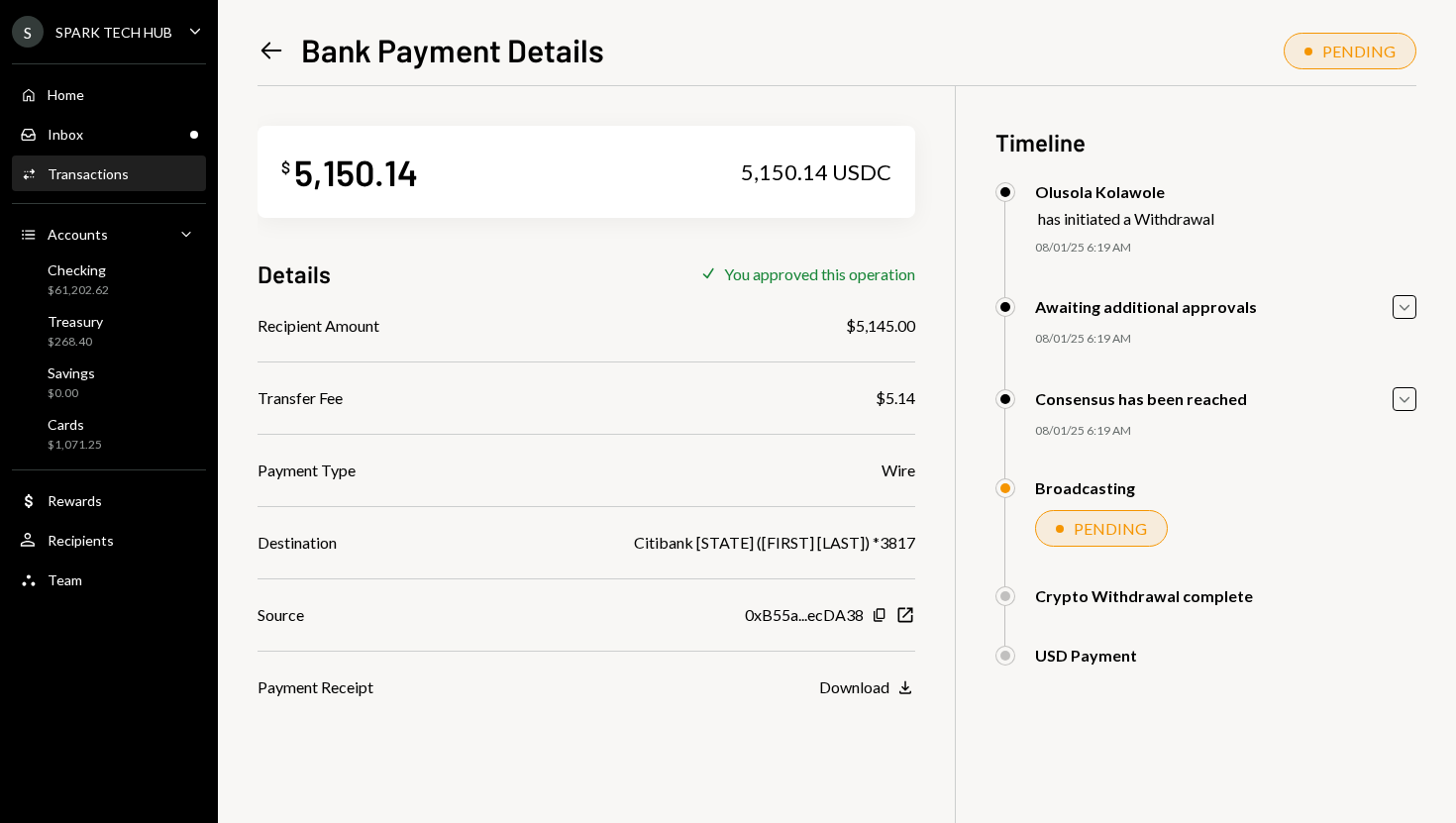 scroll, scrollTop: 0, scrollLeft: 0, axis: both 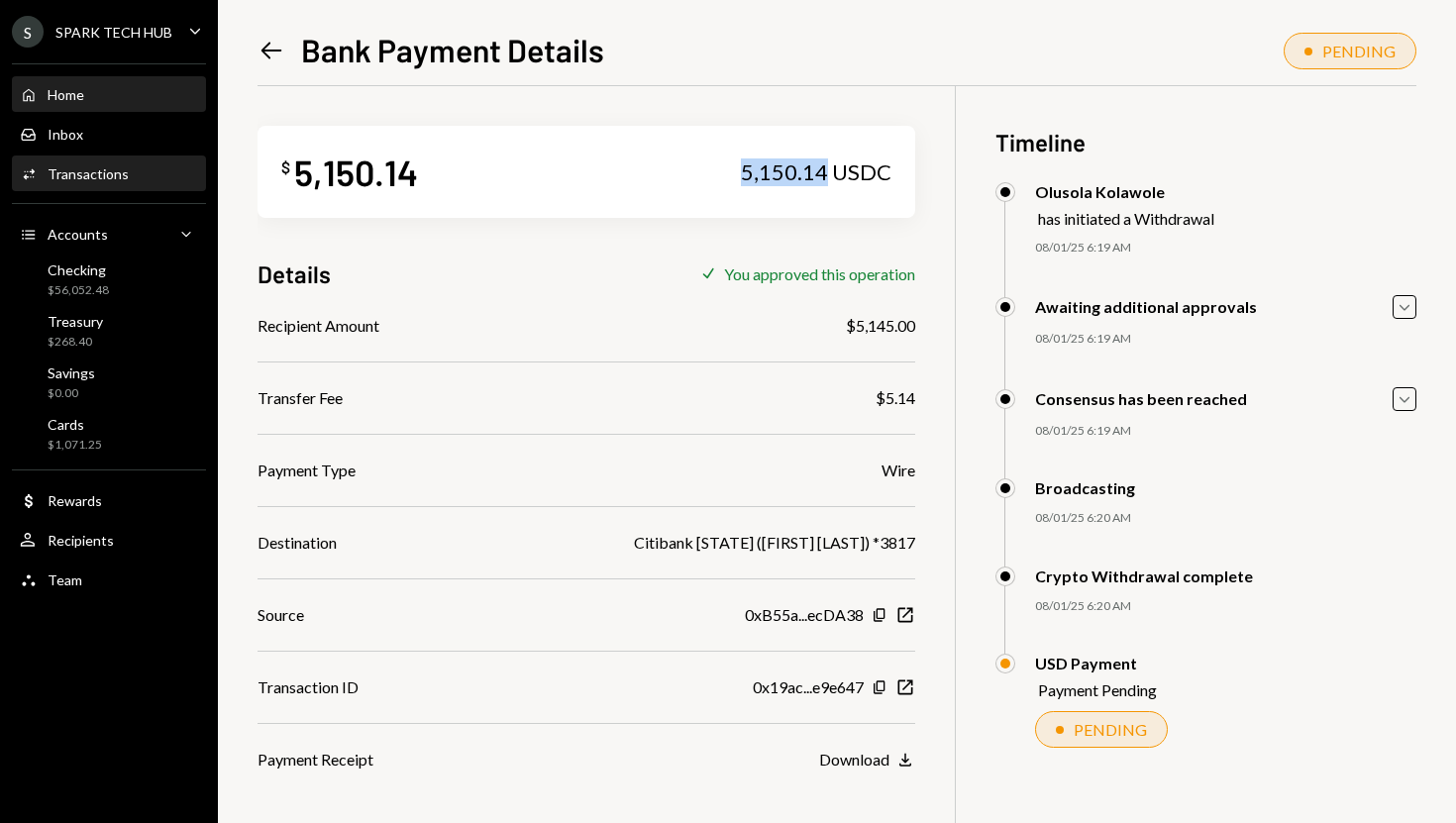 click on "Home Home" at bounding box center (109, 95) 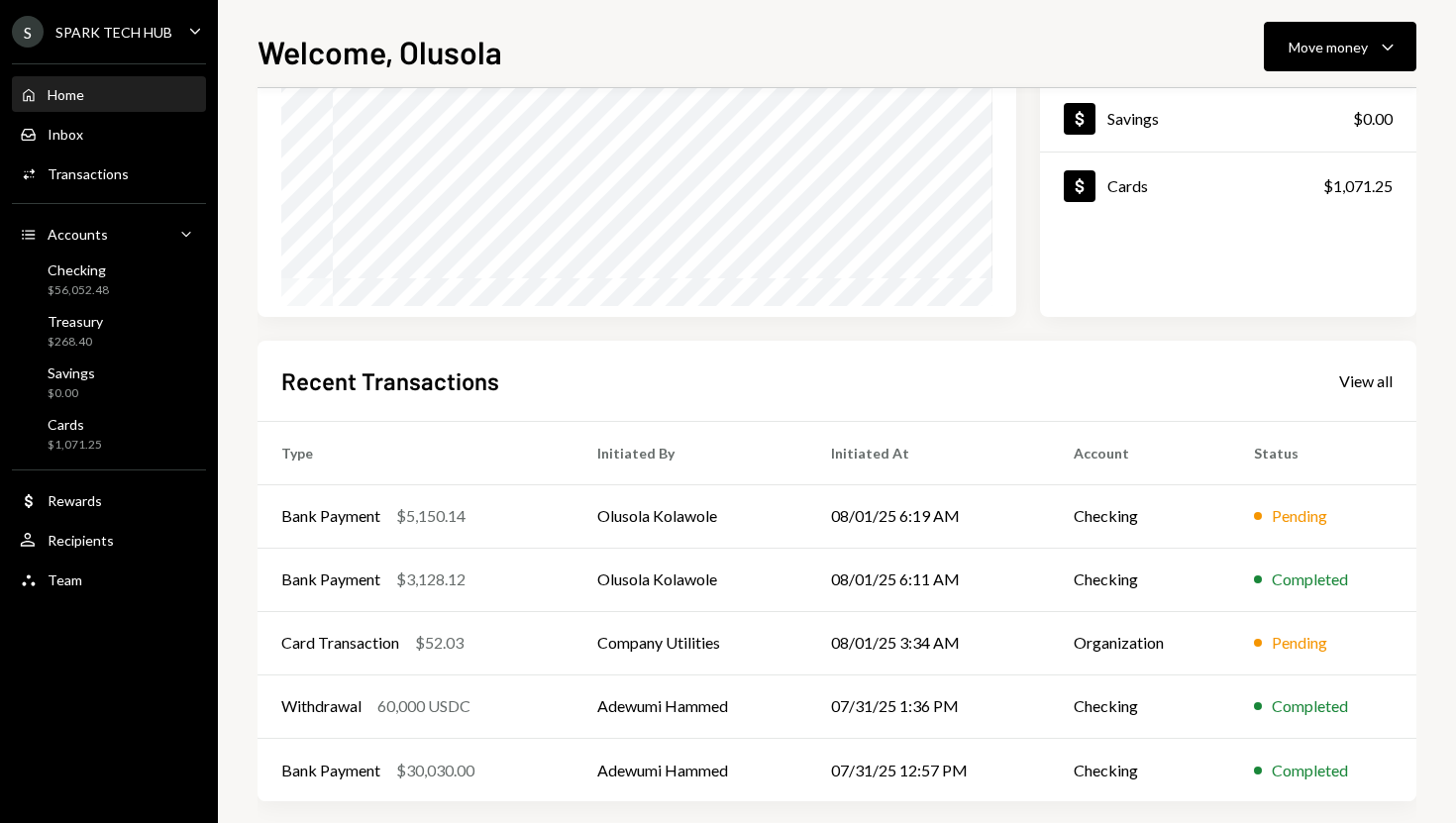 scroll, scrollTop: 260, scrollLeft: 0, axis: vertical 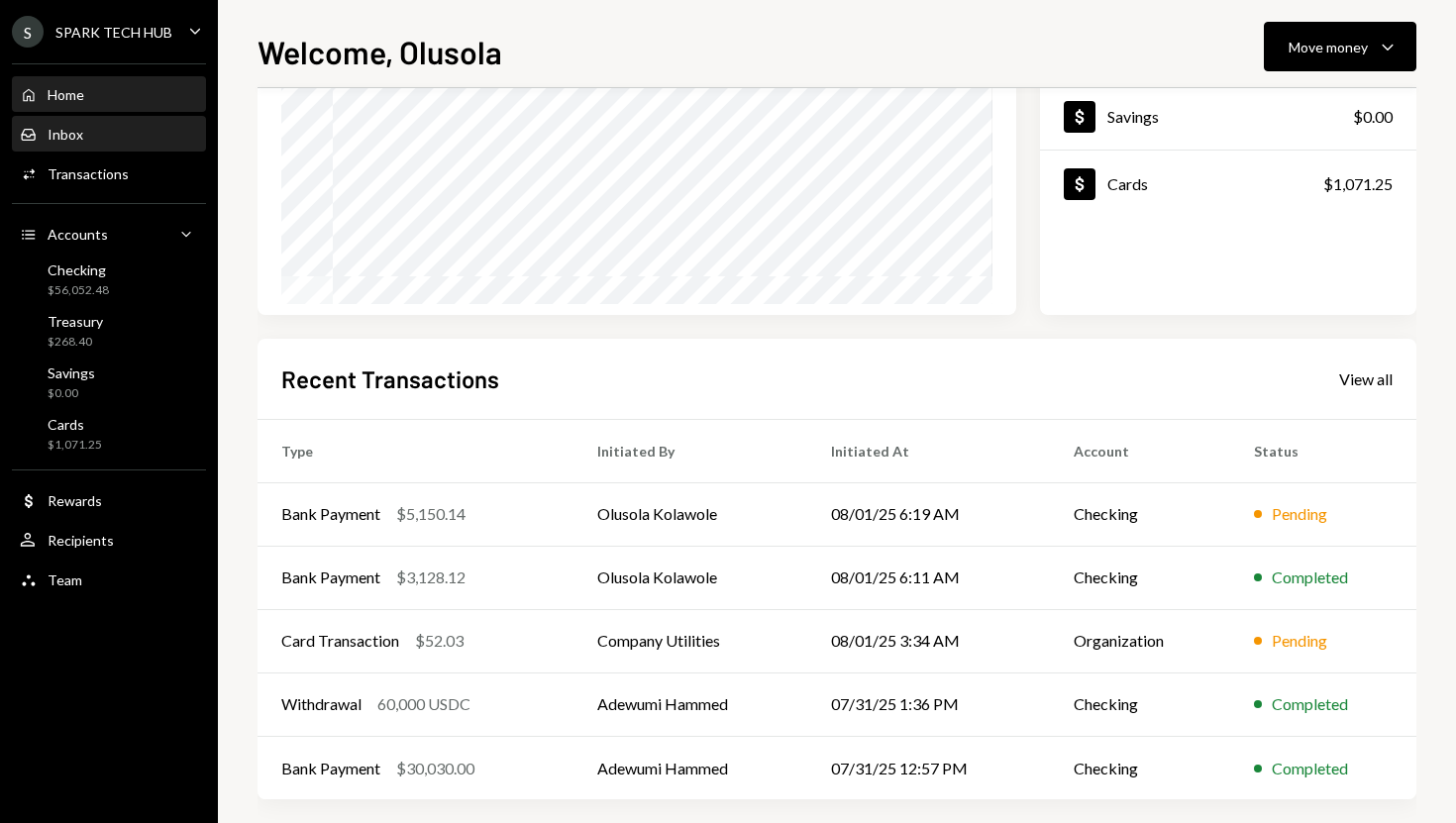 click on "Inbox Inbox" at bounding box center (109, 135) 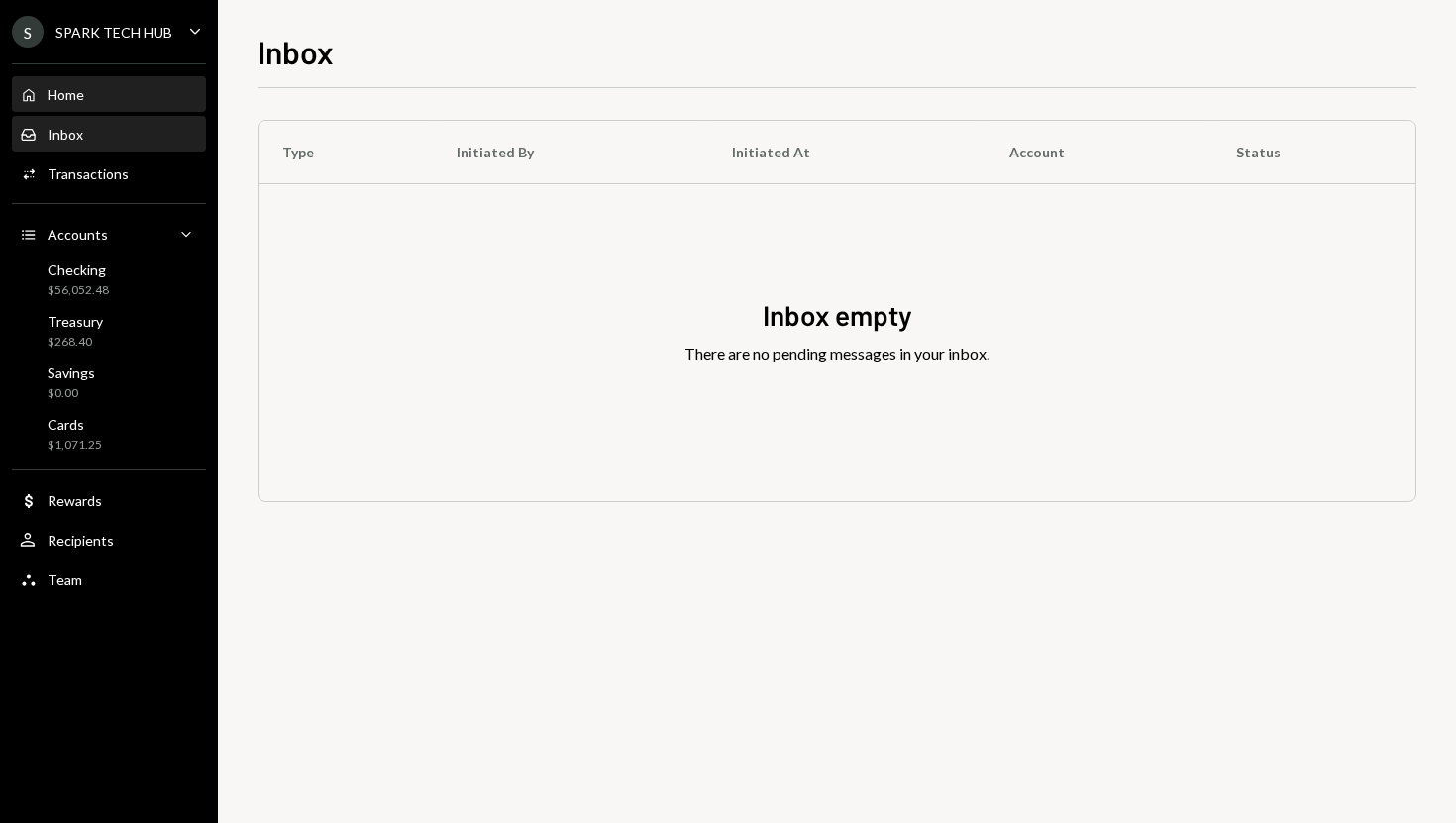 click on "Home Home" at bounding box center (109, 95) 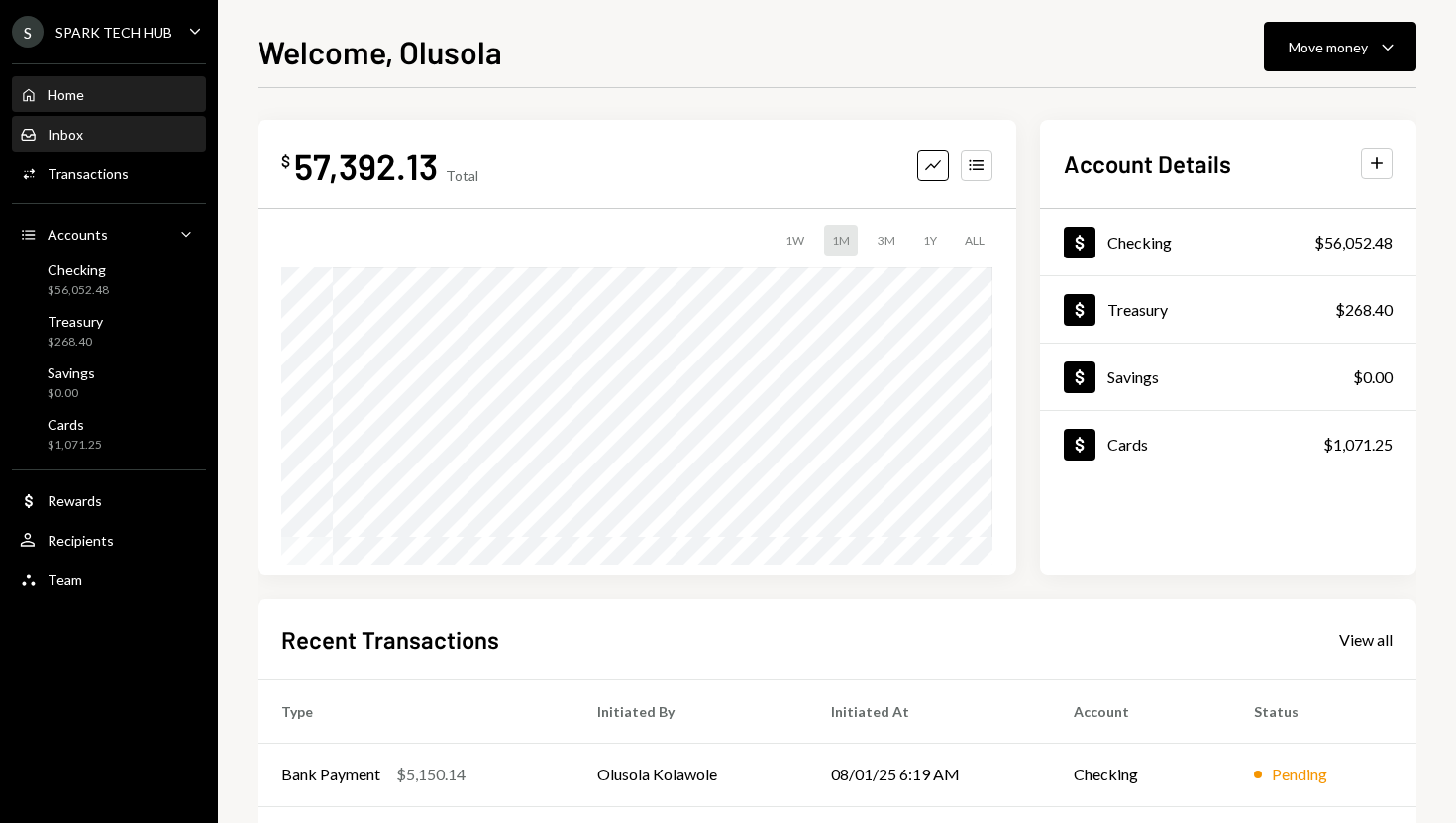 click on "Inbox Inbox" at bounding box center [109, 135] 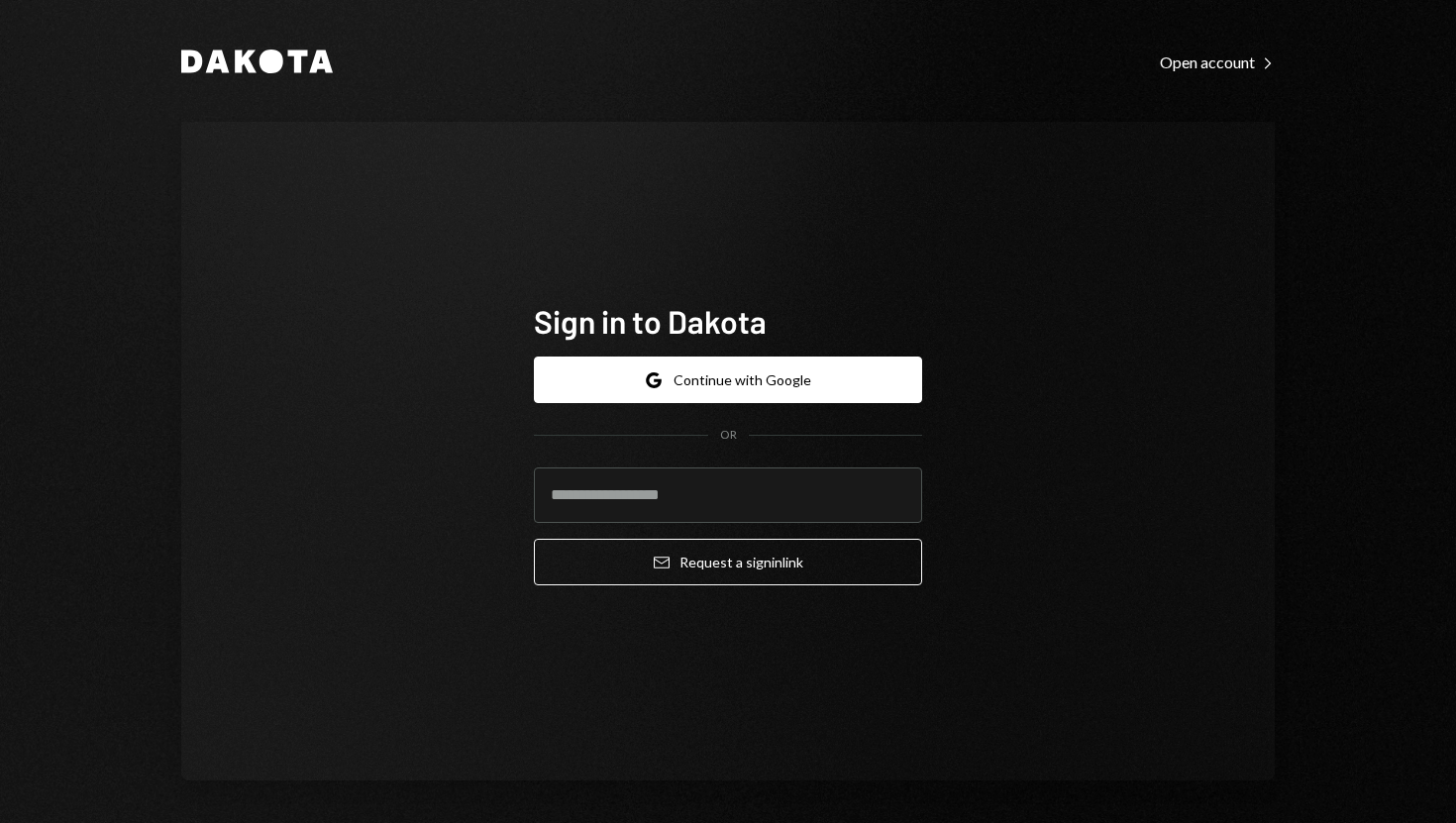 scroll, scrollTop: 0, scrollLeft: 0, axis: both 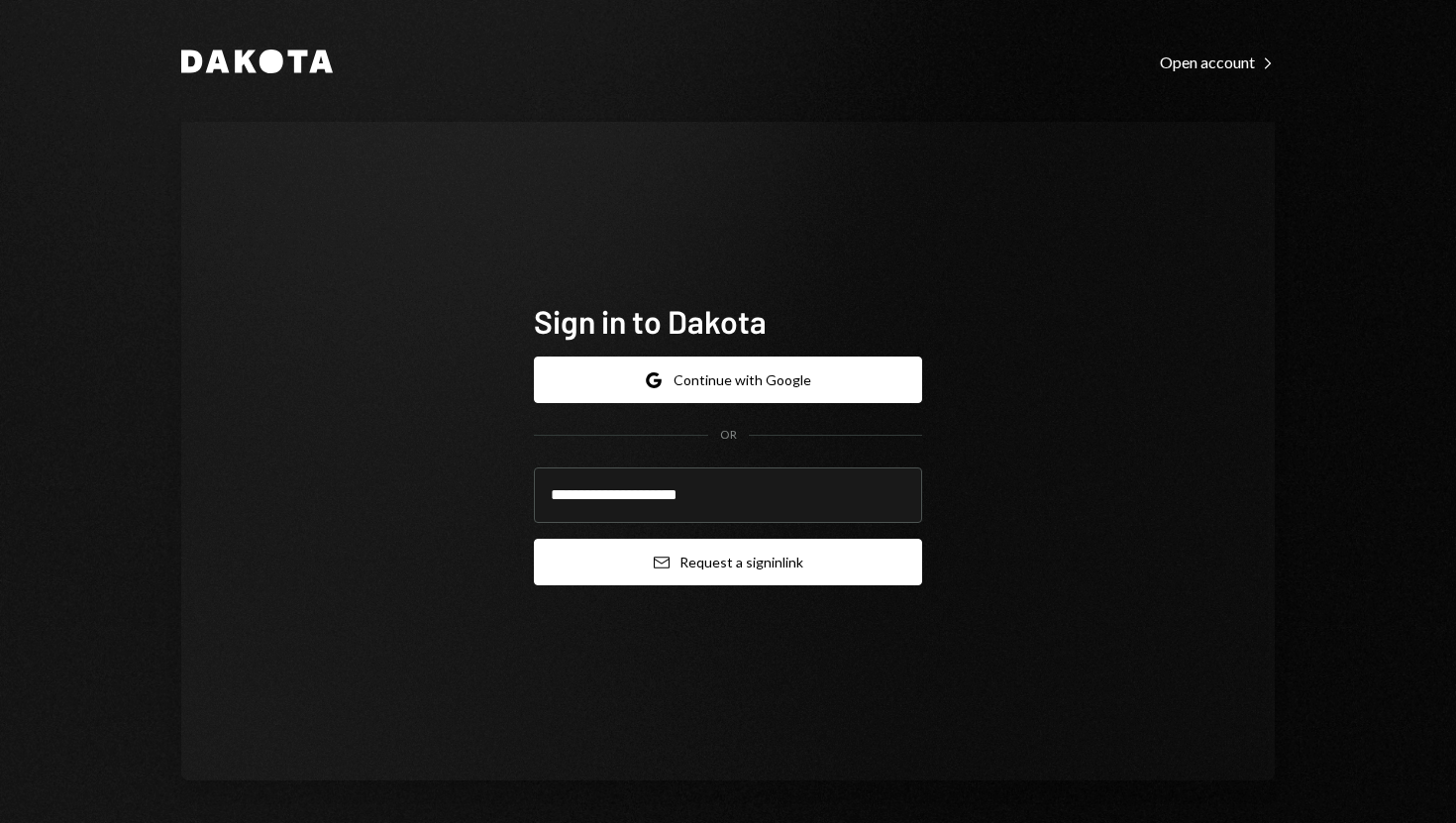 click on "Email Request a sign  in  link" at bounding box center (728, 562) 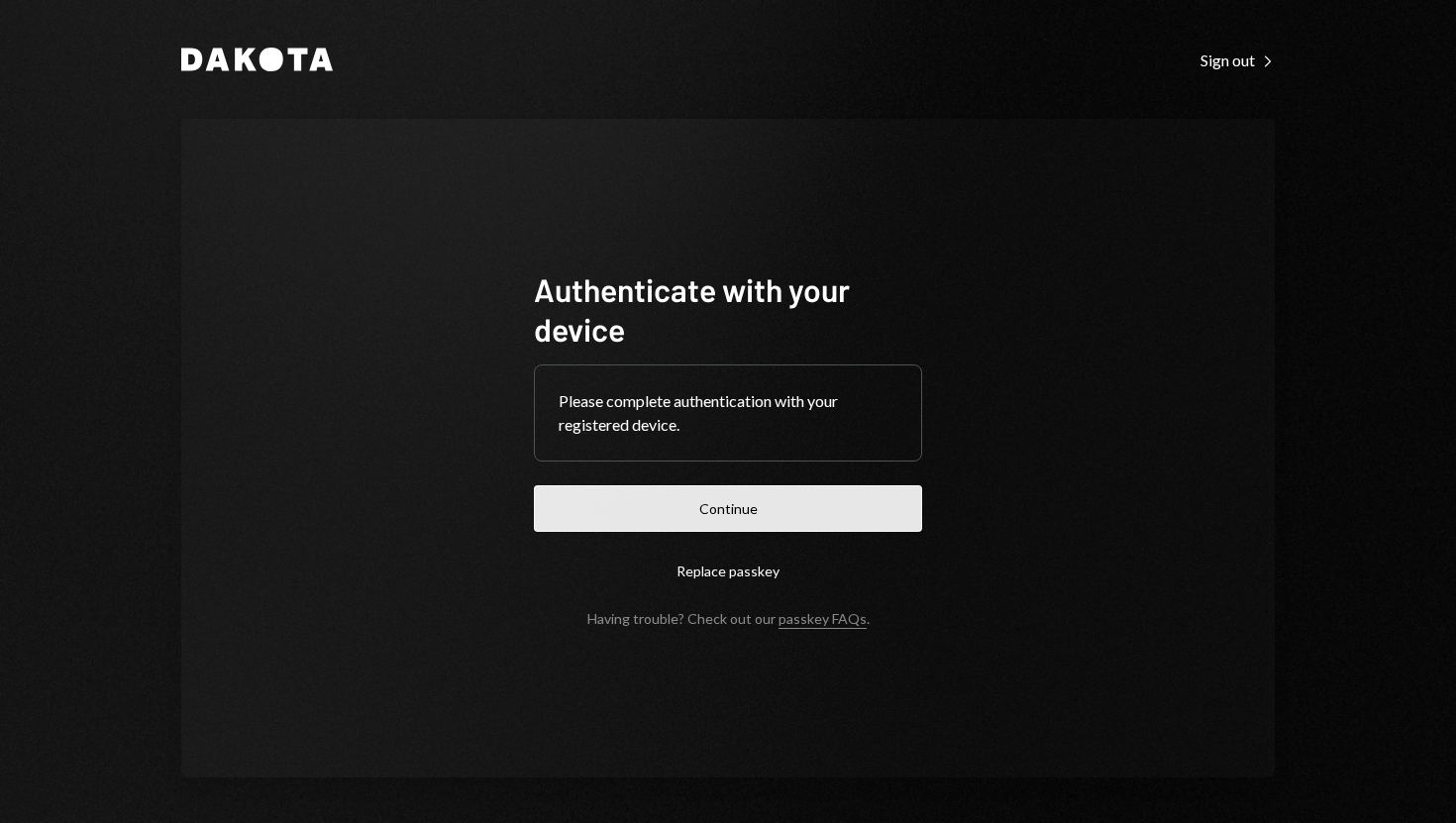 scroll, scrollTop: 0, scrollLeft: 0, axis: both 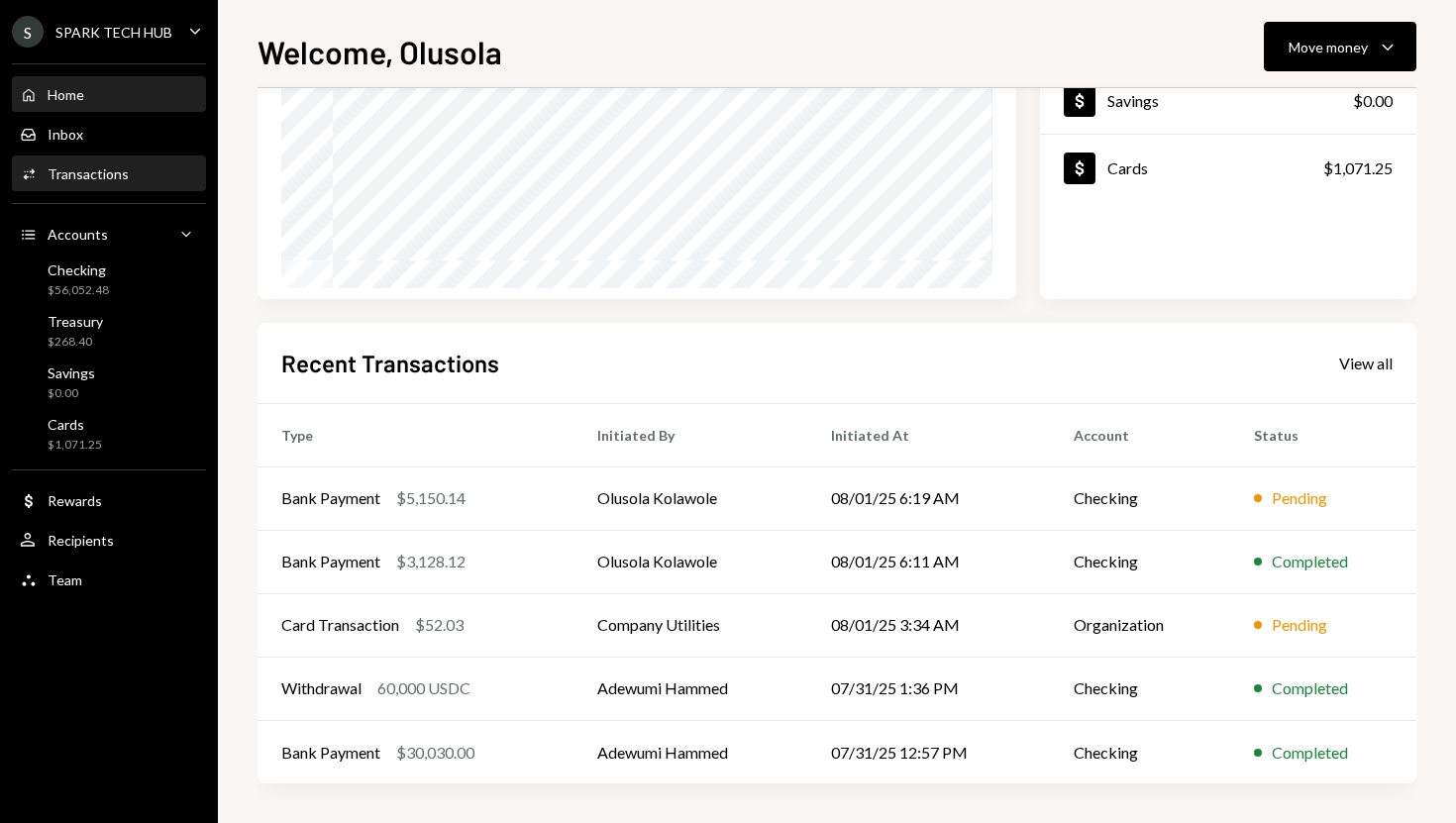 click on "Transactions" at bounding box center [88, 173] 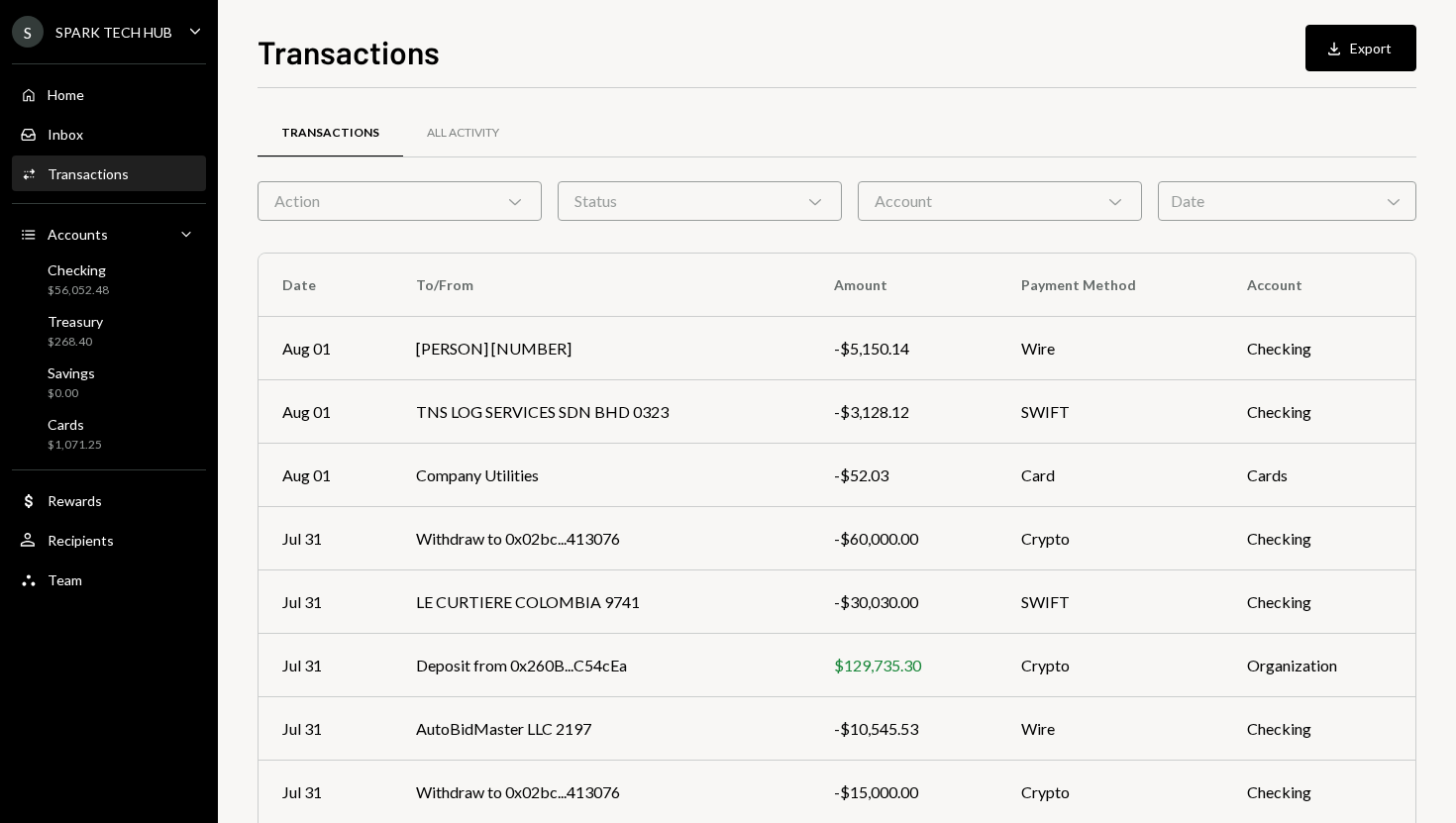 click on "Chevron Down" 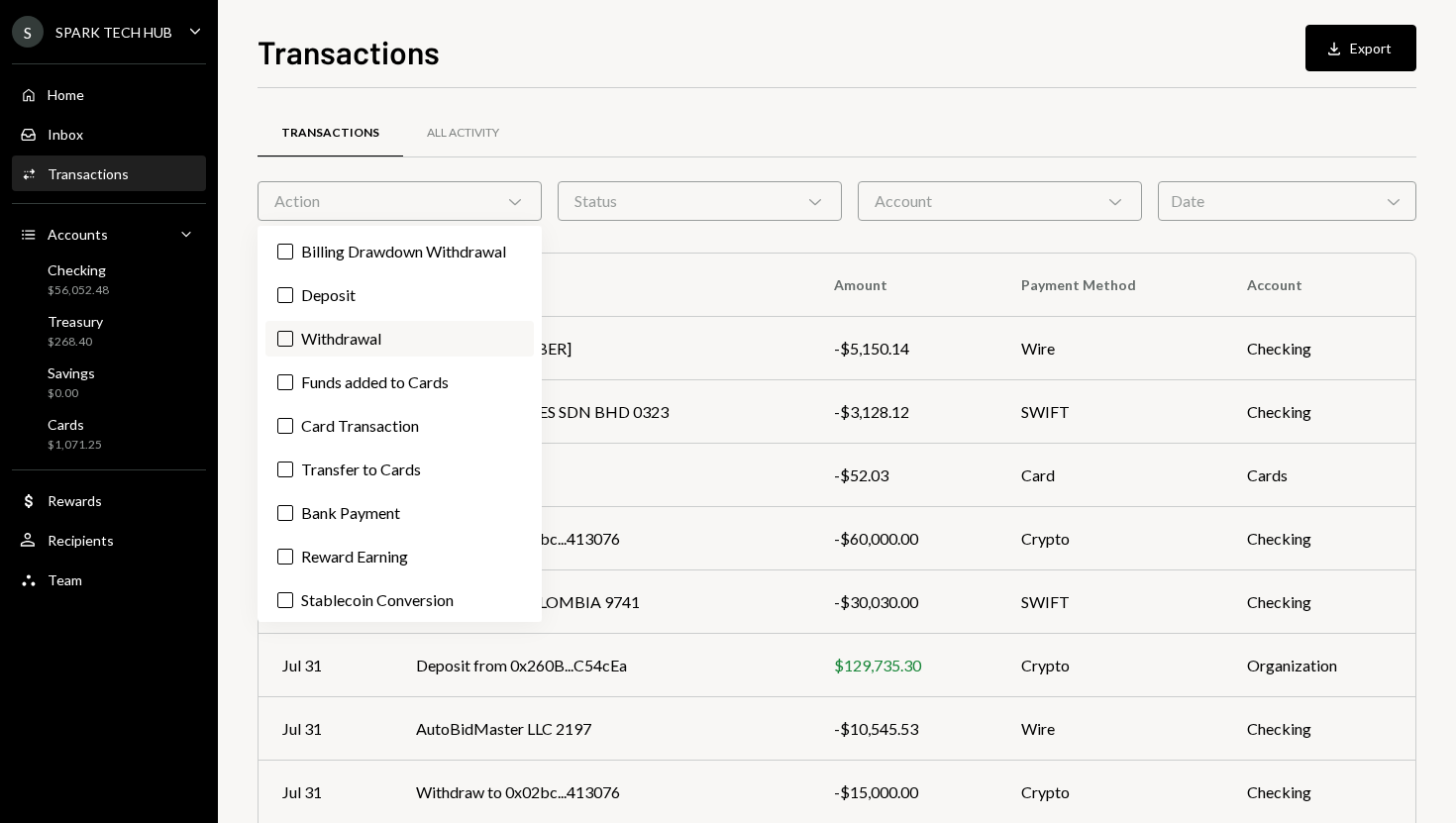 click on "Withdrawal" at bounding box center [399, 339] 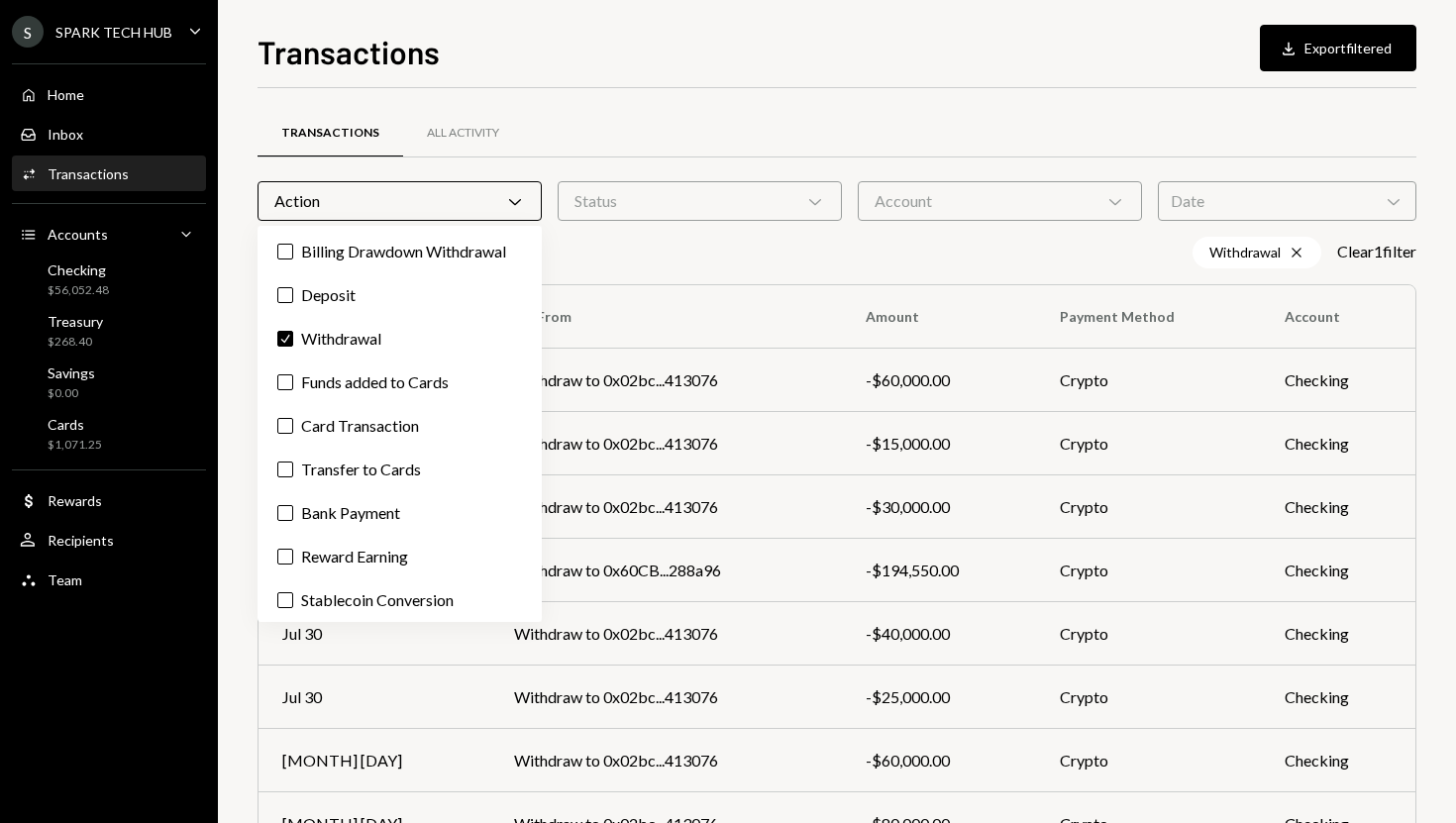 click on "Withdrawal Cross Clear  1  filter" at bounding box center (837, 253) 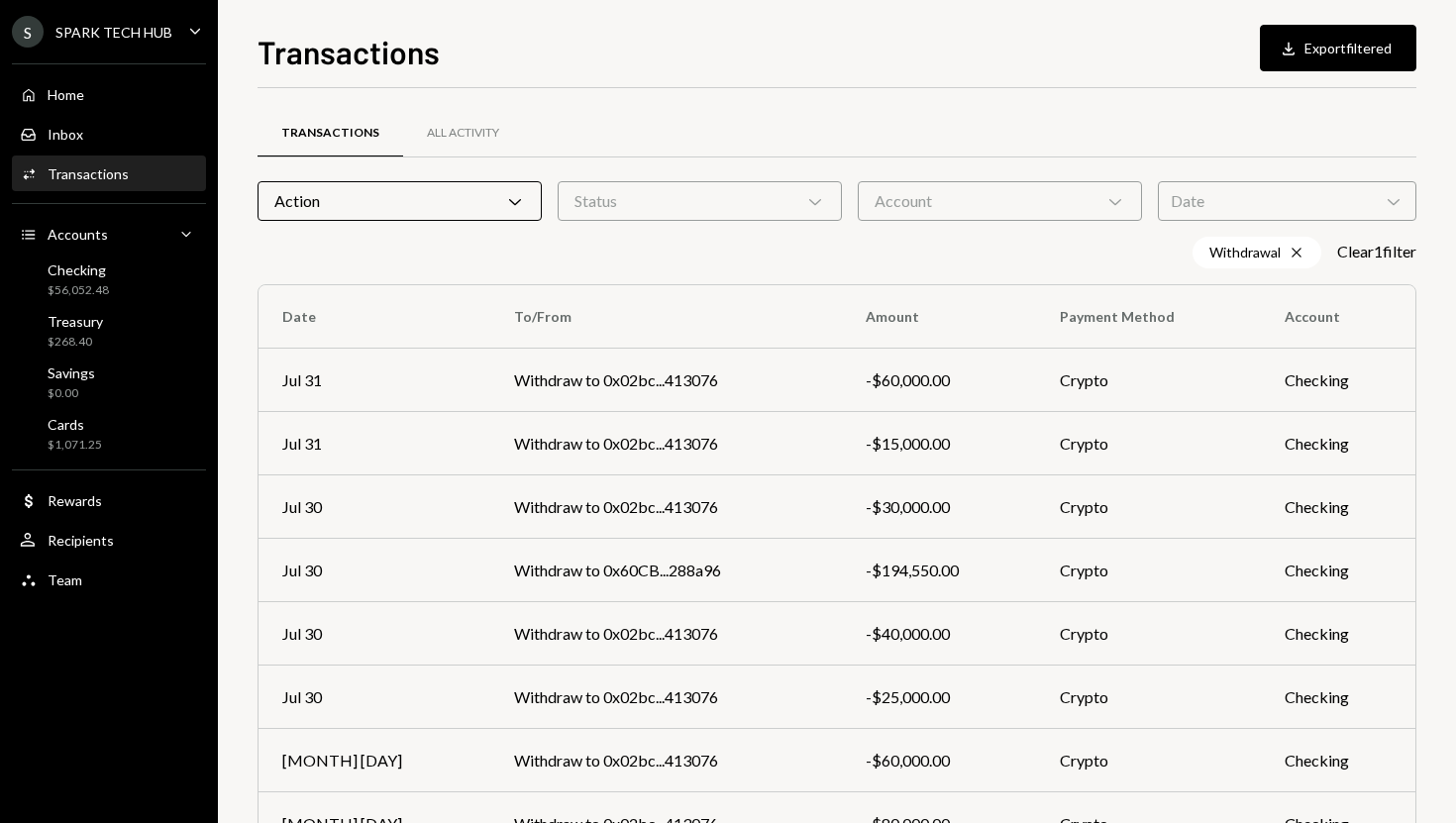 click on "Action Chevron Down" at bounding box center [399, 201] 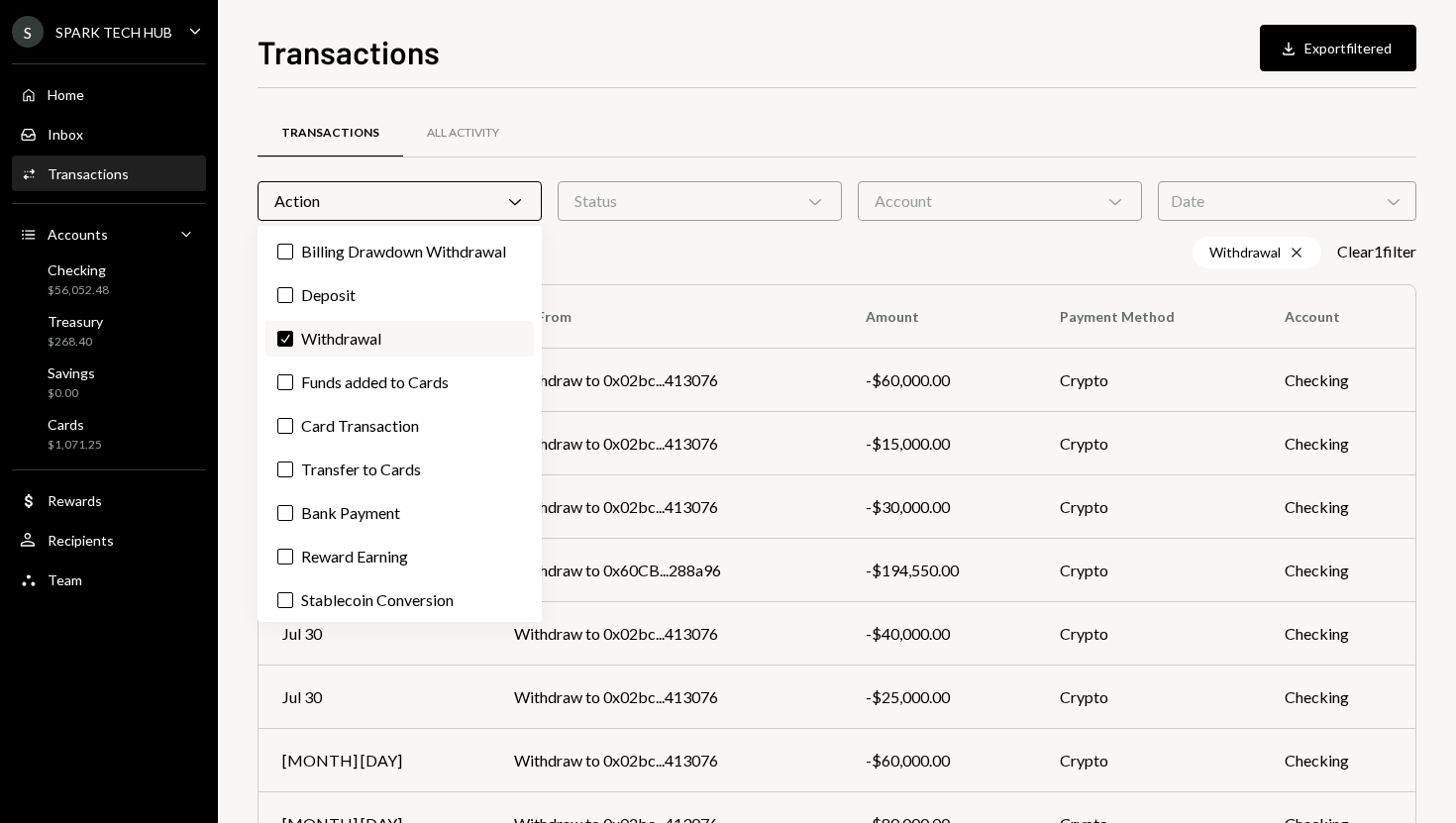 click on "Check" at bounding box center [285, 339] 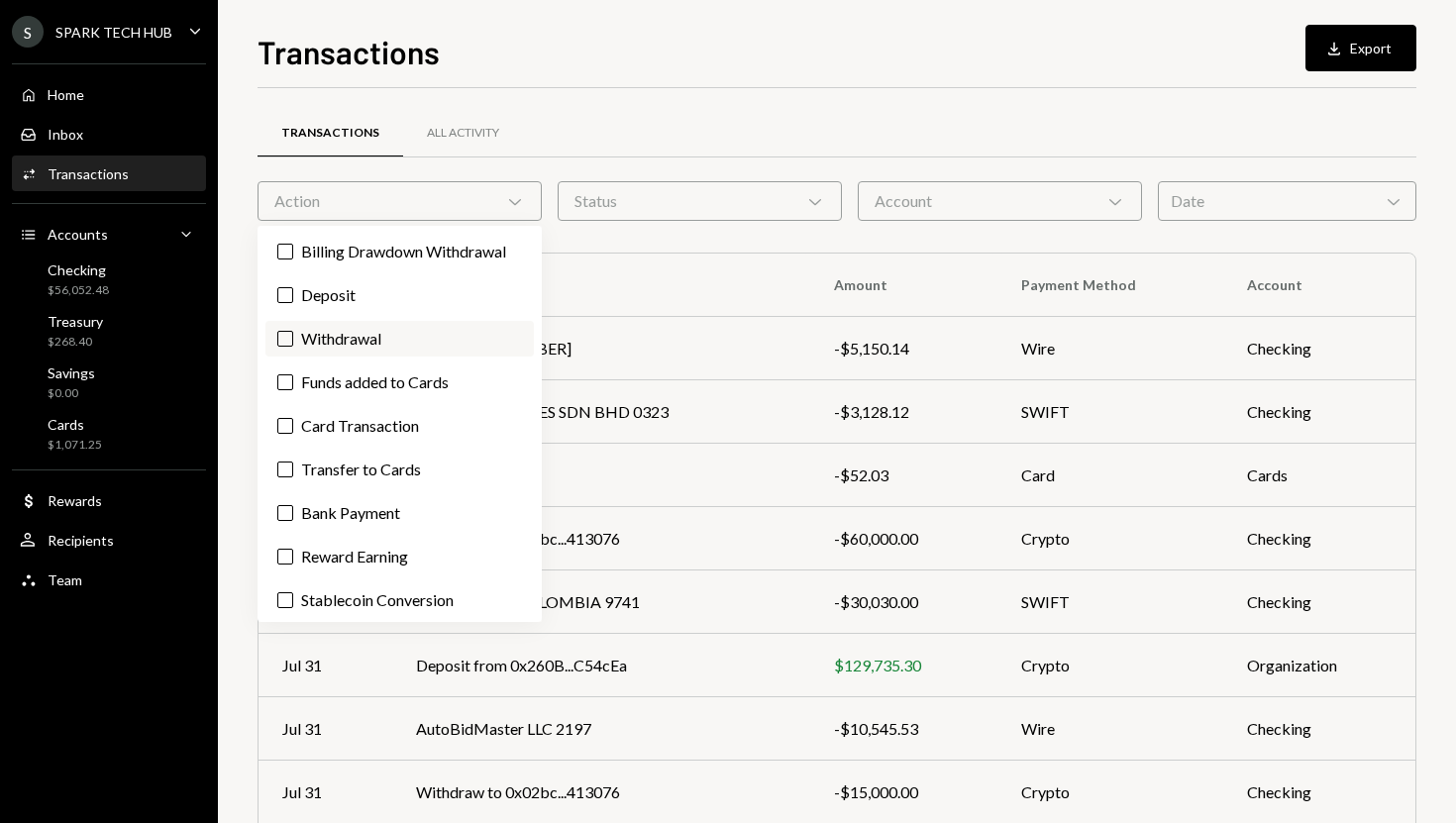 scroll, scrollTop: 48, scrollLeft: 0, axis: vertical 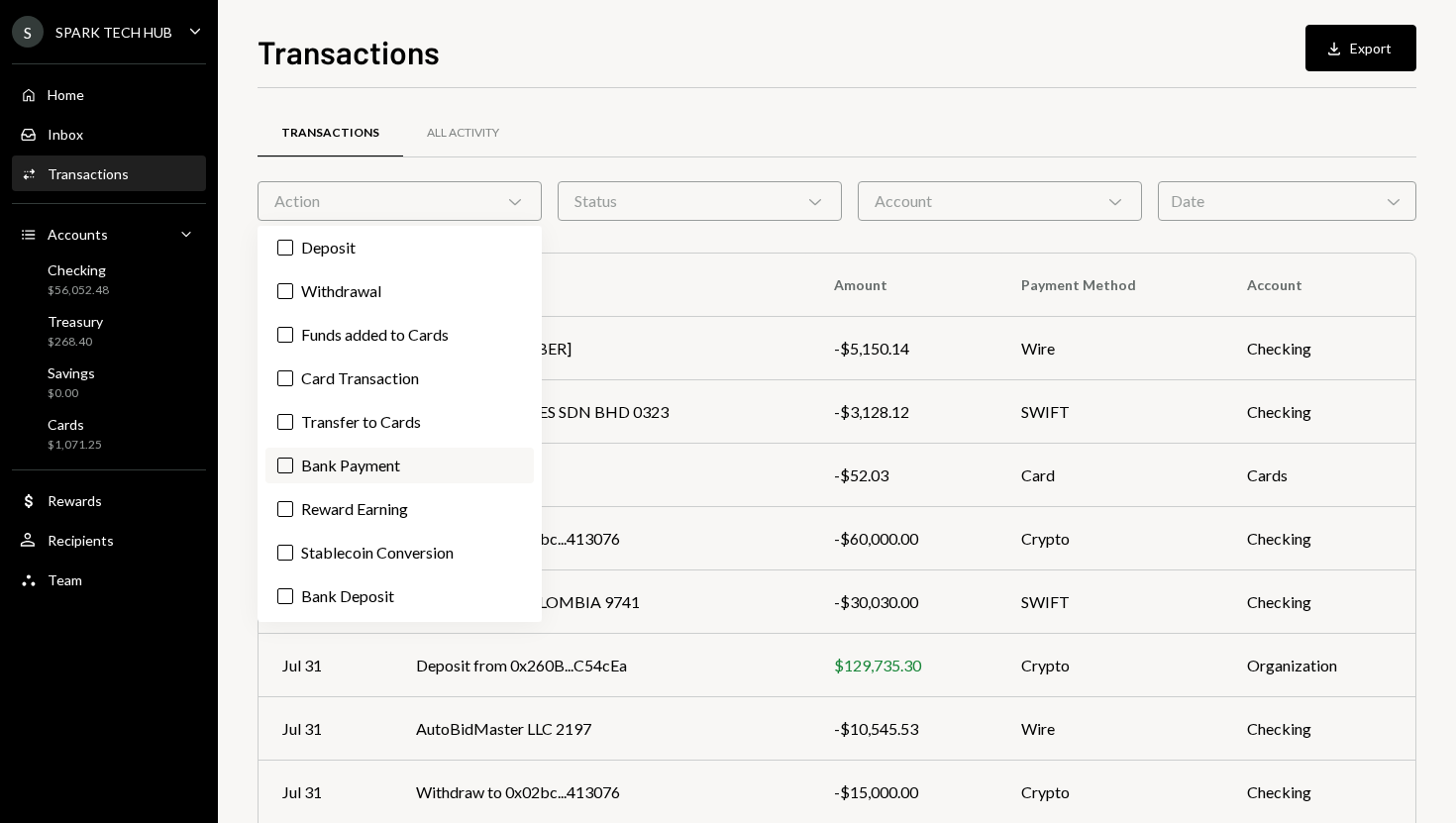 click on "Bank Payment" at bounding box center [285, 465] 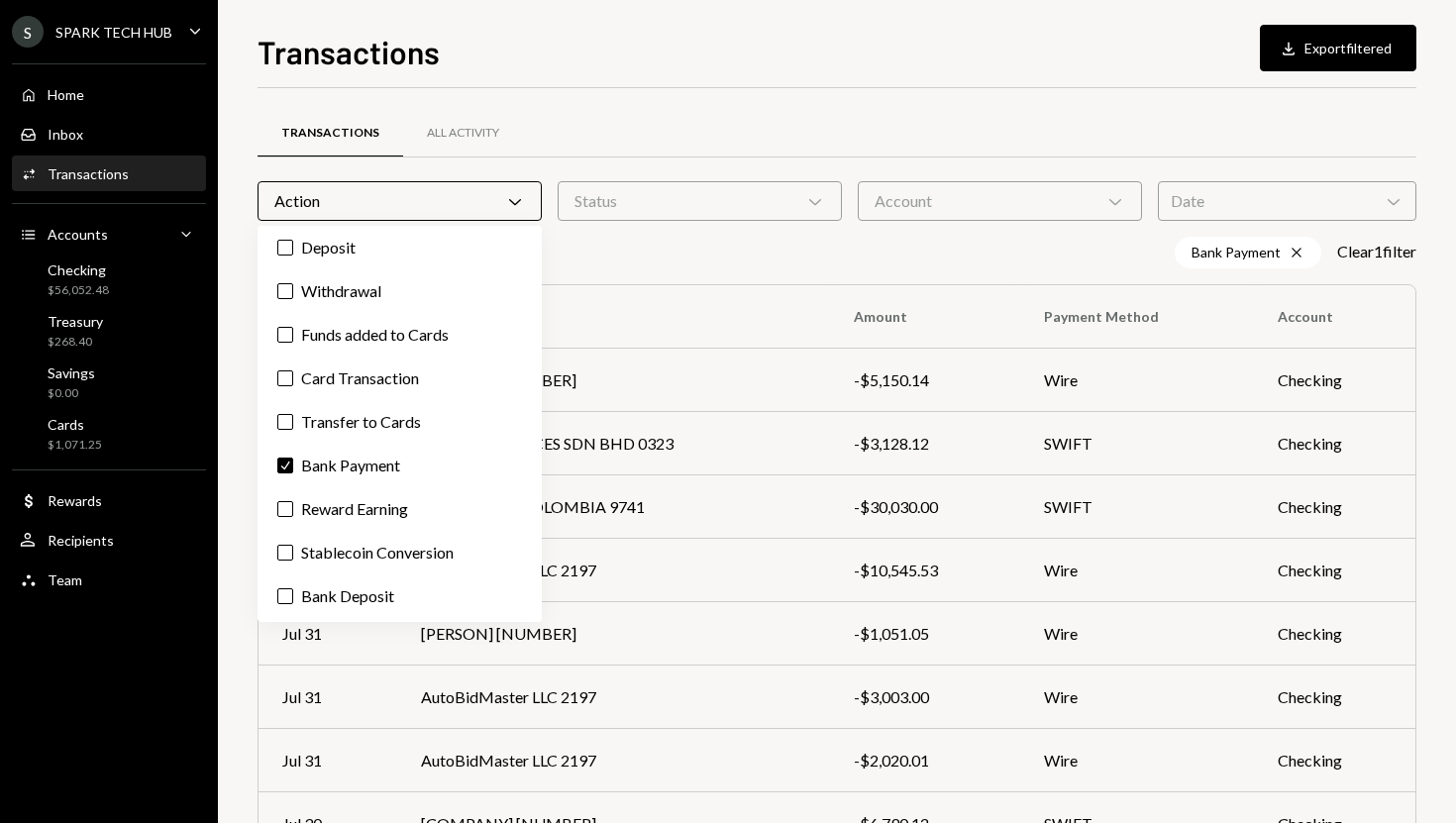 click on "Bank Payment Cross Clear  1  filter" at bounding box center [837, 253] 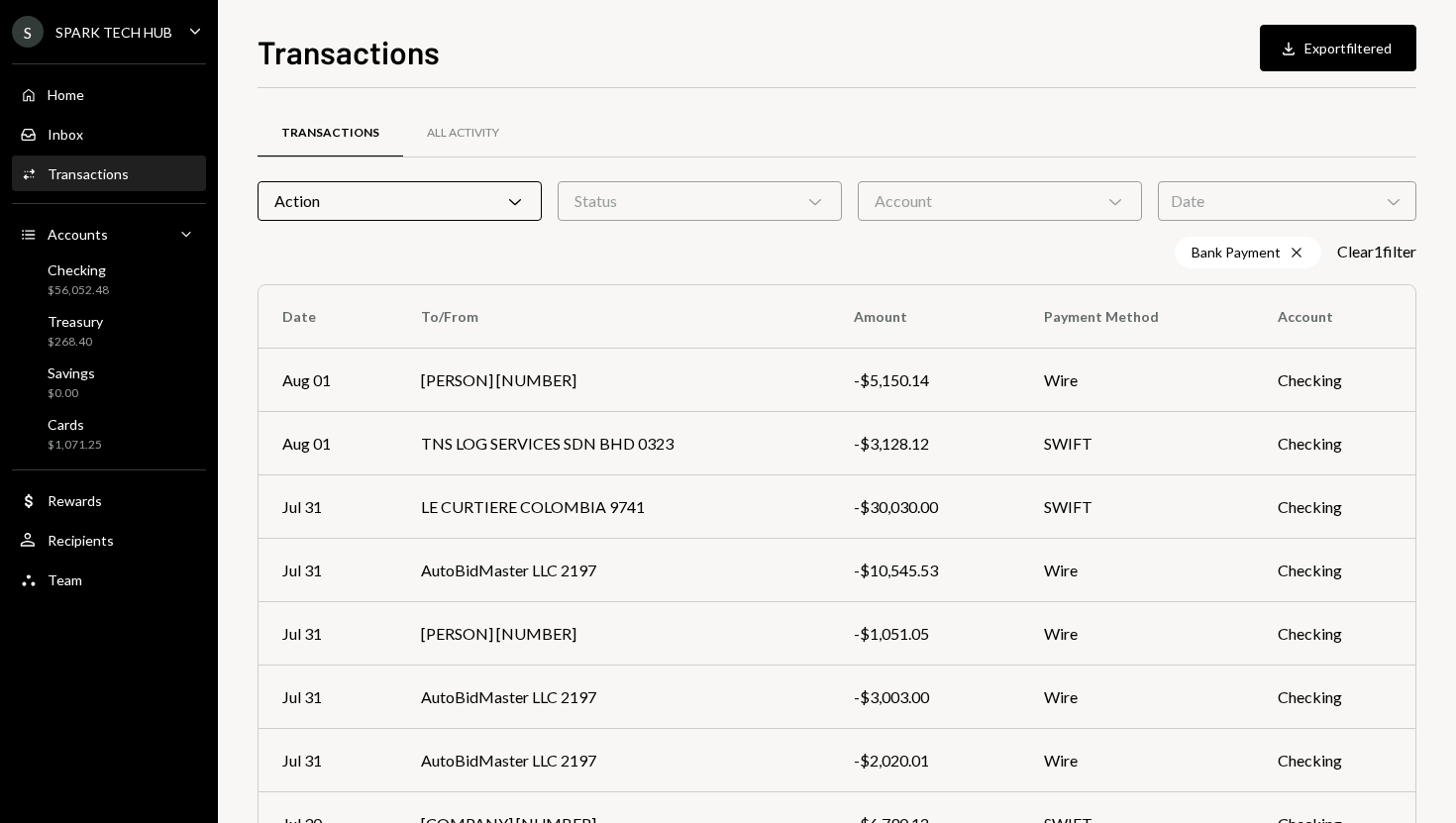 click on "Status Chevron Down" at bounding box center (699, 201) 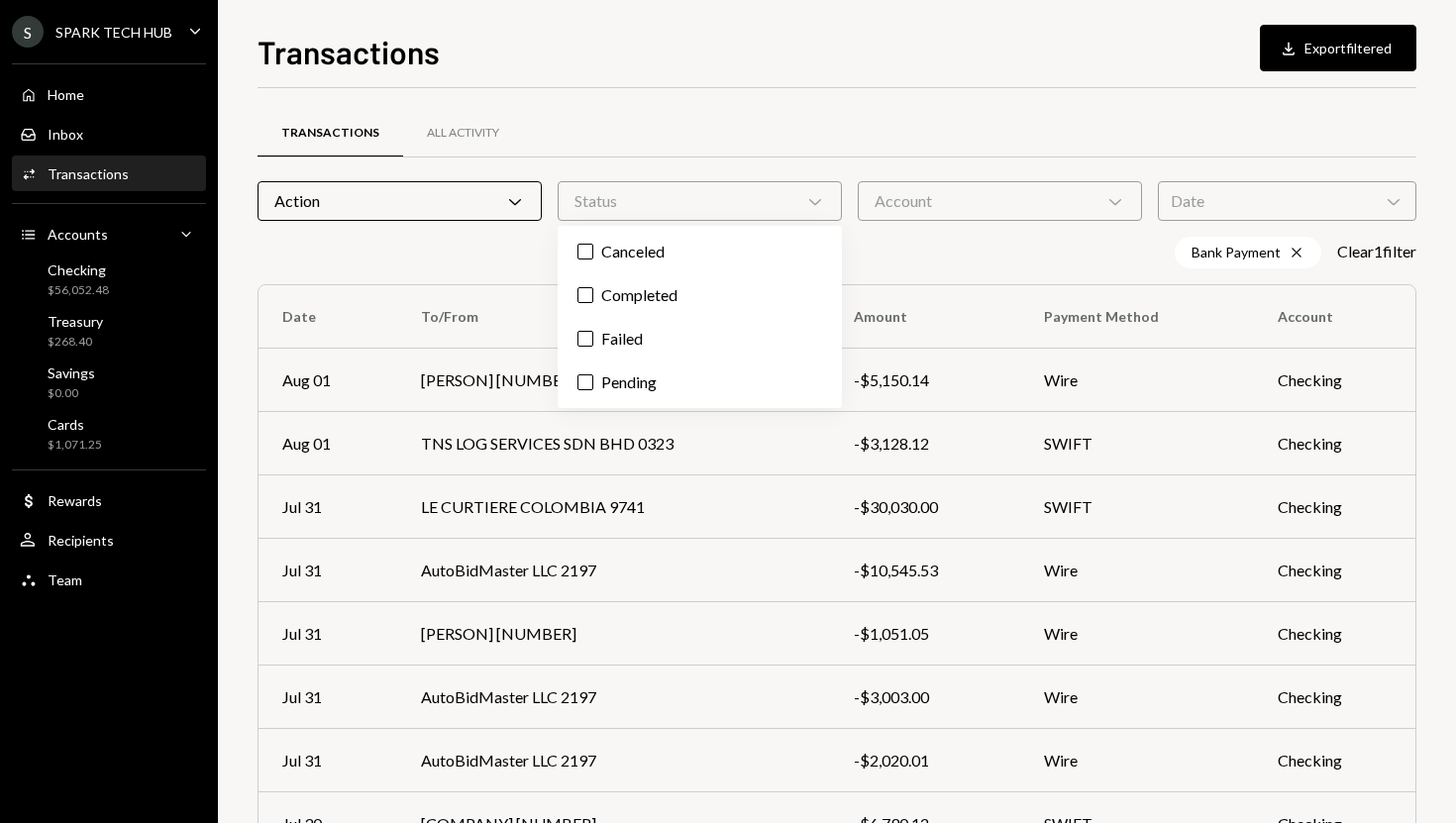 click on "Transactions All Activity Action Chevron Down Status Chevron Down Account Chevron Down Date Chevron Down Bank Payment Cross Clear  1  filter Date To/From Amount Payment Method Account [MONTH] [DAY] [PERSON] [NUMBER] -$[AMOUNT] Wire Checking [MONTH] [DAY] [COMPANY] [NUMBER] -$[AMOUNT] SWIFT Checking [MONTH] [DAY]  [COMPANY] [NUMBER] -$[AMOUNT] SWIFT Checking [MONTH] [DAY] [COMPANY] [NUMBER] -$[AMOUNT] Wire Checking [MONTH] [DAY] [PERSON] [NUMBER] -$[AMOUNT] Wire Checking [MONTH] [DAY] [COMPANY] [NUMBER] -$[AMOUNT] Wire Checking [MONTH] [DAY] [COMPANY] [NUMBER] -$[AMOUNT] Wire Checking [MONTH] [DAY] [COMPANY] [NUMBER] -$[AMOUNT] Wire Checking [MONTH] [DAY] [COMPANY] [NUMBER] -$[AMOUNT] SWIFT Checking [MONTH] [DAY] [COMPANY] [NUMBER] -$[AMOUNT] Wire Checking [MONTH] [DAY] [COMPANY] [NUMBER] -$[AMOUNT] Wire Checking Page 1 of 22 Double Arrow Left Chevron Left Chevron Right Double Arrow Right" at bounding box center [837, 592] 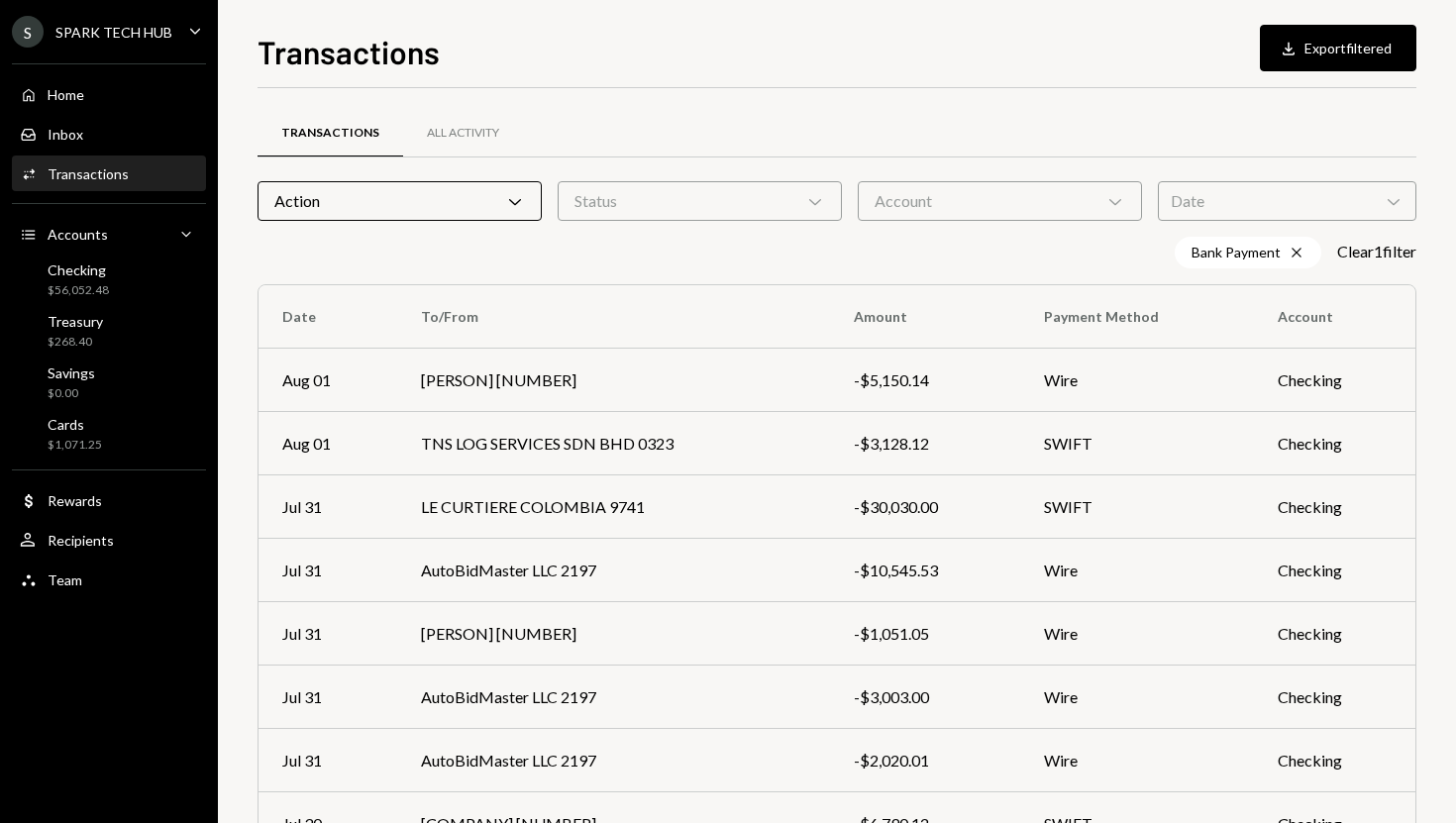 click on "Account Chevron Down" at bounding box center [999, 201] 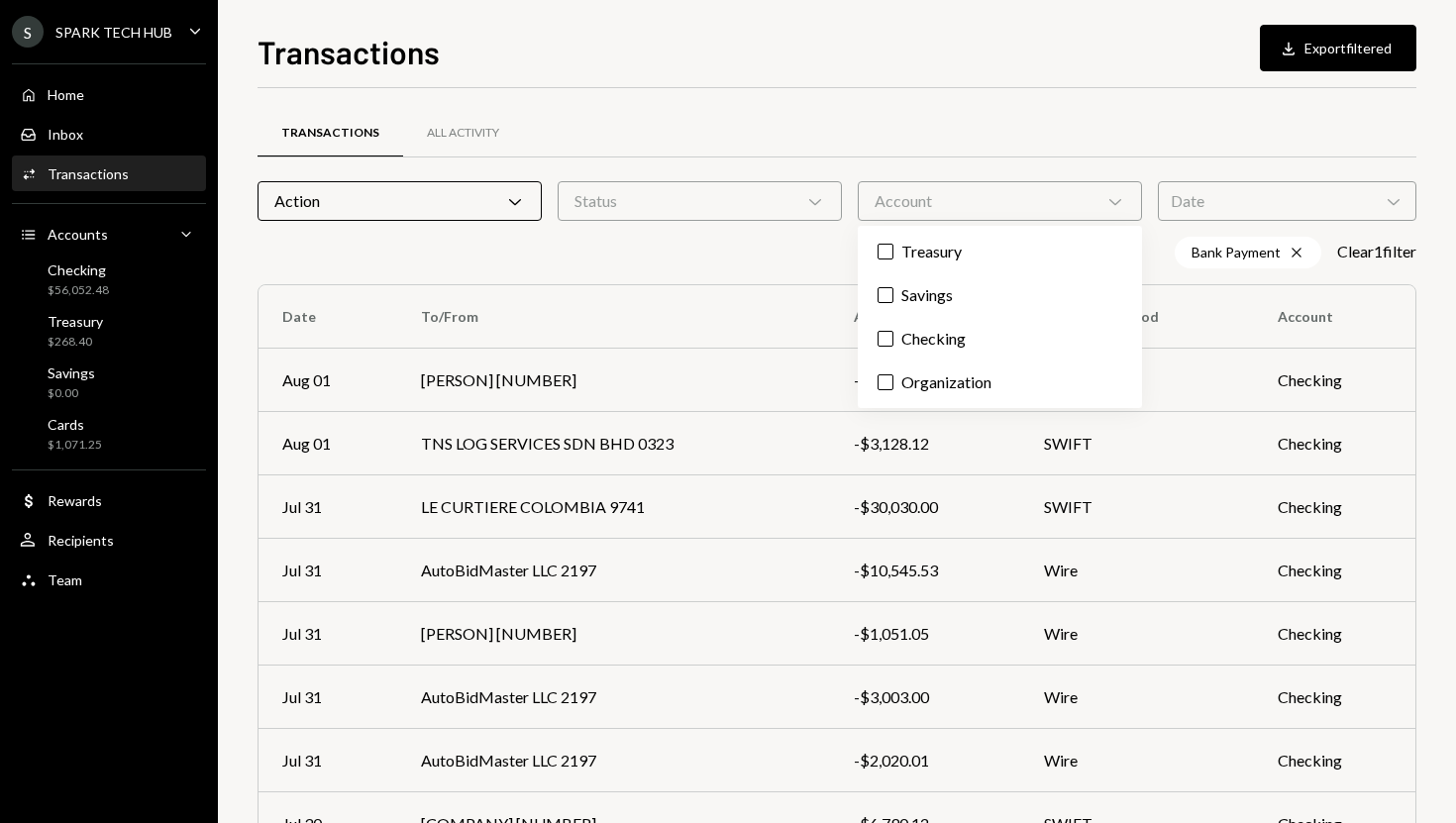 click on "Transactions All Activity Action Chevron Down Status Chevron Down Account Chevron Down Date Chevron Down Bank Payment Cross Clear  1  filter Date To/From Amount Payment Method Account [MONTH] [DAY] [PERSON] [NUMBER] -$[AMOUNT] Wire Checking [MONTH] [DAY] [COMPANY] [NUMBER] -$[AMOUNT] SWIFT Checking [MONTH] [DAY]  [COMPANY] [NUMBER] -$[AMOUNT] SWIFT Checking [MONTH] [DAY] [COMPANY] [NUMBER] -$[AMOUNT] Wire Checking [MONTH] [DAY] [PERSON] [NUMBER] -$[AMOUNT] Wire Checking [MONTH] [DAY] [COMPANY] [NUMBER] -$[AMOUNT] Wire Checking [MONTH] [DAY] [COMPANY] [NUMBER] -$[AMOUNT] Wire Checking [MONTH] [DAY] [COMPANY] [NUMBER] -$[AMOUNT] Wire Checking [MONTH] [DAY] [COMPANY] [NUMBER] -$[AMOUNT] SWIFT Checking [MONTH] [DAY] [COMPANY] [NUMBER] -$[AMOUNT] Wire Checking [MONTH] [DAY] [COMPANY] [NUMBER] -$[AMOUNT] Wire Checking Page 1 of 22 Double Arrow Left Chevron Left Chevron Right Double Arrow Right" at bounding box center [837, 592] 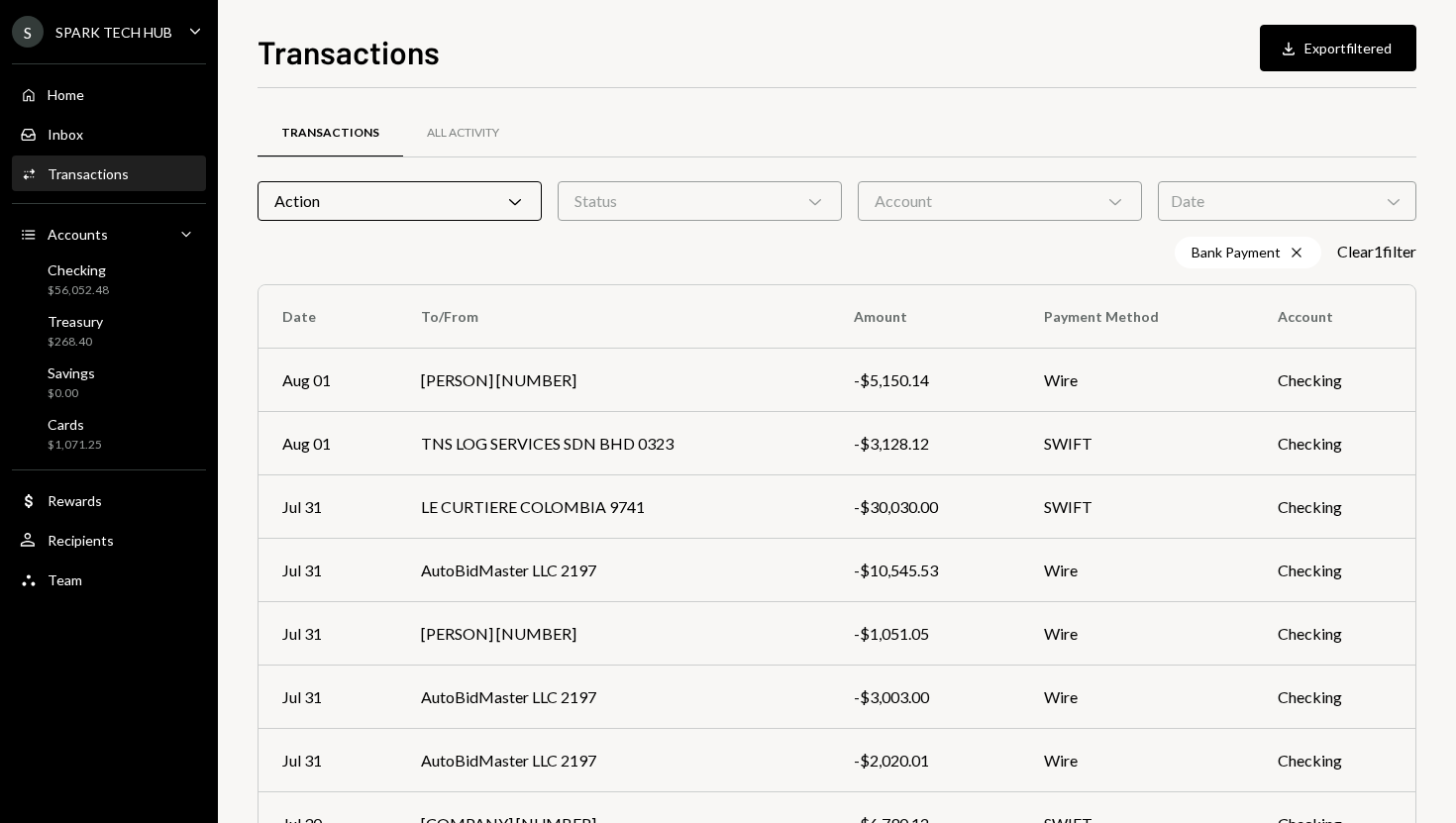 click on "Date Chevron Down" at bounding box center (1287, 201) 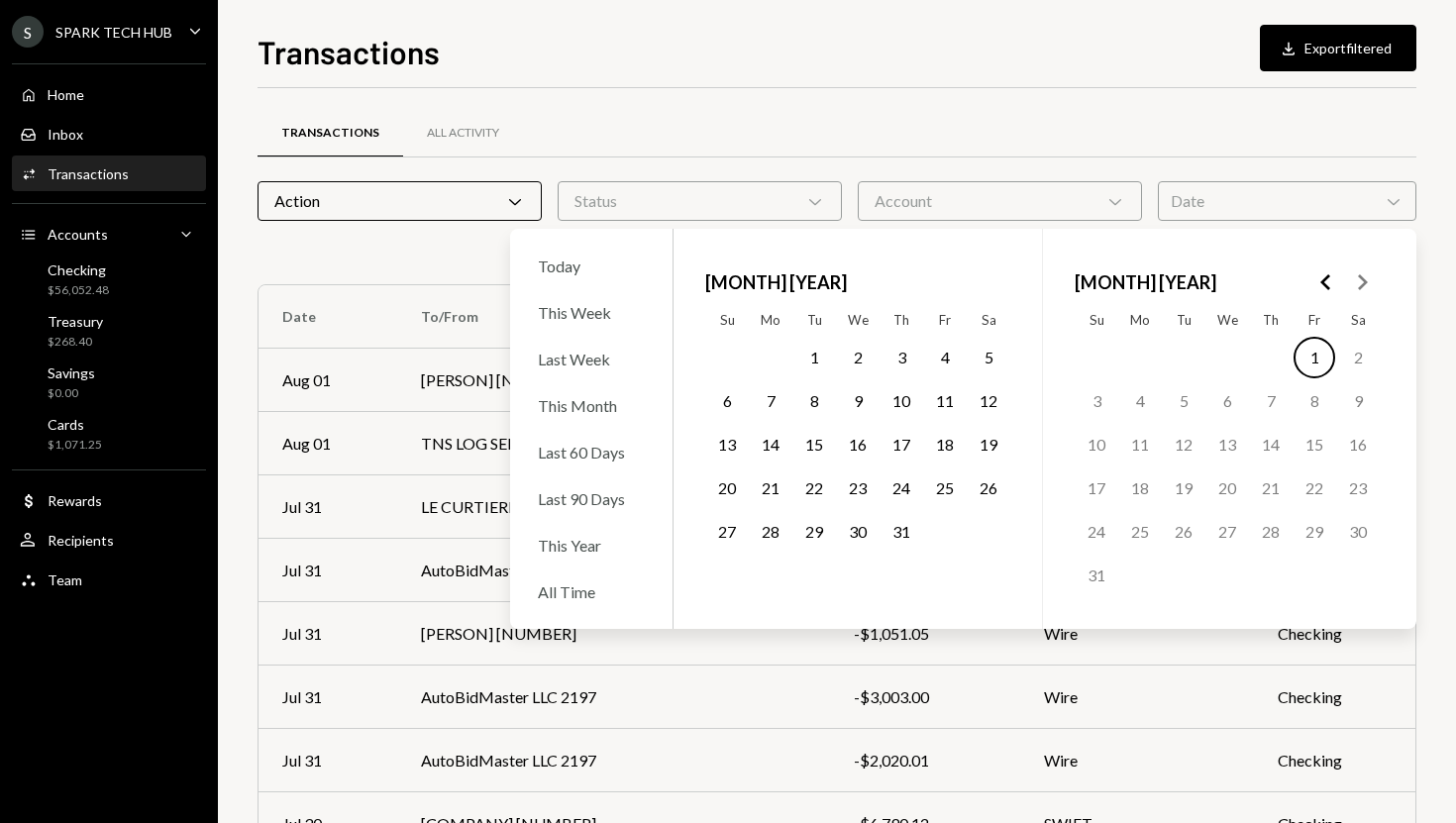 click on "1" at bounding box center [814, 358] 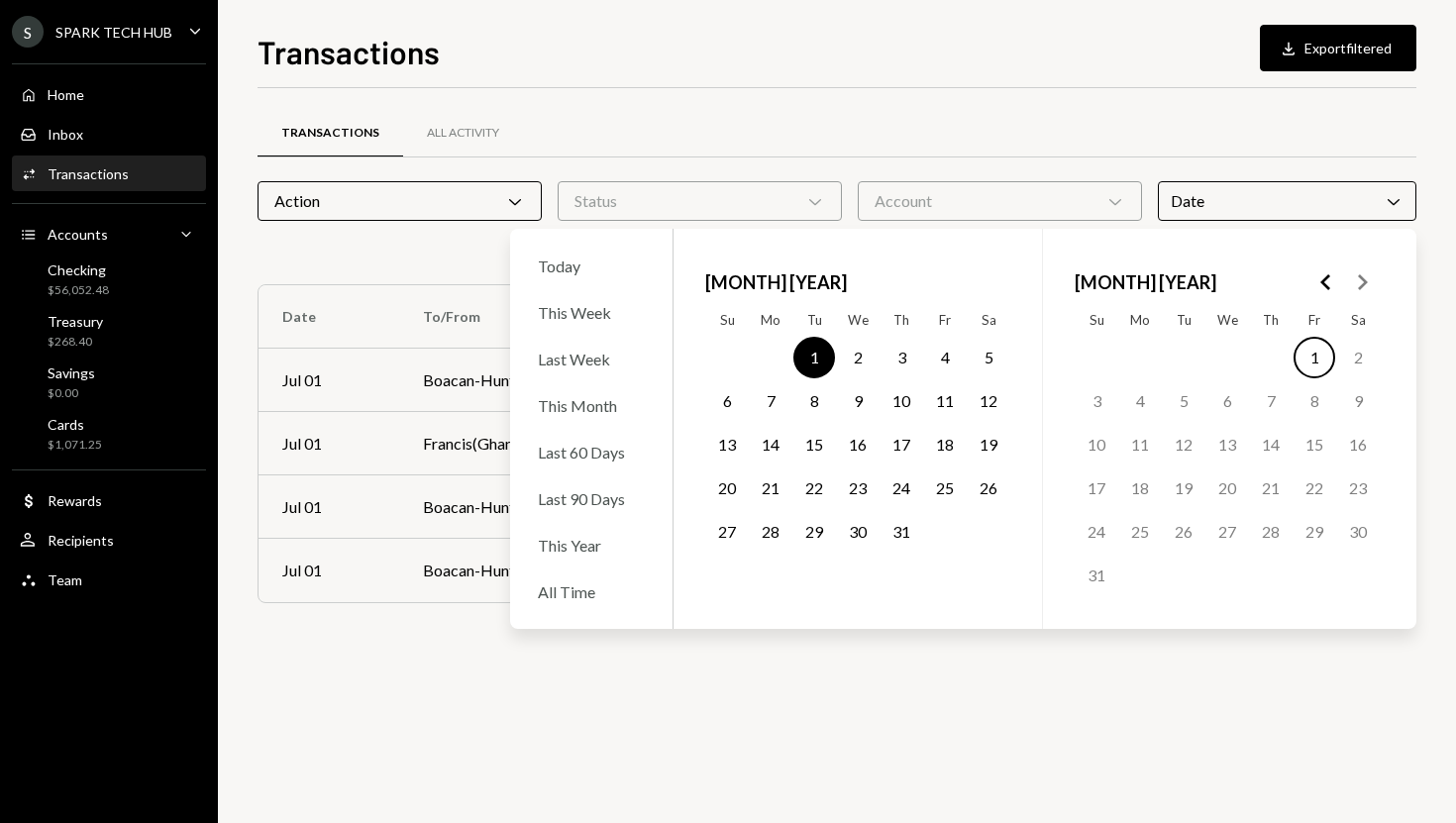 click on "31" at bounding box center (901, 532) 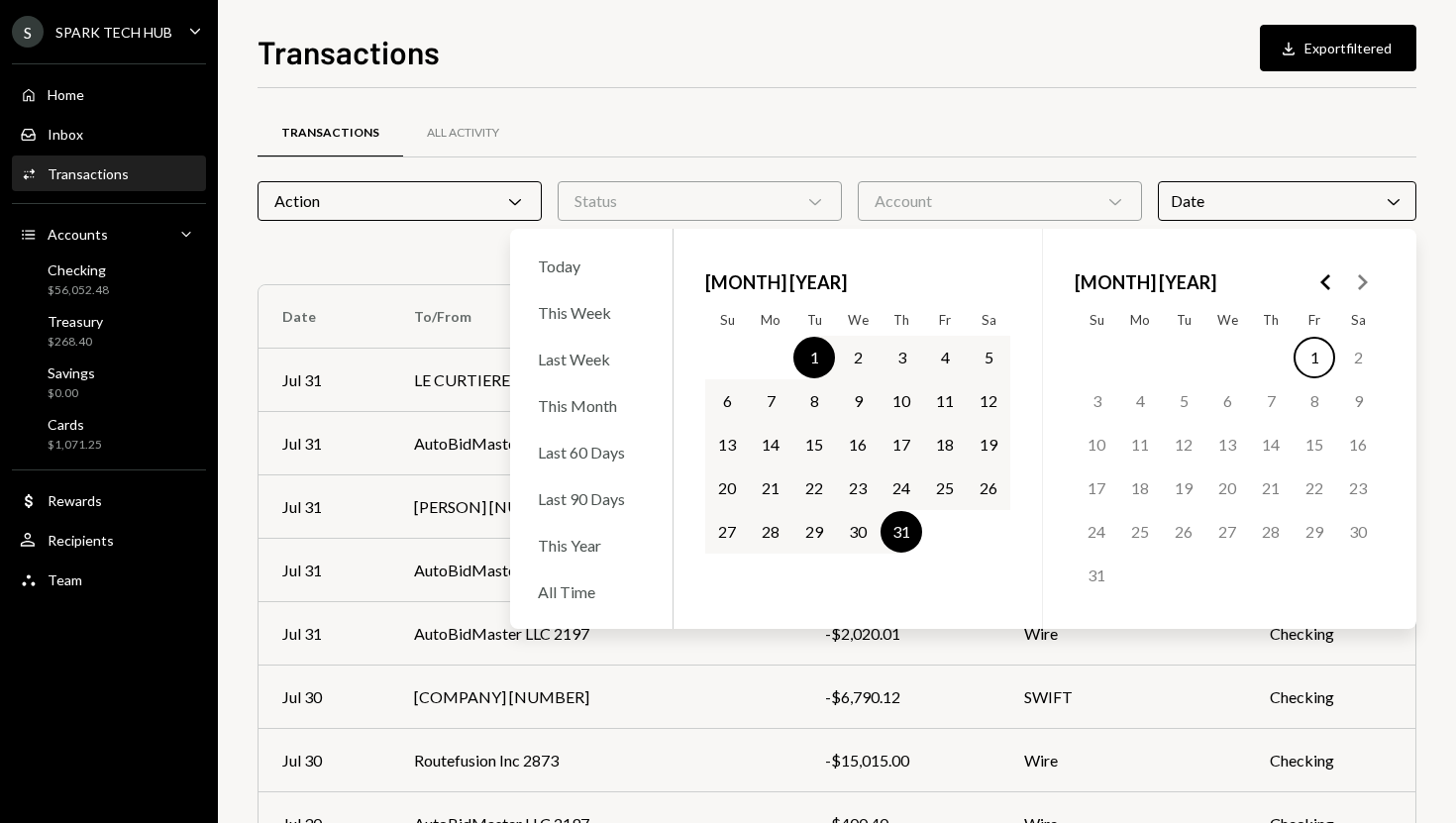 click on "Transactions All Activity" at bounding box center (837, 133) 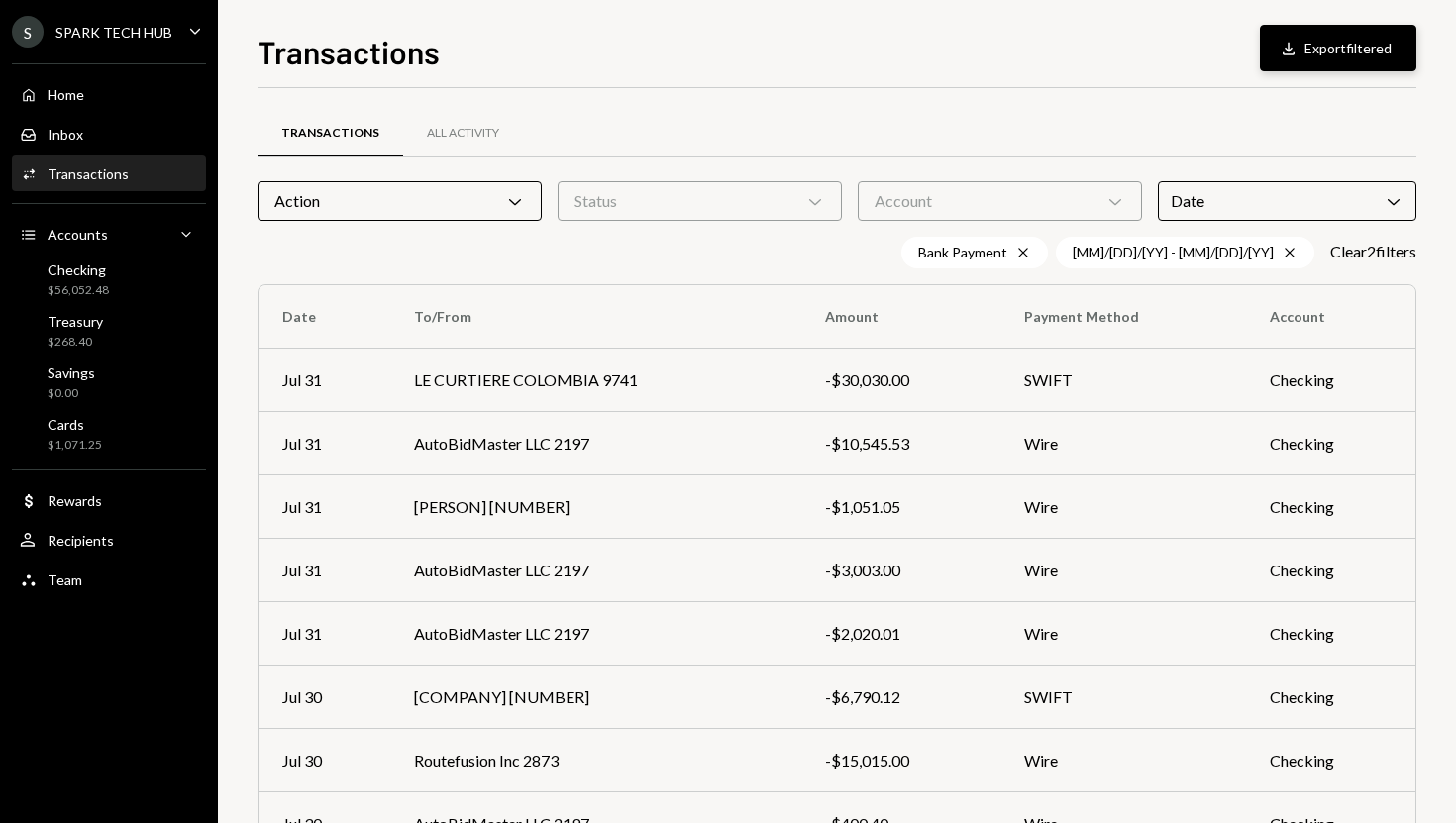 click on "Download Export  filtered" at bounding box center [1338, 48] 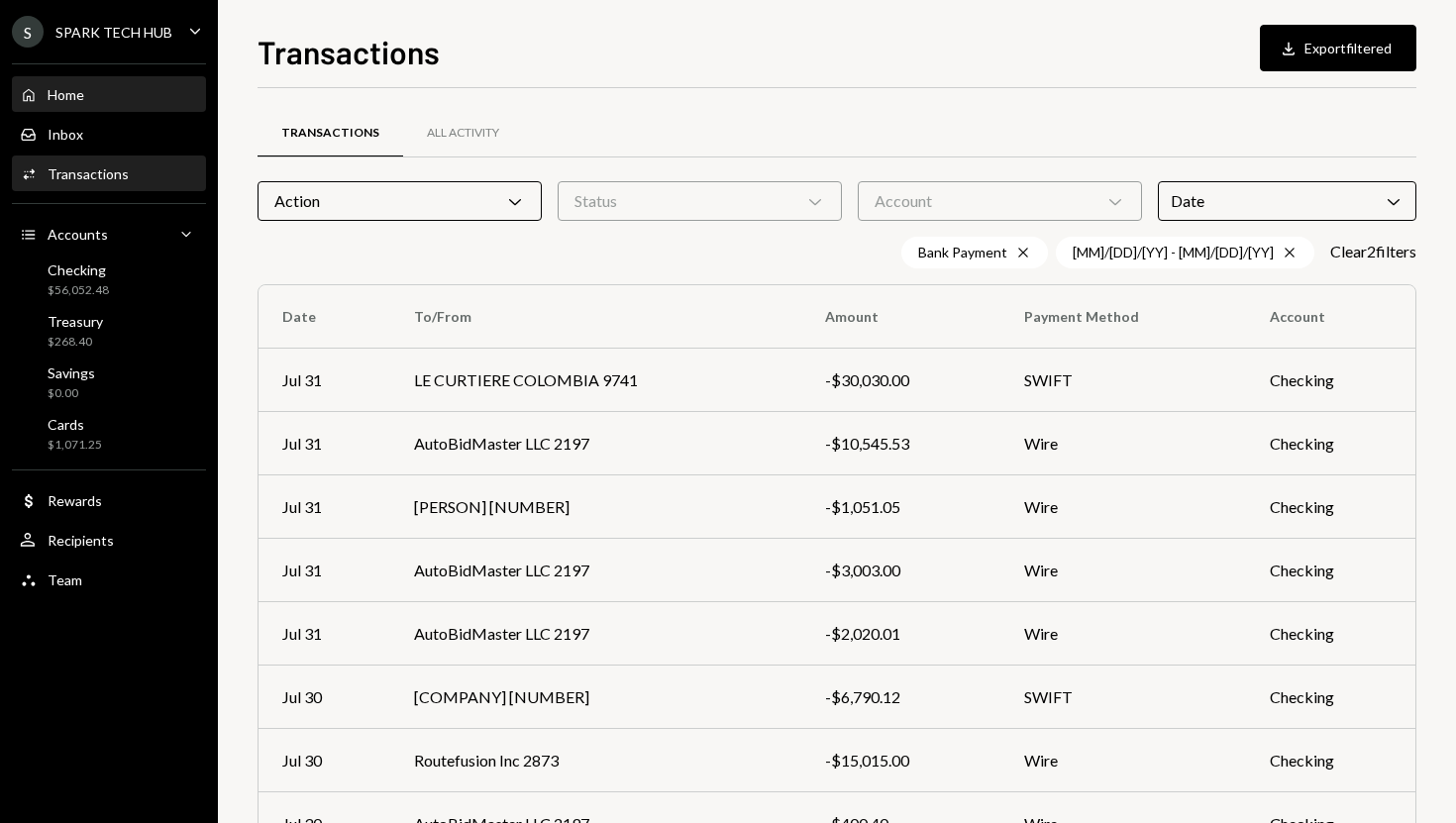 click on "Home" at bounding box center [65, 94] 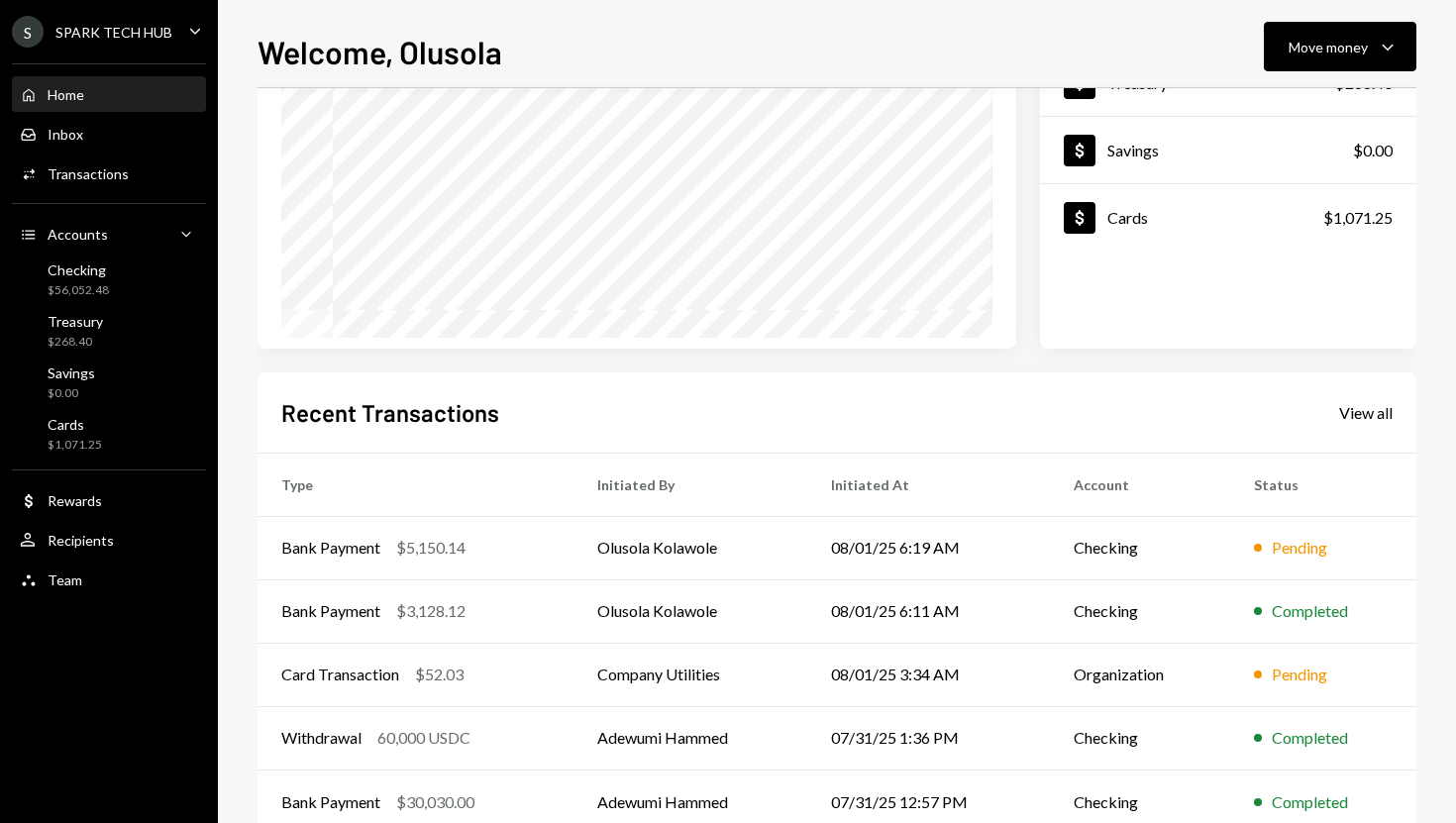 scroll, scrollTop: 276, scrollLeft: 0, axis: vertical 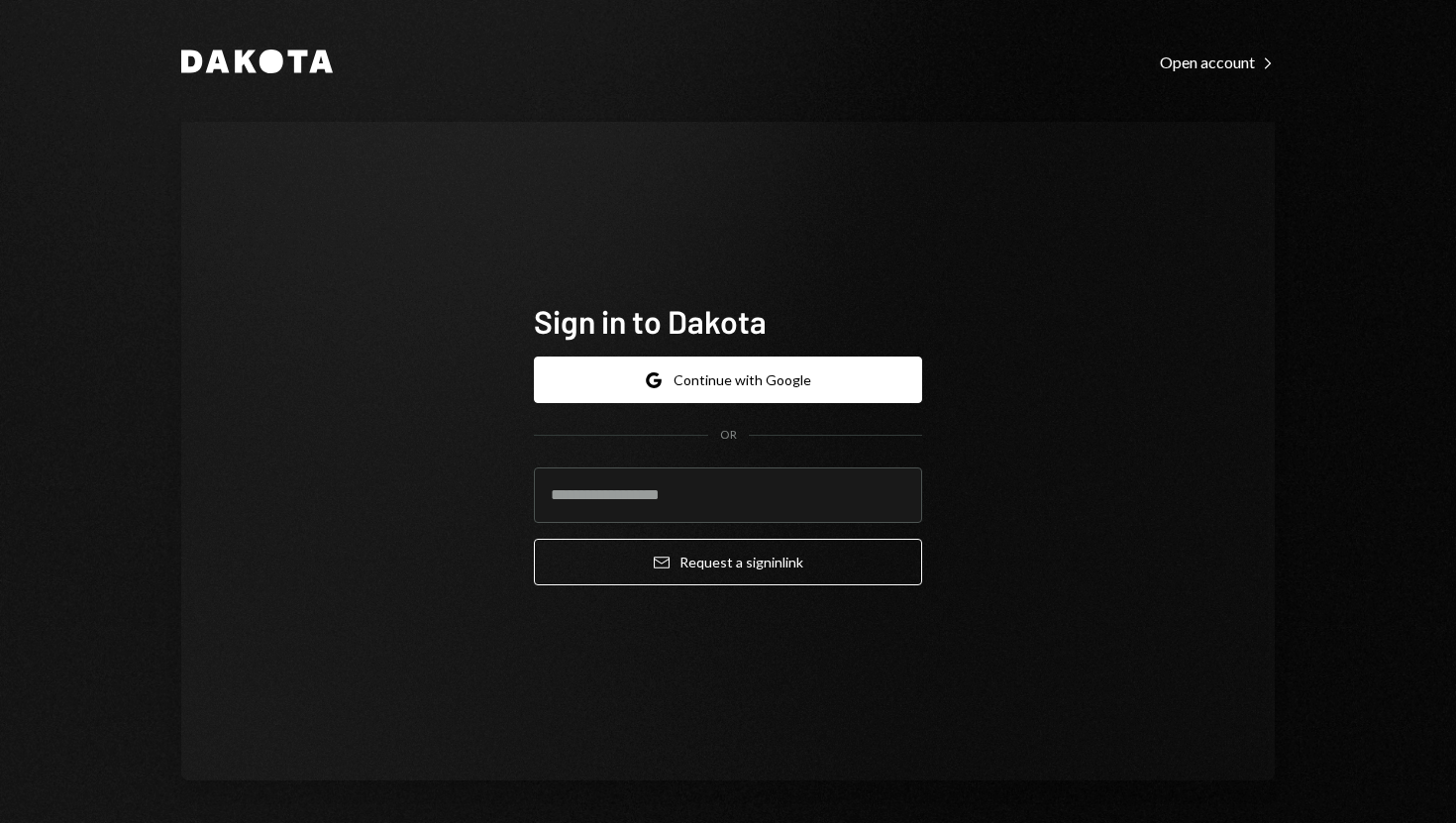 type on "**********" 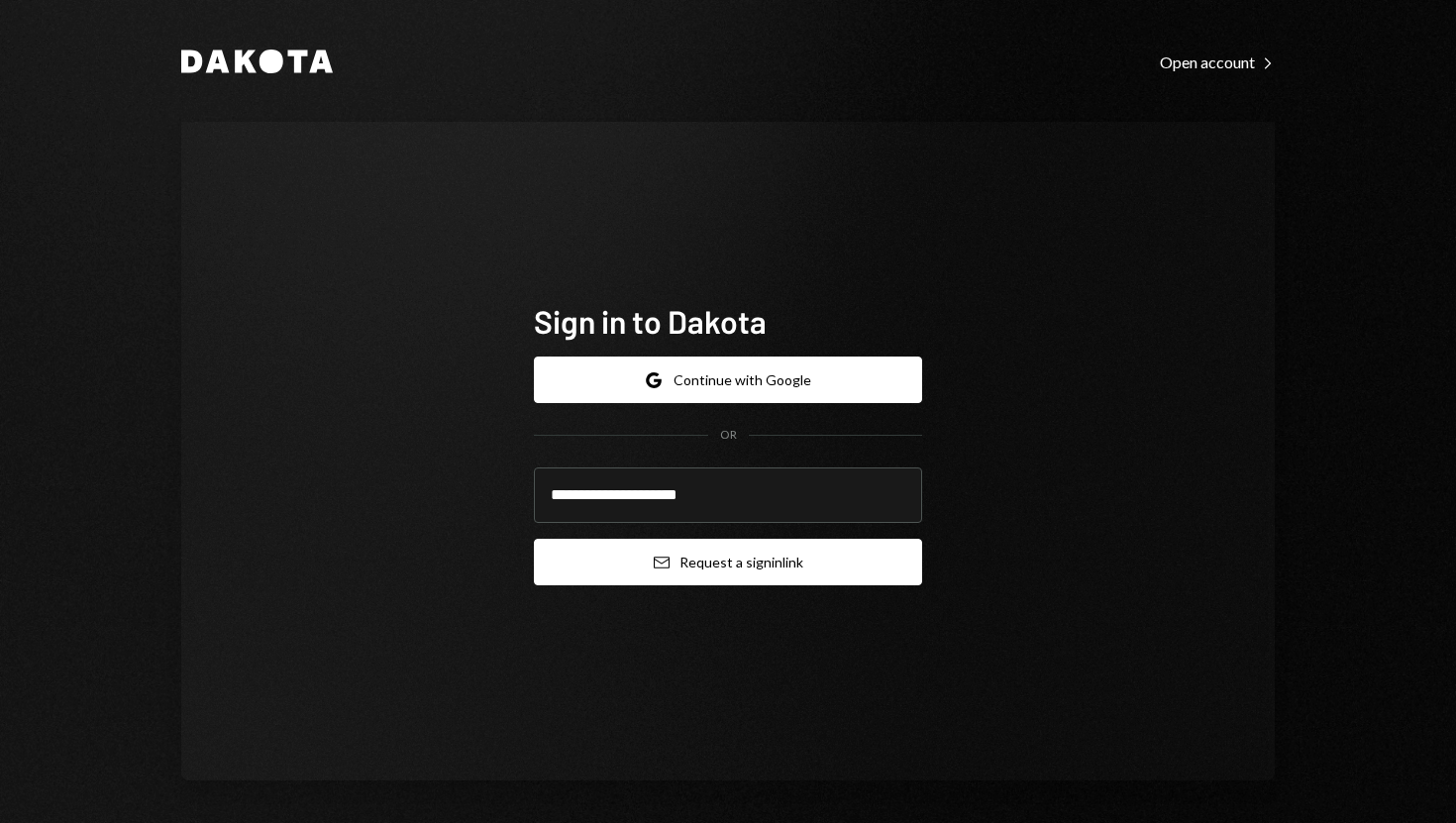 click on "Email Request a sign  in  link" at bounding box center [728, 562] 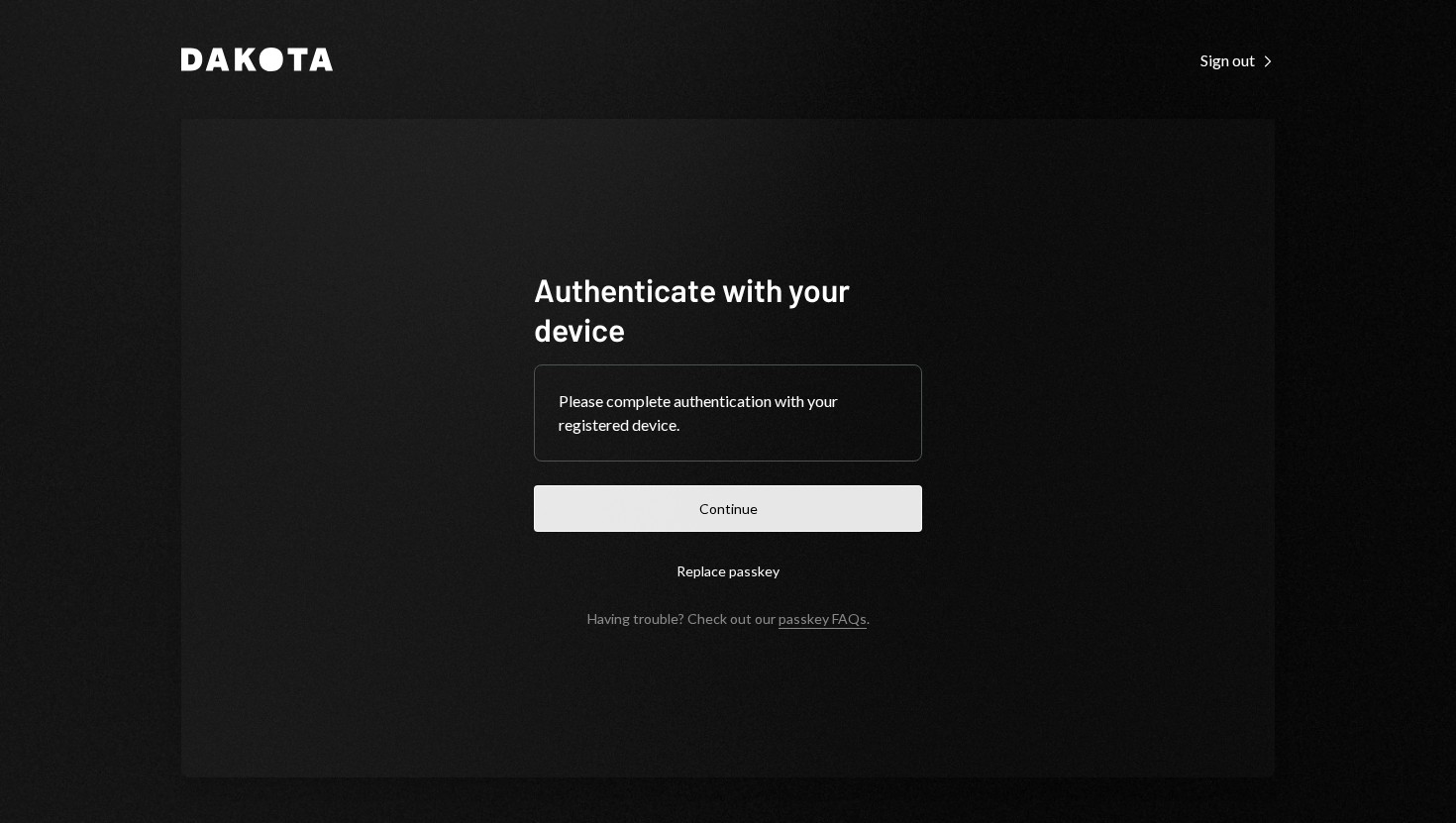 scroll, scrollTop: 0, scrollLeft: 0, axis: both 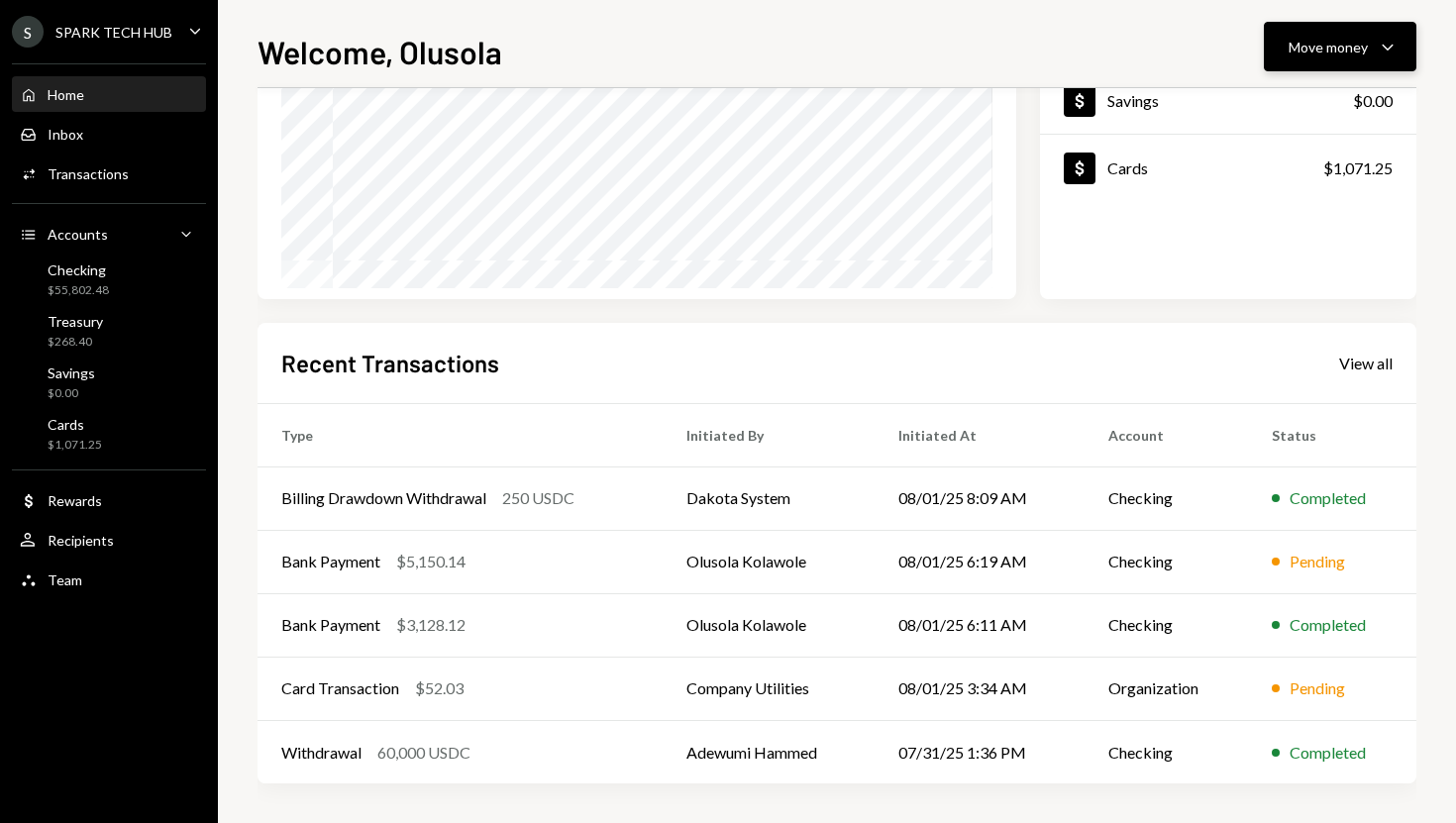 click on "Move money" at bounding box center [1328, 47] 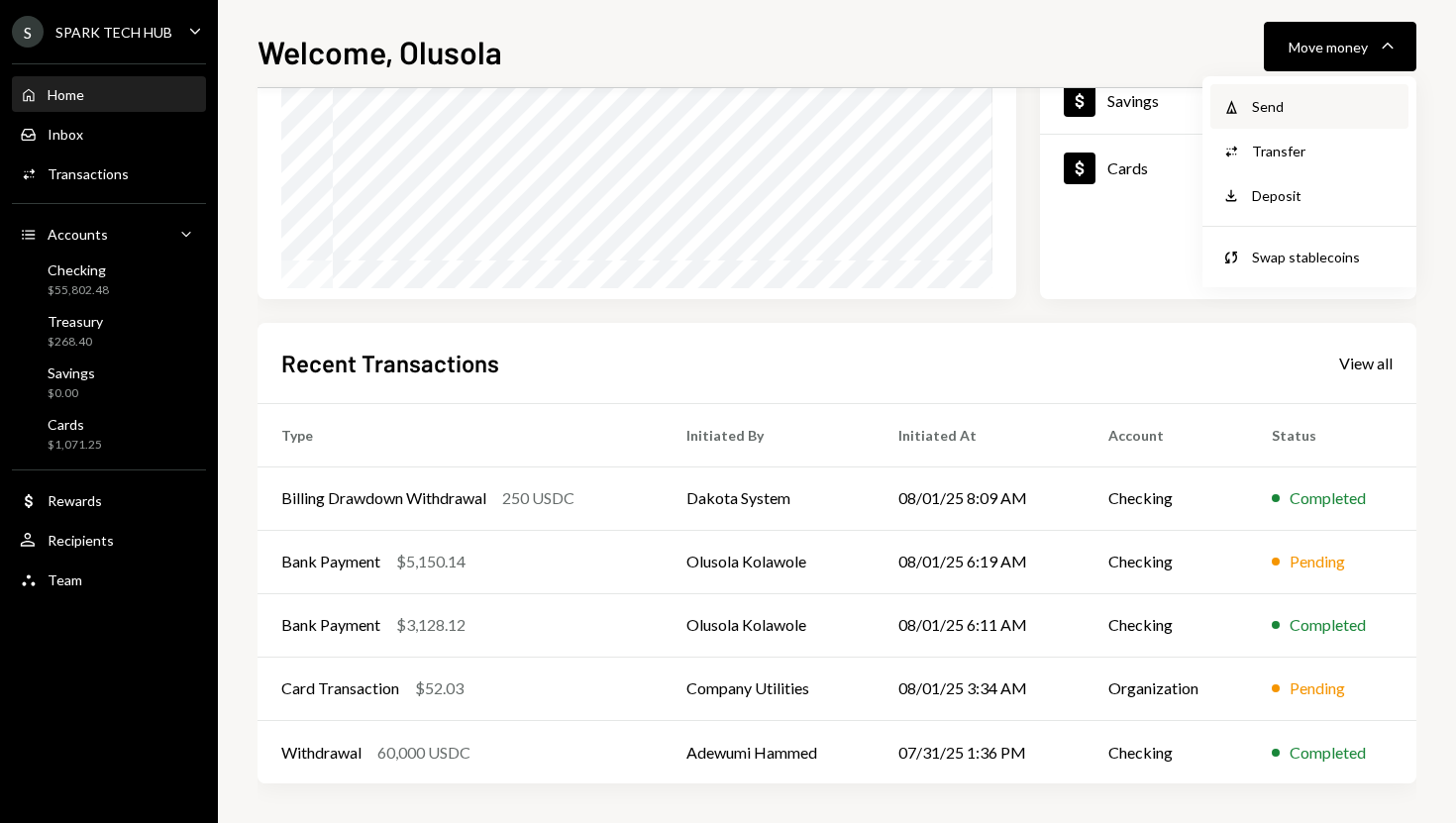 click on "Send" at bounding box center (1324, 106) 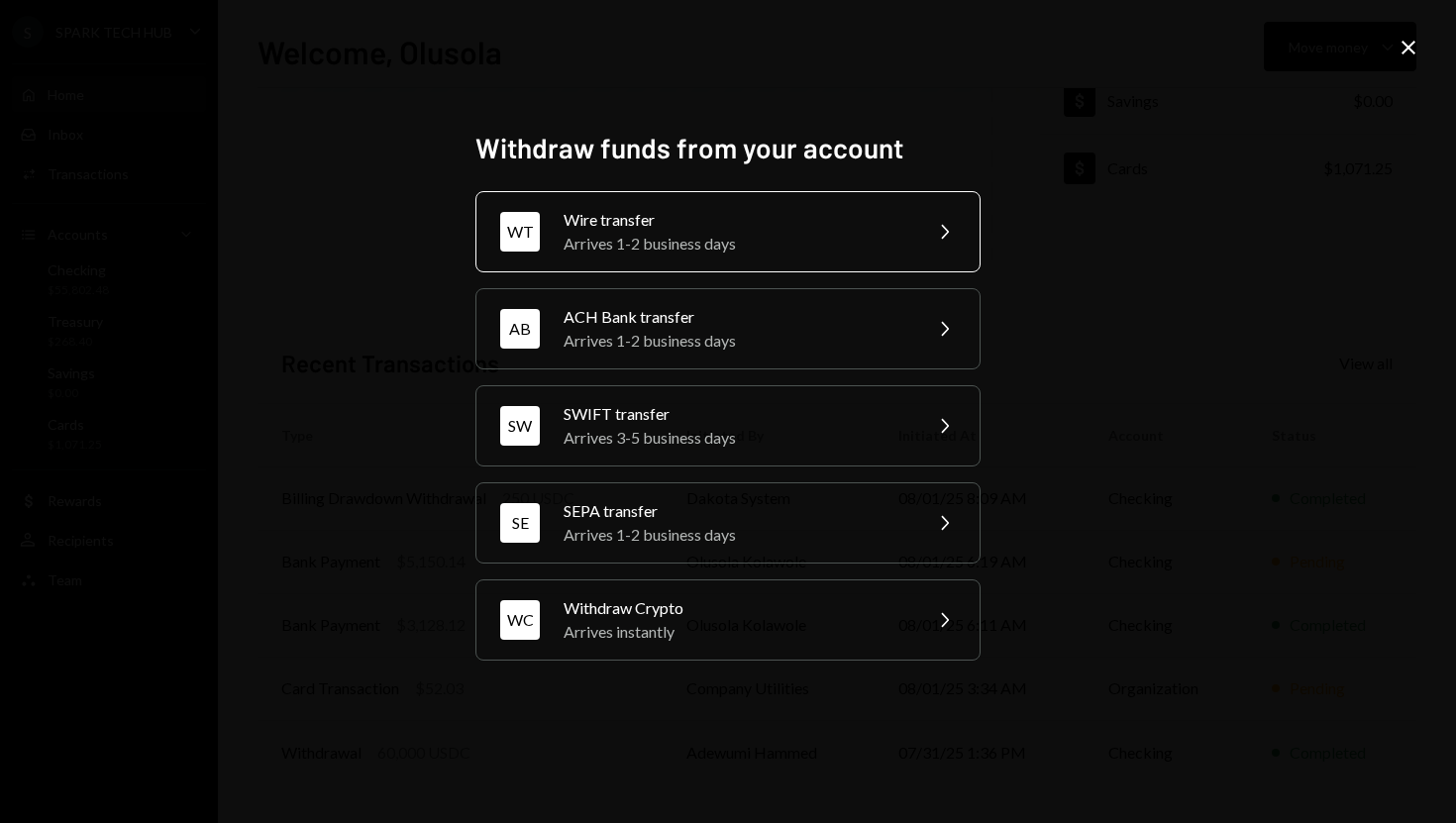click on "Arrives 1-2 business days" at bounding box center (736, 244) 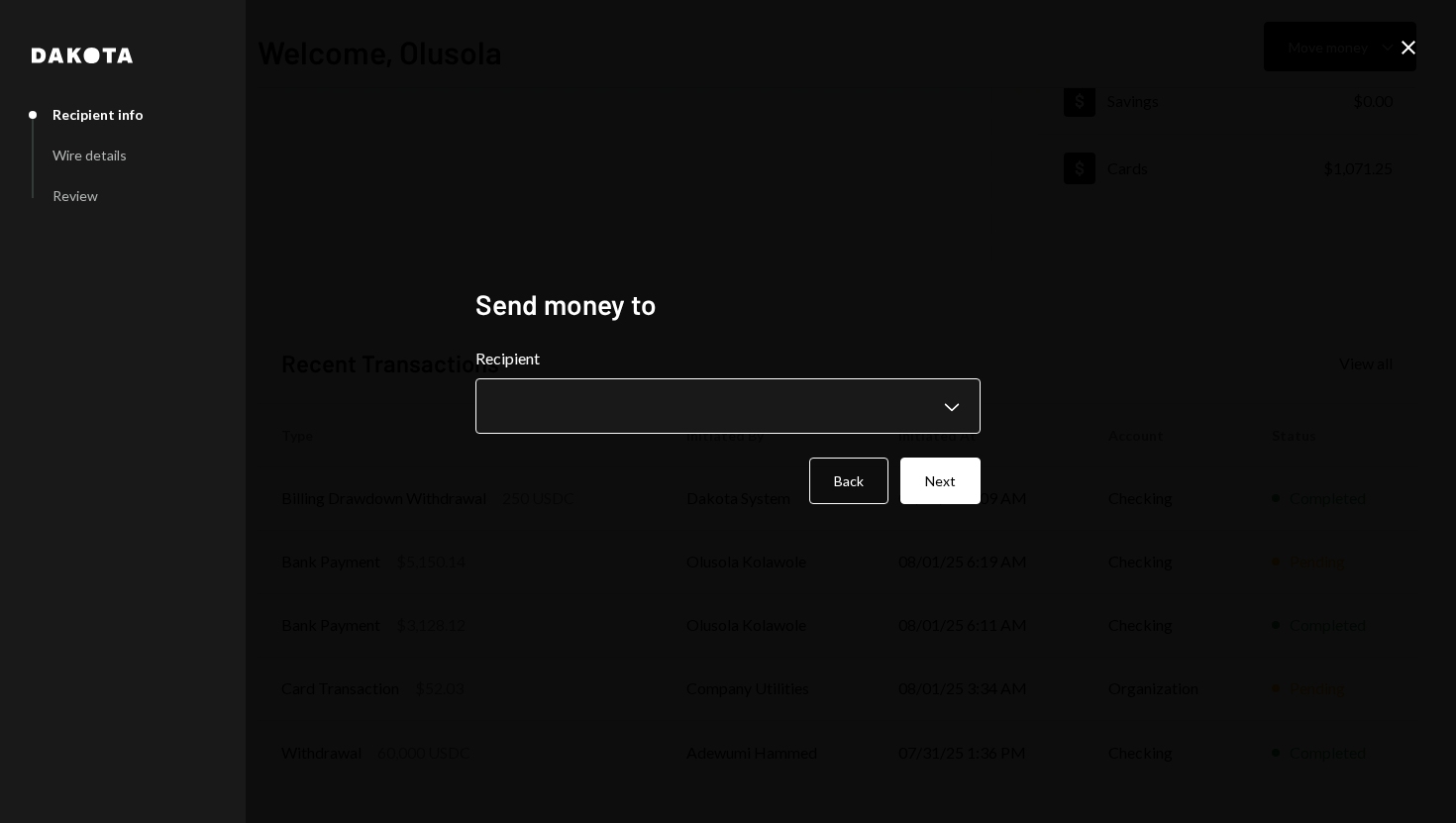 click on "**********" at bounding box center [728, 411] 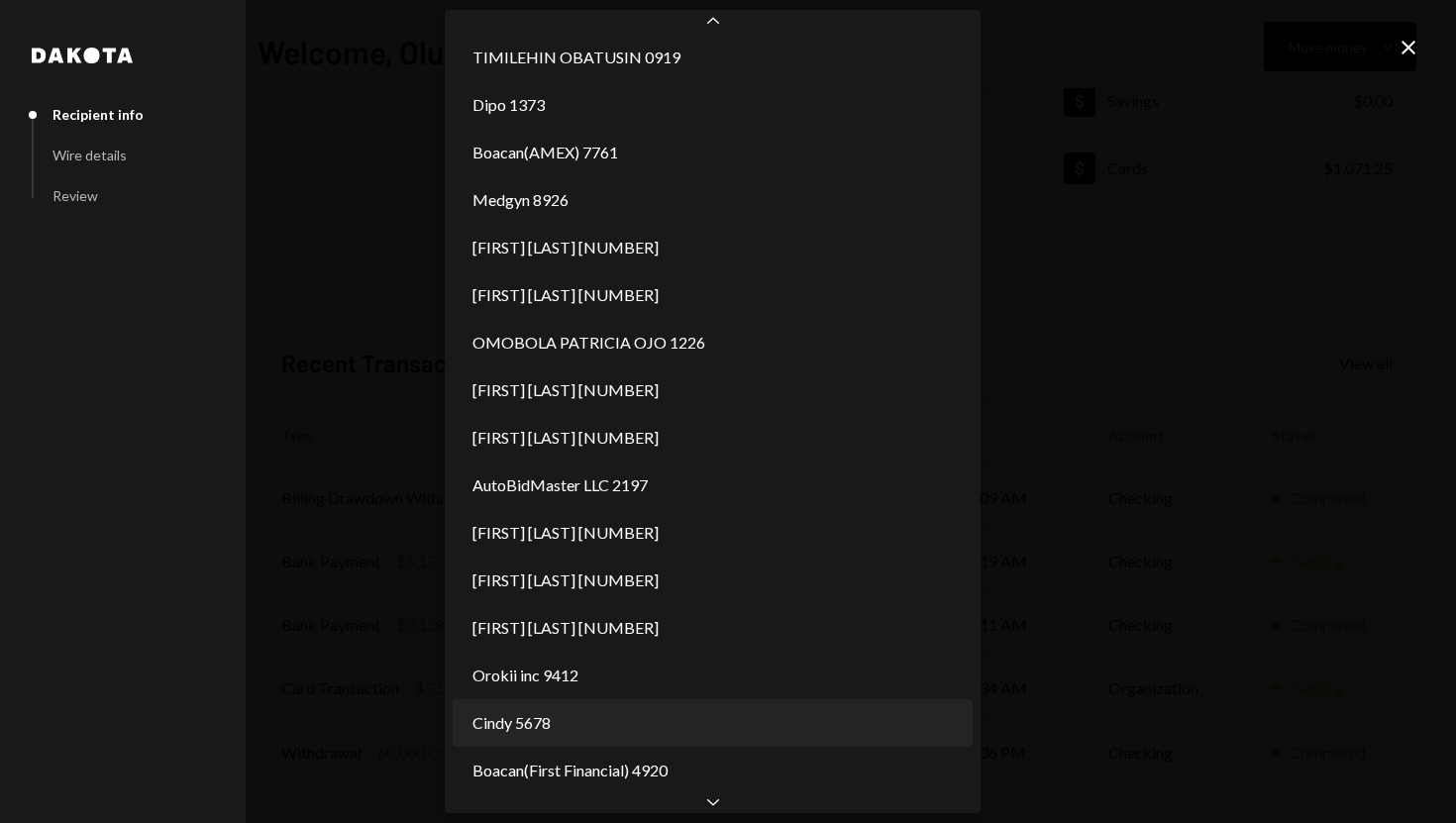 scroll, scrollTop: 578, scrollLeft: 0, axis: vertical 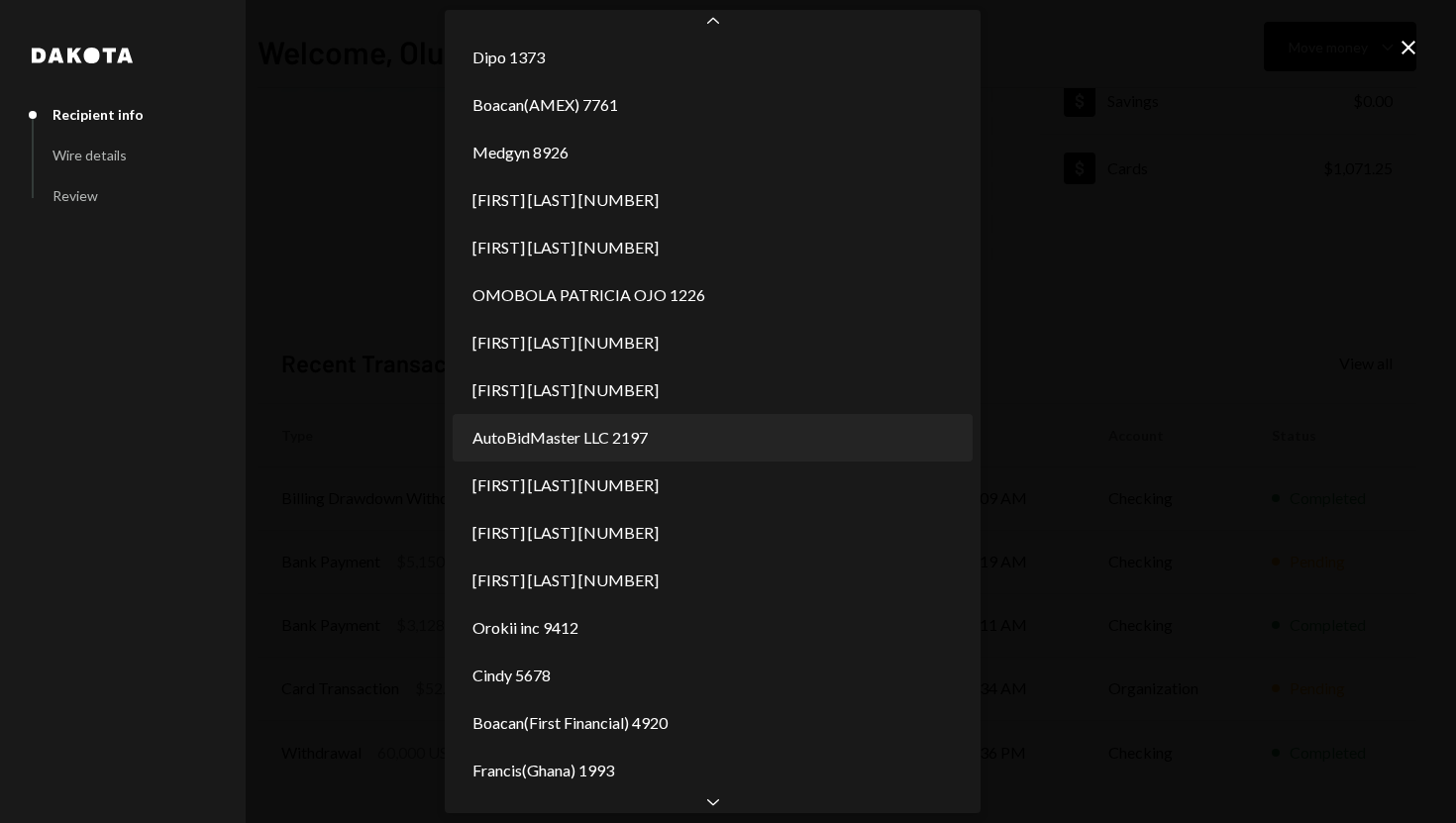 select on "**********" 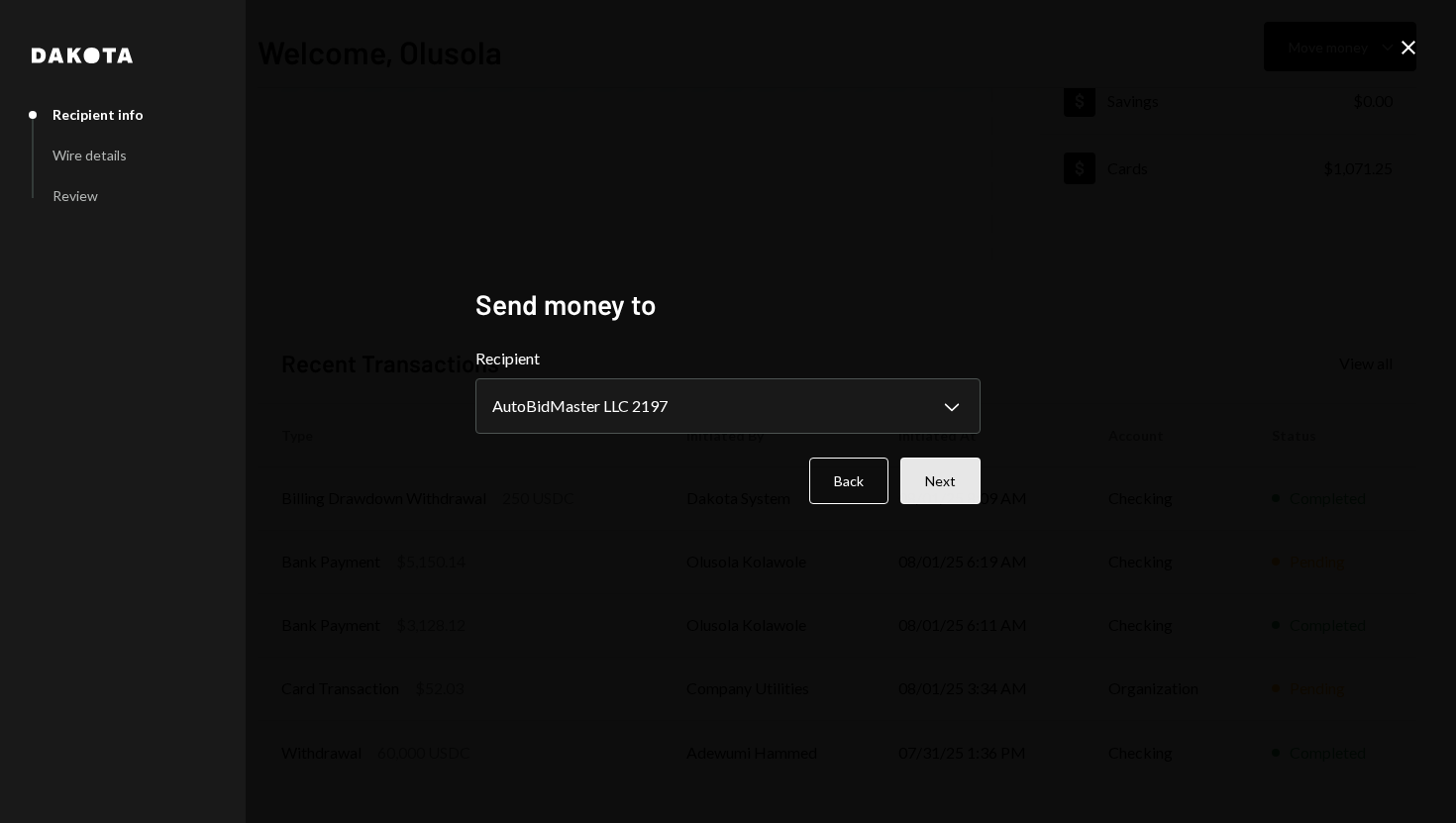 click on "Next" at bounding box center (940, 480) 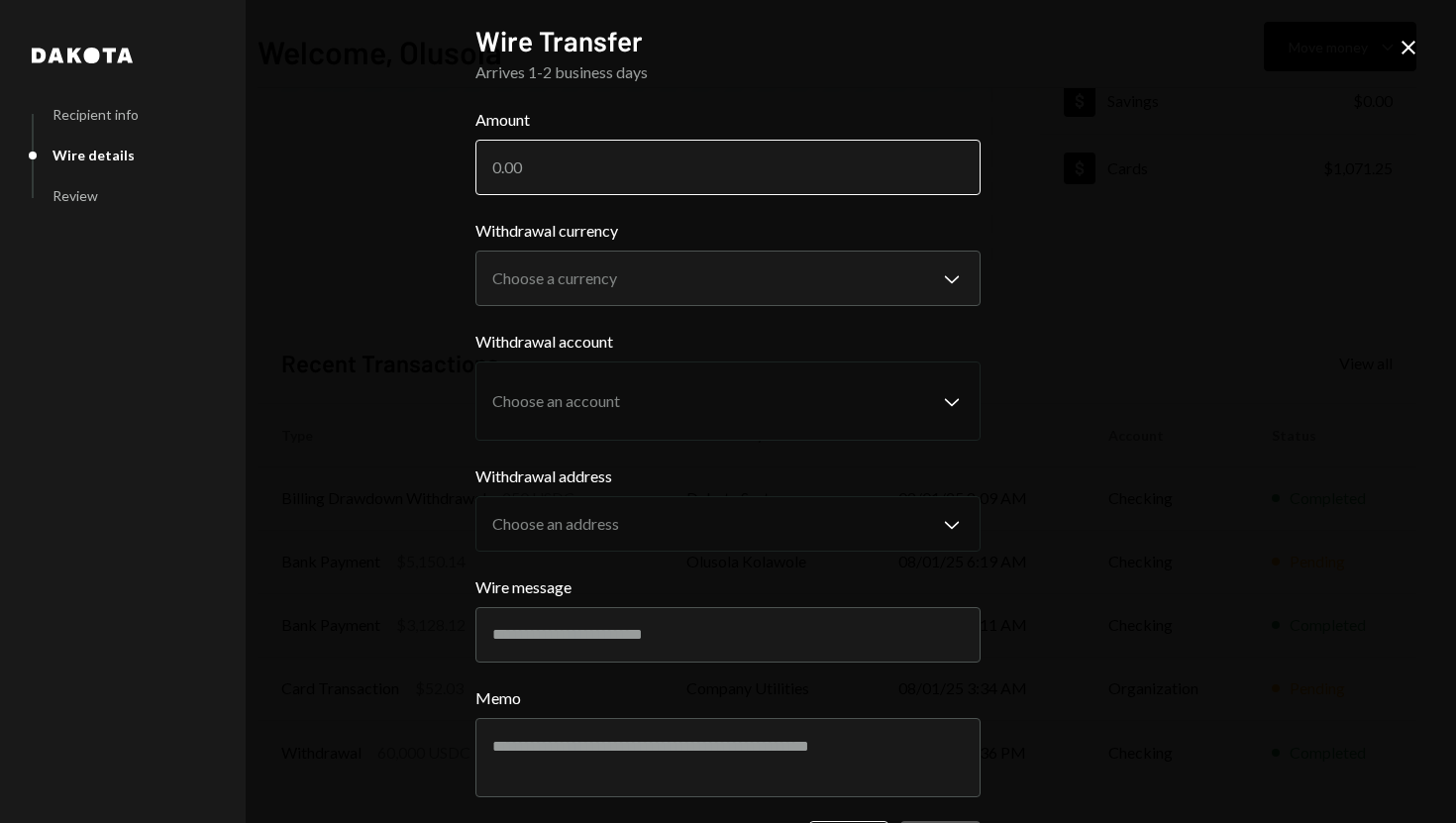 click on "Amount" at bounding box center (728, 167) 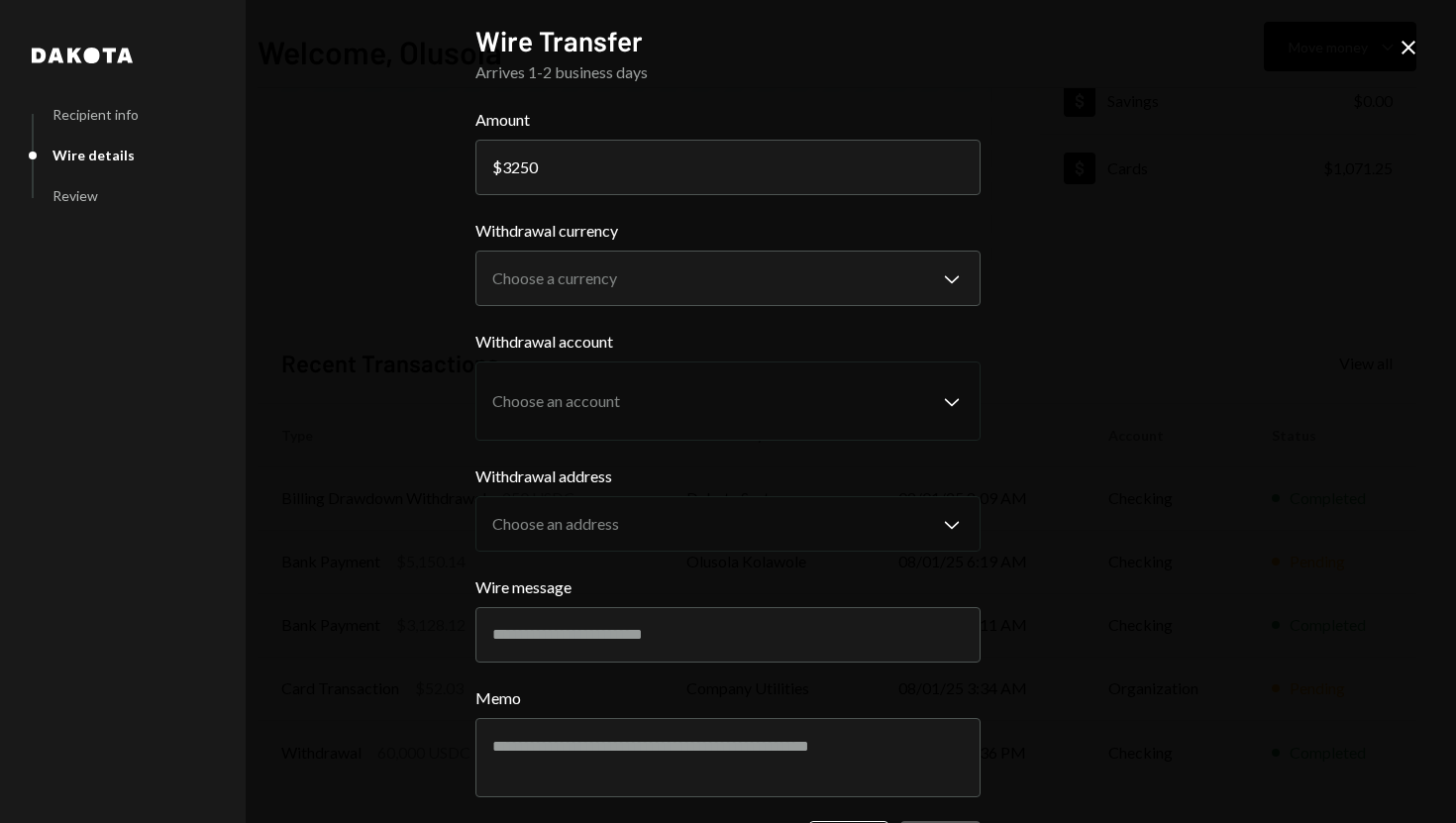type on "3250" 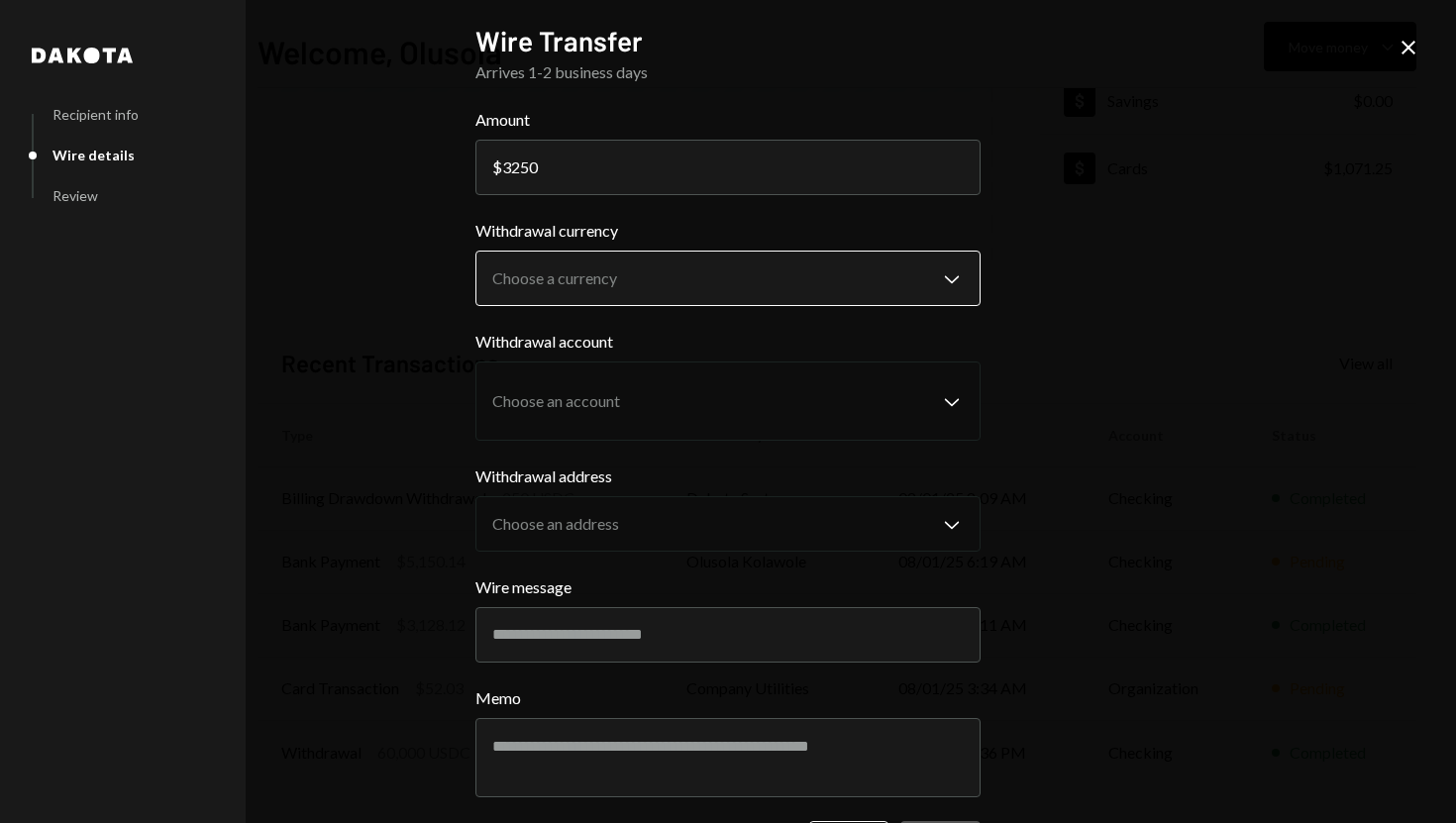 click on "S SPARK TECH HUB Caret Down Home Home Inbox Inbox Activities Transactions Accounts Accounts Caret Down Checking $55,802.48 Treasury $268.40 Savings $0.00 Cards $1,071.25 Dollar Rewards User Recipients Team Team Welcome, Olusola Move money Caret Down $ 57,142.13 Total Graph Accounts 1W 1M 3M 1Y ALL Account Details Plus Dollar Checking $55,802.48 Dollar Treasury $268.40 Dollar Savings $0.00 Dollar Cards $1,071.25 Recent Transactions View all Type Initiated By Initiated At Account Status Billing Drawdown Withdrawal 250  USDC Dakota System 08/01/25 8:09 AM Checking Completed Bank Payment $5,150.14 Olusola Kolawole 08/01/25 6:19 AM Checking Pending Bank Payment $3,128.12 Olusola Kolawole 08/01/25 6:11 AM Checking Completed Card Transaction $52.03 Company Utilities 08/01/25 3:34 AM Organization Pending Withdrawal 60,000  USDC Adewumi Hammed 07/31/25 1:36 PM Checking Completed /dashboard   Dakota Recipient info Wire details Review Wire Transfer Arrives 1-2 business days Amount $ 3250 Withdrawal currency Chevron Down" at bounding box center [728, 411] 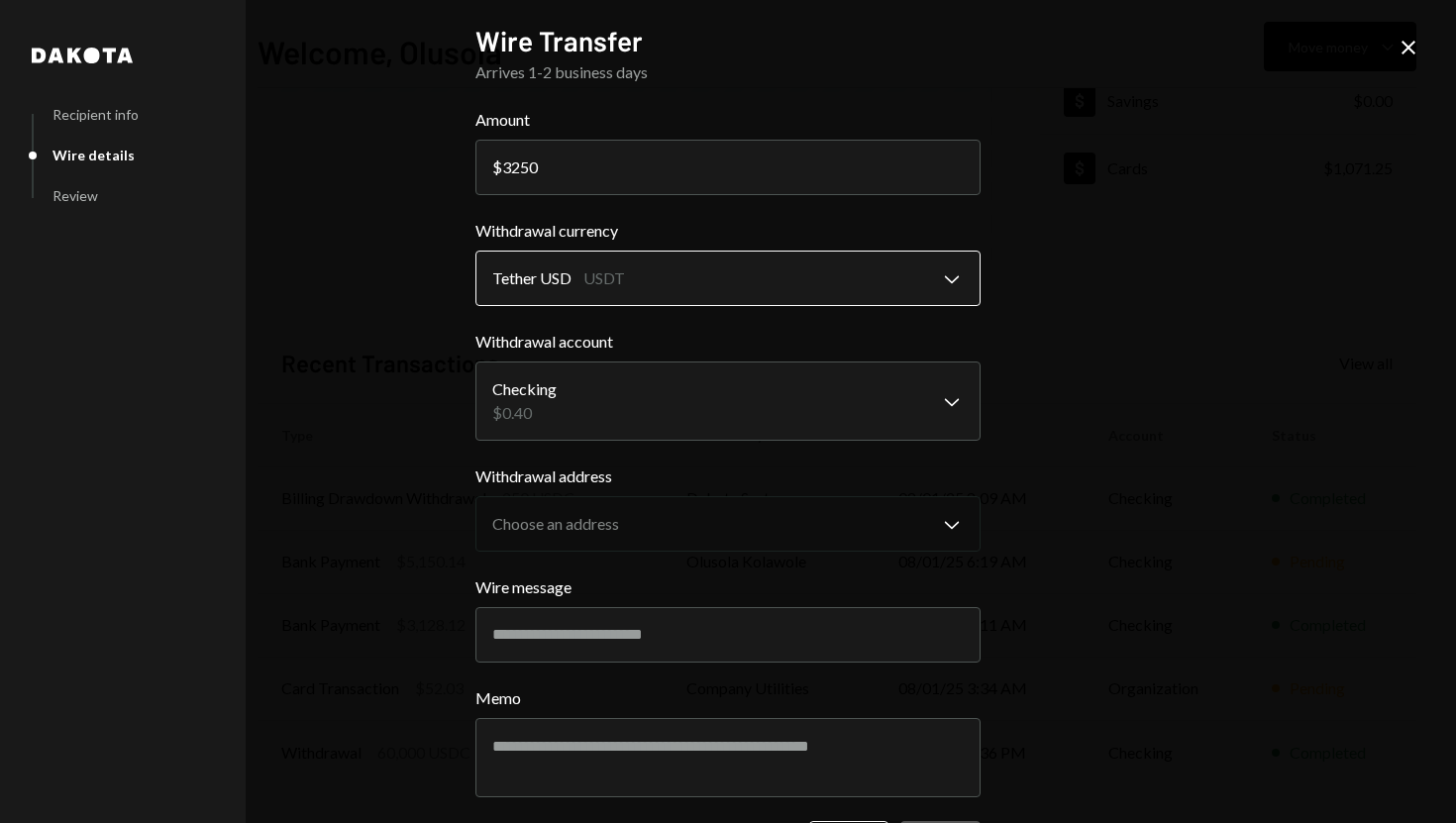 click on "S SPARK TECH HUB Caret Down Home Home Inbox Inbox Activities Transactions Accounts Accounts Caret Down Checking $55,802.48 Treasury $268.40 Savings $0.00 Cards $1,071.25 Dollar Rewards User Recipients Team Team Welcome, Olusola Move money Caret Down $ 57,142.13 Total Graph Accounts 1W 1M 3M 1Y ALL Account Details Plus Dollar Checking $55,802.48 Dollar Treasury $268.40 Dollar Savings $0.00 Dollar Cards $1,071.25 Recent Transactions View all Type Initiated By Initiated At Account Status Billing Drawdown Withdrawal 250  USDC Dakota System 08/01/25 8:09 AM Checking Completed Bank Payment $5,150.14 Olusola Kolawole 08/01/25 6:19 AM Checking Pending Bank Payment $3,128.12 Olusola Kolawole 08/01/25 6:11 AM Checking Completed Card Transaction $52.03 Company Utilities 08/01/25 3:34 AM Organization Pending Withdrawal 60,000  USDC Adewumi Hammed 07/31/25 1:36 PM Checking Completed /dashboard   Dakota Recipient info Wire details Review Wire Transfer Arrives 1-2 business days Amount $ 3250 Withdrawal currency Tether USD" at bounding box center [728, 411] 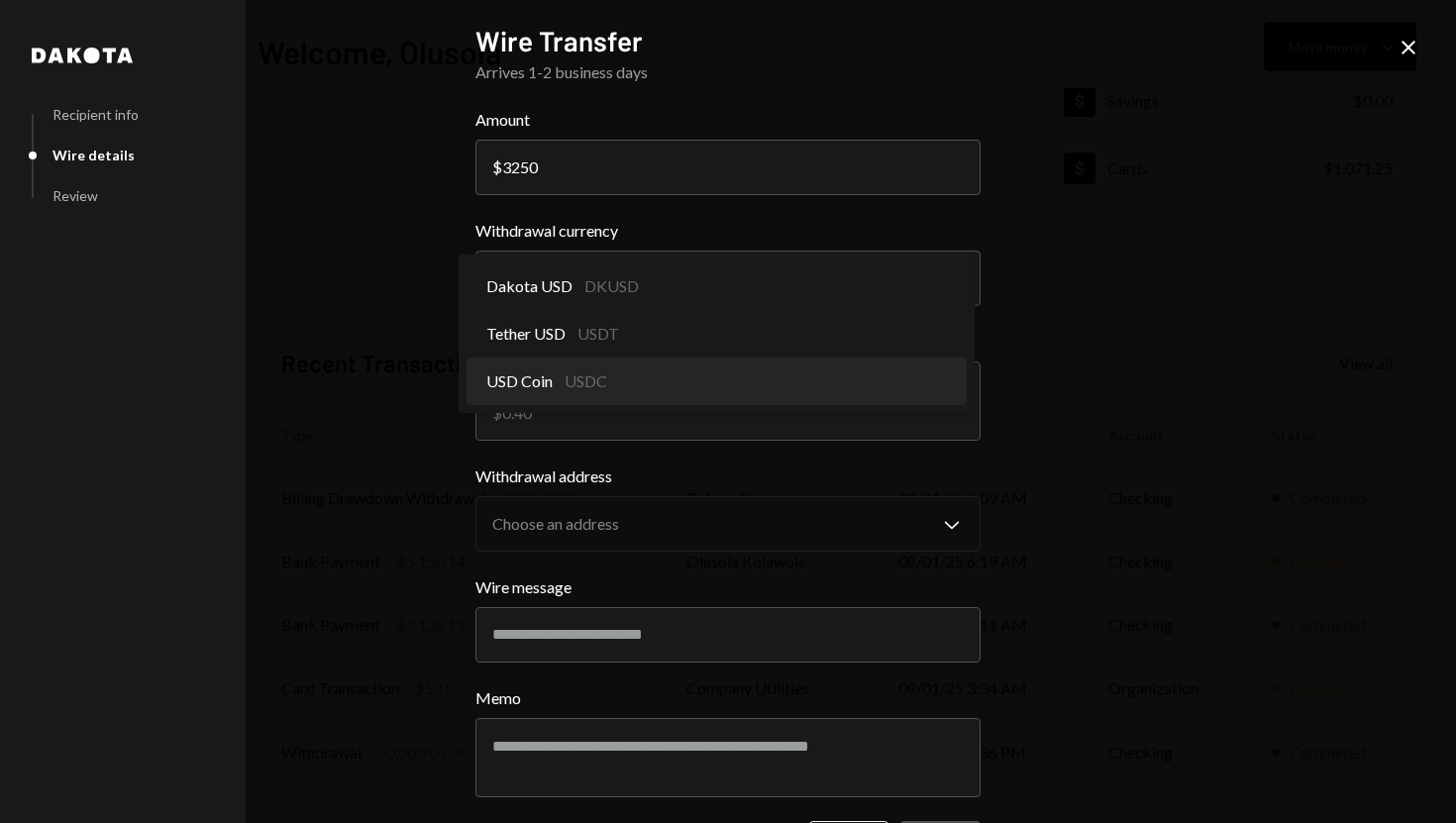 select on "****" 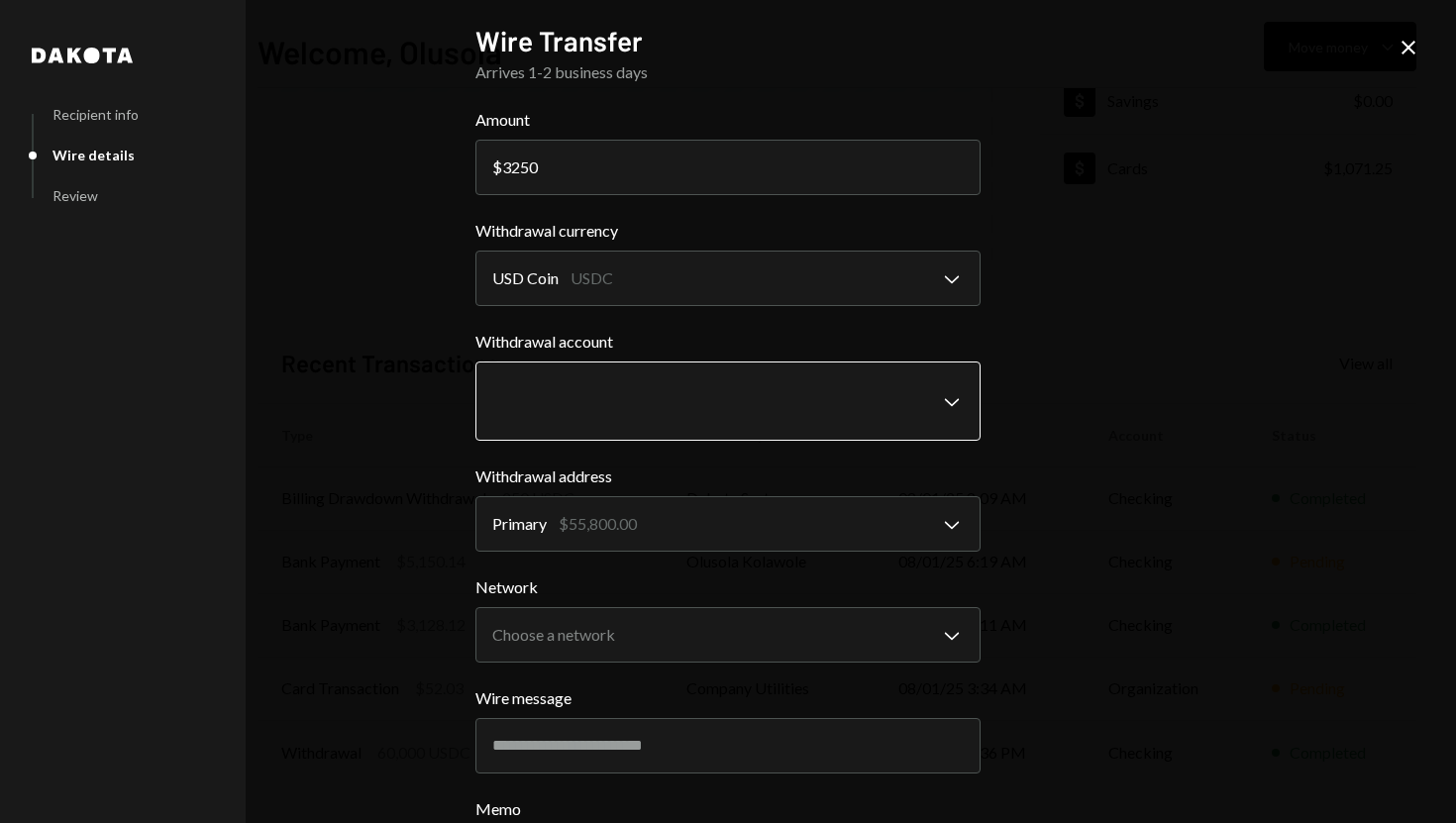 click on "S SPARK TECH HUB Caret Down Home Home Inbox Inbox Activities Transactions Accounts Accounts Caret Down Checking $55,802.48 Treasury $268.40 Savings $0.00 Cards $1,071.25 Dollar Rewards User Recipients Team Team Welcome, Olusola Move money Caret Down $ 57,142.13 Total Graph Accounts 1W 1M 3M 1Y ALL Account Details Plus Dollar Checking $55,802.48 Dollar Treasury $268.40 Dollar Savings $0.00 Dollar Cards $1,071.25 Recent Transactions View all Type Initiated By Initiated At Account Status Billing Drawdown Withdrawal 250  USDC Dakota System 08/01/25 8:09 AM Checking Completed Bank Payment $5,150.14 Olusola Kolawole 08/01/25 6:19 AM Checking Pending Bank Payment $3,128.12 Olusola Kolawole 08/01/25 6:11 AM Checking Completed Card Transaction $52.03 Company Utilities 08/01/25 3:34 AM Organization Pending Withdrawal 60,000  USDC Adewumi Hammed 07/31/25 1:36 PM Checking Completed /dashboard   Dakota Recipient info Wire details Review Wire Transfer Arrives 1-2 business days Amount $ 3250 Withdrawal currency USD Coin" at bounding box center [728, 411] 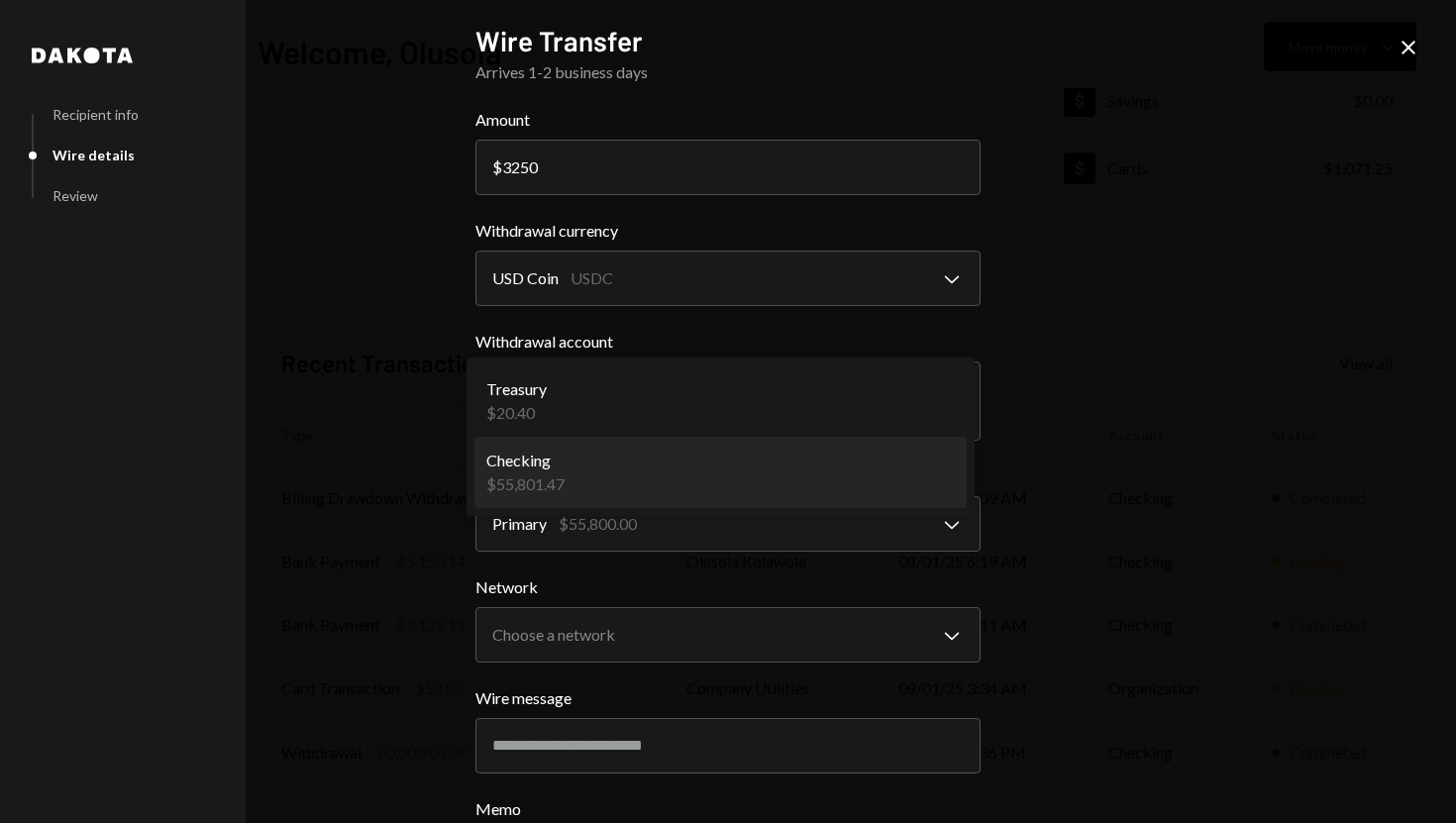 select on "**********" 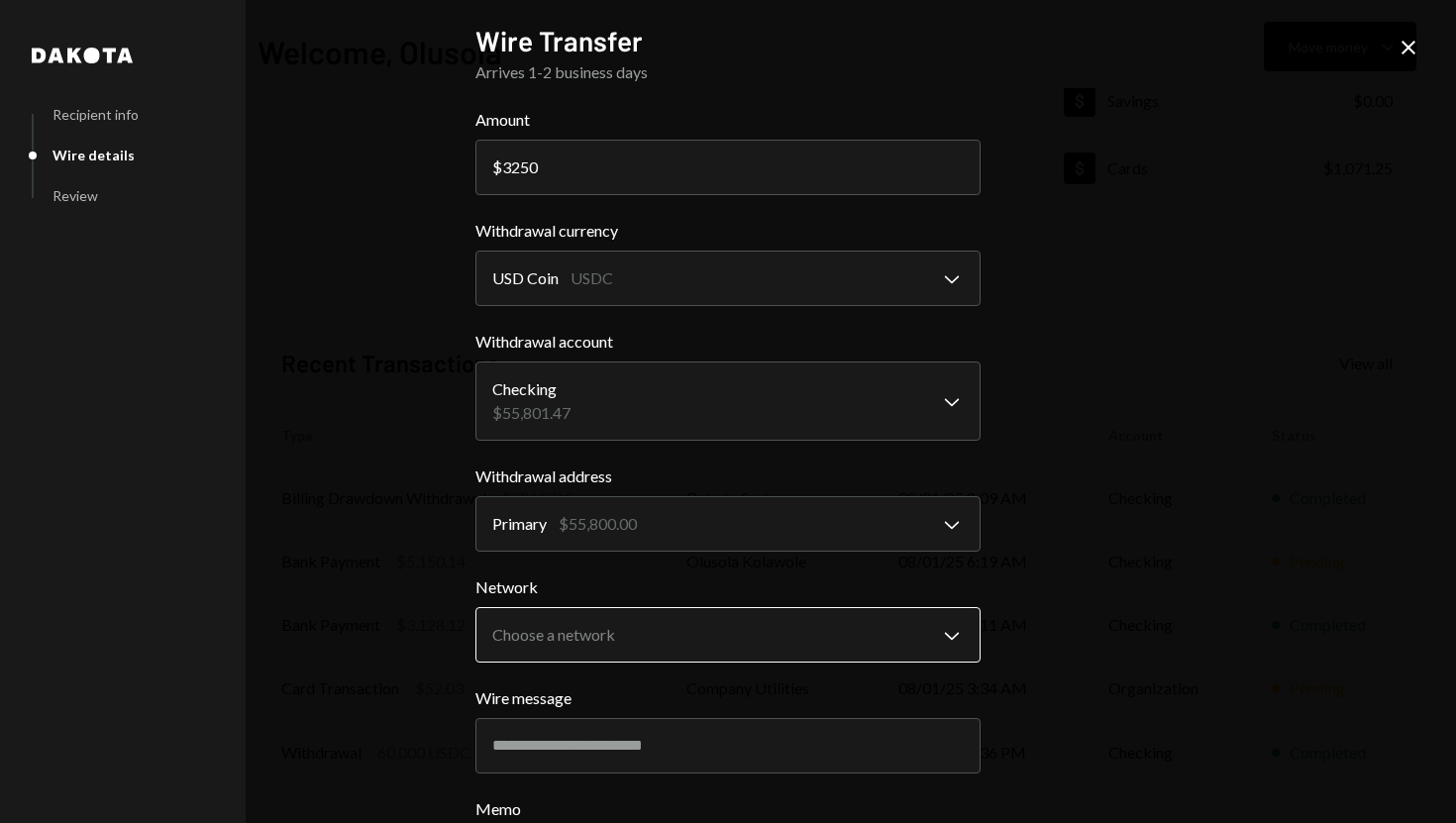 scroll, scrollTop: 71, scrollLeft: 0, axis: vertical 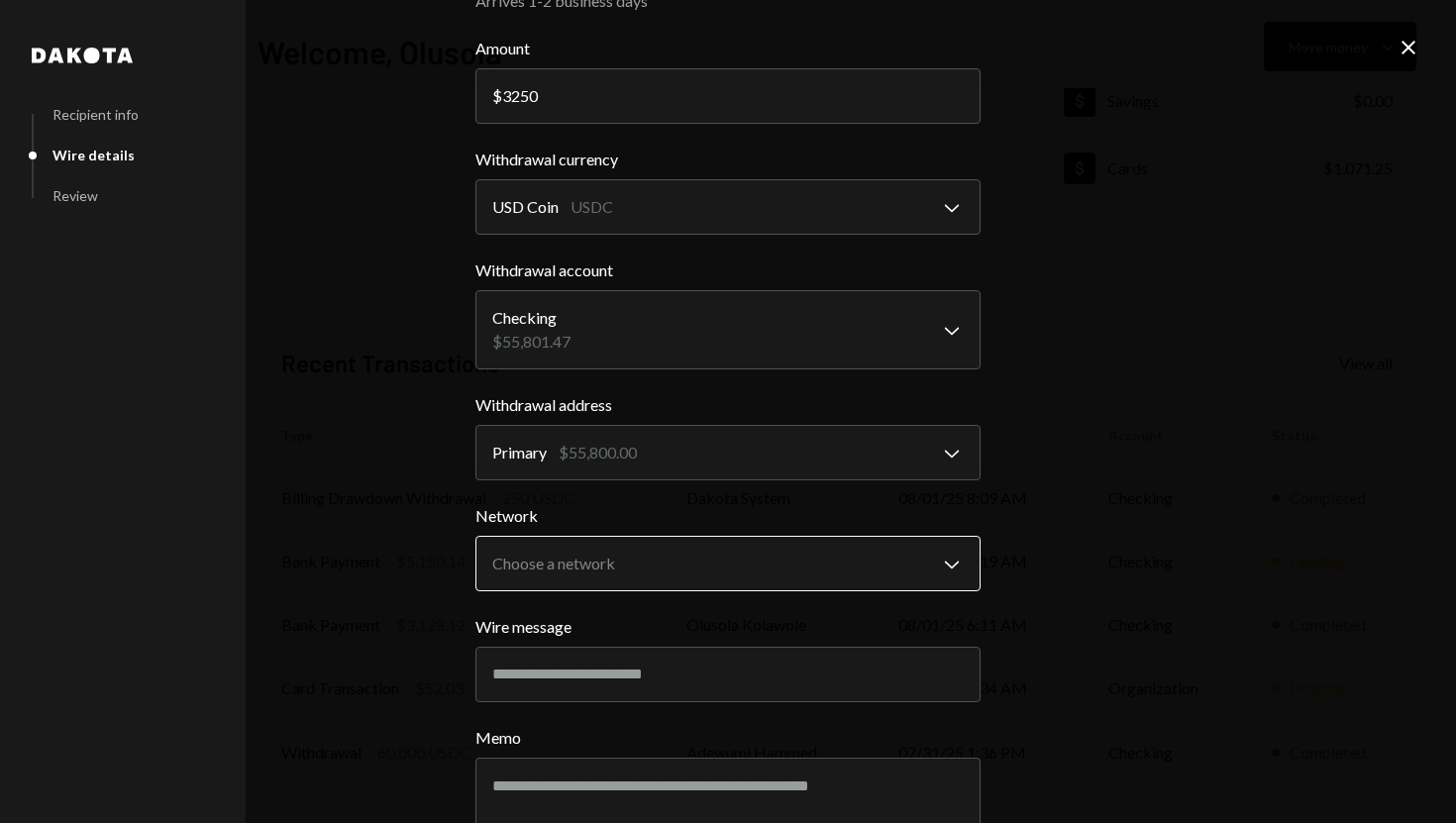 click on "S SPARK TECH HUB Caret Down Home Home Inbox Inbox Activities Transactions Accounts Accounts Caret Down Checking $55,802.48 Treasury $268.40 Savings $0.00 Cards $1,071.25 Dollar Rewards User Recipients Team Team Welcome, Olusola Move money Caret Down $ 57,142.13 Total Graph Accounts 1W 1M 3M 1Y ALL Account Details Plus Dollar Checking $55,802.48 Dollar Treasury $268.40 Dollar Savings $0.00 Dollar Cards $1,071.25 Recent Transactions View all Type Initiated By Initiated At Account Status Billing Drawdown Withdrawal 250  USDC Dakota System 08/01/25 8:09 AM Checking Completed Bank Payment $5,150.14 Olusola Kolawole 08/01/25 6:19 AM Checking Pending Bank Payment $3,128.12 Olusola Kolawole 08/01/25 6:11 AM Checking Completed Card Transaction $52.03 Company Utilities 08/01/25 3:34 AM Organization Pending Withdrawal 60,000  USDC Adewumi Hammed 07/31/25 1:36 PM Checking Completed /dashboard   Dakota Recipient info Wire details Review Wire Transfer Arrives 1-2 business days Amount $ 3250 Withdrawal currency USD Coin" at bounding box center (728, 411) 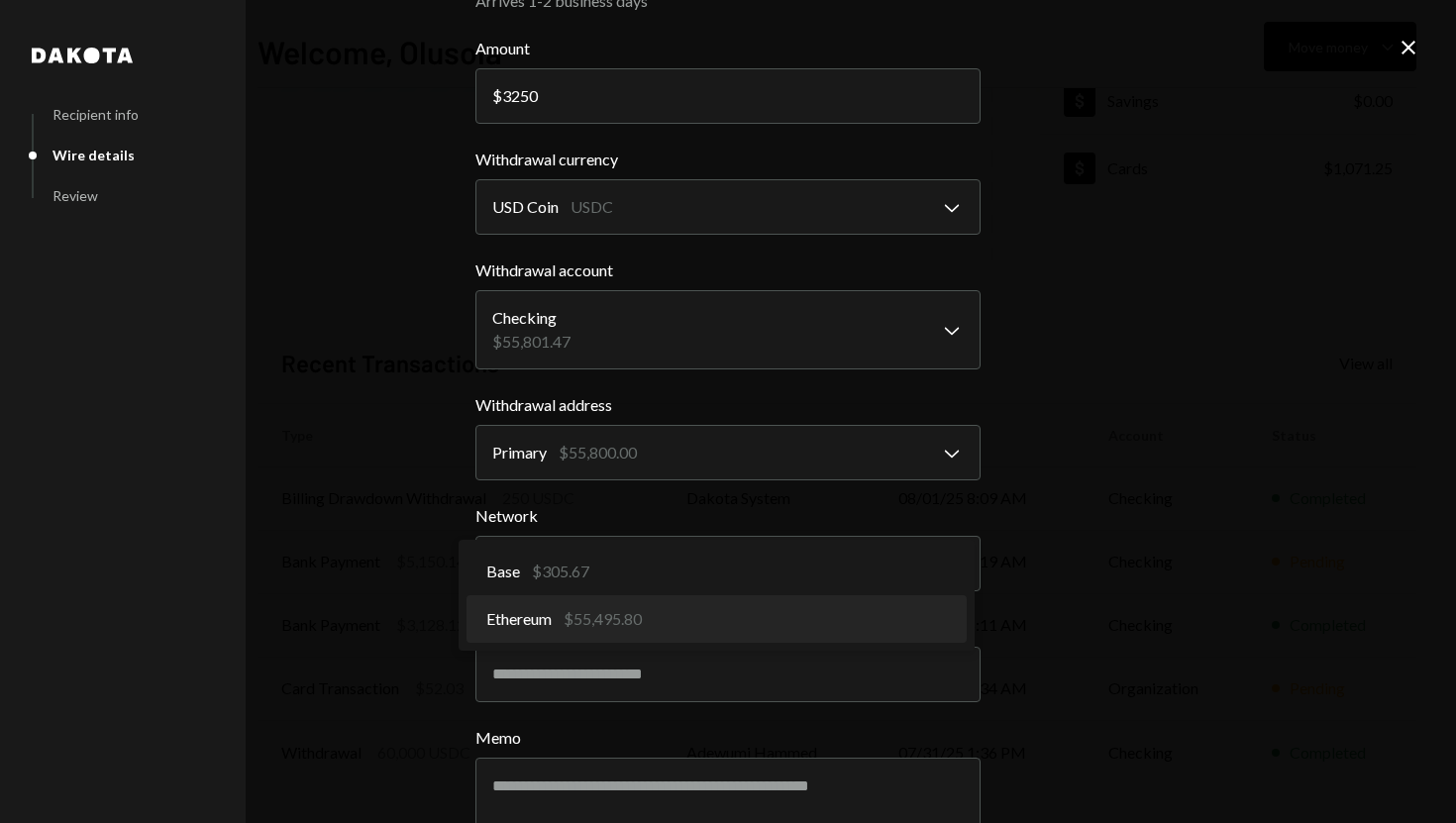 select on "**********" 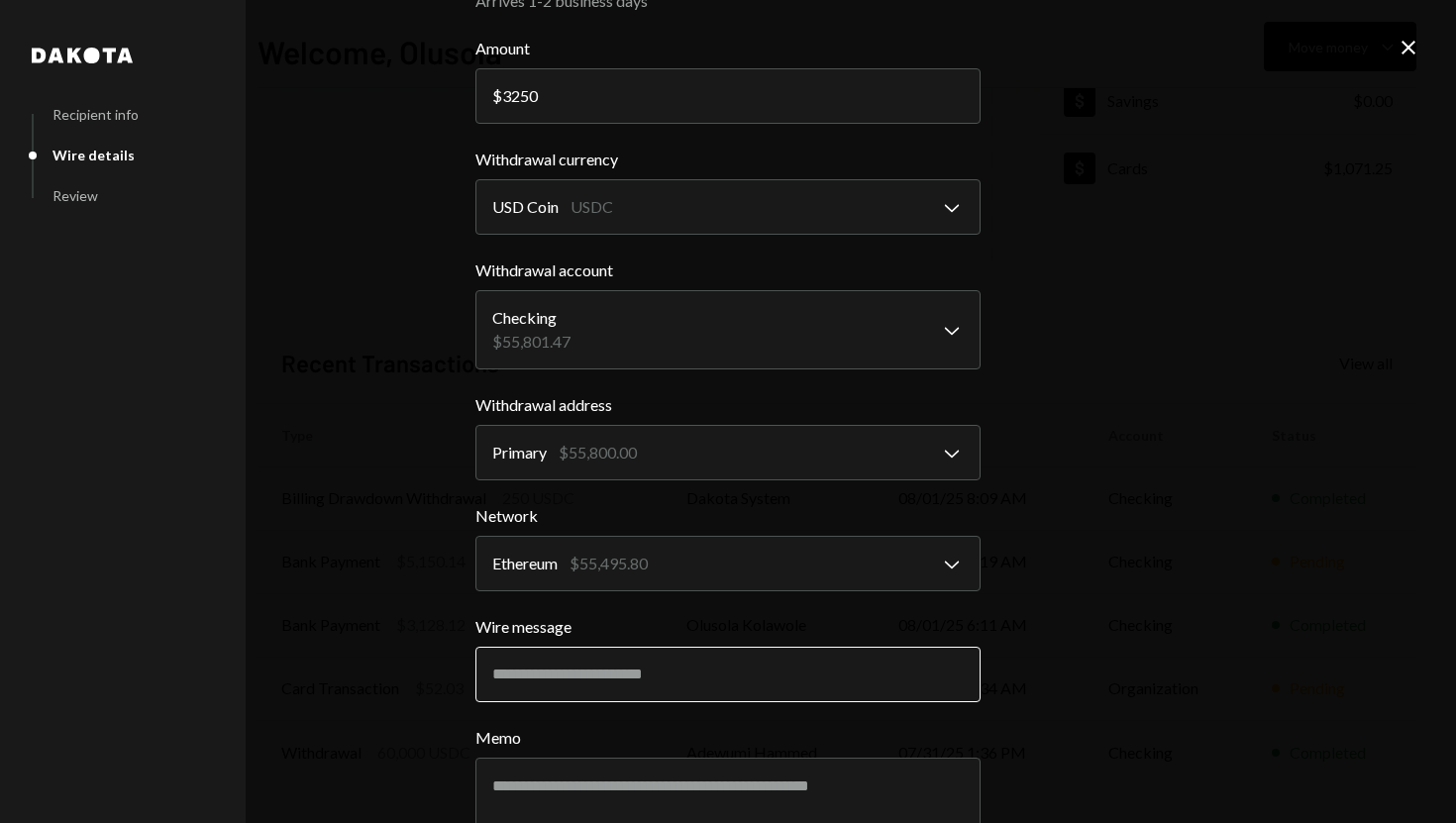 click on "Wire message" at bounding box center (728, 674) 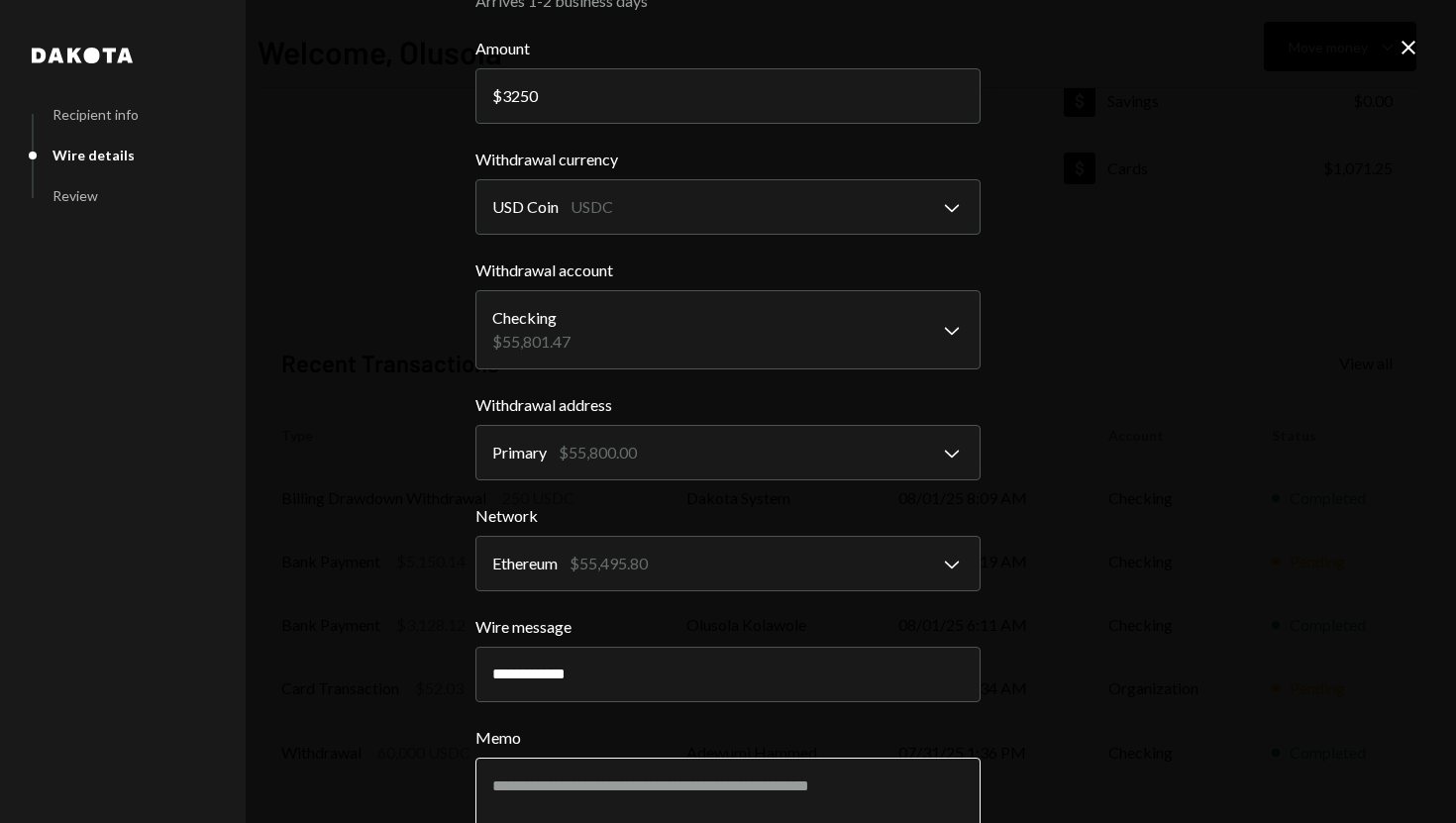 type on "**********" 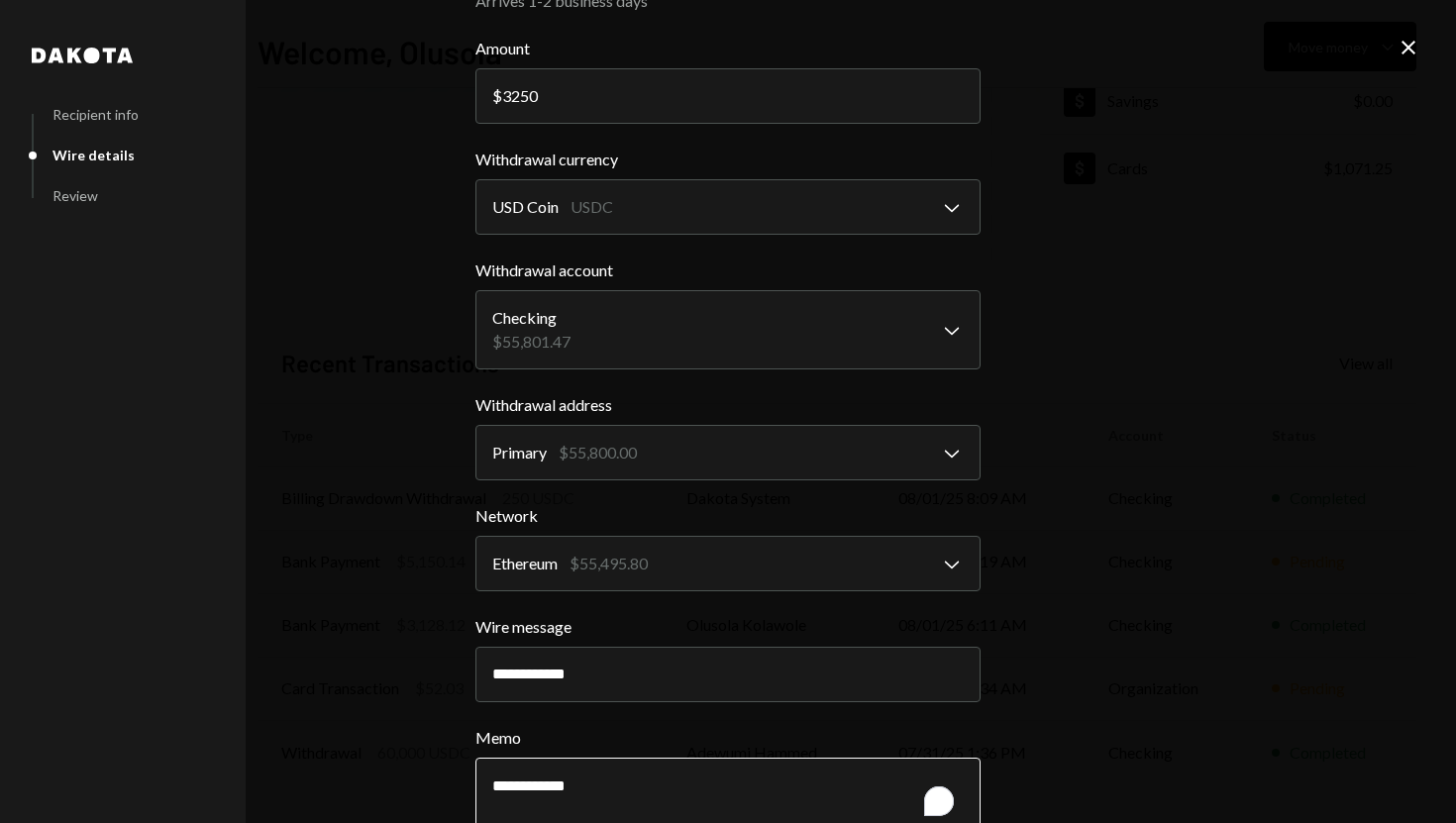 scroll, scrollTop: 186, scrollLeft: 0, axis: vertical 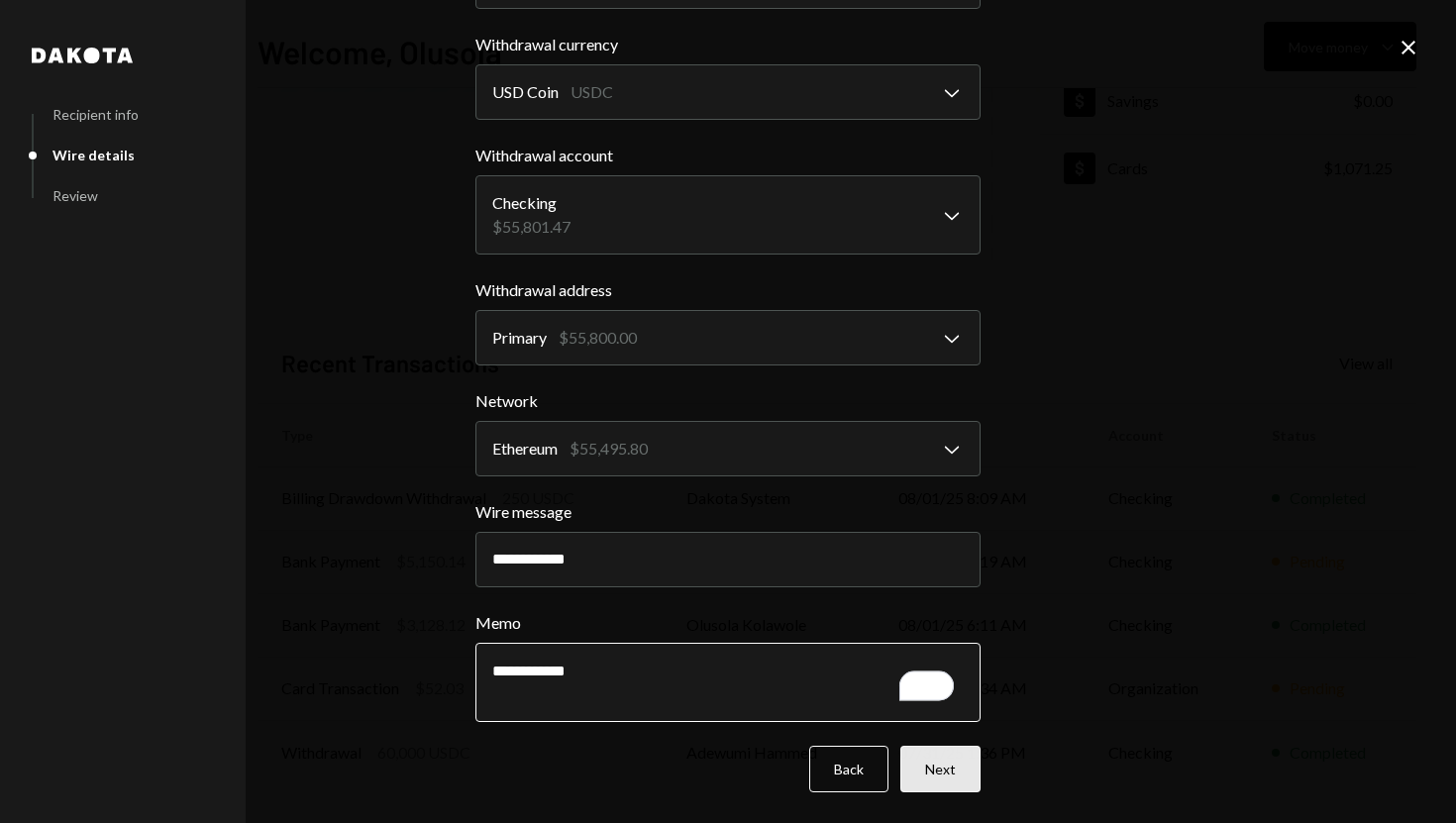 type on "**********" 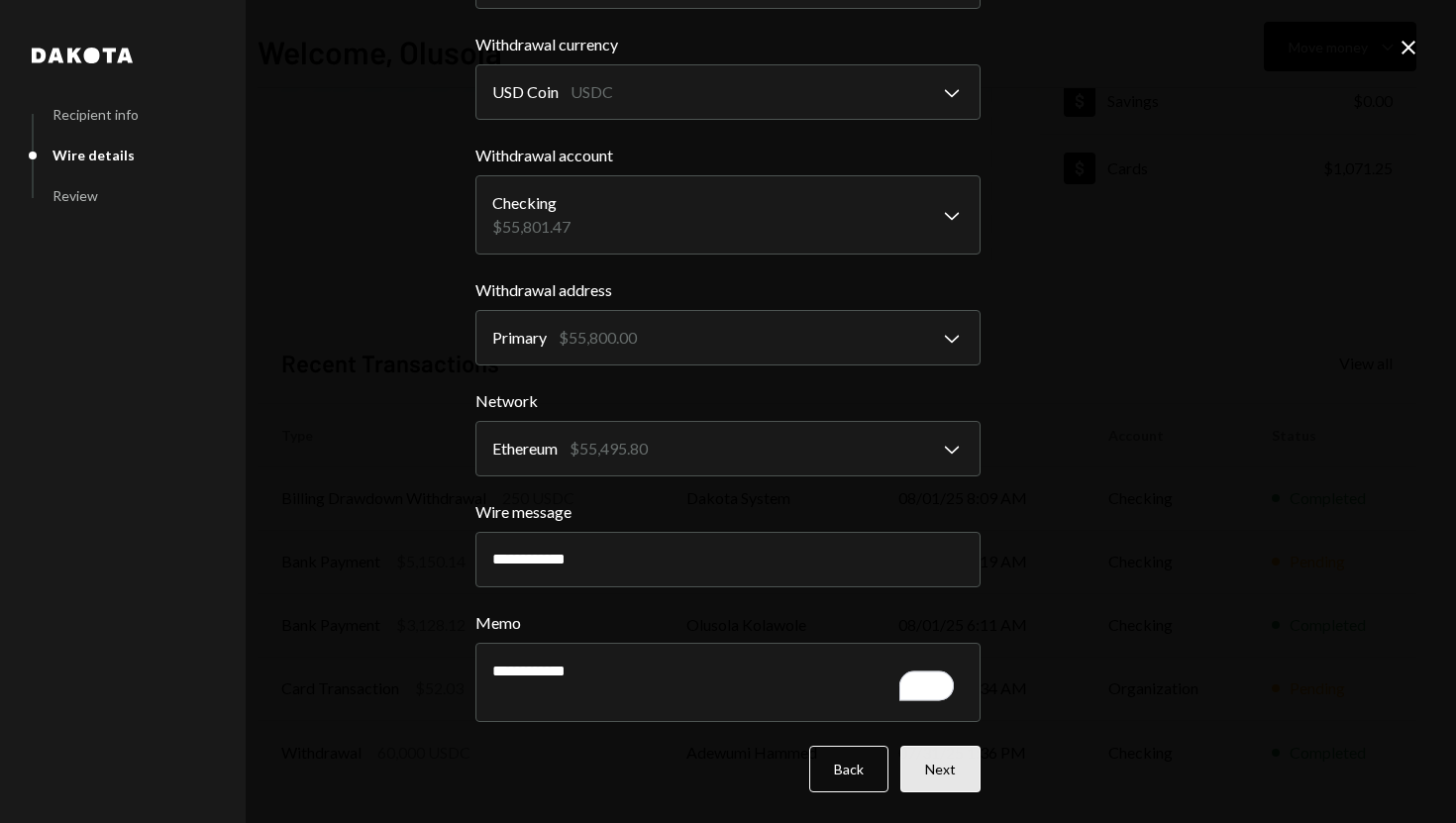 click on "Next" at bounding box center [940, 769] 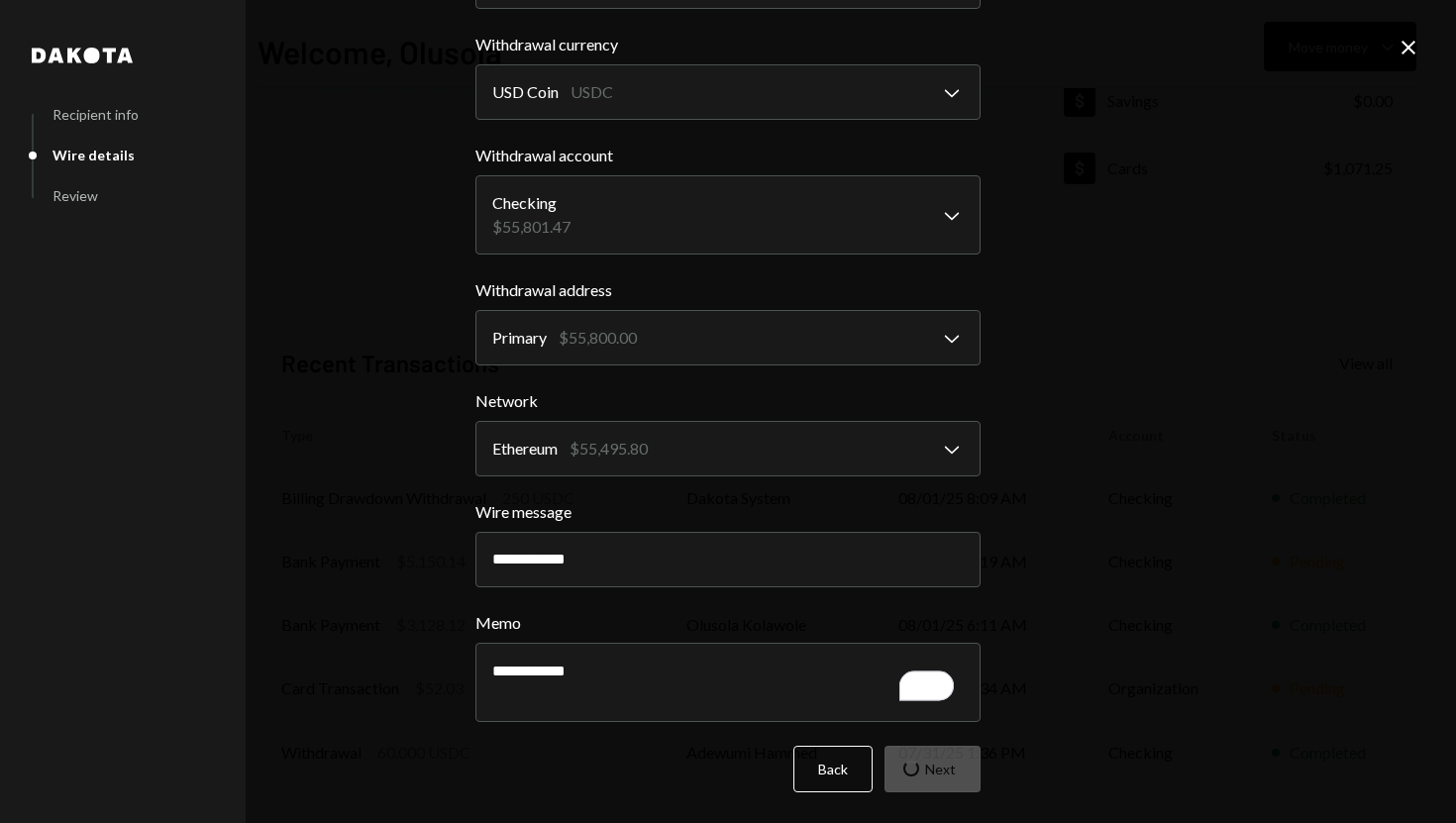 scroll, scrollTop: 0, scrollLeft: 0, axis: both 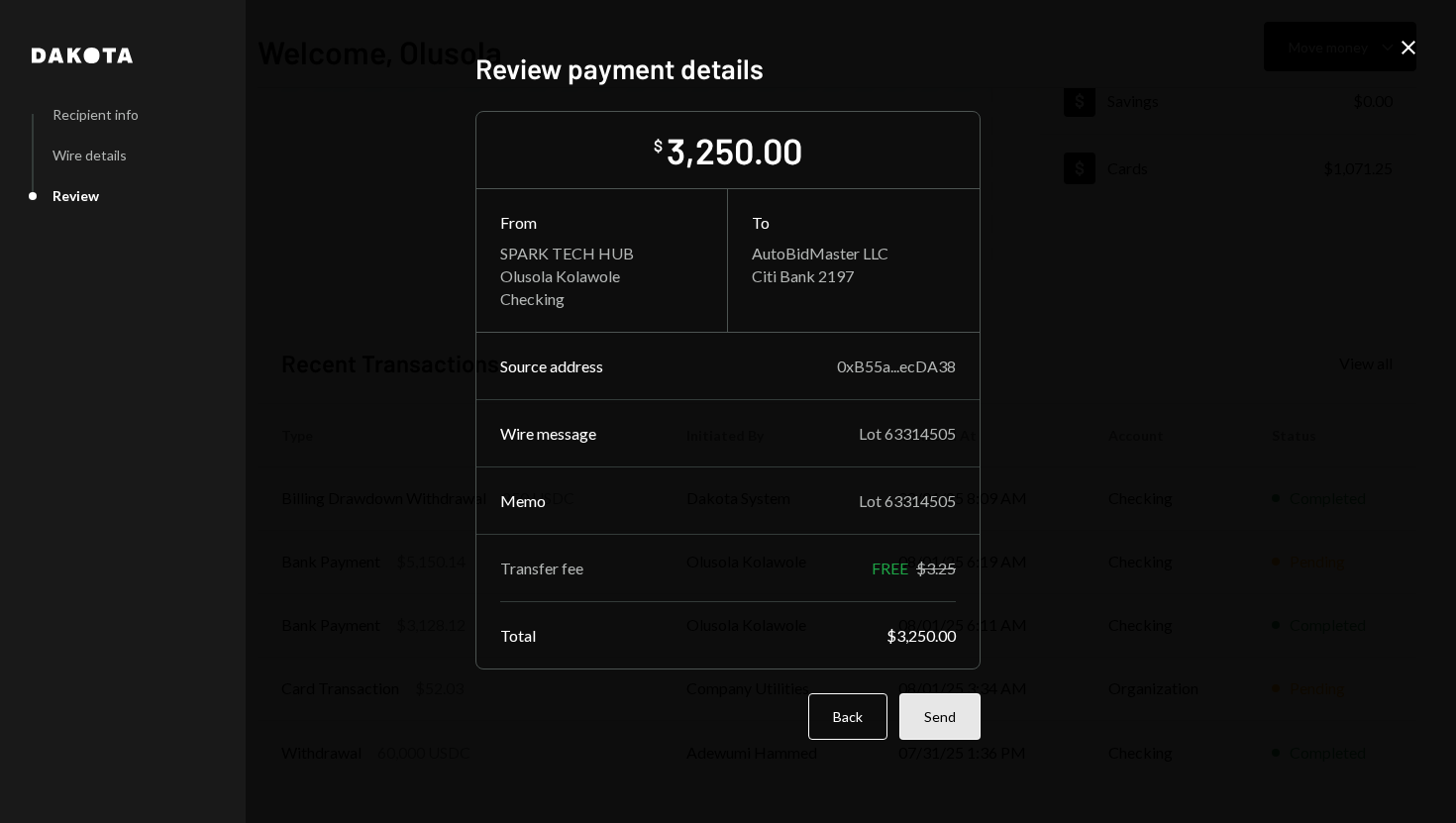 click on "Send" at bounding box center (940, 716) 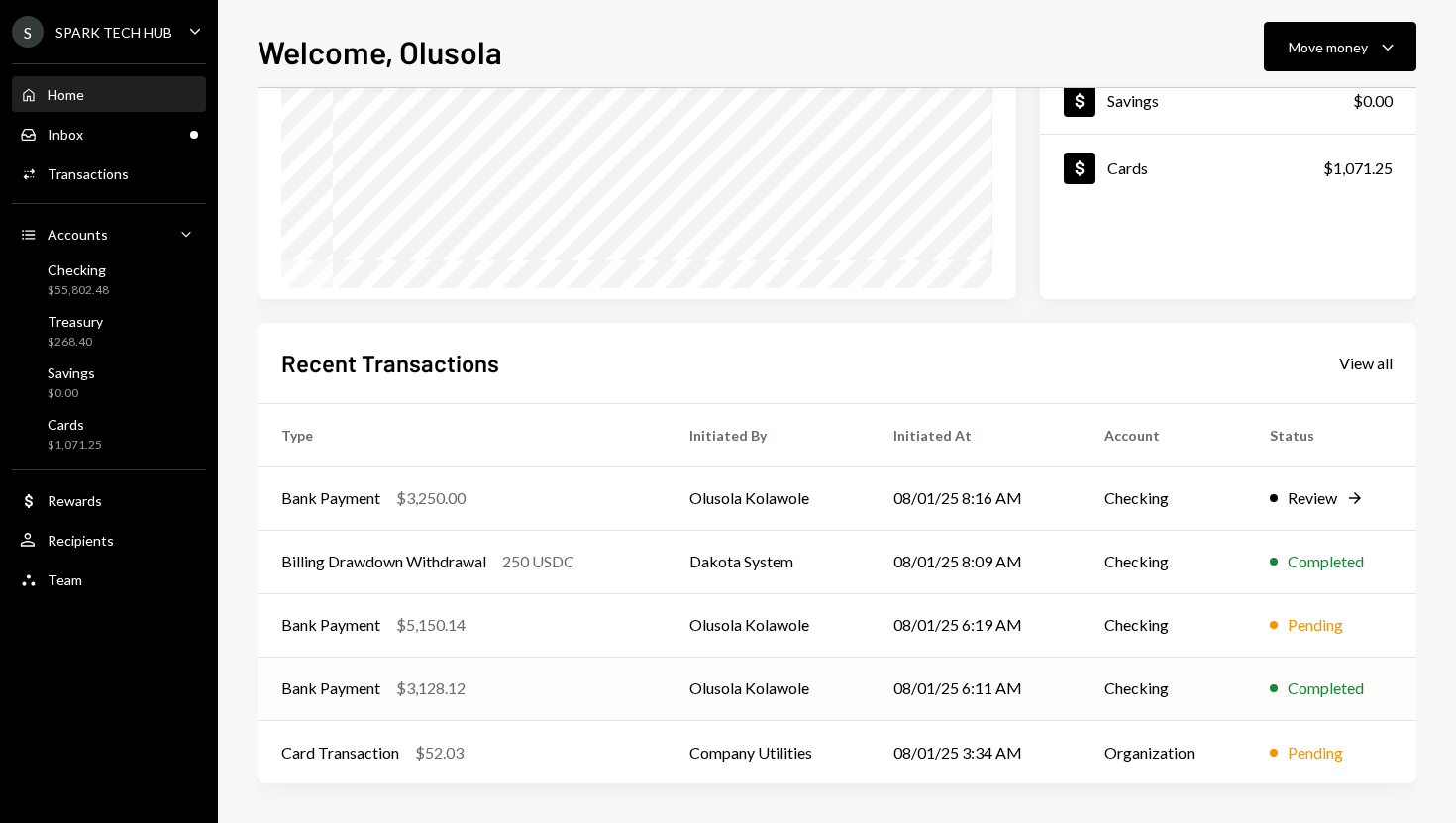click on "$3,128.12" at bounding box center (431, 688) 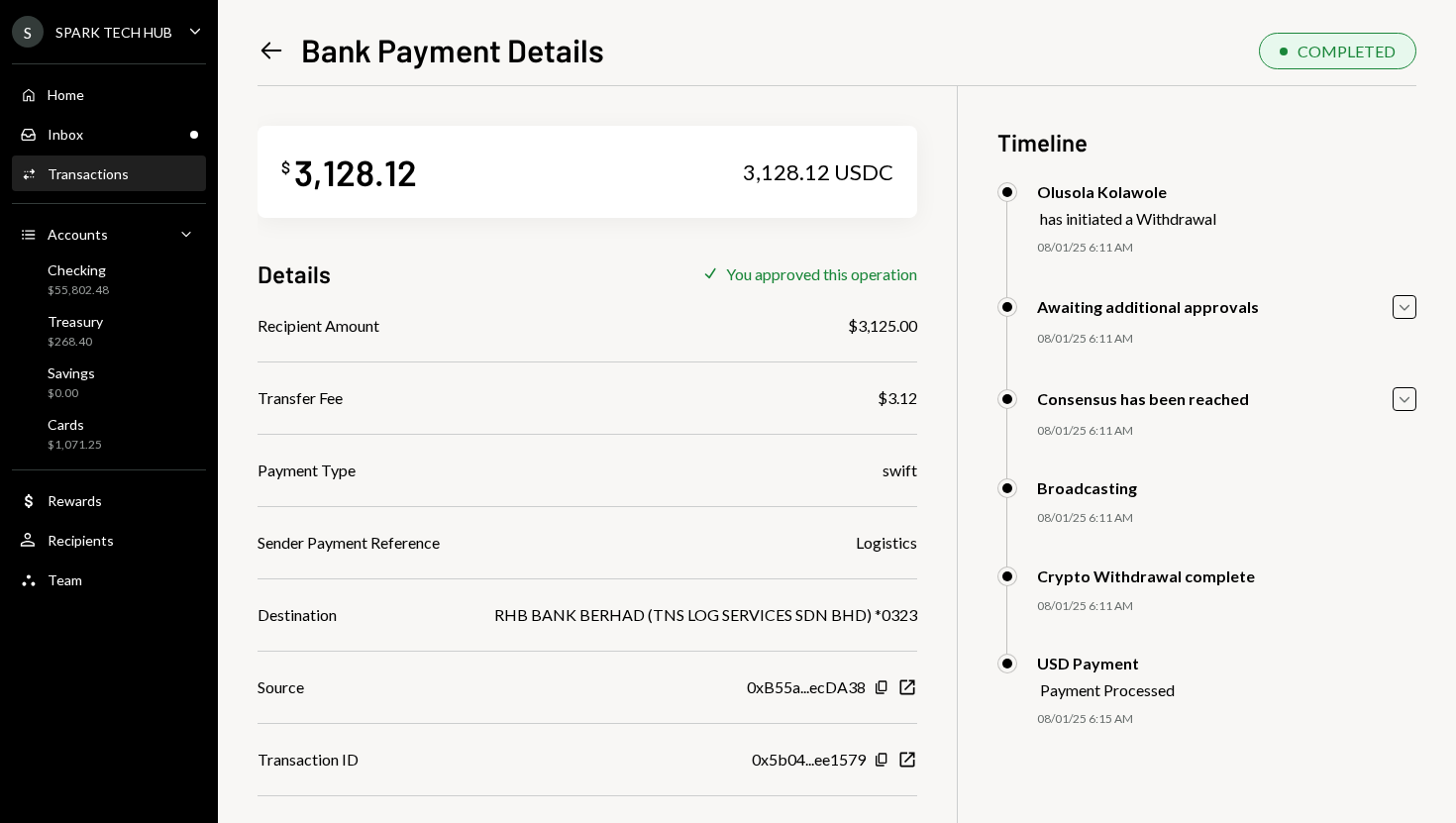 click on "Left Arrow" 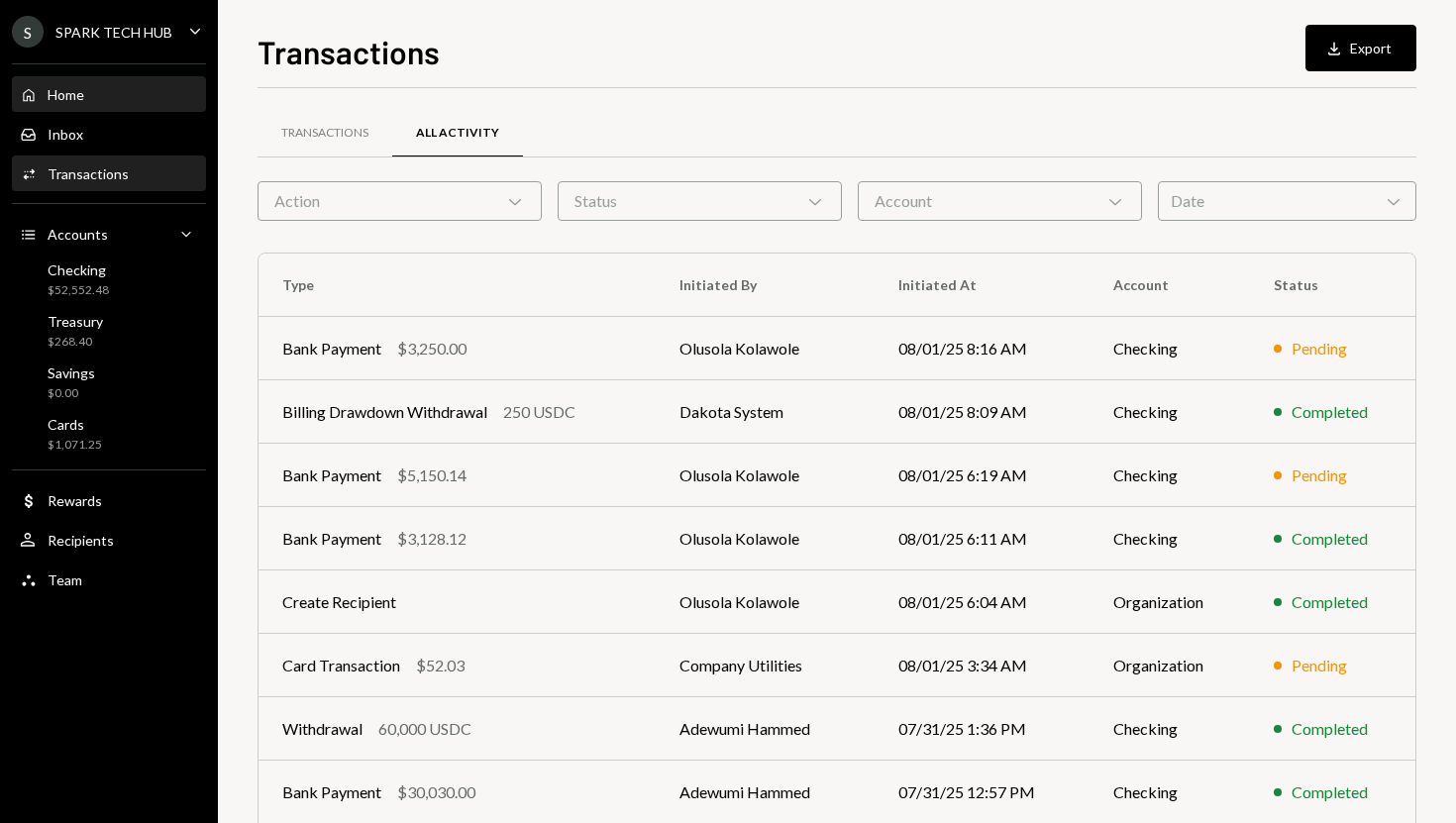 click on "Home Home" at bounding box center (109, 95) 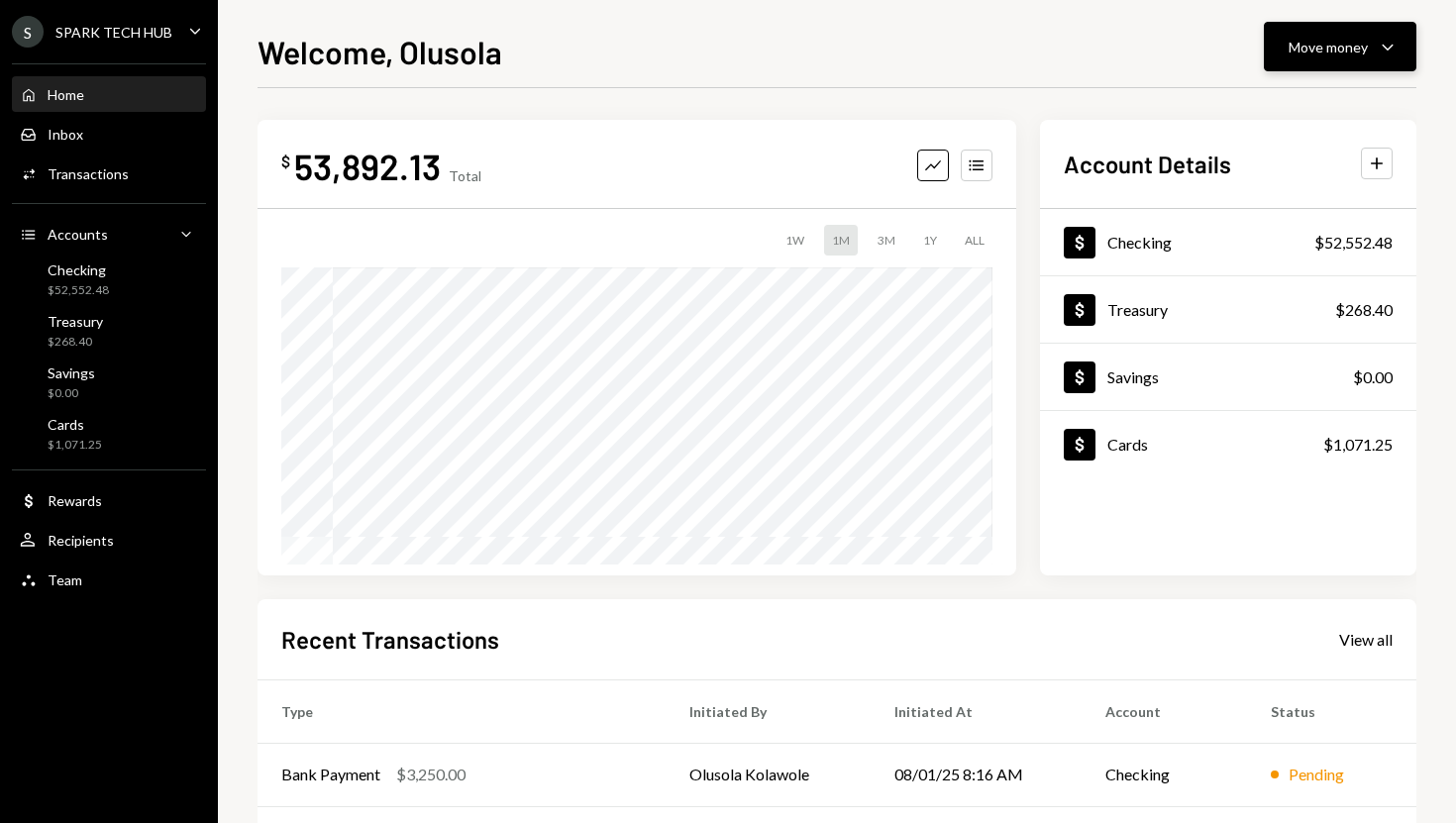 click on "Move money Caret Down" at bounding box center [1340, 47] 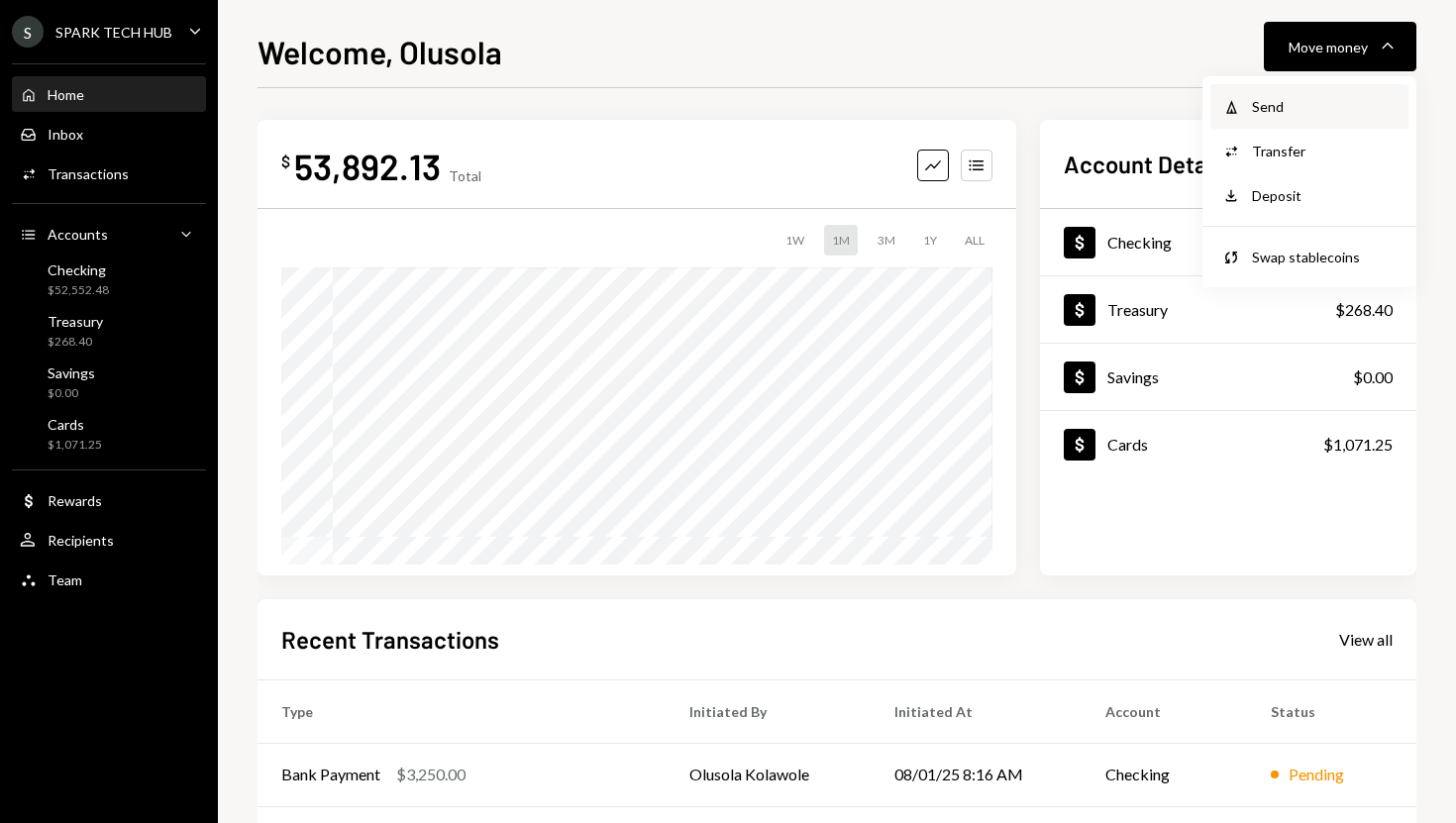click on "Send" at bounding box center [1324, 106] 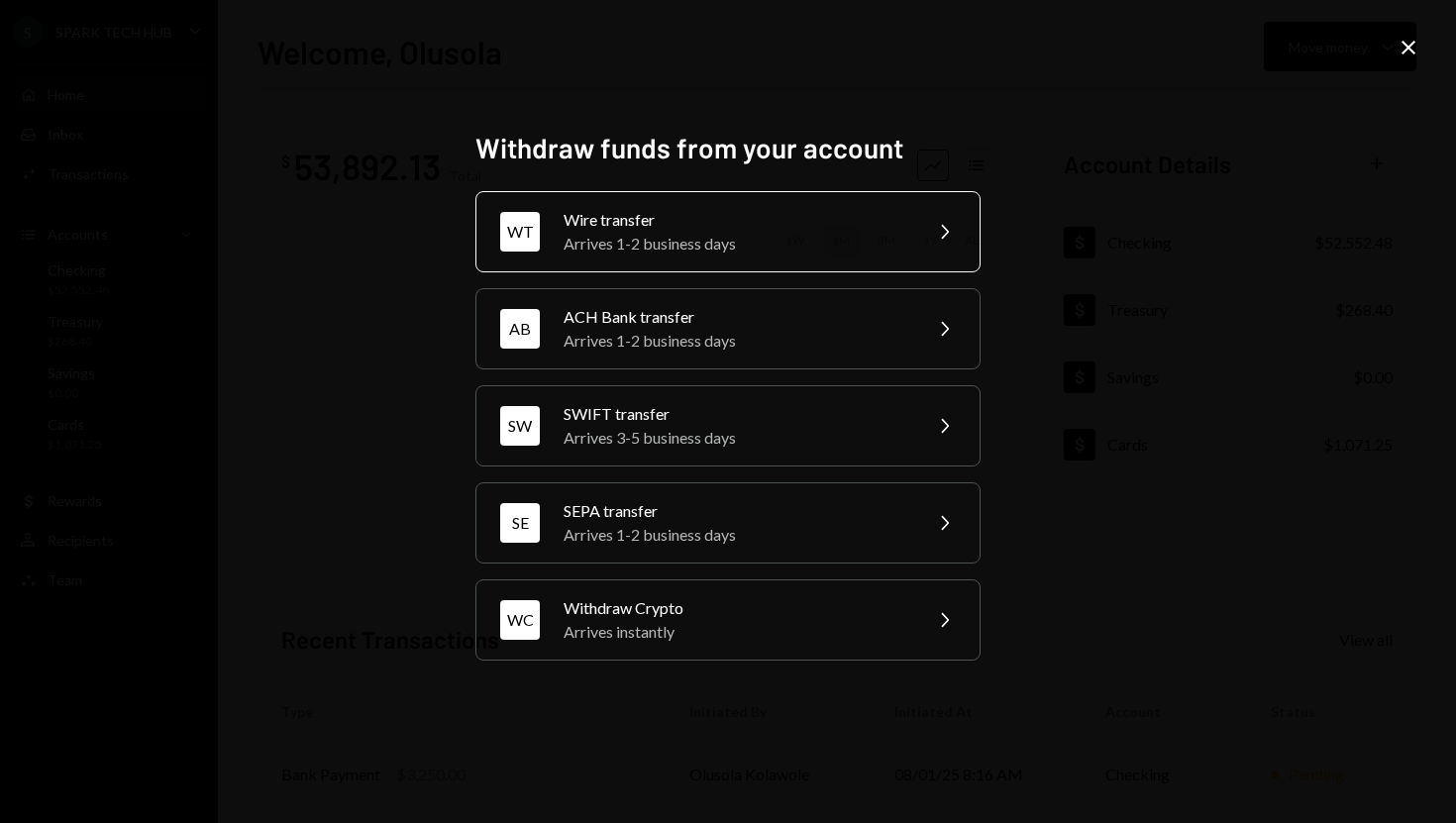 click on "Arrives 1-2 business days" at bounding box center (736, 244) 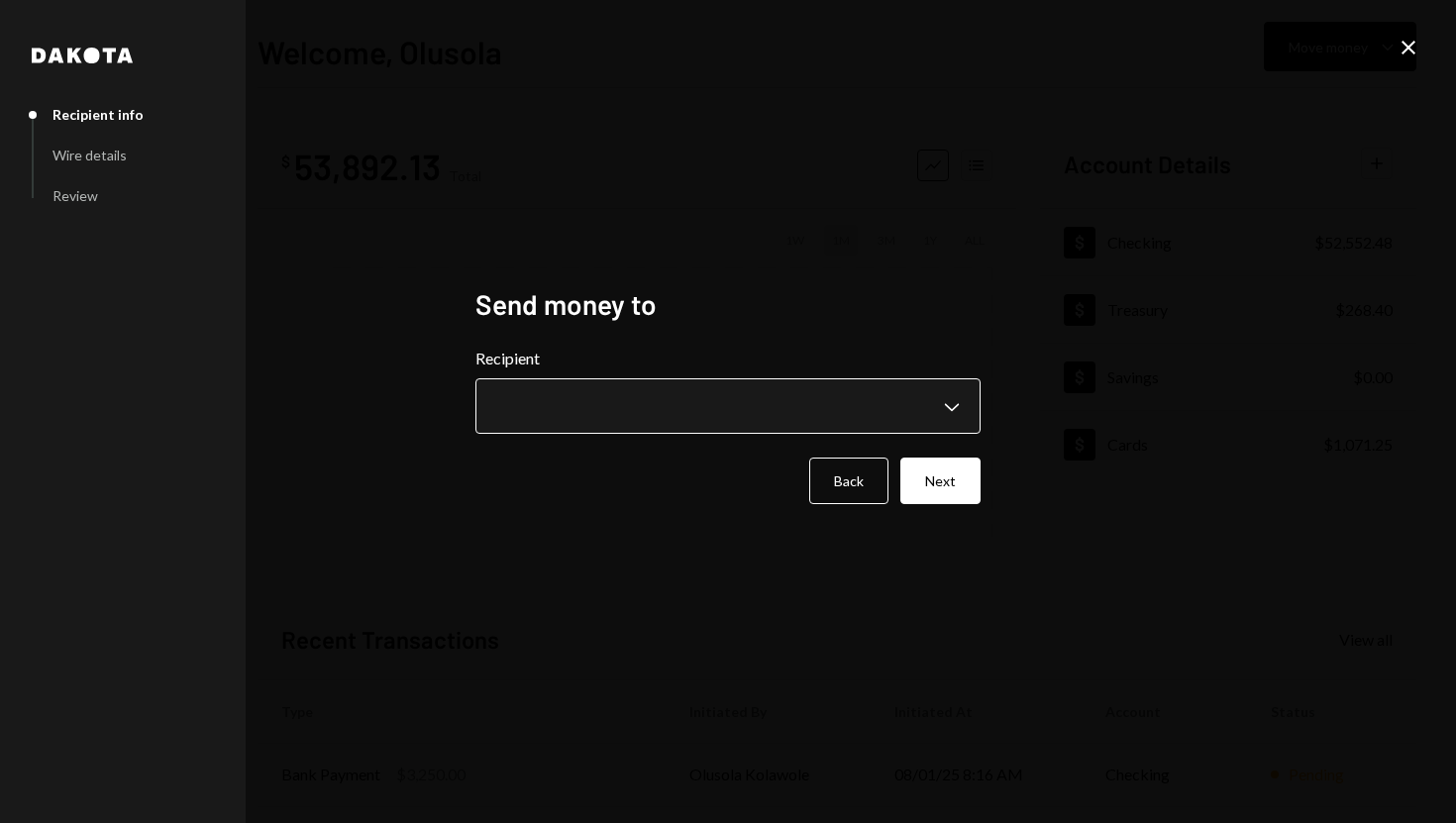 click on "**********" at bounding box center [728, 411] 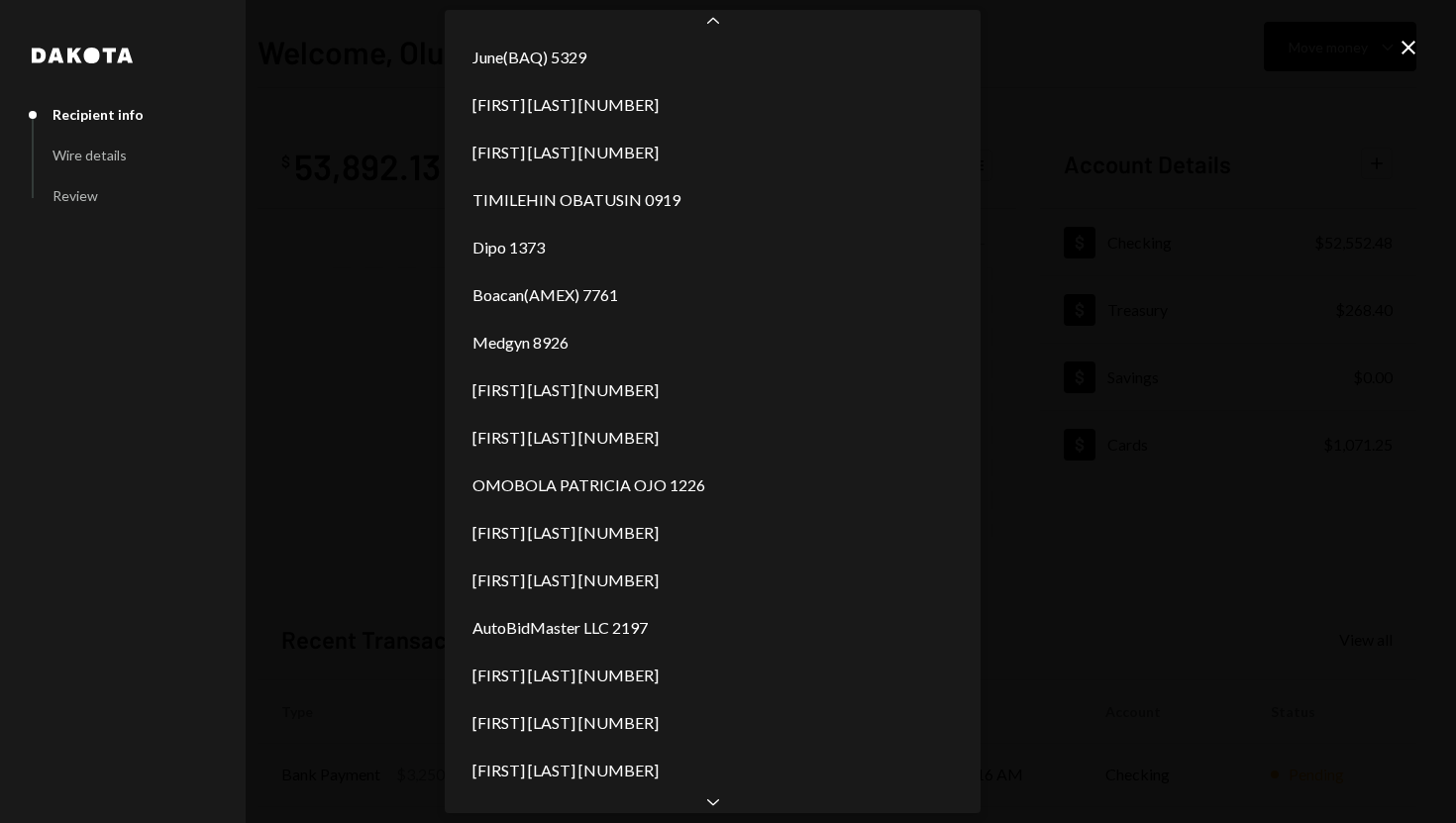 scroll, scrollTop: 483, scrollLeft: 0, axis: vertical 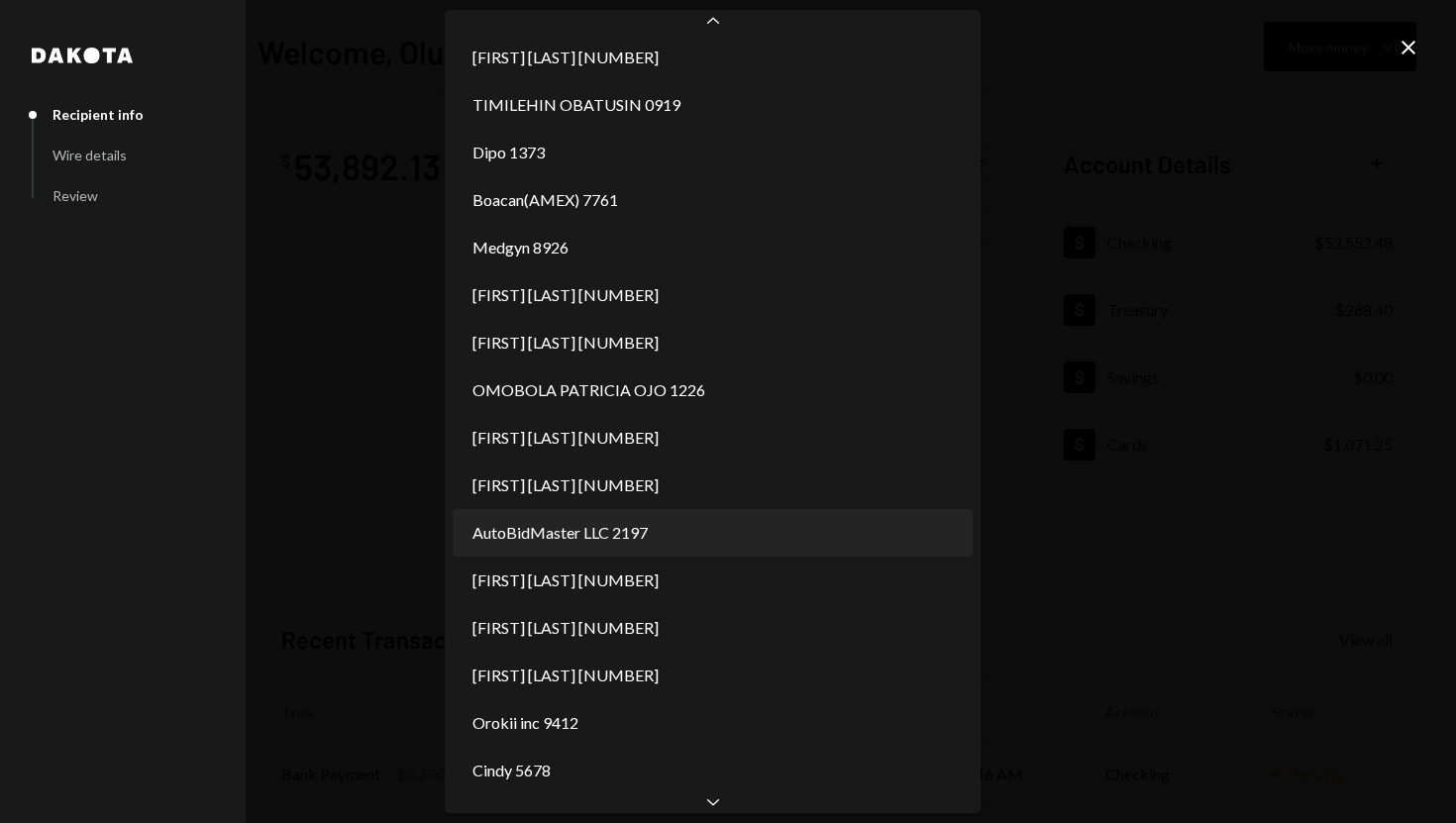 select on "**********" 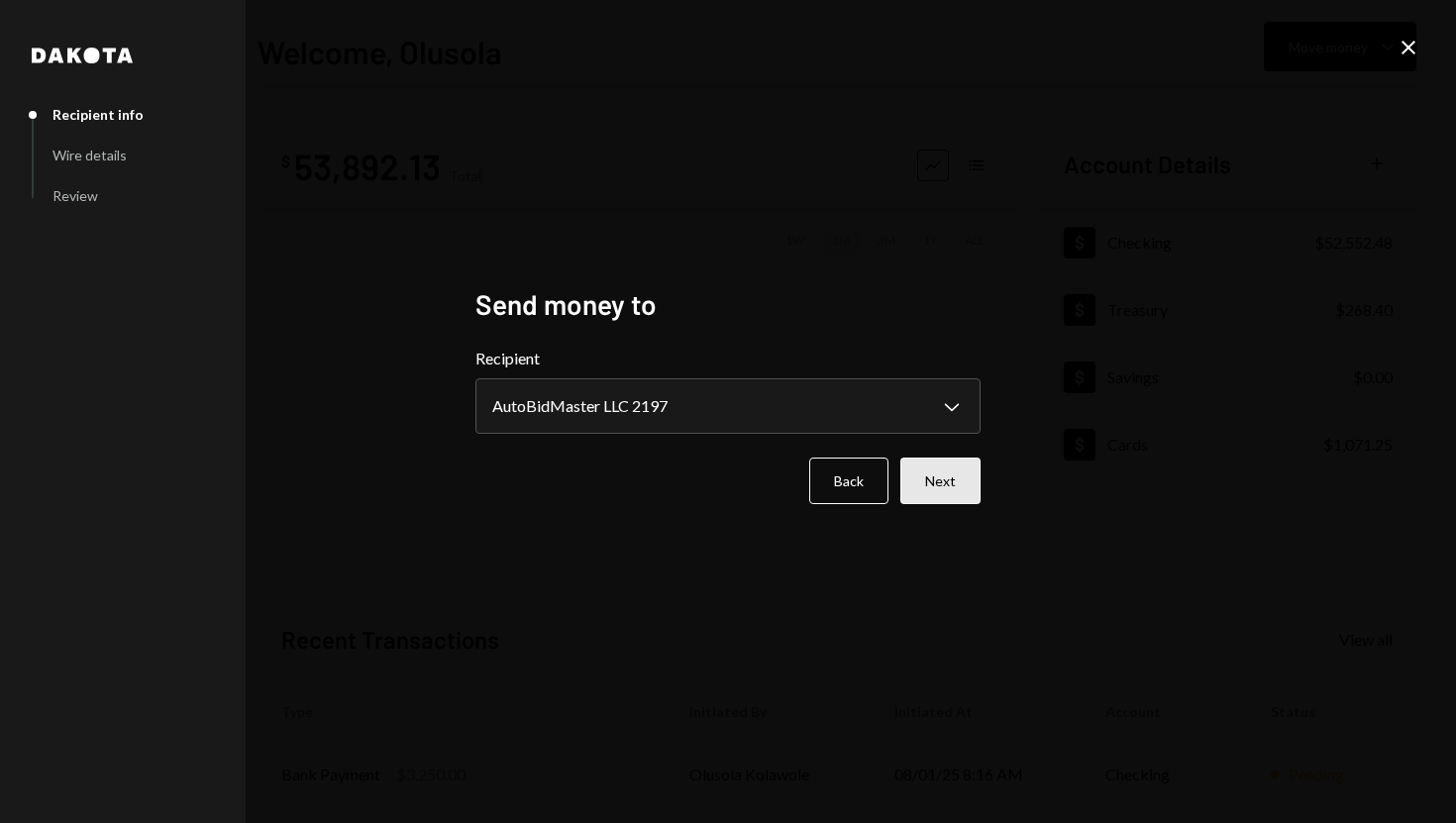 click on "Next" at bounding box center (940, 480) 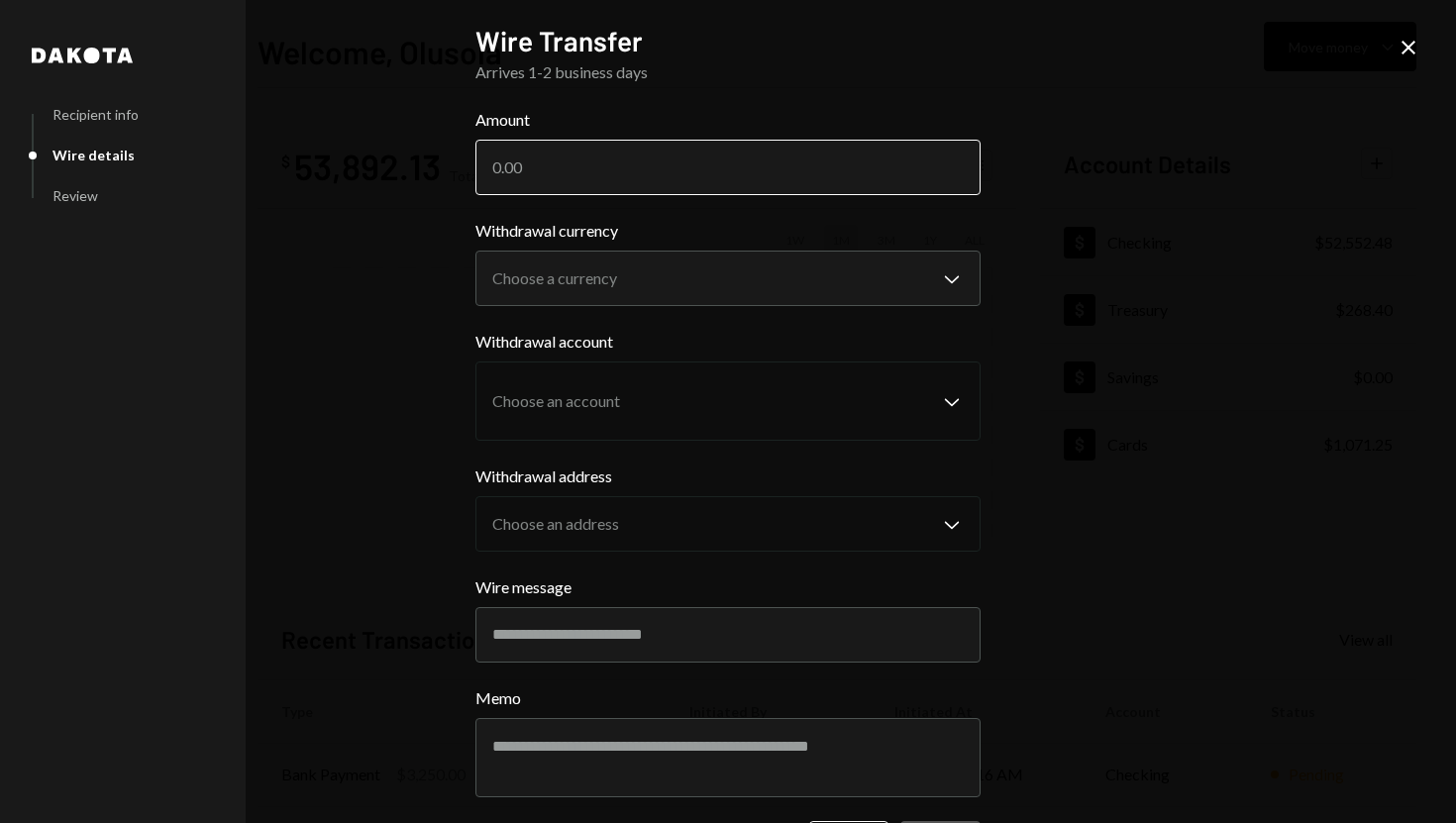 click on "Amount" at bounding box center [728, 167] 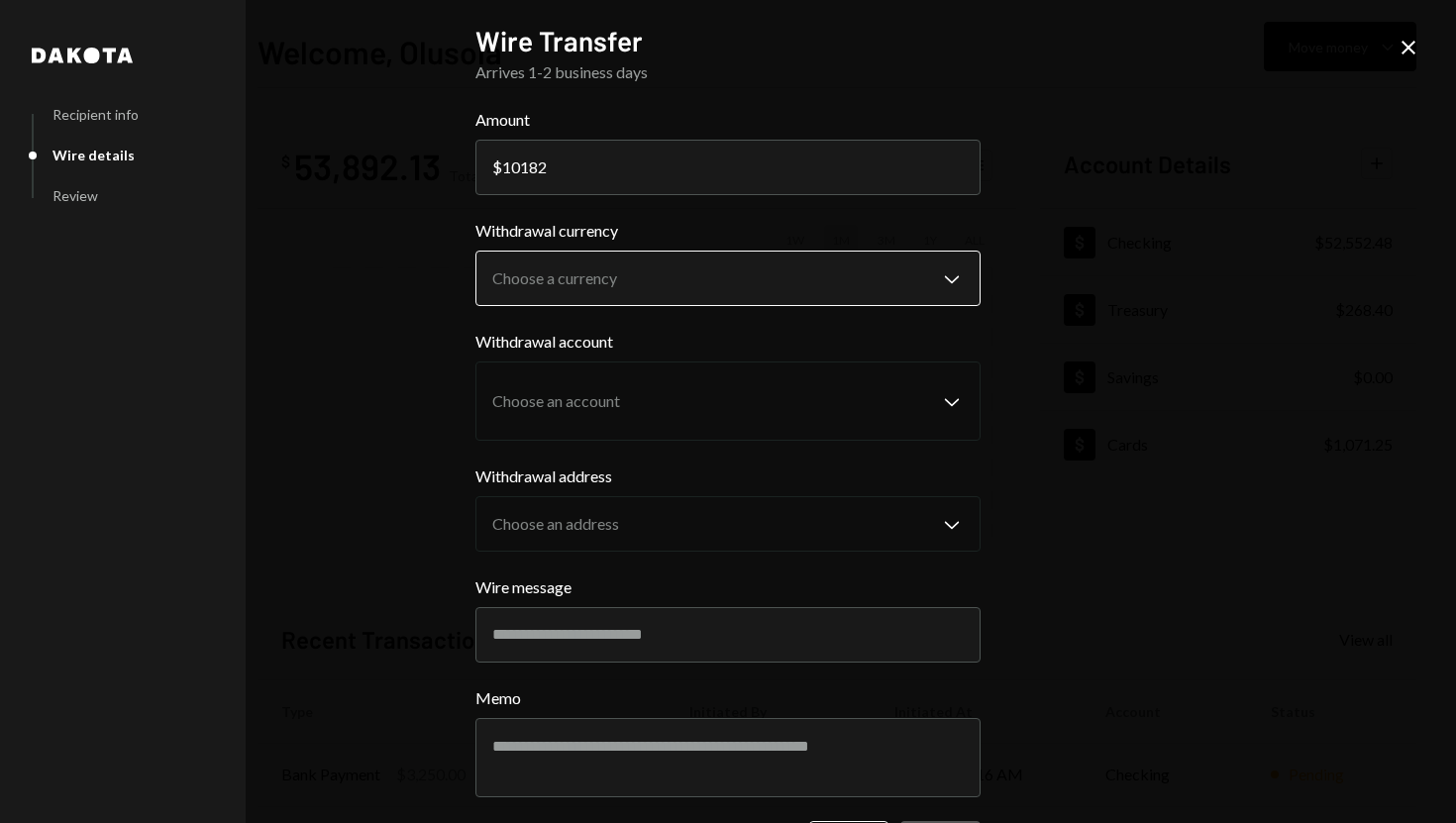 type on "10182" 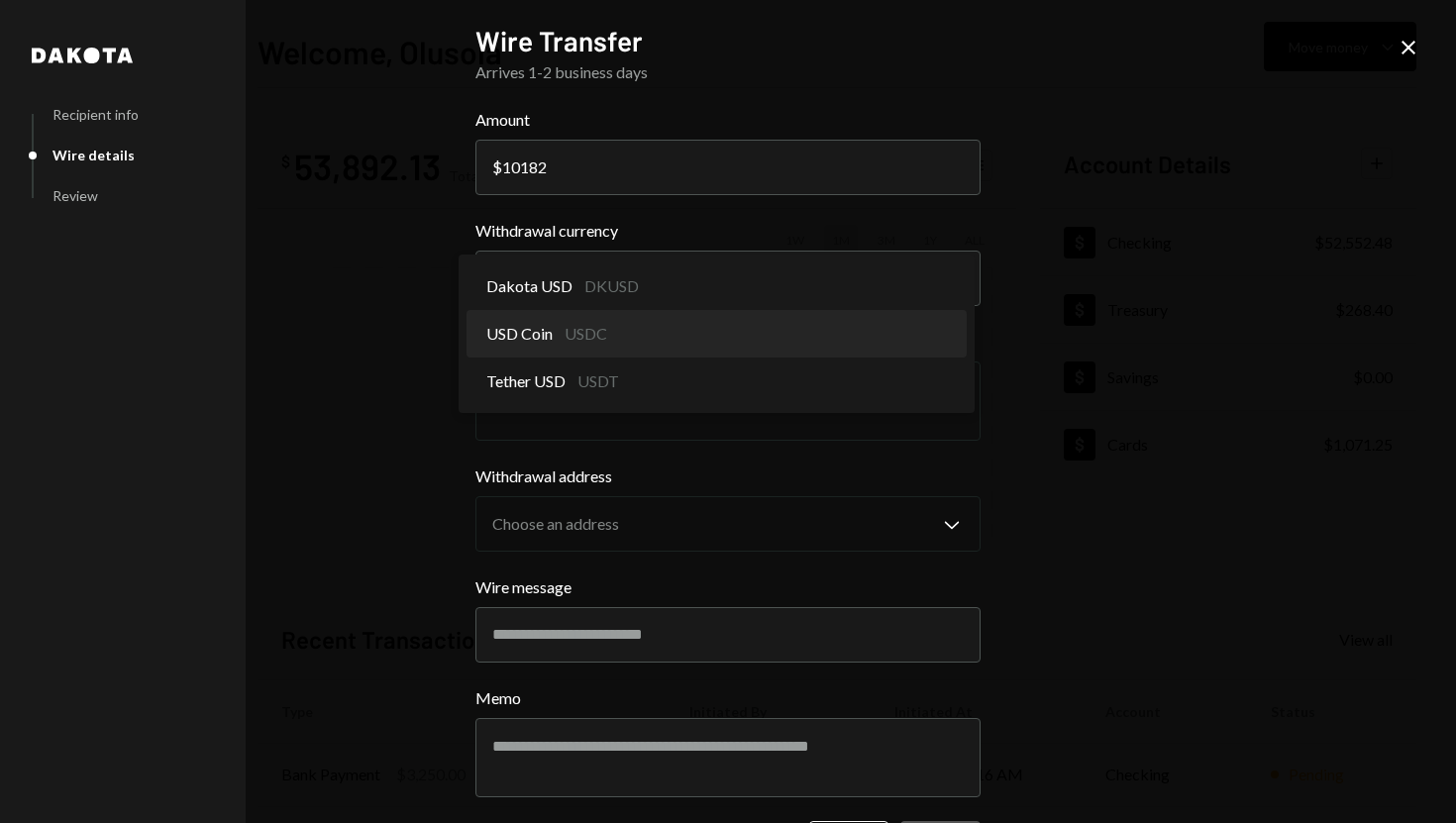 select on "****" 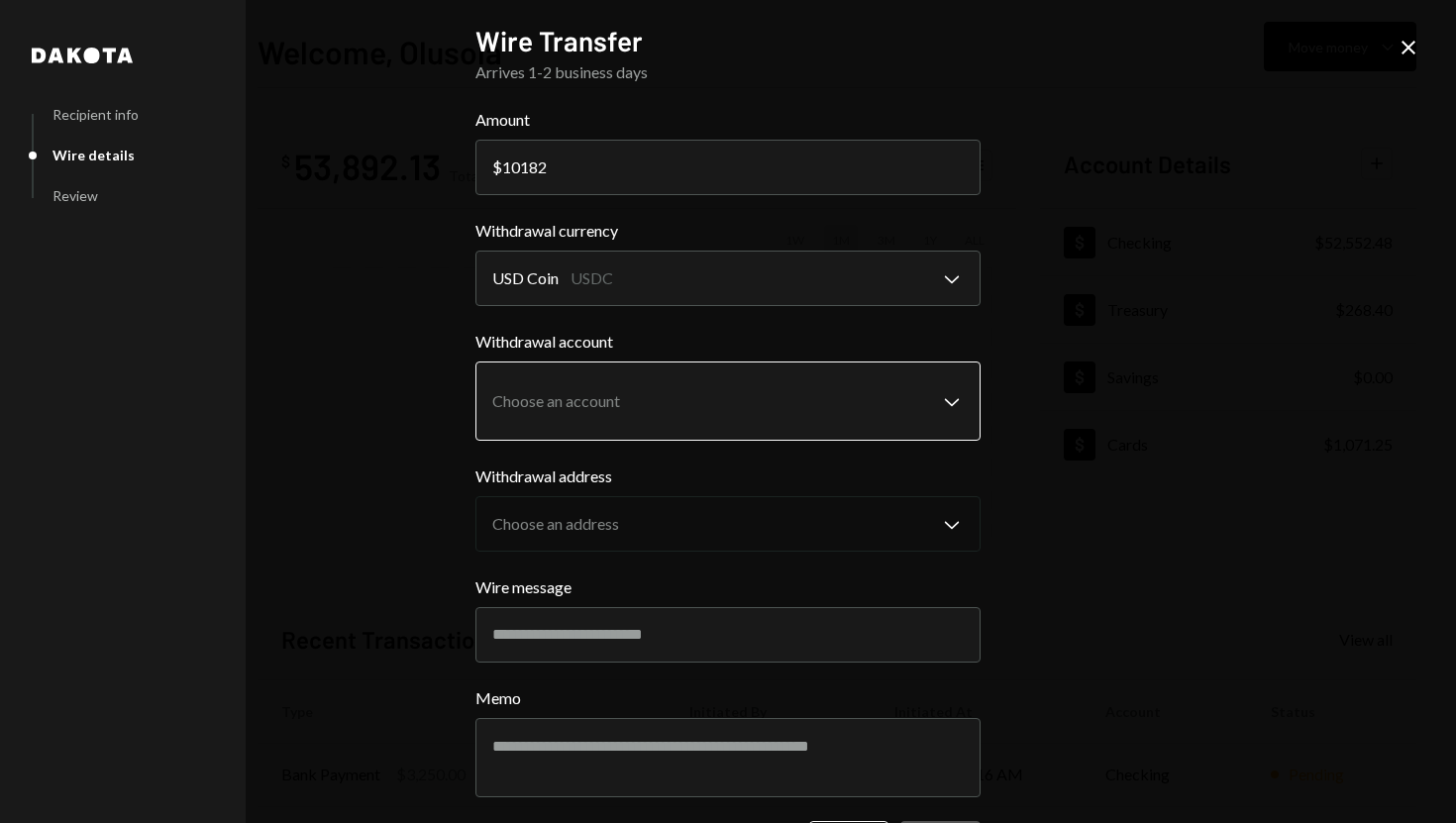 click on "S SPARK TECH HUB Caret Down Home Home Inbox Inbox Activities Transactions Accounts Accounts Caret Down Checking $52,552.48 Treasury $268.40 Savings $0.00 Cards $1,071.25 Dollar Rewards User Recipients Team Team Welcome, Olusola Move money Caret Down $ 53,892.13 Total Graph Accounts 1W 1M 3M 1Y ALL Account Details Plus Dollar Checking $52,552.48 Dollar Treasury $268.40 Dollar Savings $0.00 Dollar Cards $1,071.25 Recent Transactions View all Type Initiated By Initiated At Account Status Bank Payment $3,250.00 Olusola Kolawole 08/01/25 8:16 AM Checking Pending Billing Drawdown Withdrawal 250  USDC Dakota System 08/01/25 8:09 AM Checking Completed Bank Payment $5,150.14 Olusola Kolawole 08/01/25 6:19 AM Checking Pending Bank Payment $3,128.12 Olusola Kolawole 08/01/25 6:11 AM Checking Completed Card Transaction $52.03 Company Utilities 08/01/25 3:34 AM Organization Pending Welcome, Olusola - Dakota   Dakota Recipient info Wire details Review Wire Transfer Arrives 1-2 business days Amount $ 10182 USD Coin USDC" at bounding box center [728, 411] 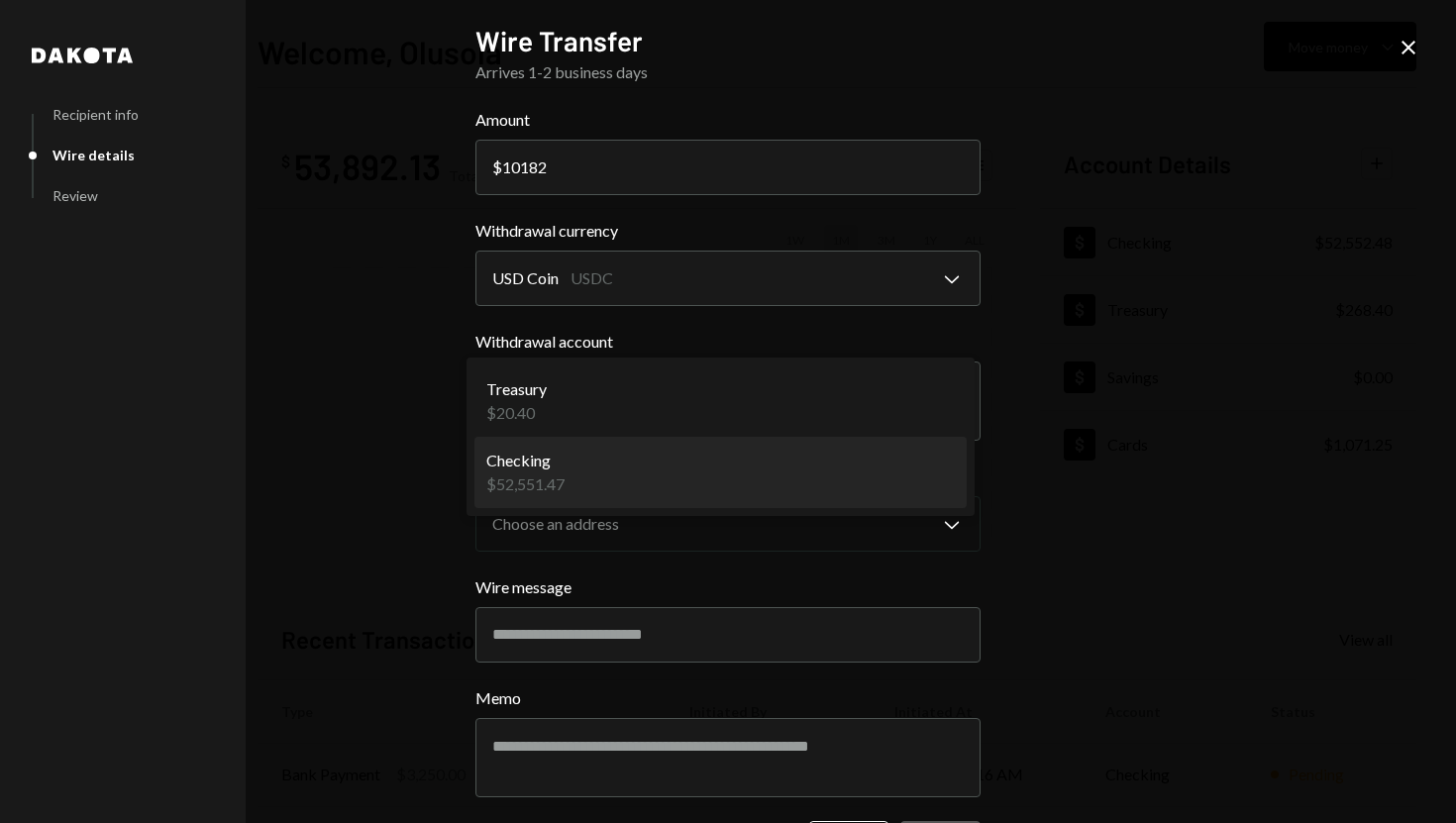 select on "**********" 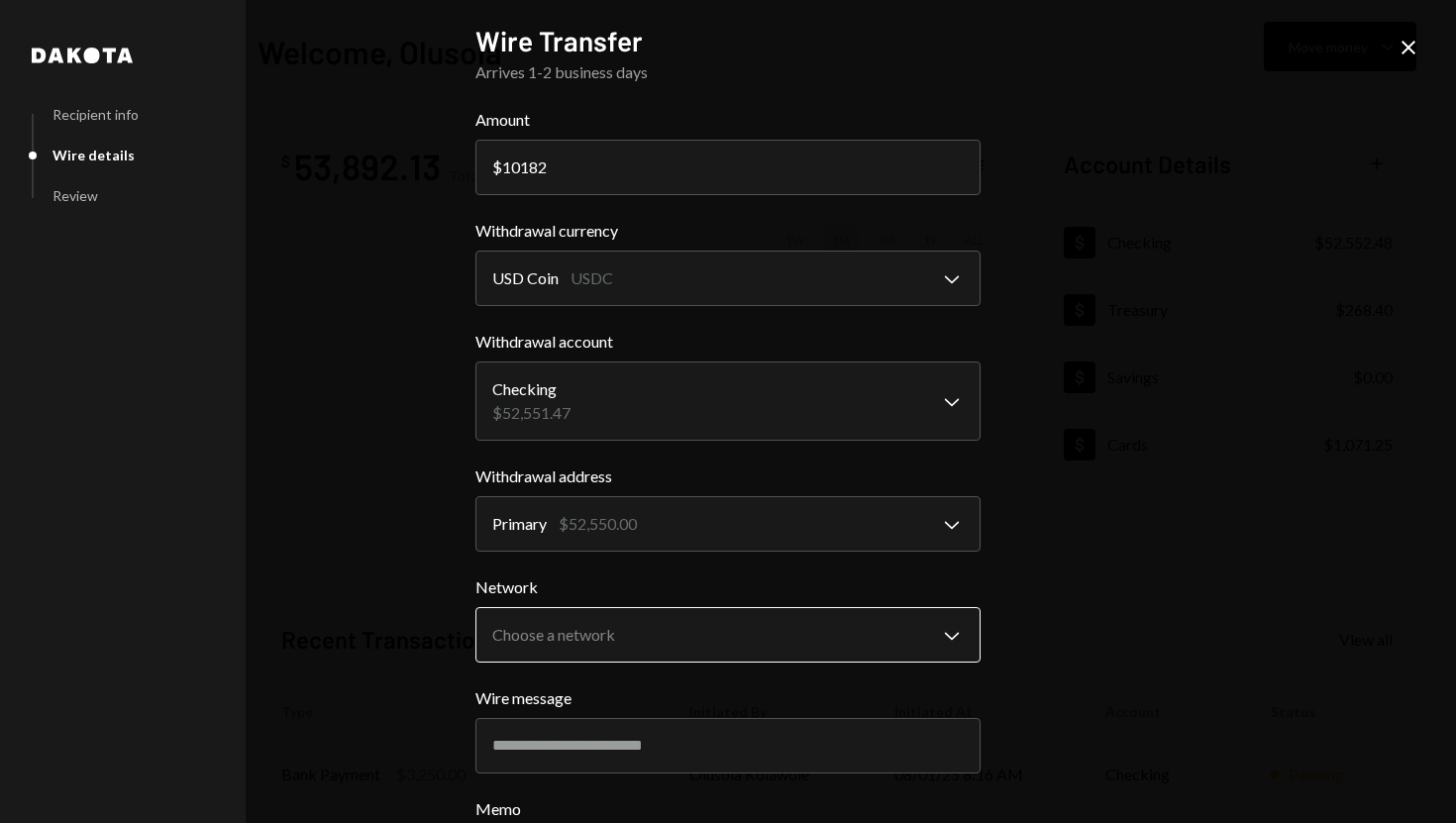click on "S SPARK TECH HUB Caret Down Home Home Inbox Inbox Activities Transactions Accounts Accounts Caret Down Checking $52,552.48 Treasury $268.40 Savings $0.00 Cards $1,071.25 Dollar Rewards User Recipients Team Team Welcome, Olusola Move money Caret Down $ 53,892.13 Total Graph Accounts 1W 1M 3M 1Y ALL Account Details Plus Dollar Checking $52,552.48 Dollar Treasury $268.40 Dollar Savings $0.00 Dollar Cards $1,071.25 Recent Transactions View all Type Initiated By Initiated At Account Status Bank Payment $3,250.00 Olusola Kolawole 08/01/25 8:16 AM Checking Pending Billing Drawdown Withdrawal 250  USDC Dakota System 08/01/25 8:09 AM Checking Completed Bank Payment $5,150.14 Olusola Kolawole 08/01/25 6:19 AM Checking Pending Bank Payment $3,128.12 Olusola Kolawole 08/01/25 6:11 AM Checking Completed Card Transaction $52.03 Company Utilities 08/01/25 3:34 AM Organization Pending Welcome, Olusola - Dakota   Dakota Recipient info Wire details Review Wire Transfer Arrives 1-2 business days Amount $ 10182 USD Coin USDC" at bounding box center [728, 411] 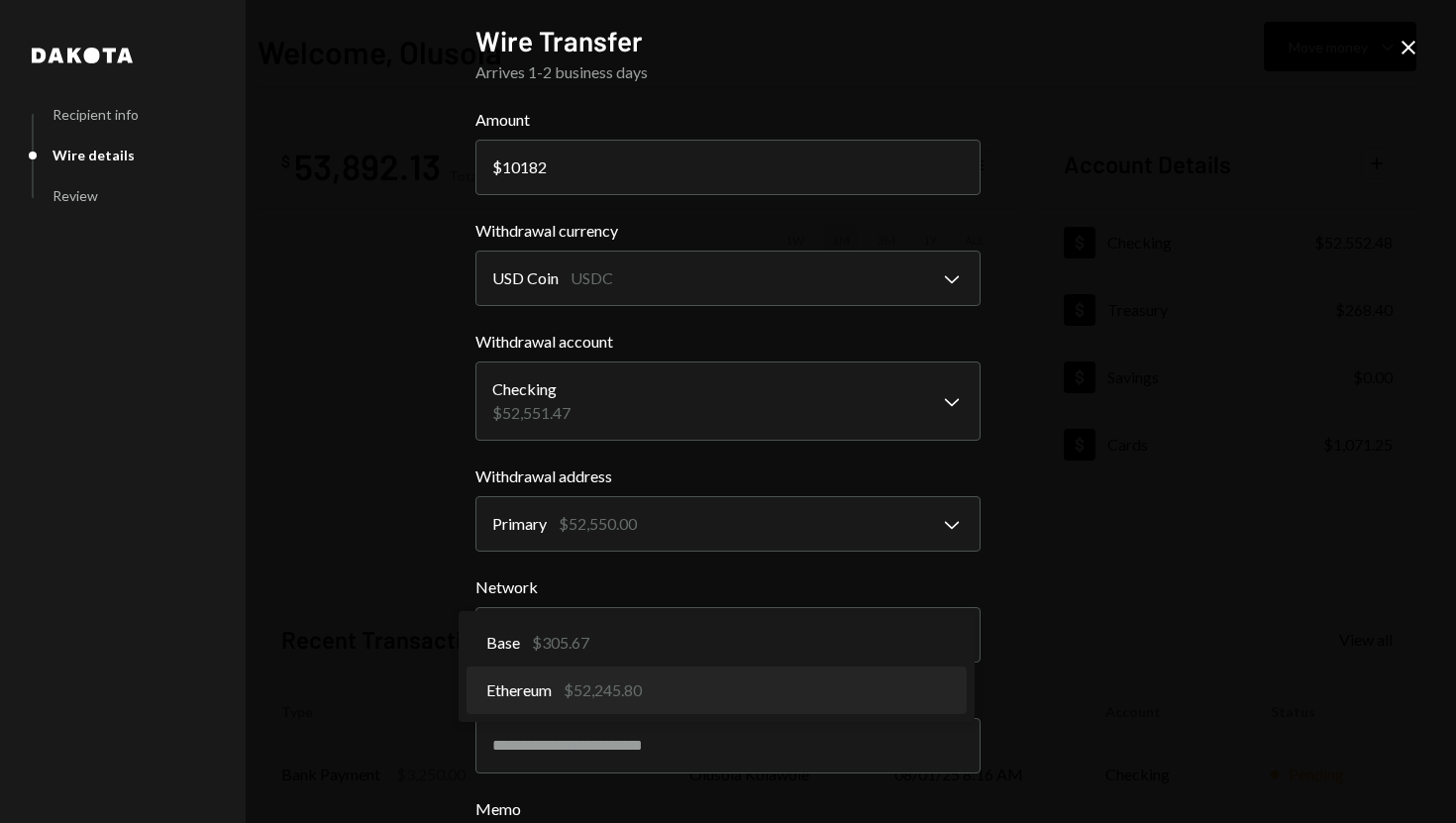 select on "**********" 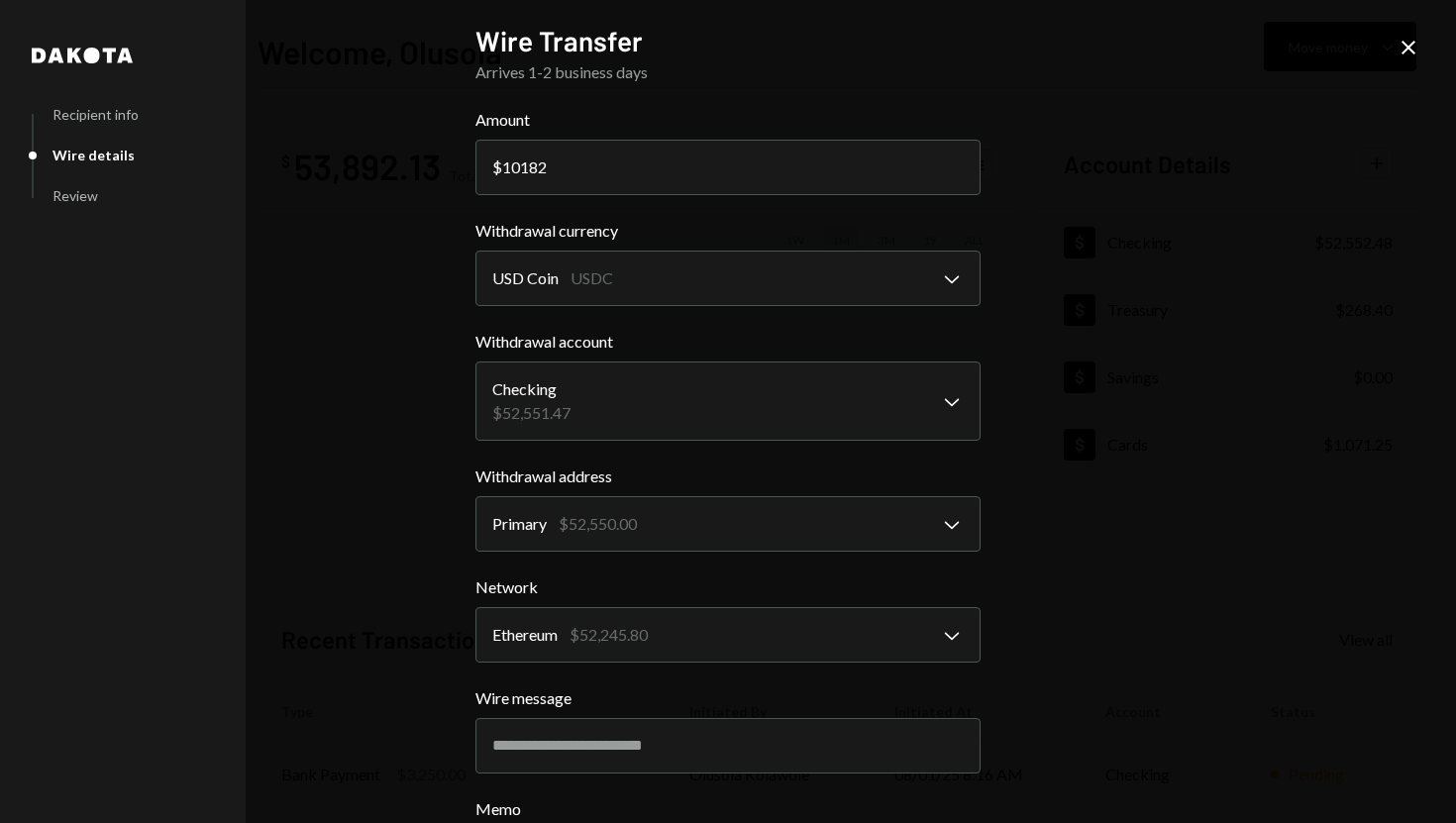 scroll, scrollTop: 185, scrollLeft: 0, axis: vertical 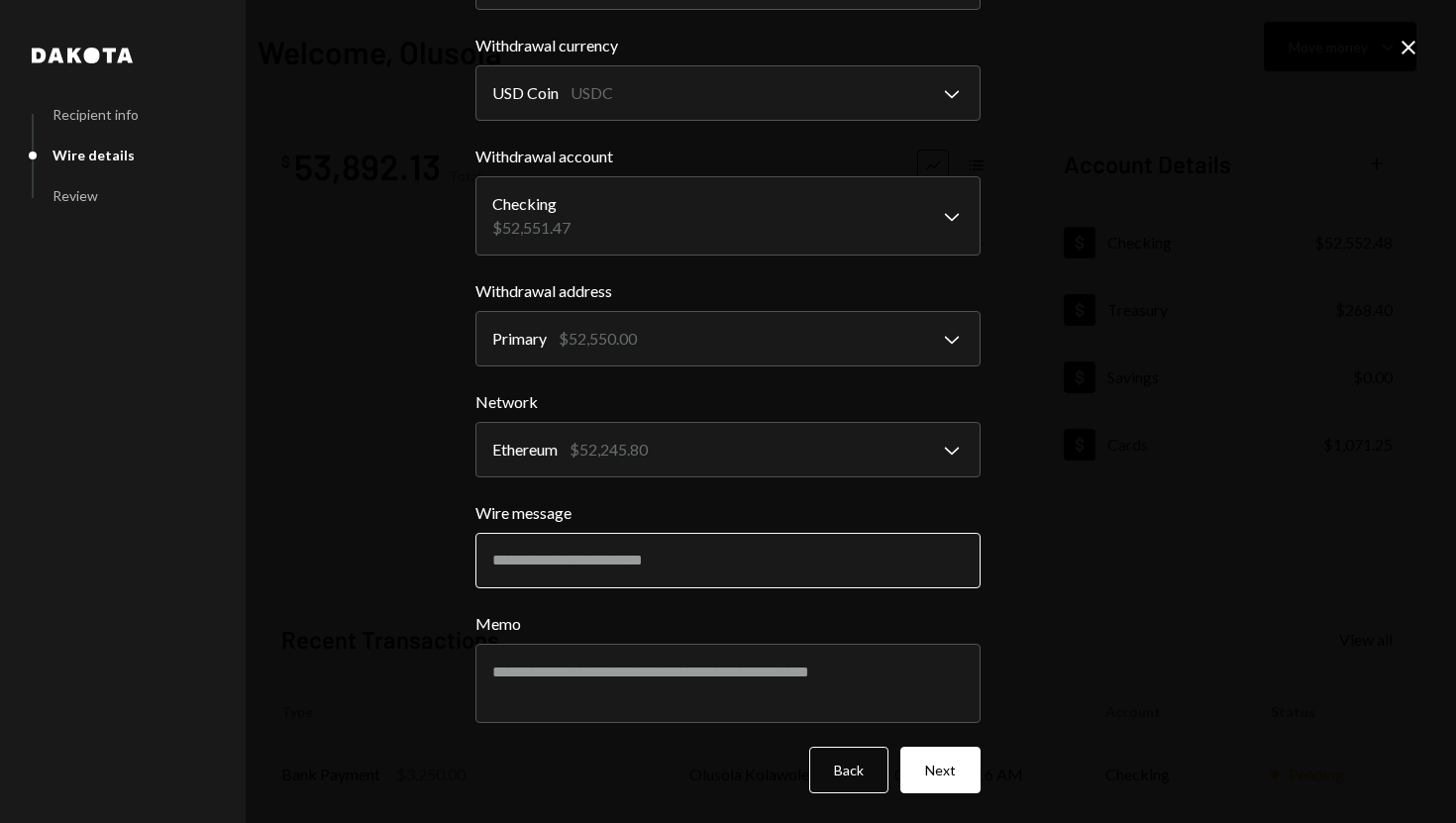 click on "Wire message" at bounding box center (728, 561) 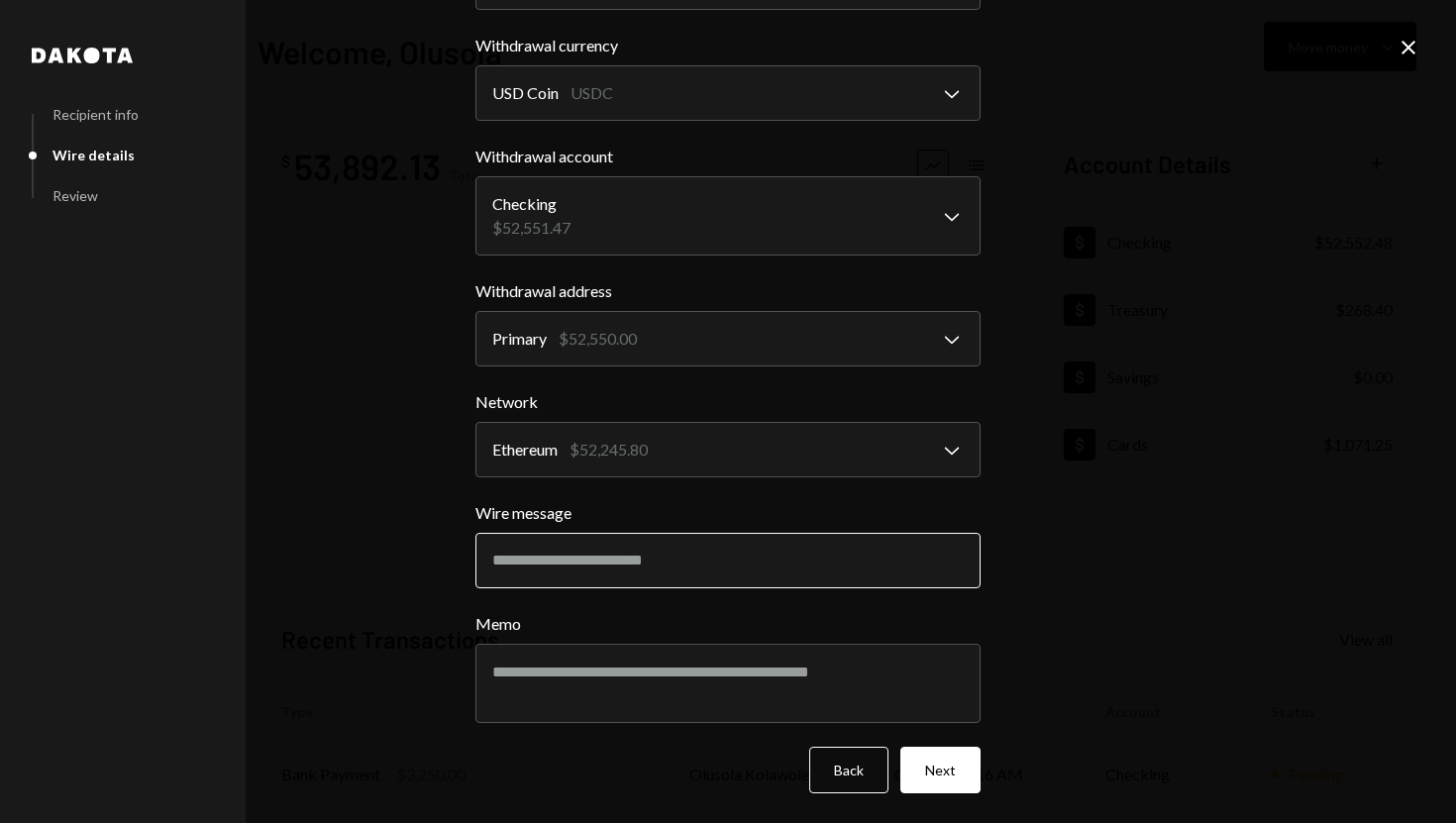 paste on "**********" 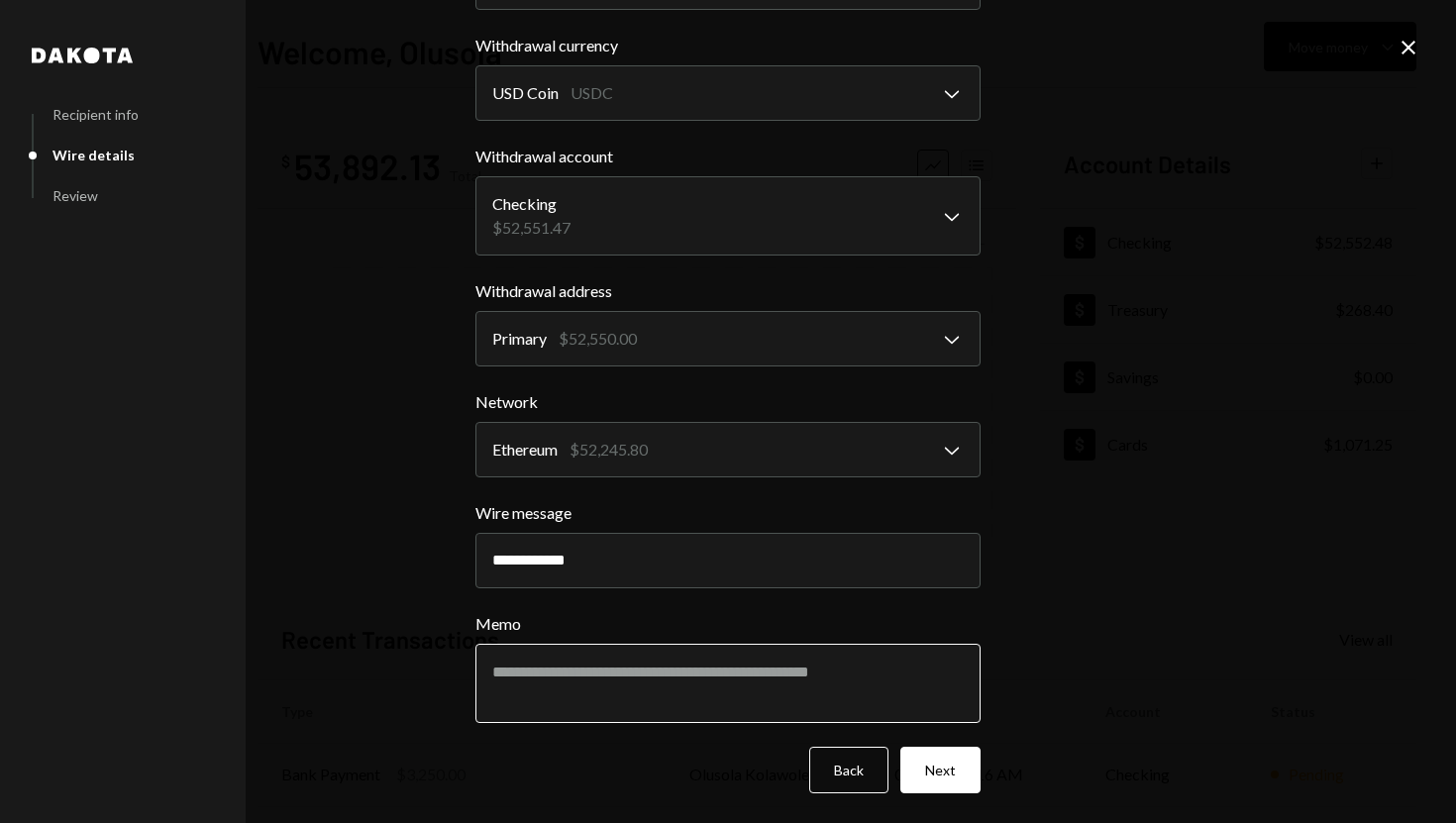 type on "**********" 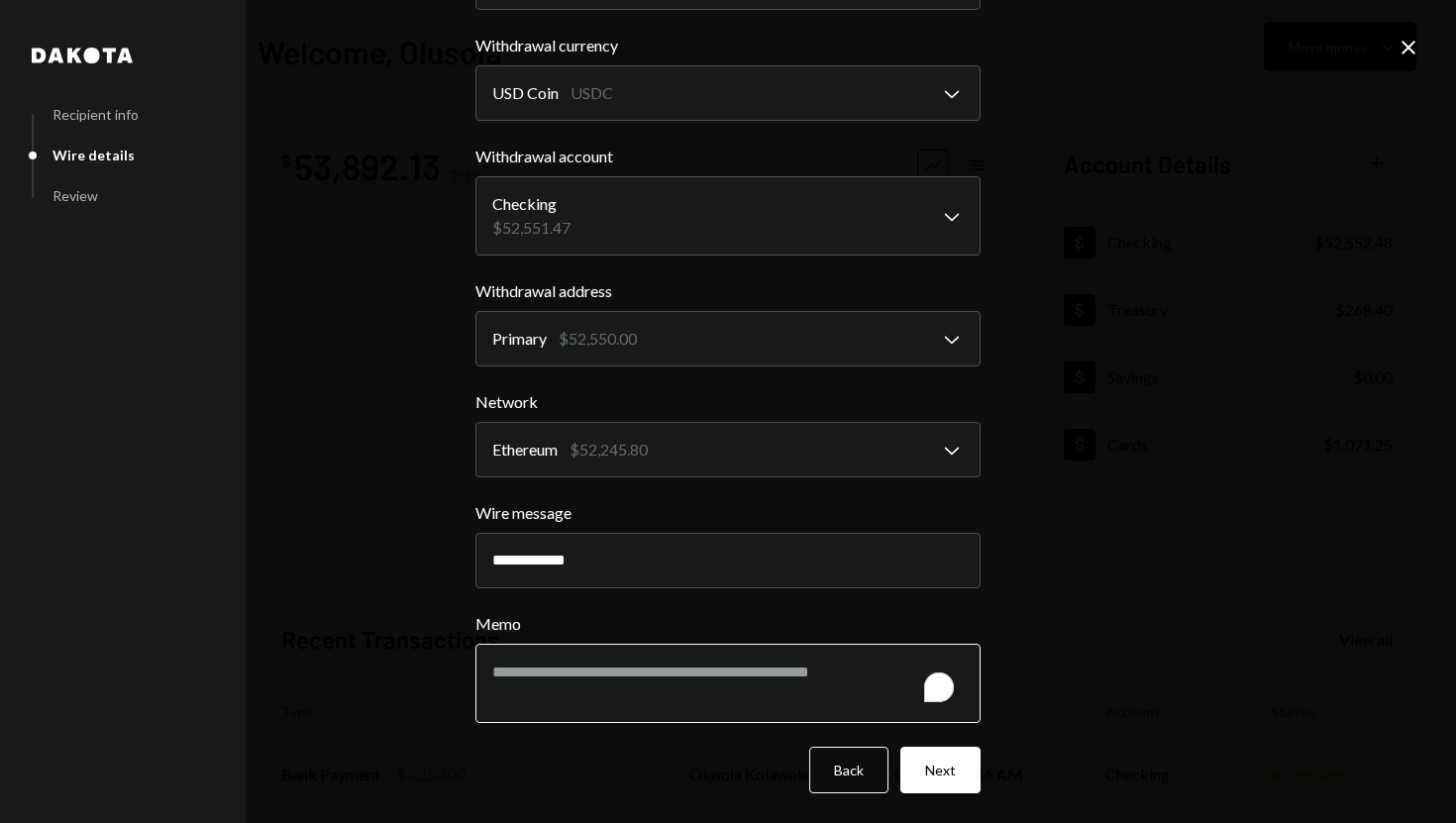 paste on "**********" 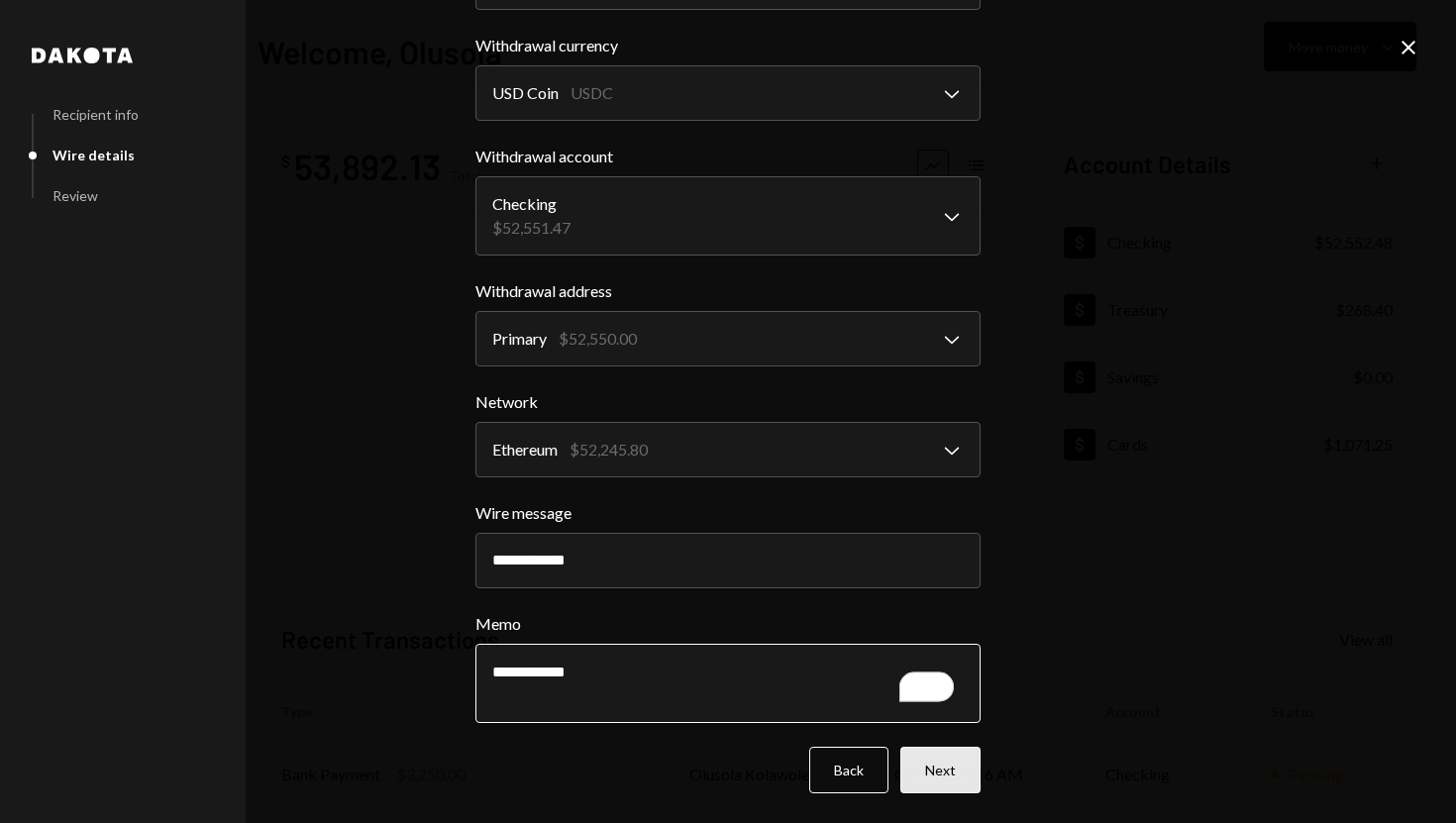 type on "**********" 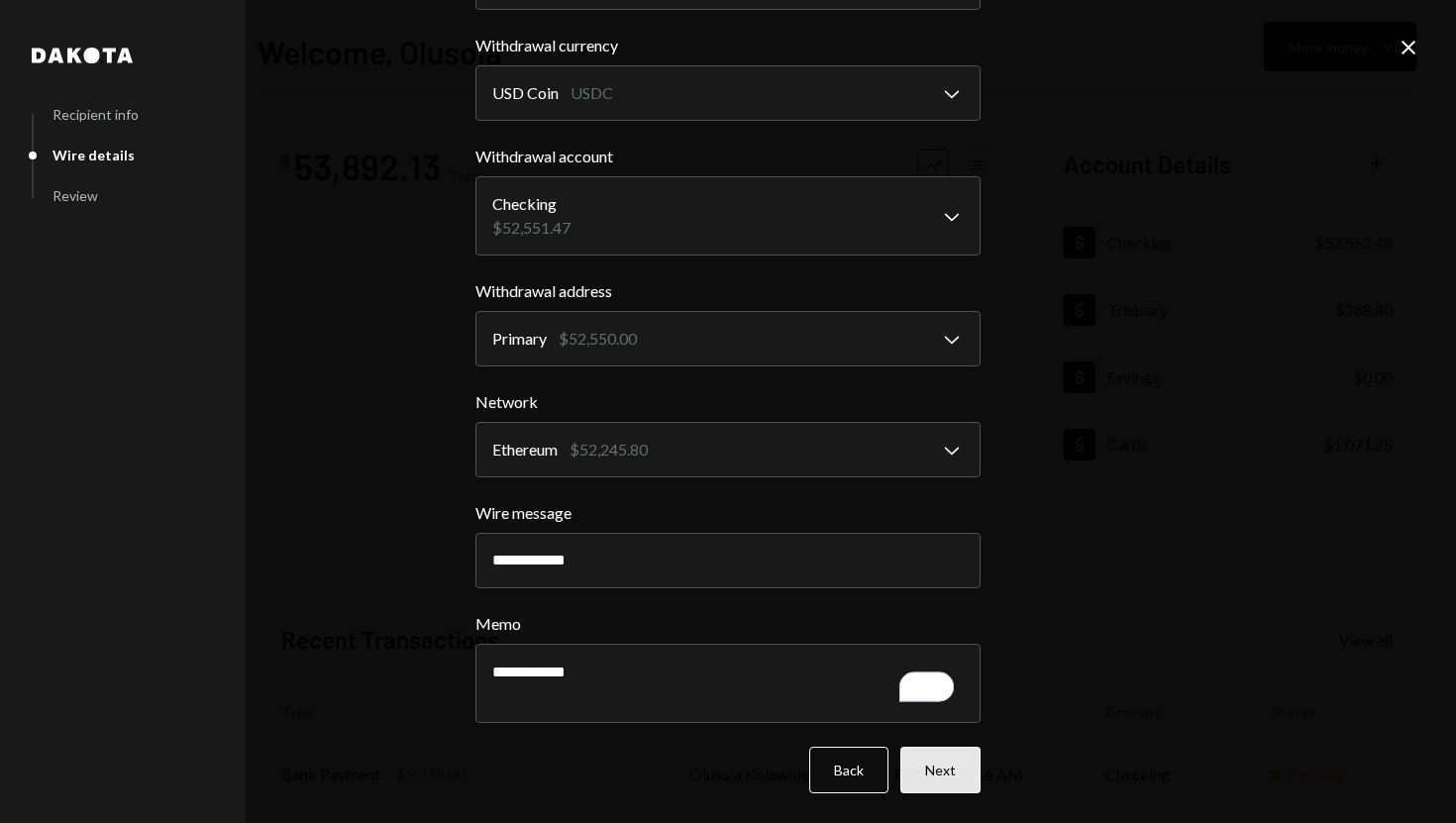 click on "Next" at bounding box center [940, 770] 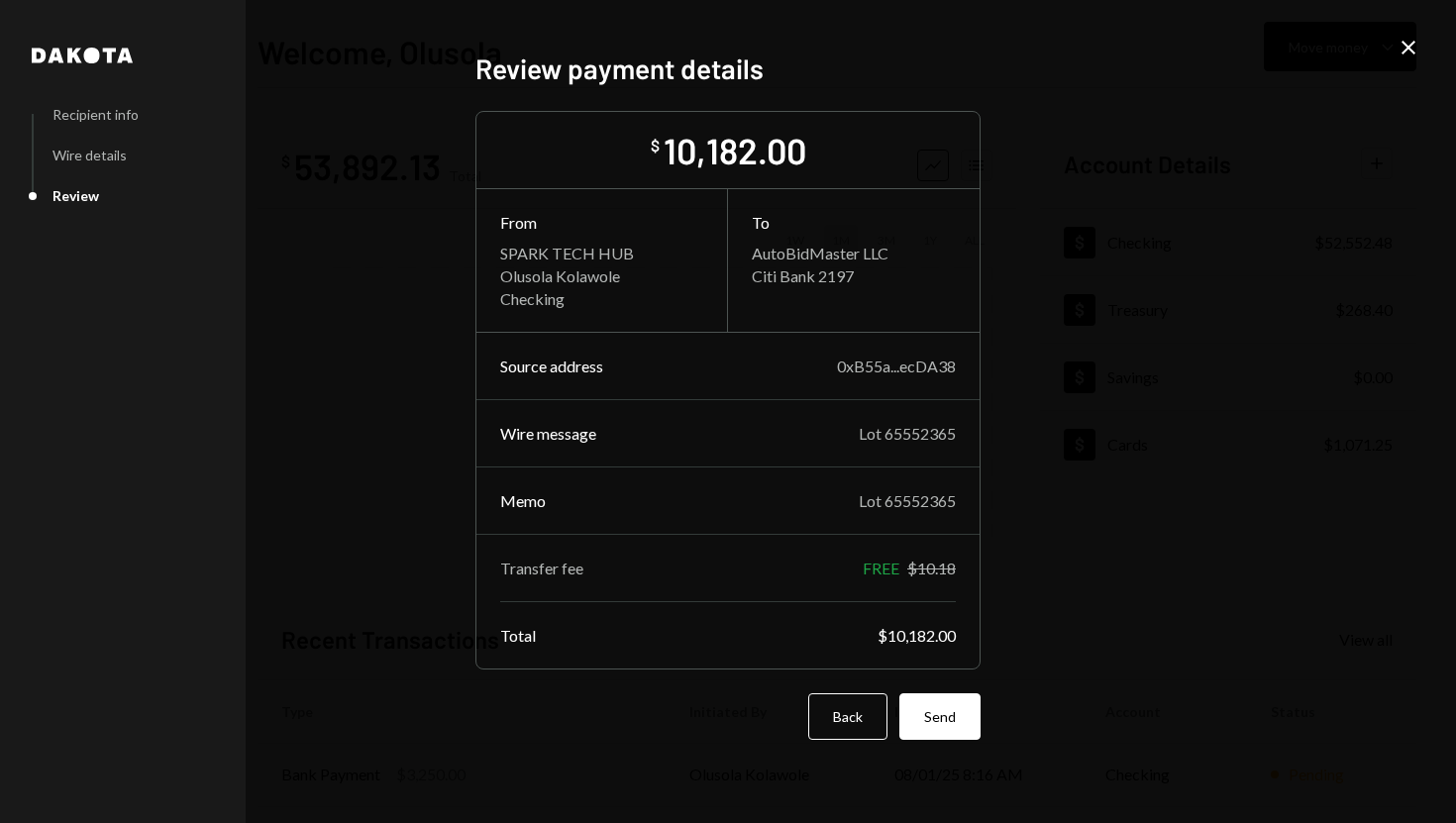 scroll, scrollTop: 0, scrollLeft: 0, axis: both 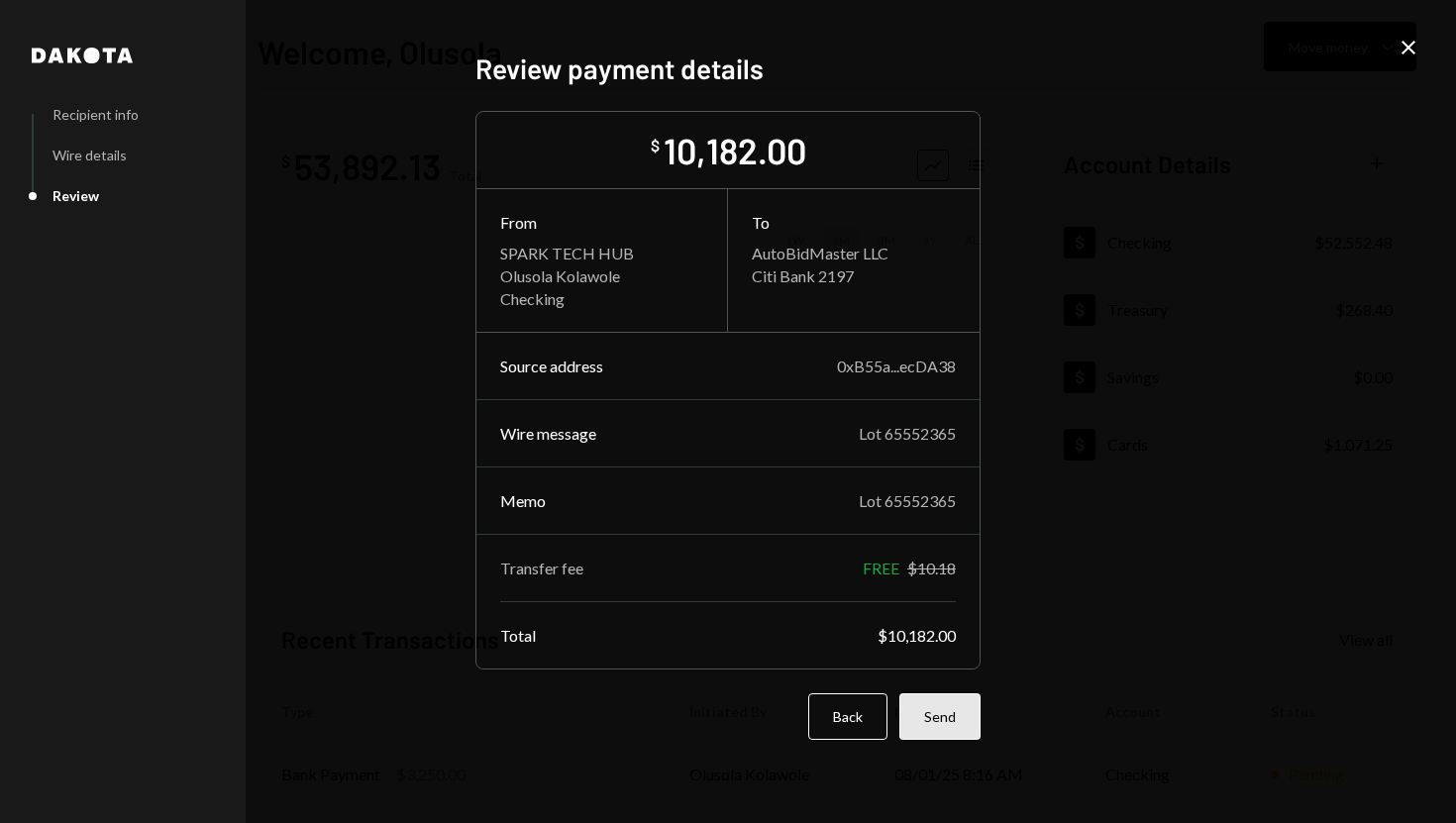 click on "Send" at bounding box center [940, 716] 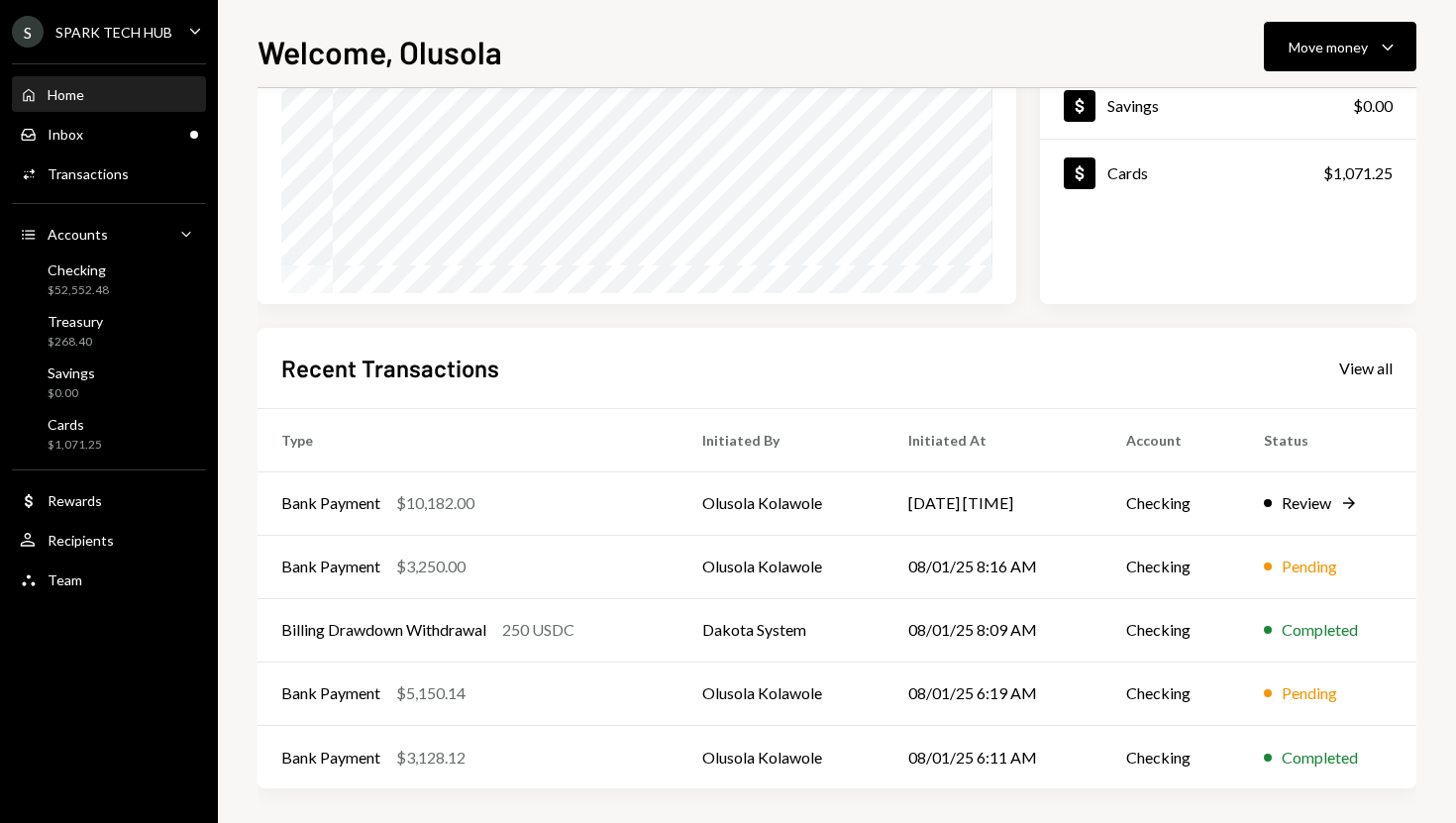 scroll, scrollTop: 276, scrollLeft: 0, axis: vertical 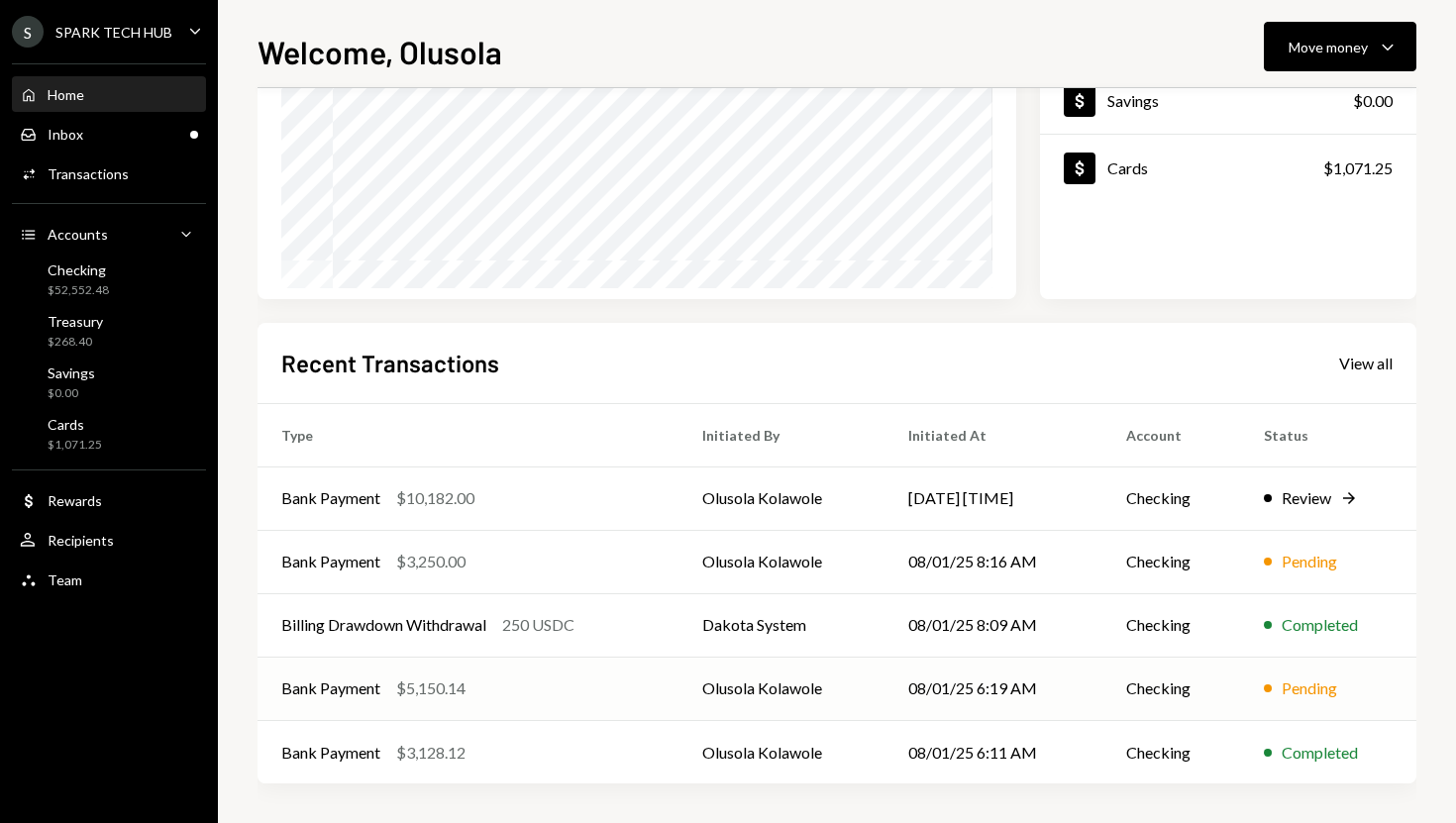 click on "Bank Payment $5,150.14" at bounding box center [468, 688] 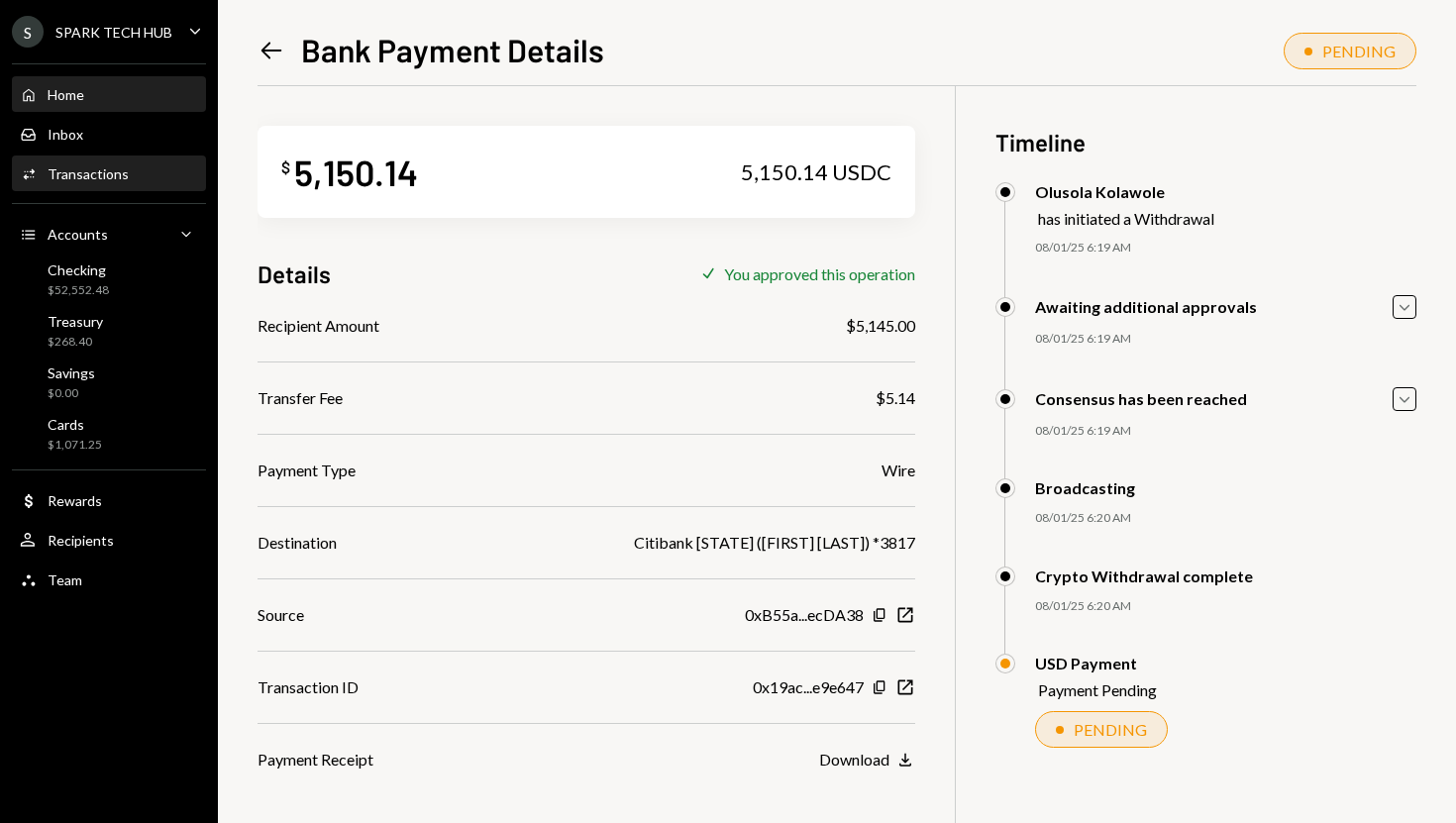 click on "Home Home" at bounding box center (109, 95) 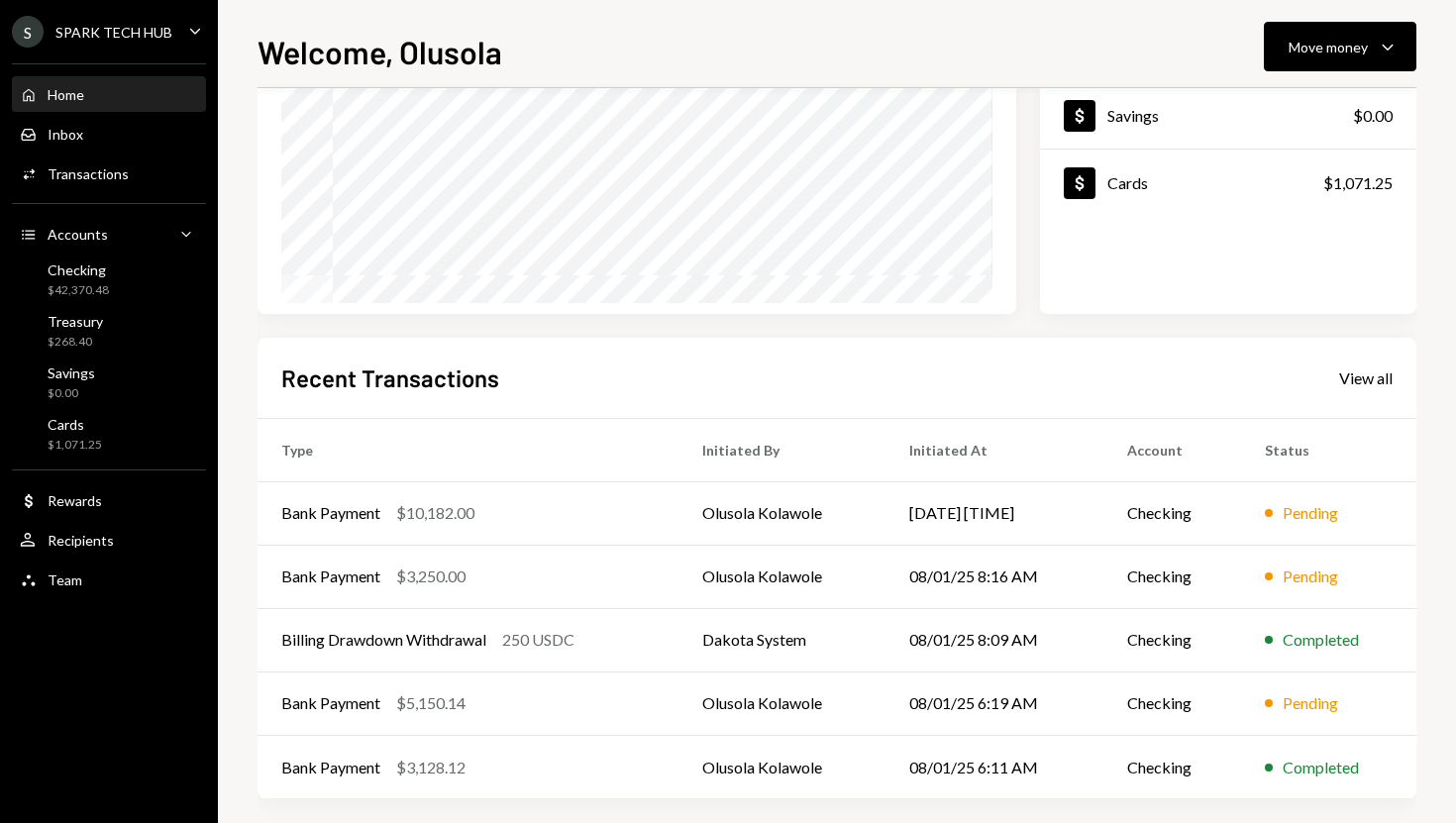 scroll, scrollTop: 276, scrollLeft: 0, axis: vertical 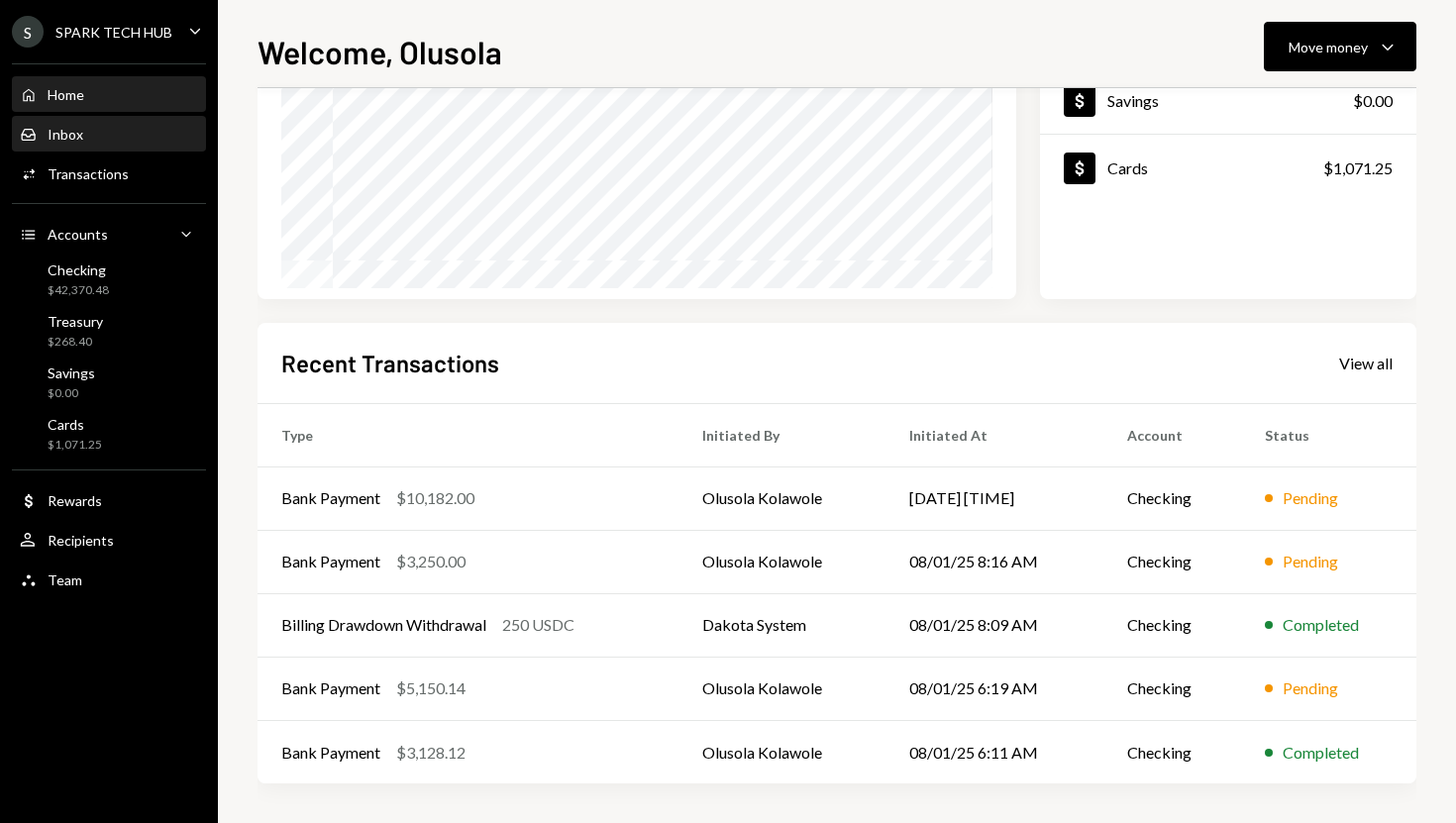 click on "Inbox Inbox" at bounding box center [109, 135] 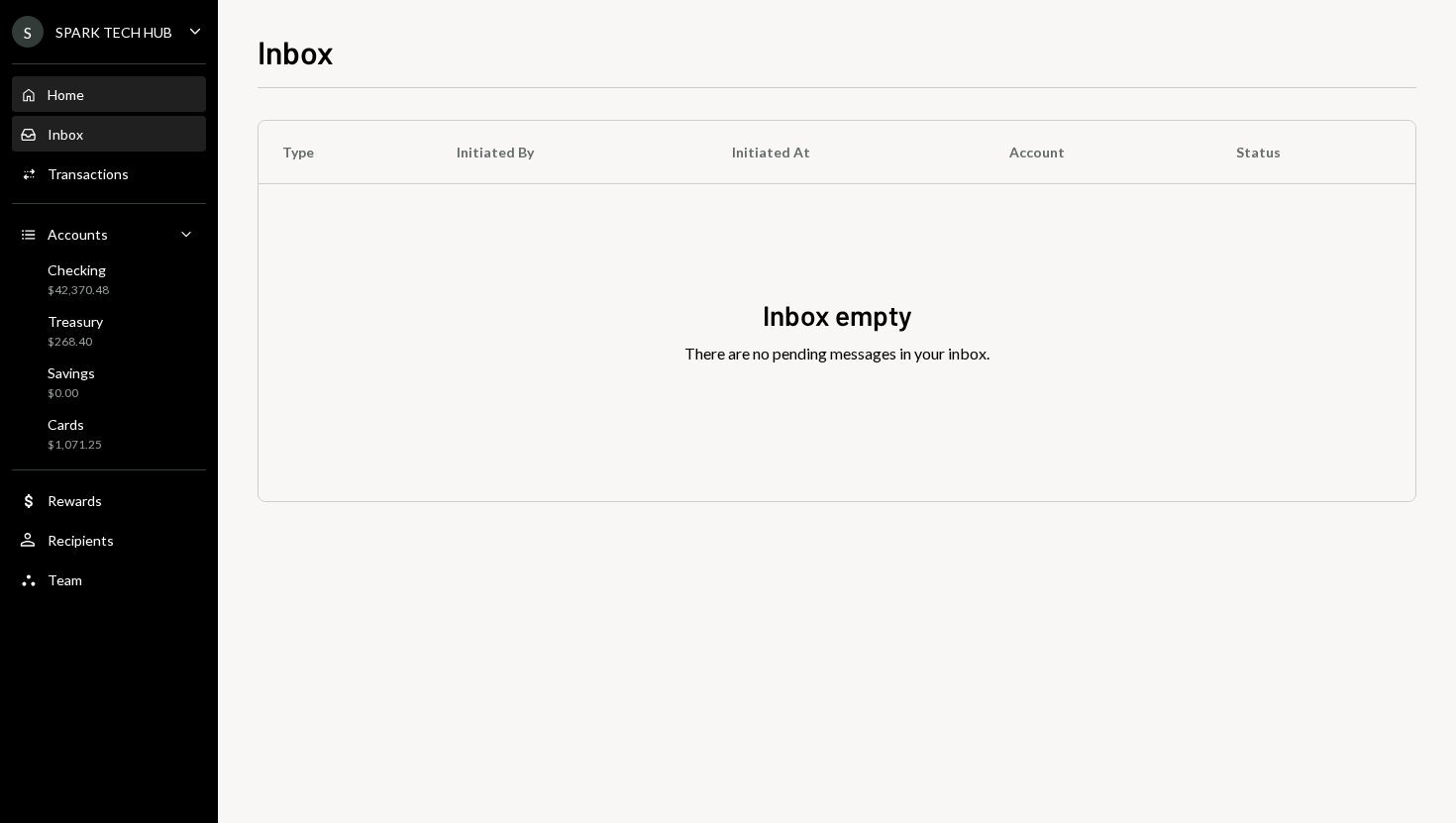 click on "Home Home" at bounding box center [109, 95] 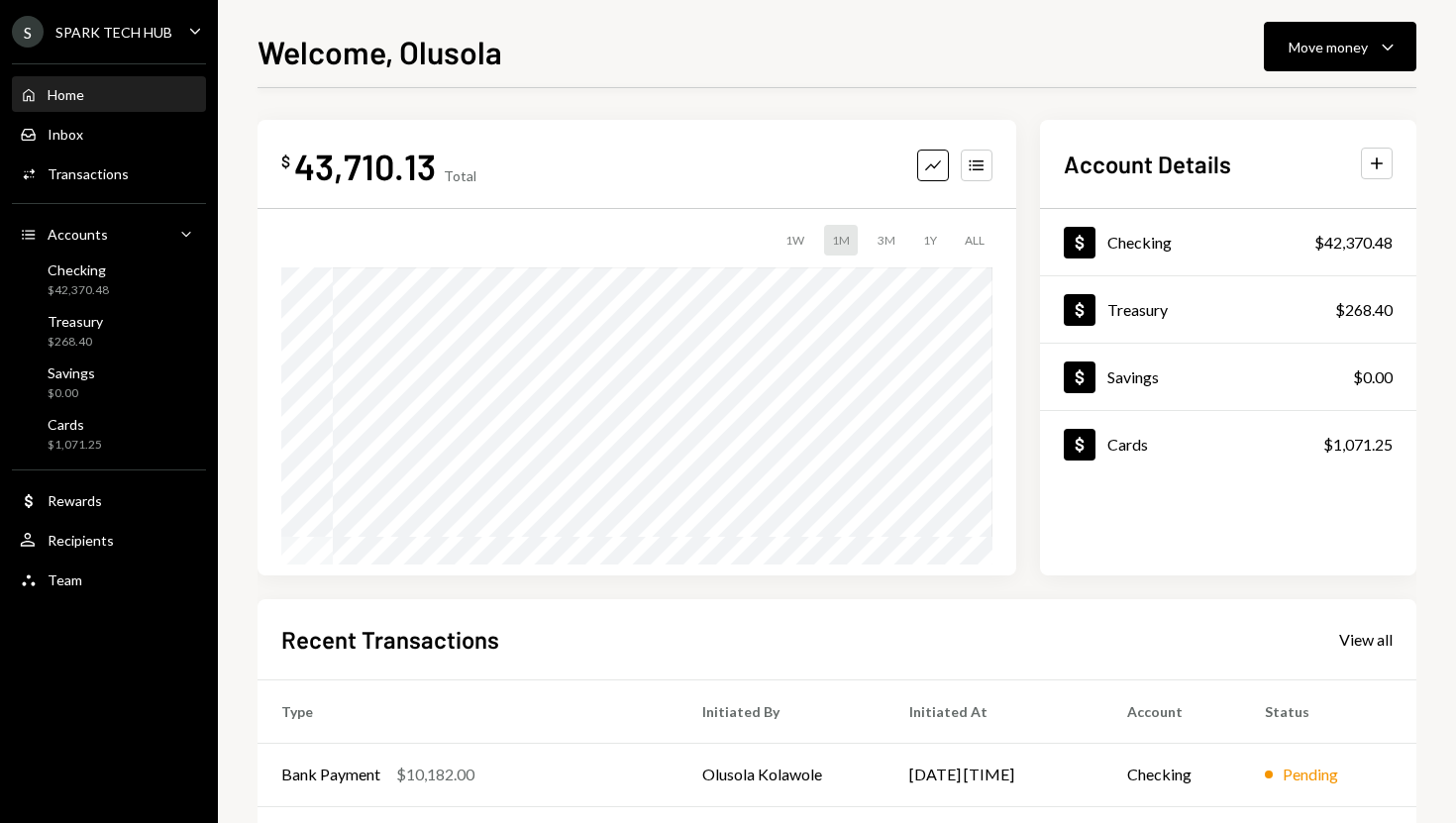scroll, scrollTop: 276, scrollLeft: 0, axis: vertical 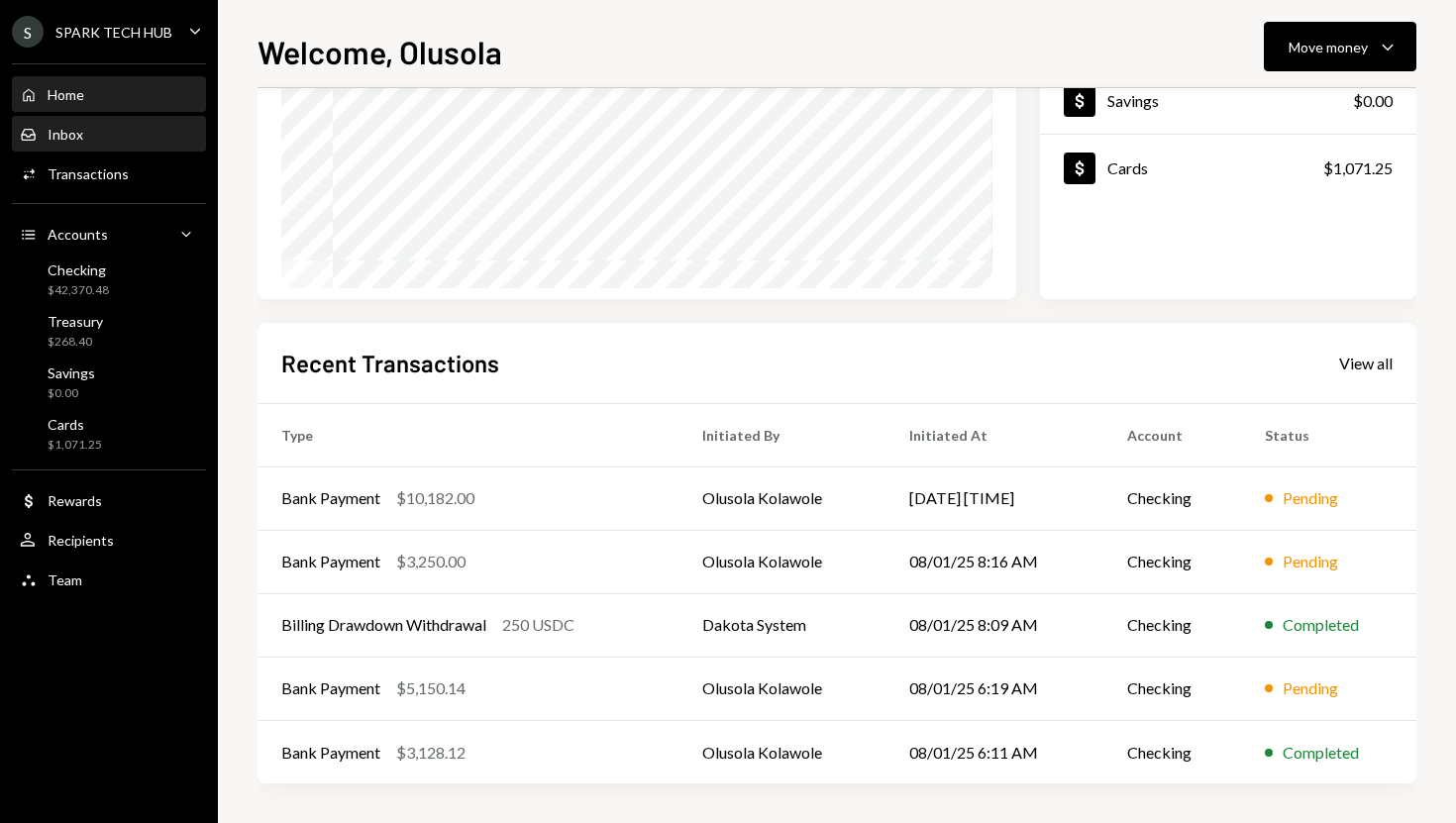 click on "Inbox Inbox" at bounding box center [109, 135] 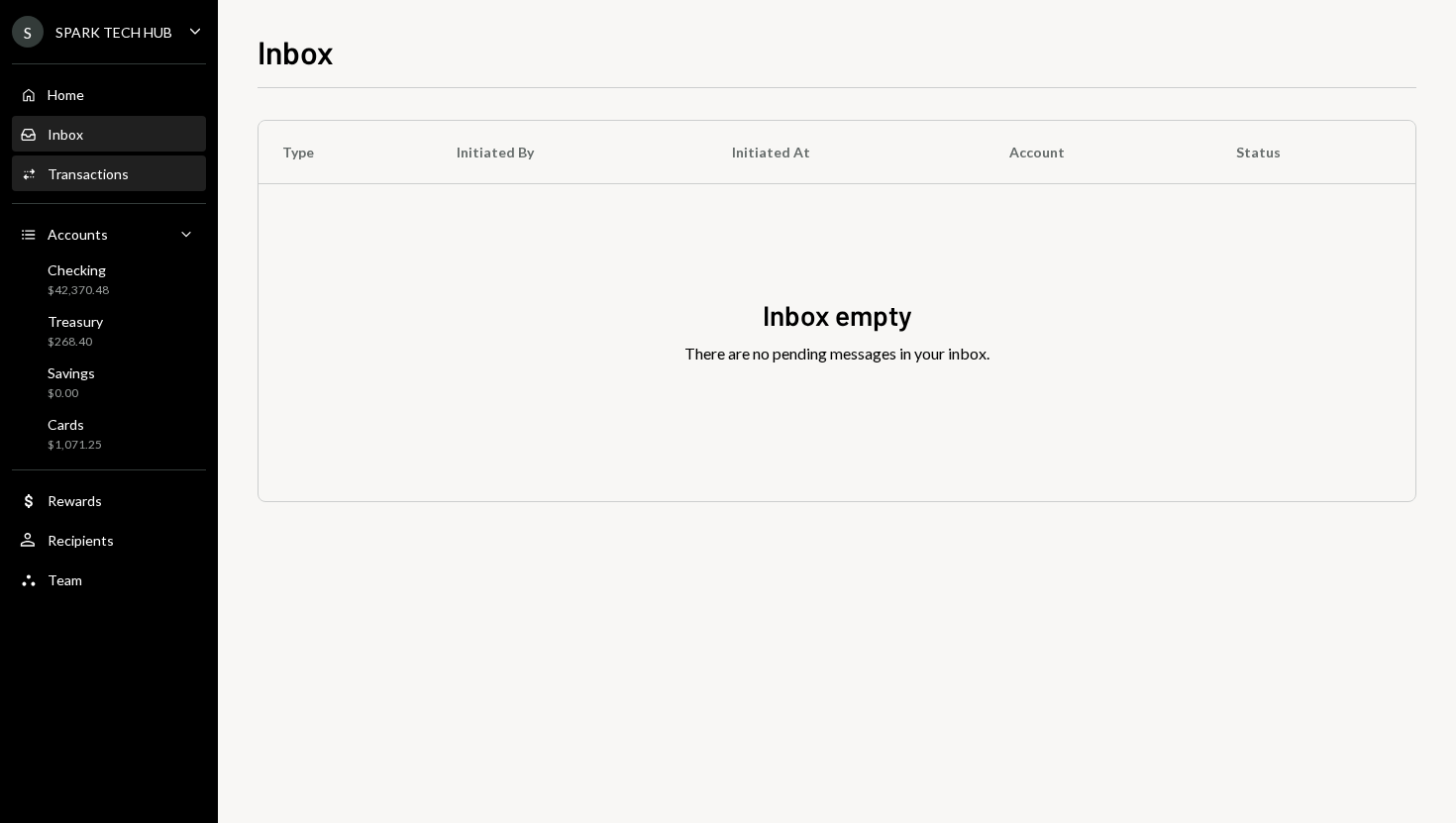 click on "Transactions" at bounding box center [88, 173] 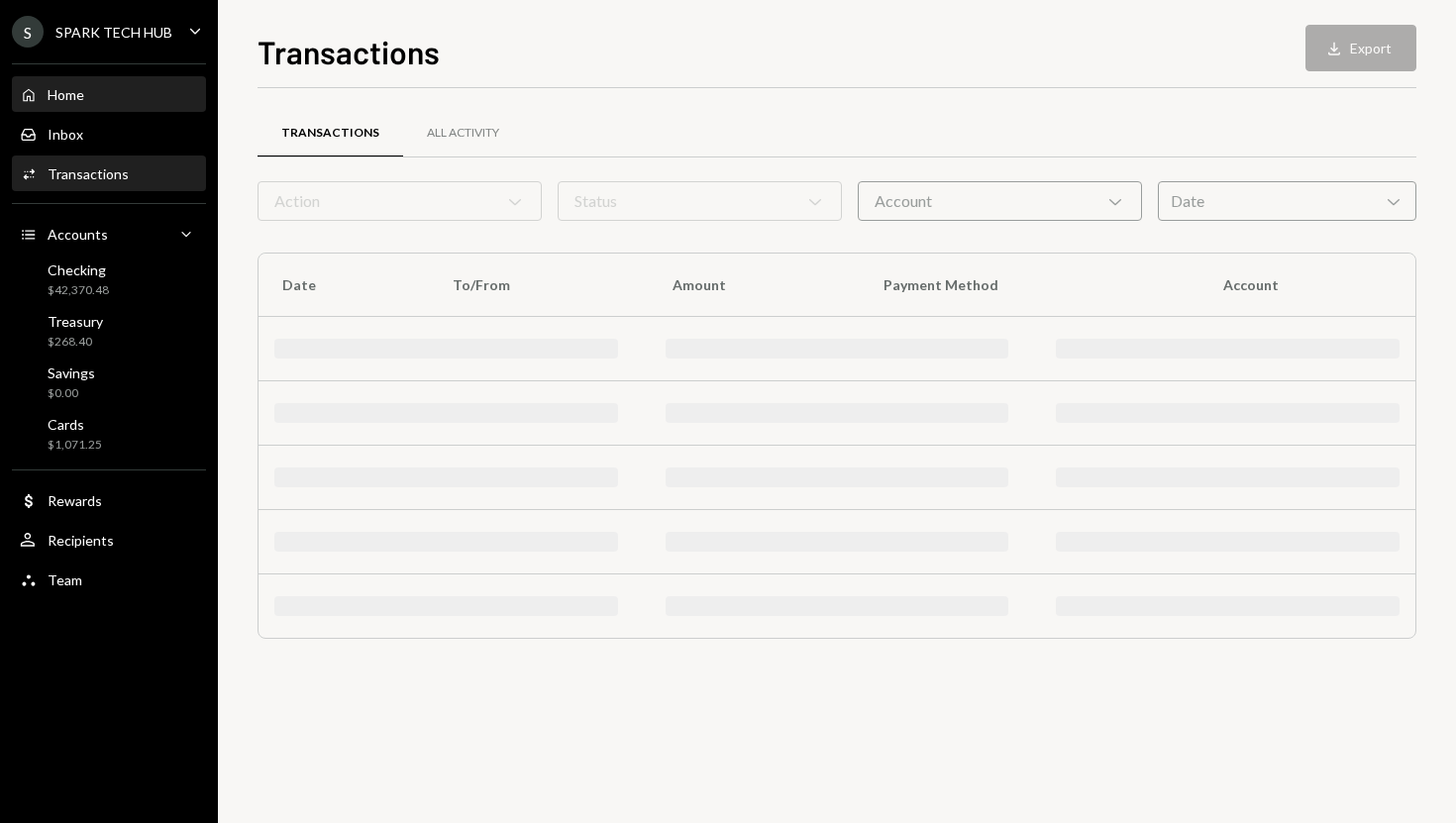 click on "Home Home" at bounding box center [109, 95] 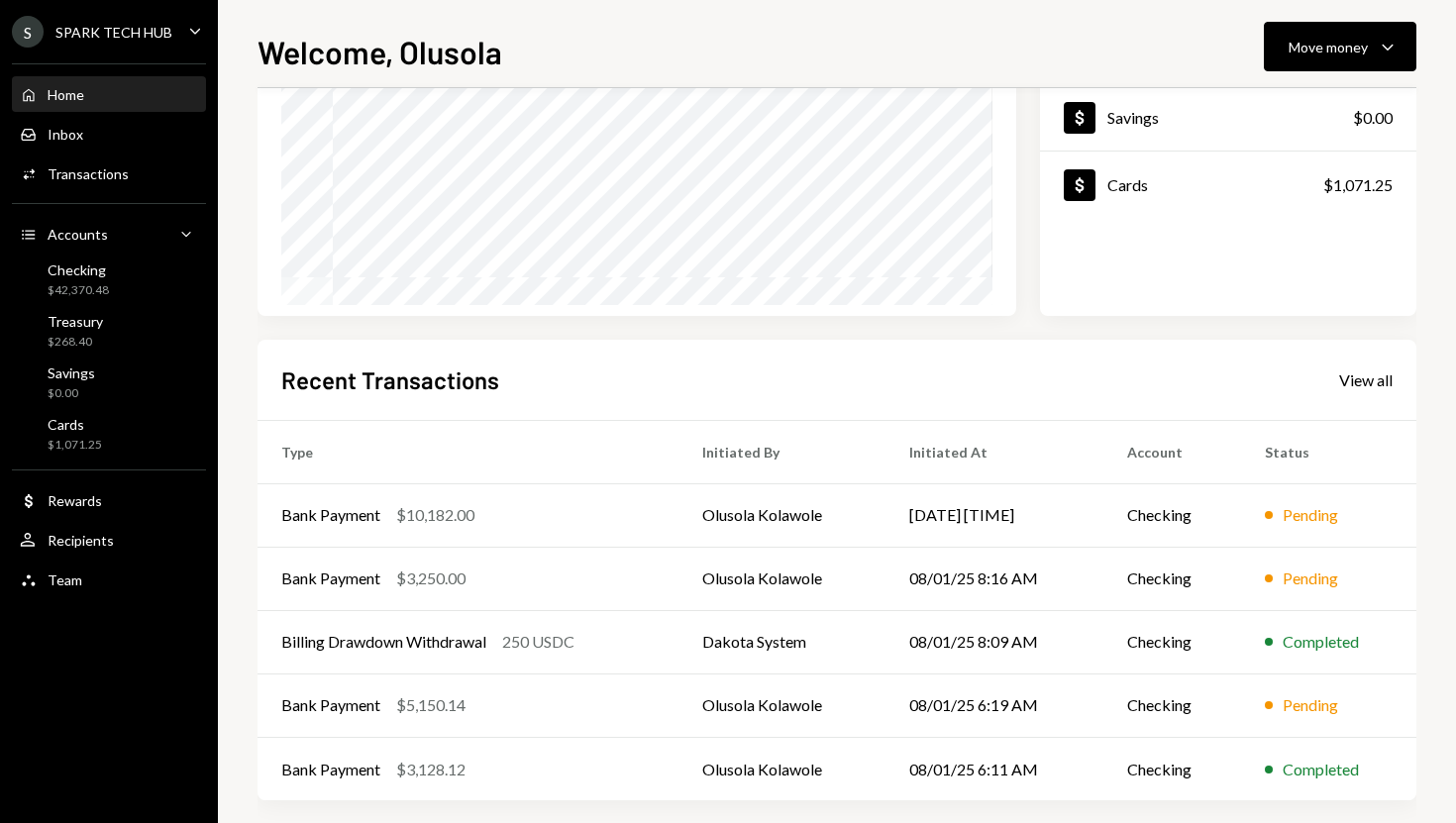 scroll, scrollTop: 276, scrollLeft: 0, axis: vertical 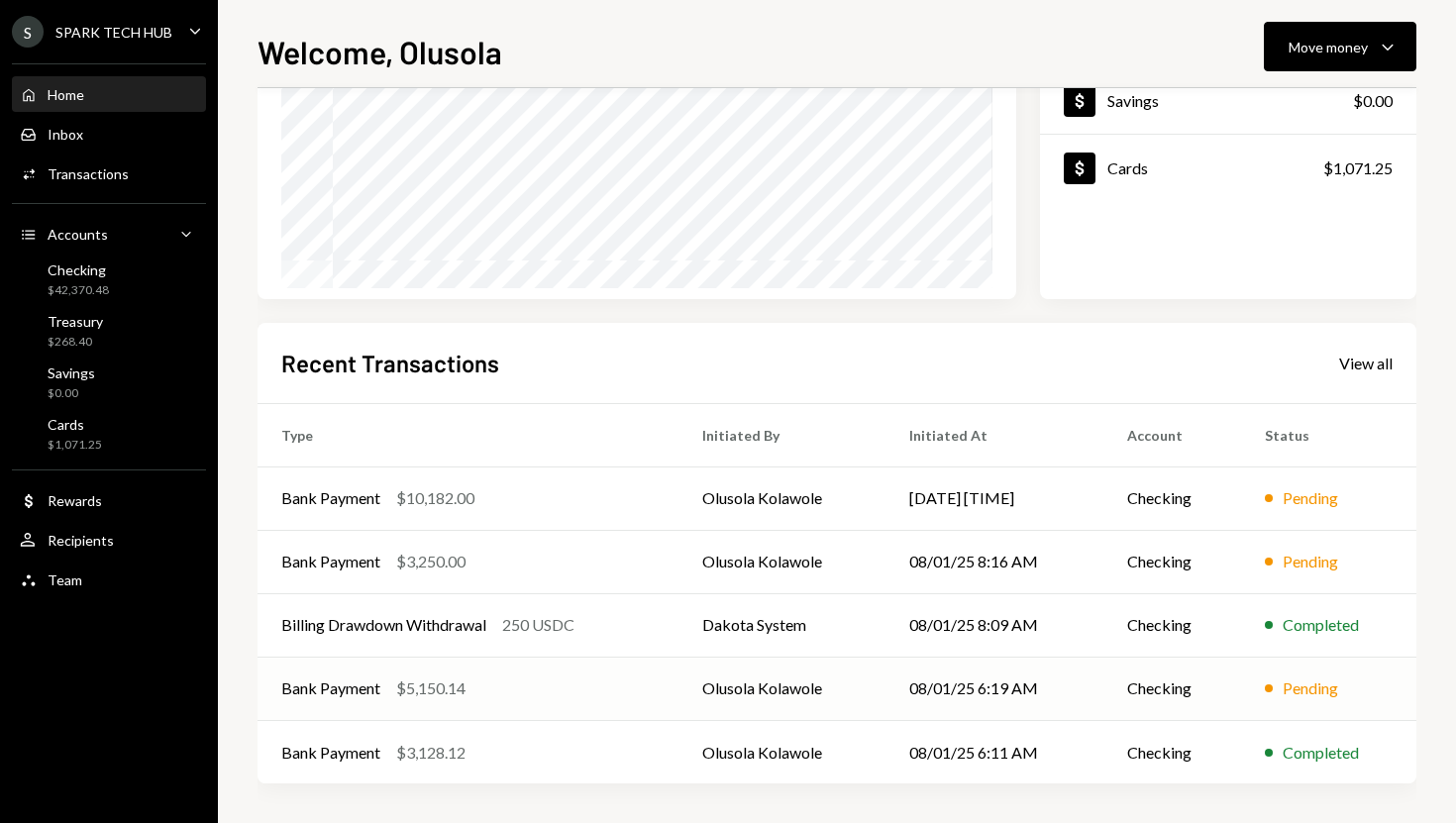 click on "Bank Payment" at bounding box center [331, 688] 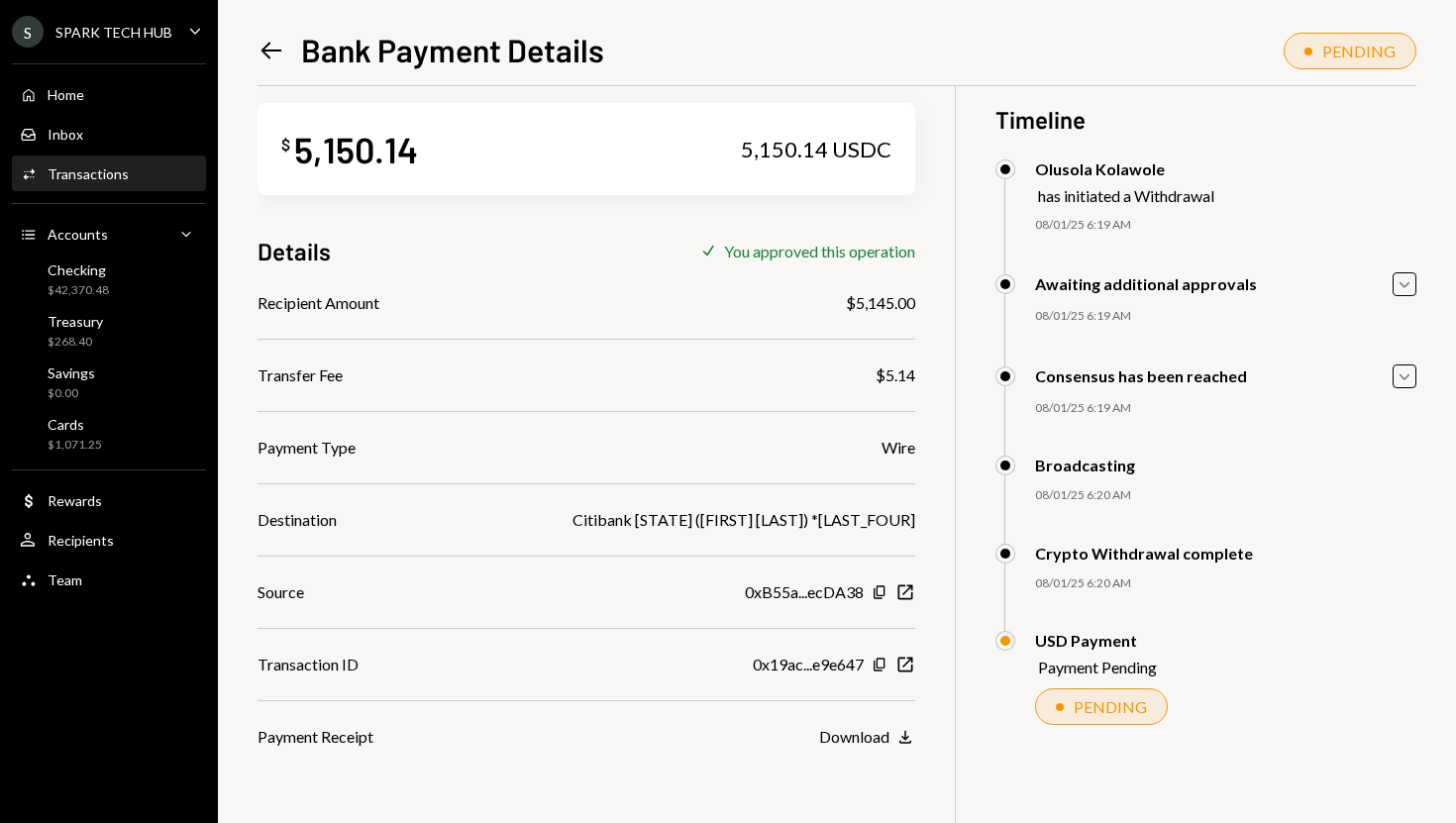 scroll, scrollTop: 0, scrollLeft: 0, axis: both 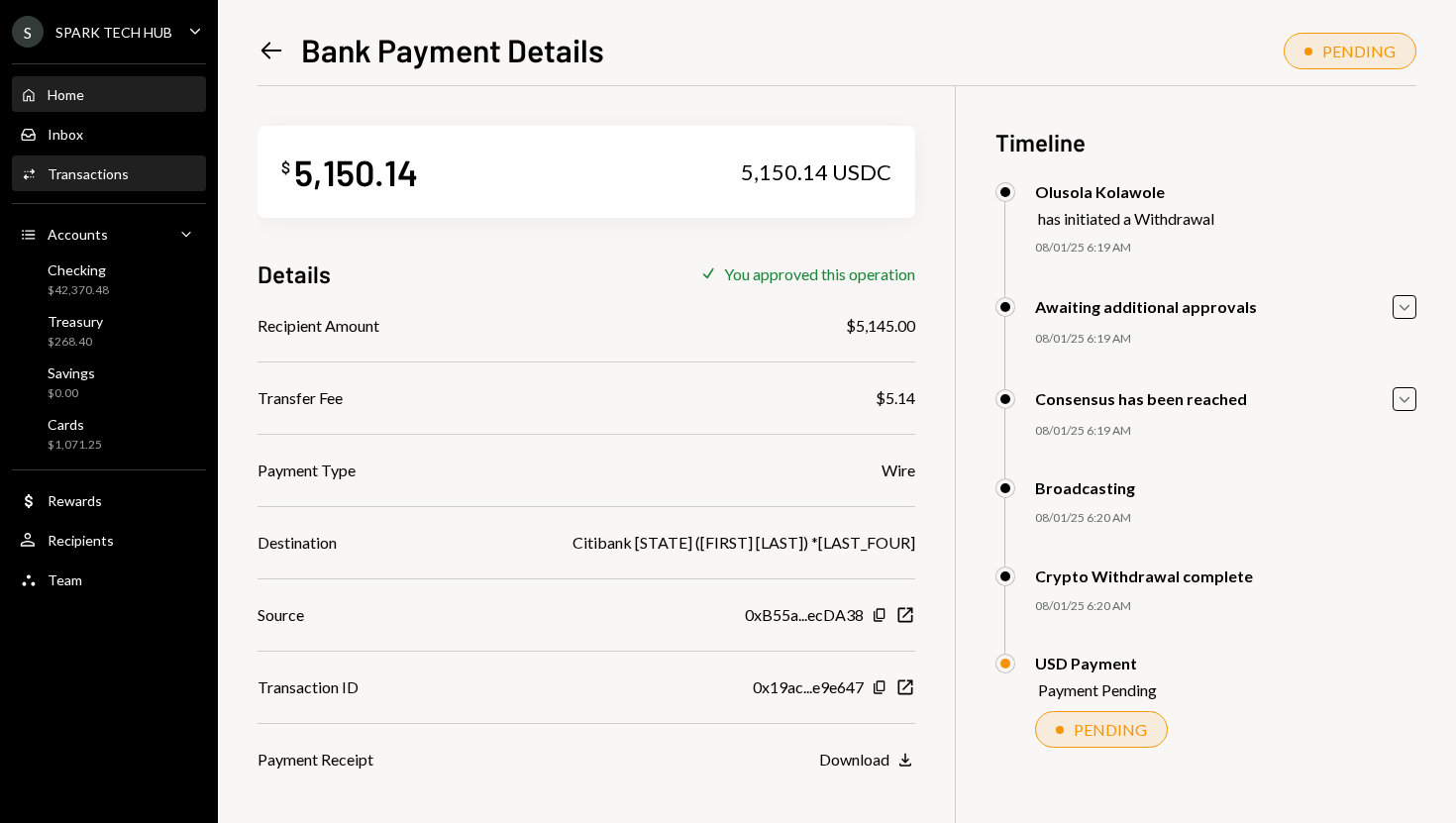 click on "Home Home" at bounding box center [109, 95] 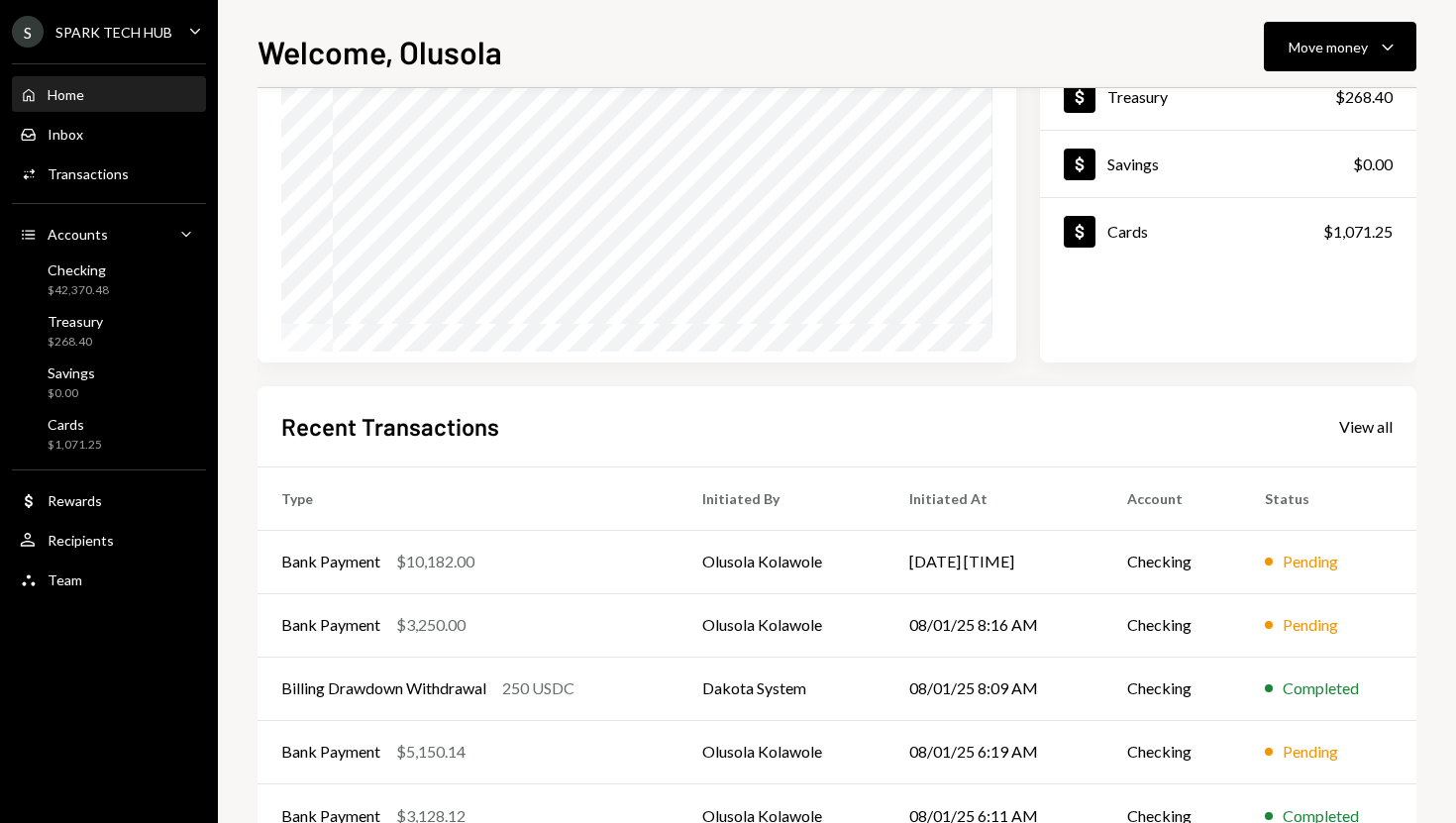 scroll, scrollTop: 225, scrollLeft: 0, axis: vertical 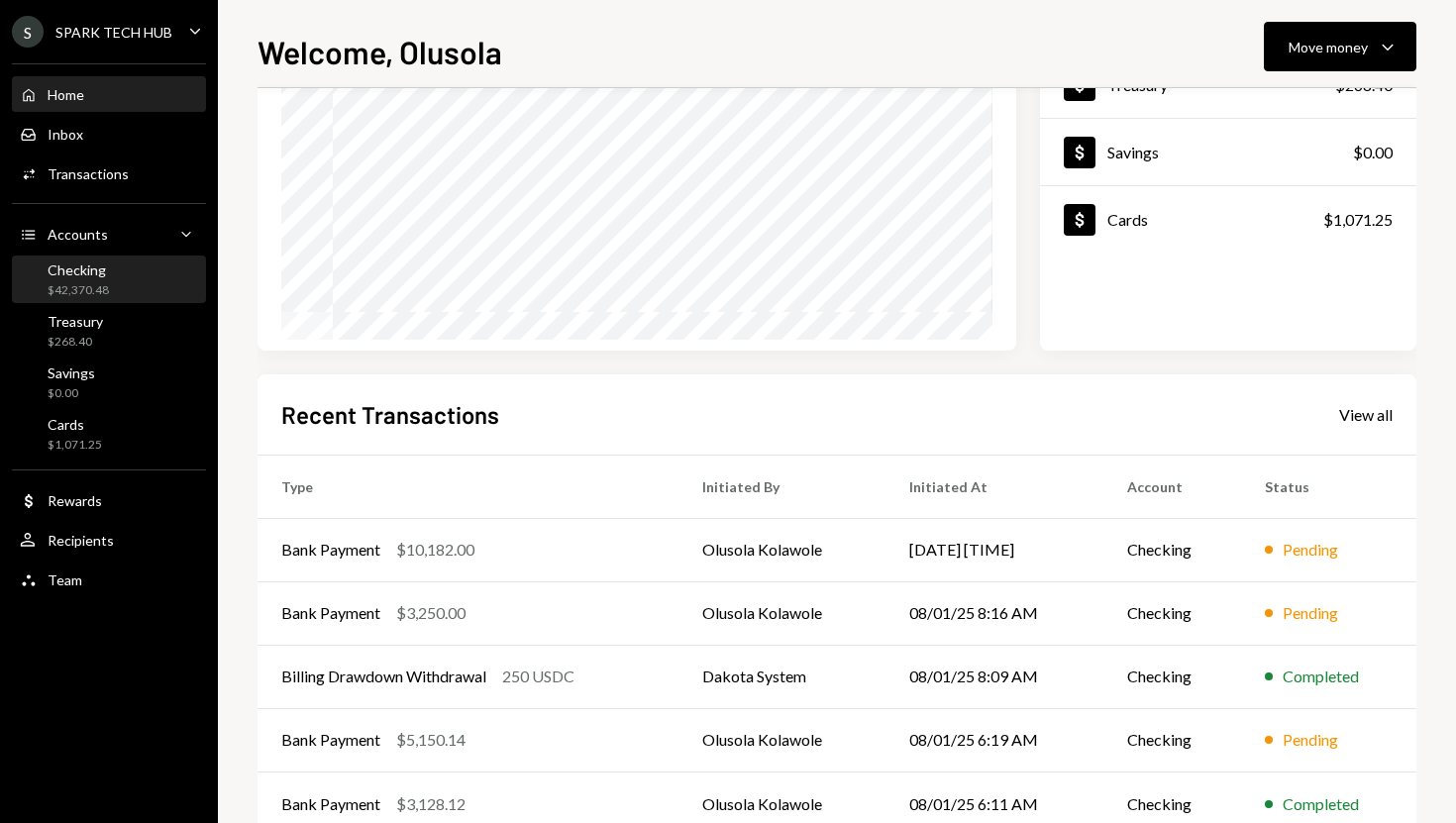 click on "Checking $42,370.48" at bounding box center [109, 280] 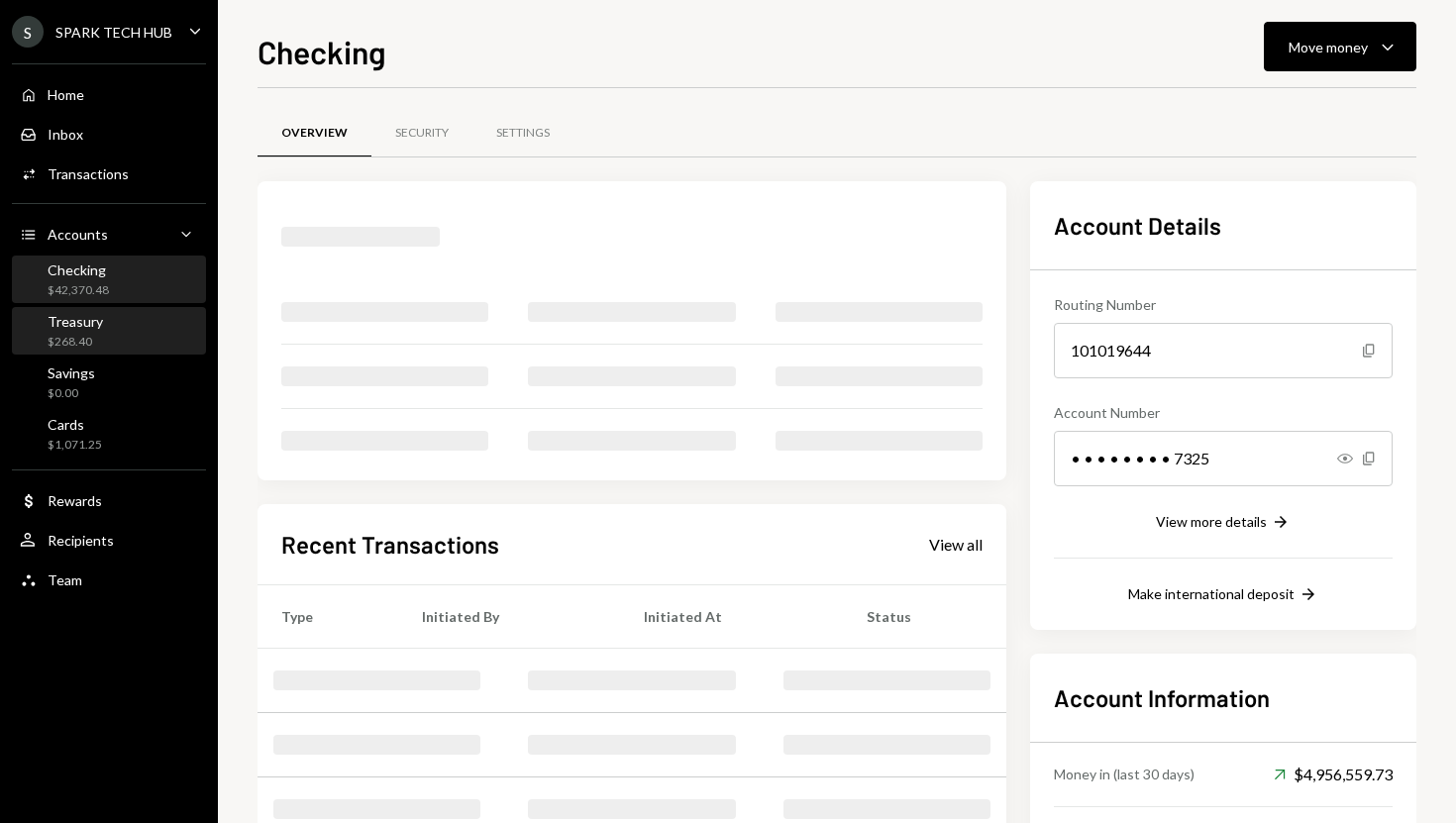 click on "Treasury $268.40" at bounding box center [109, 332] 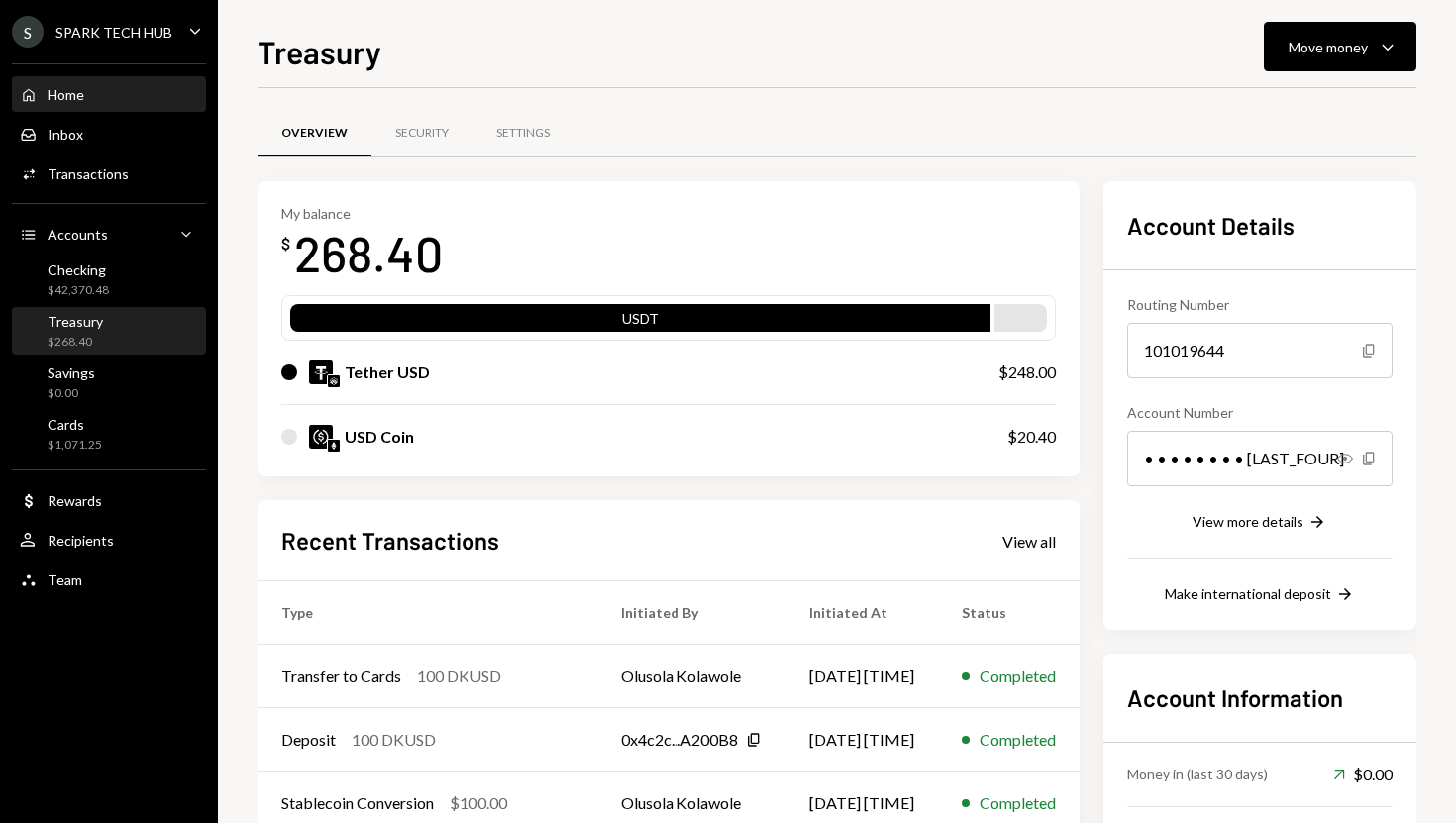 click on "Home Home" at bounding box center (109, 95) 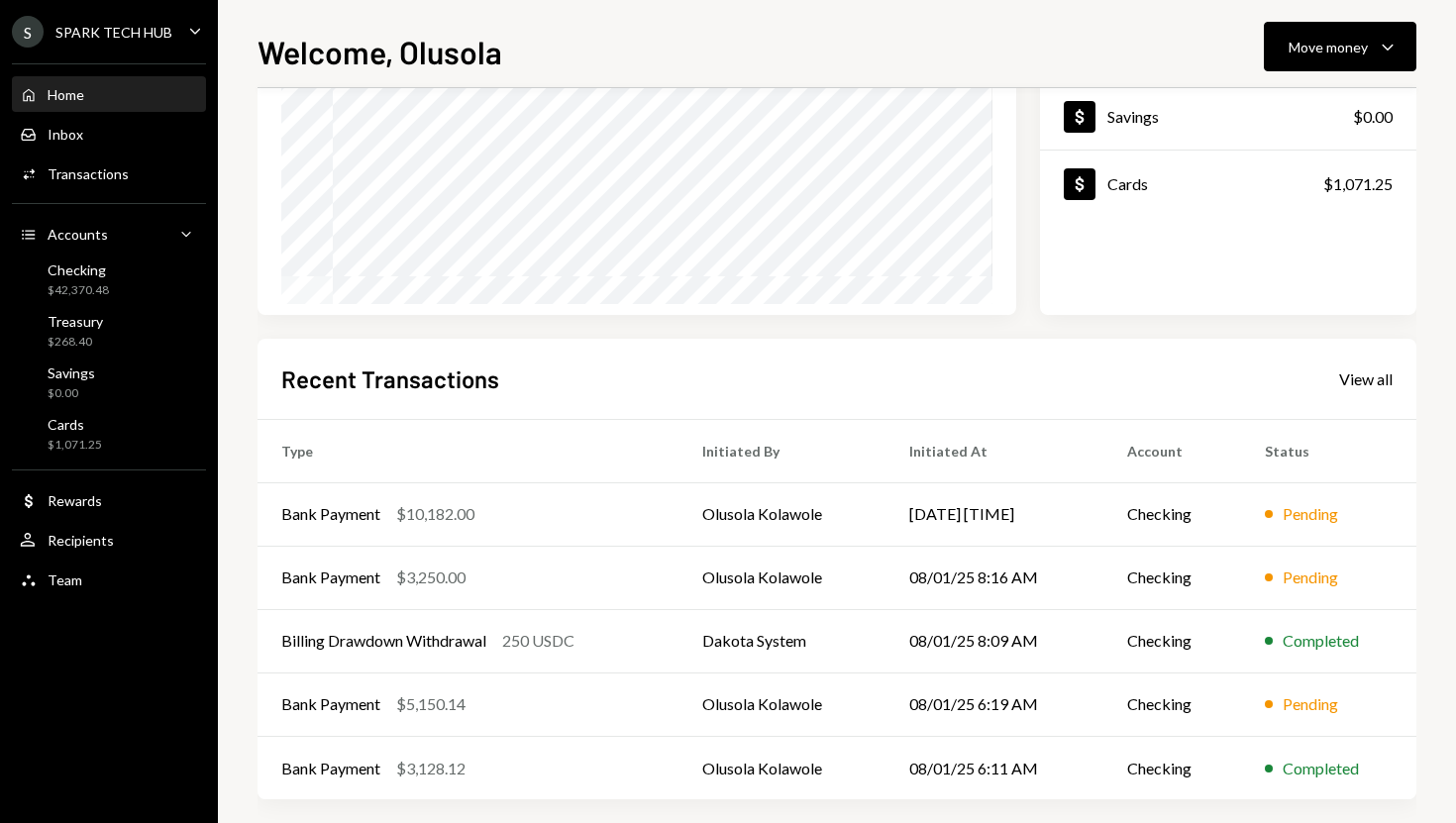 scroll, scrollTop: 276, scrollLeft: 0, axis: vertical 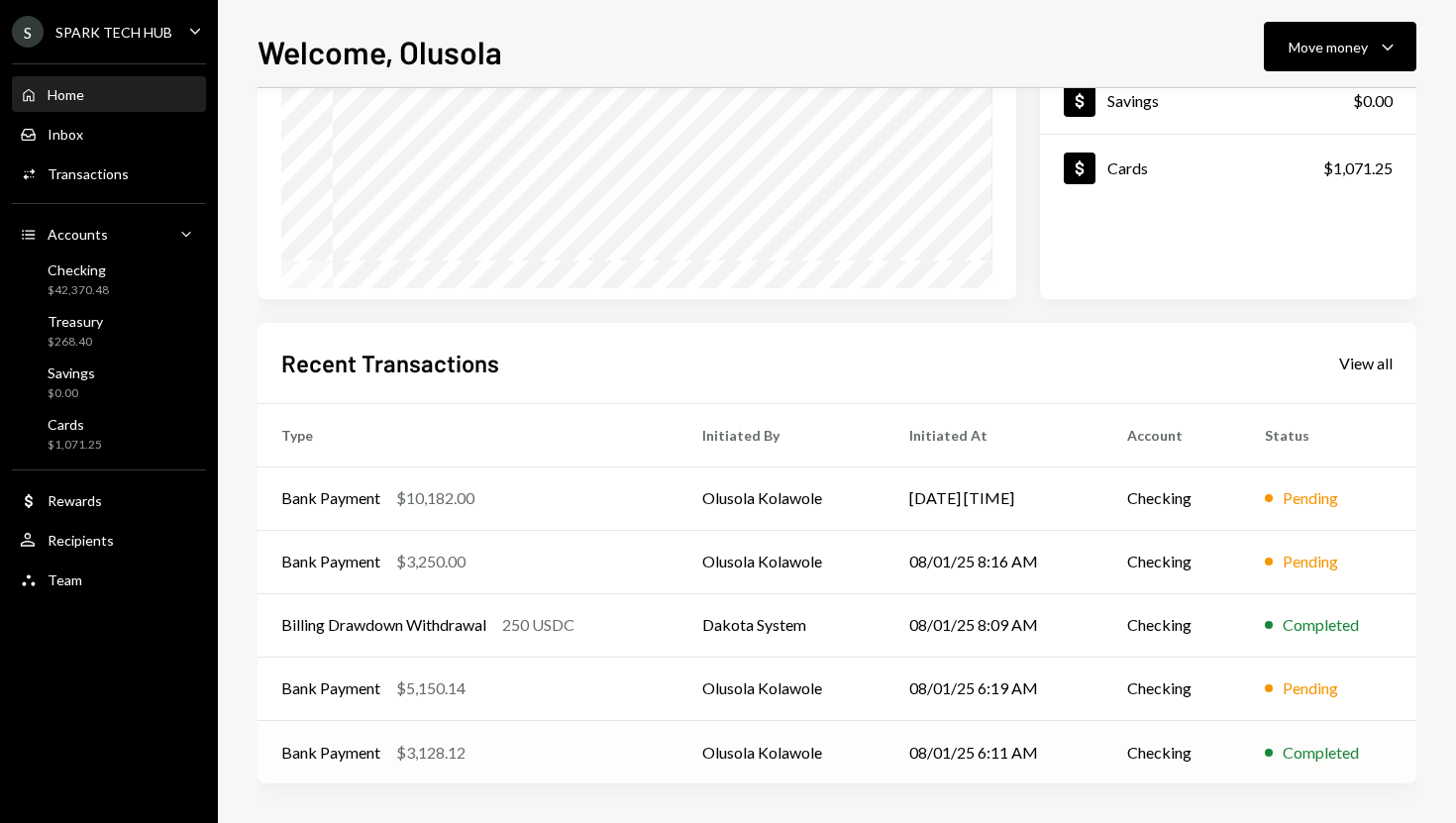click on "Bank Payment $3,128.12" at bounding box center (468, 752) 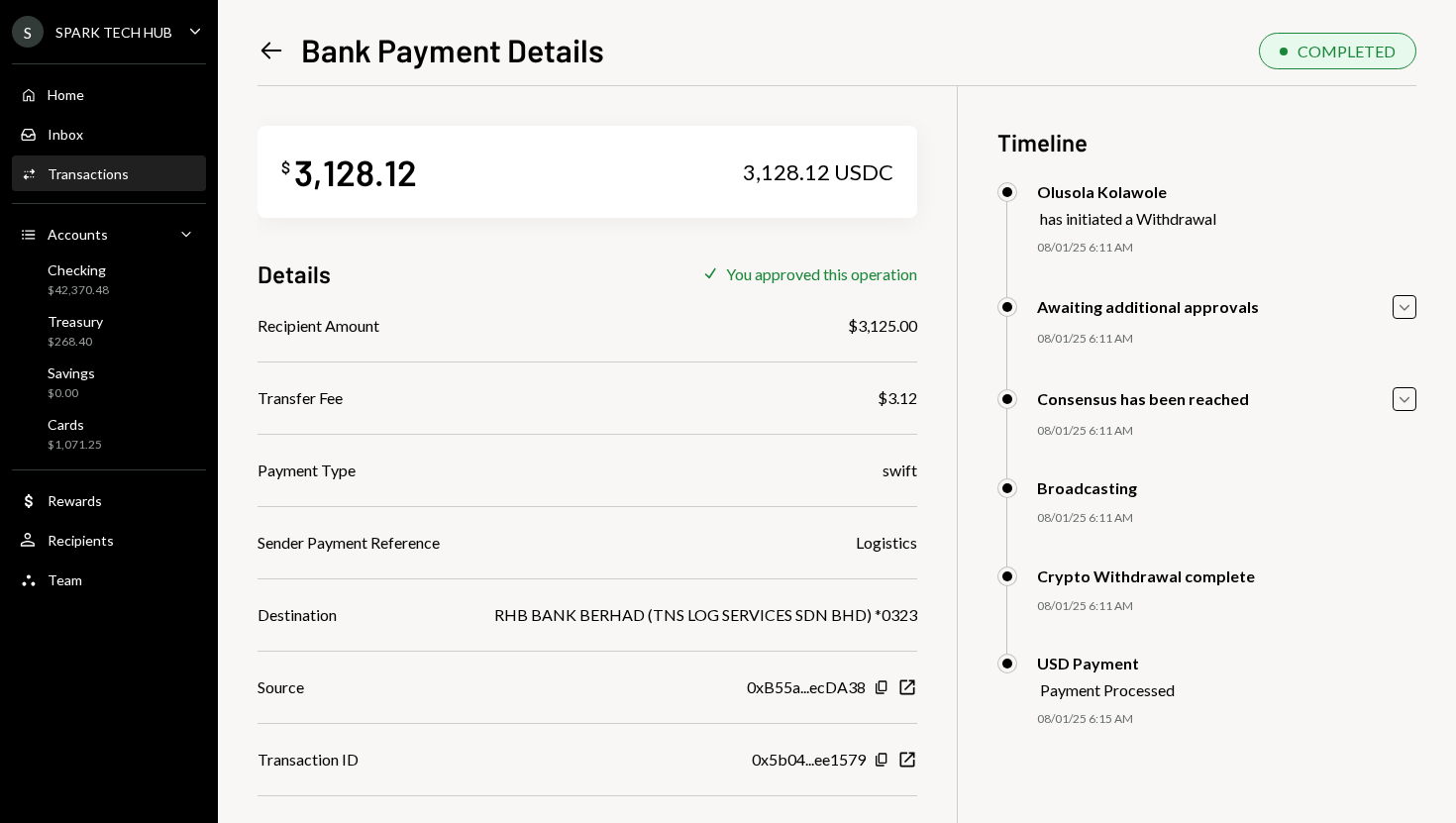 scroll, scrollTop: 0, scrollLeft: 0, axis: both 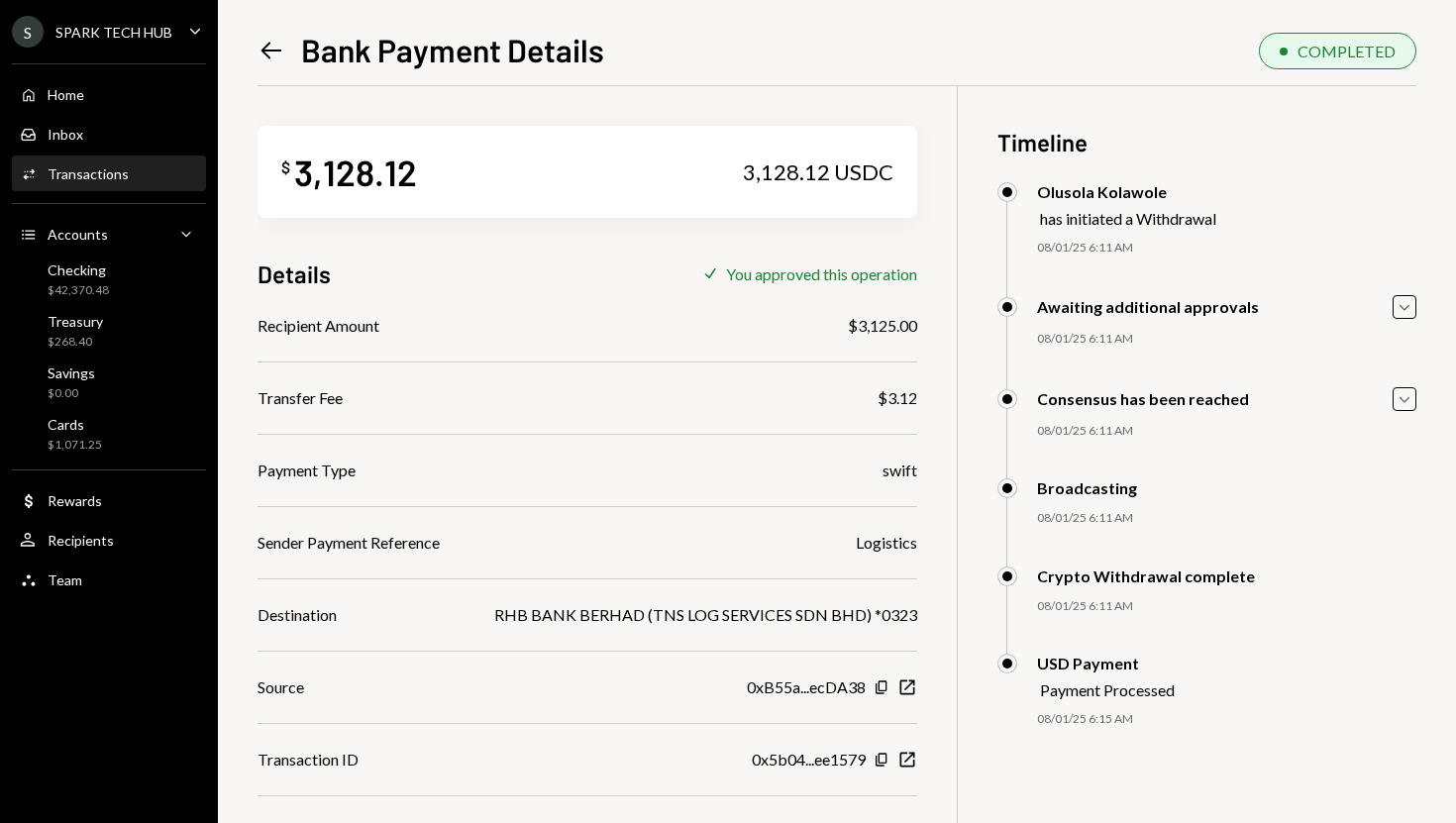 click on "Left Arrow" 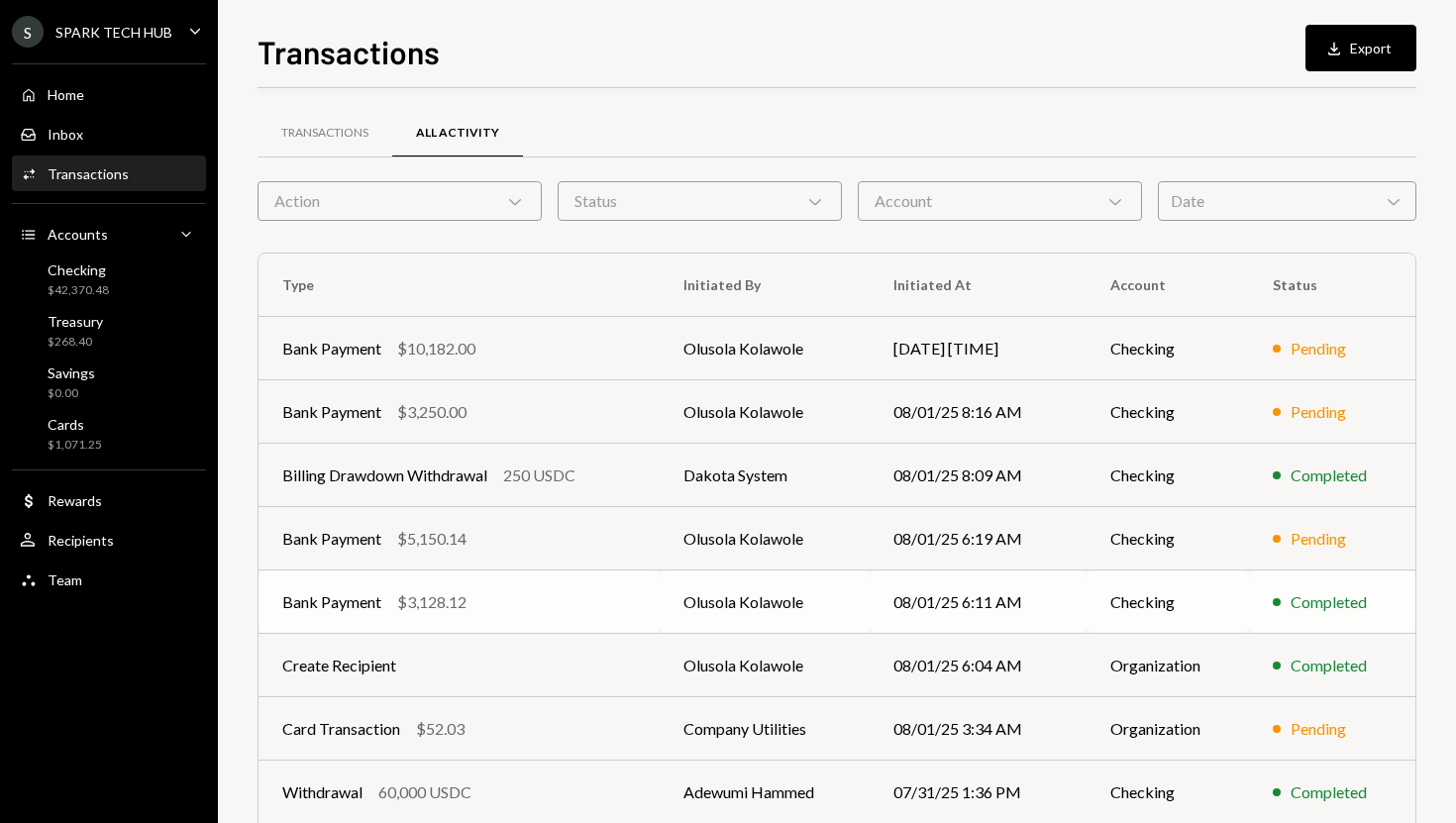 scroll, scrollTop: 211, scrollLeft: 0, axis: vertical 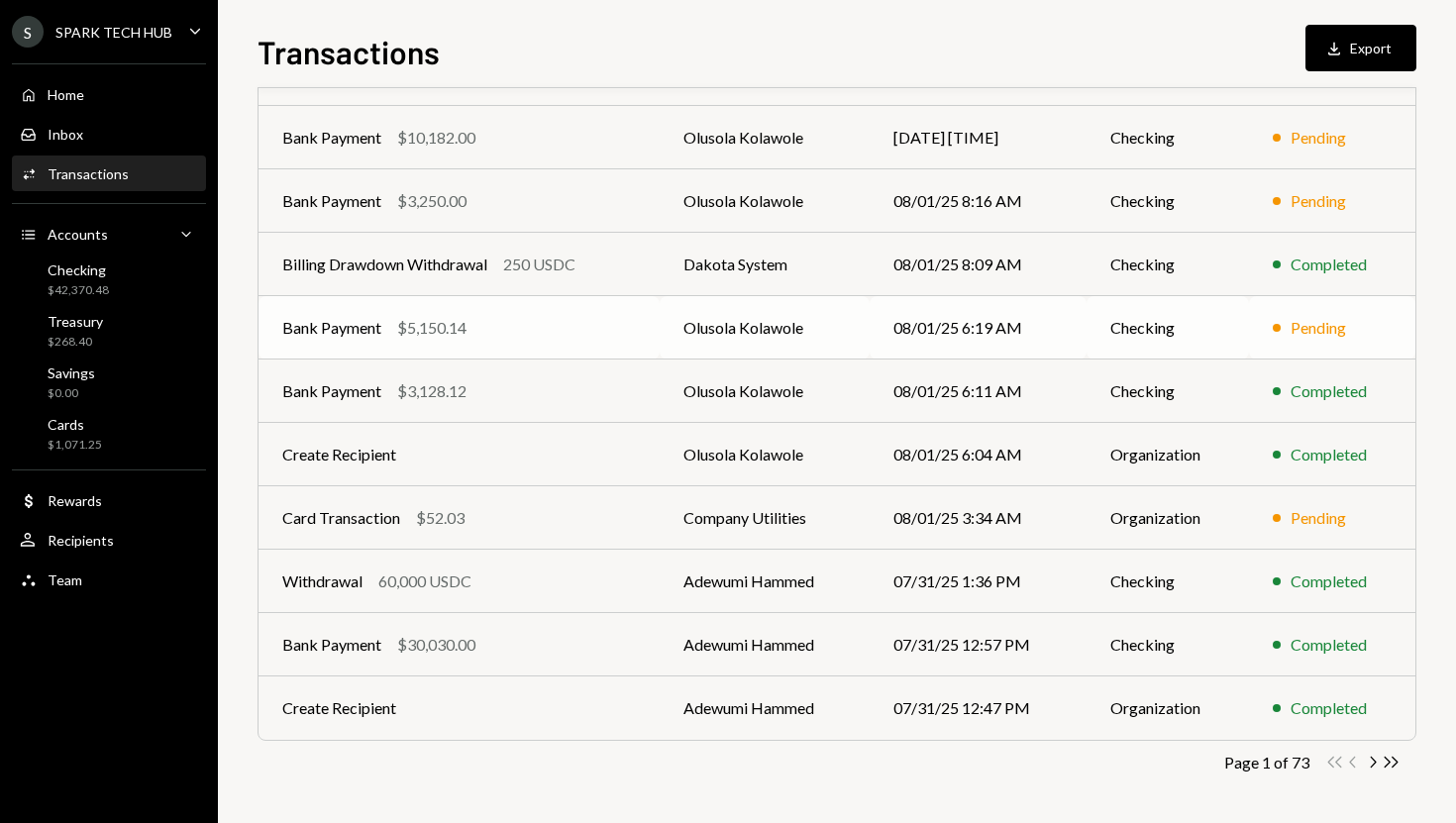 click on "Bank Payment $5,150.14" at bounding box center [459, 328] 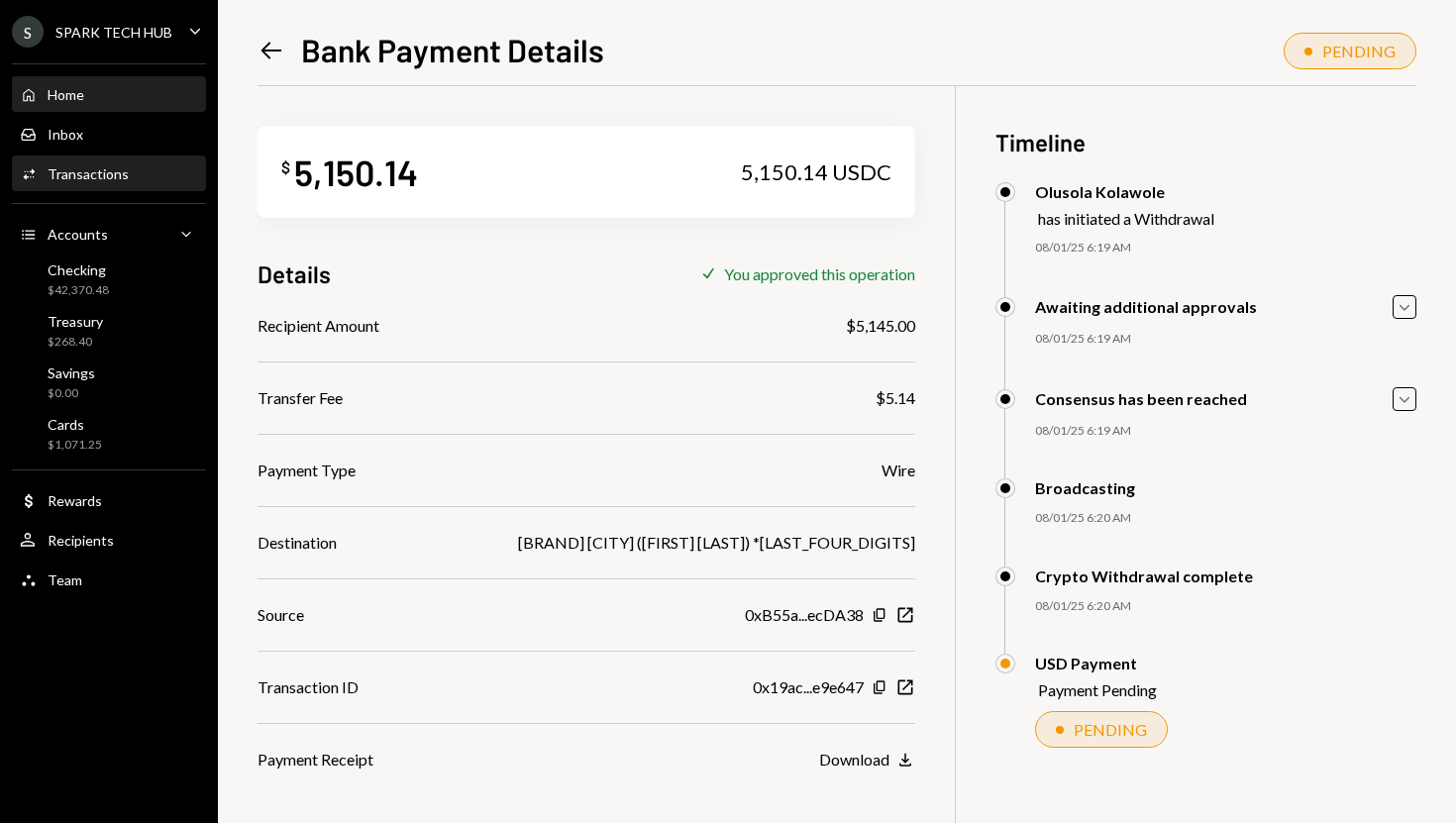 click on "Home" at bounding box center [65, 94] 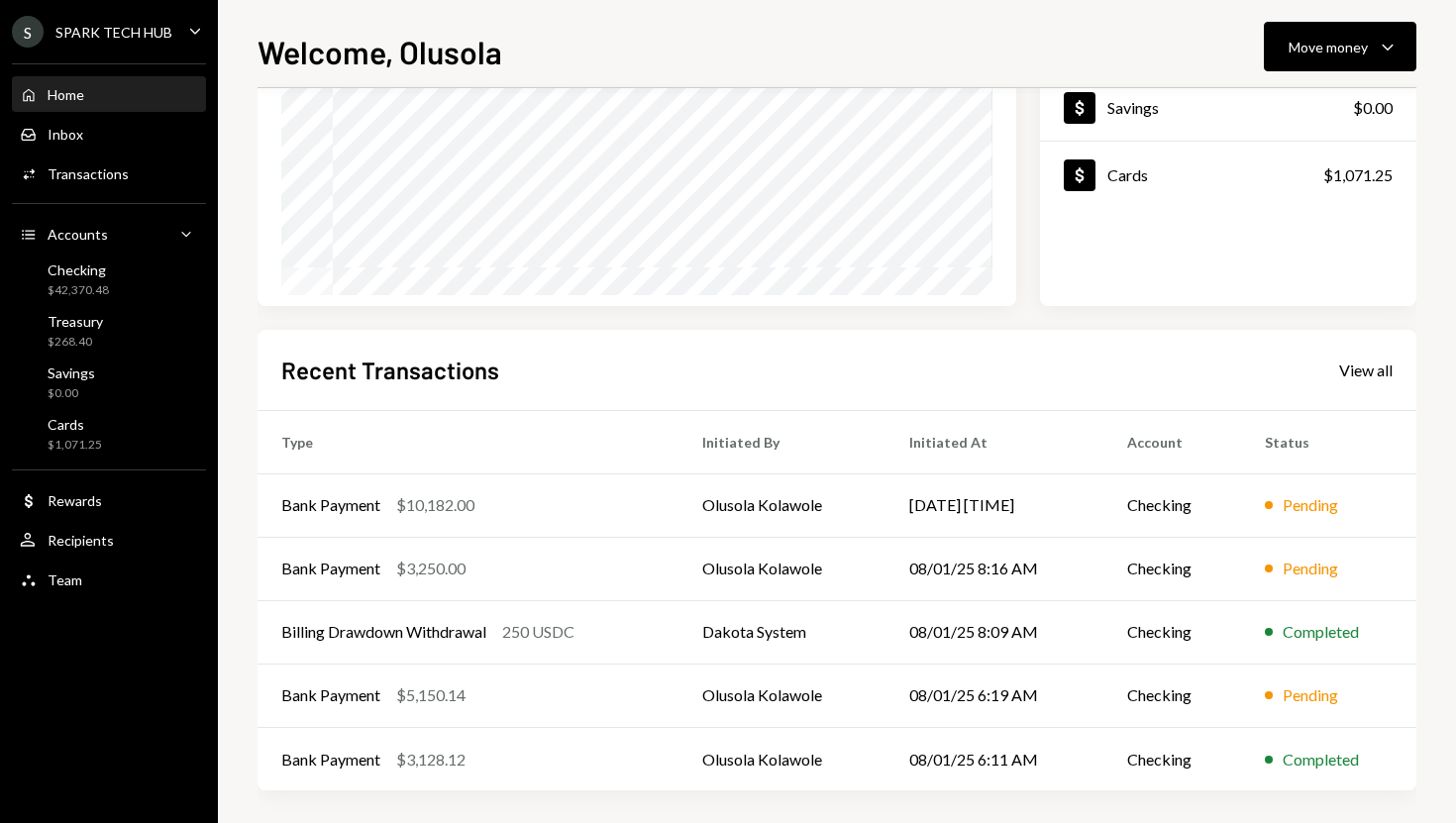scroll, scrollTop: 276, scrollLeft: 0, axis: vertical 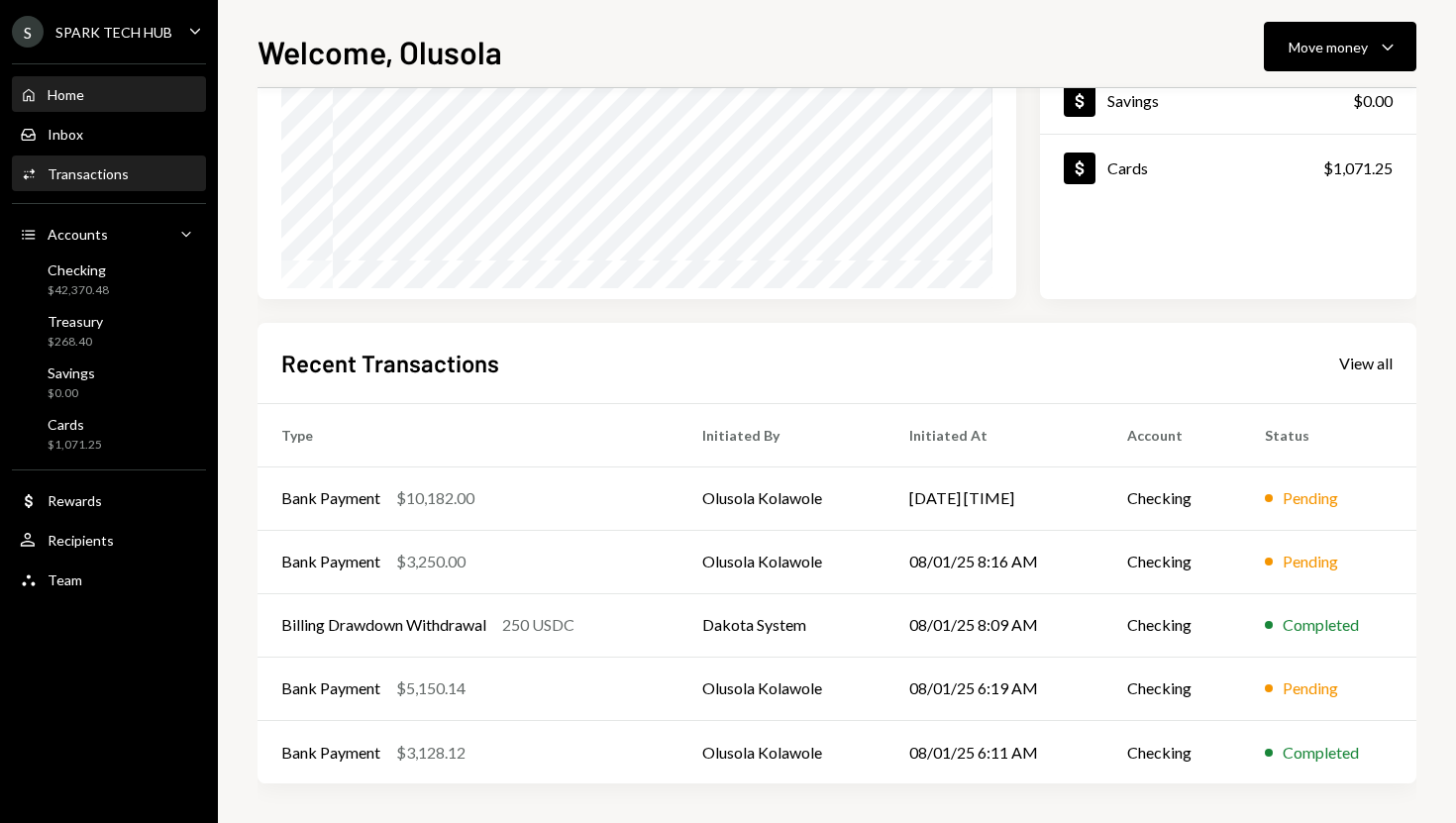 click on "Transactions" at bounding box center (88, 173) 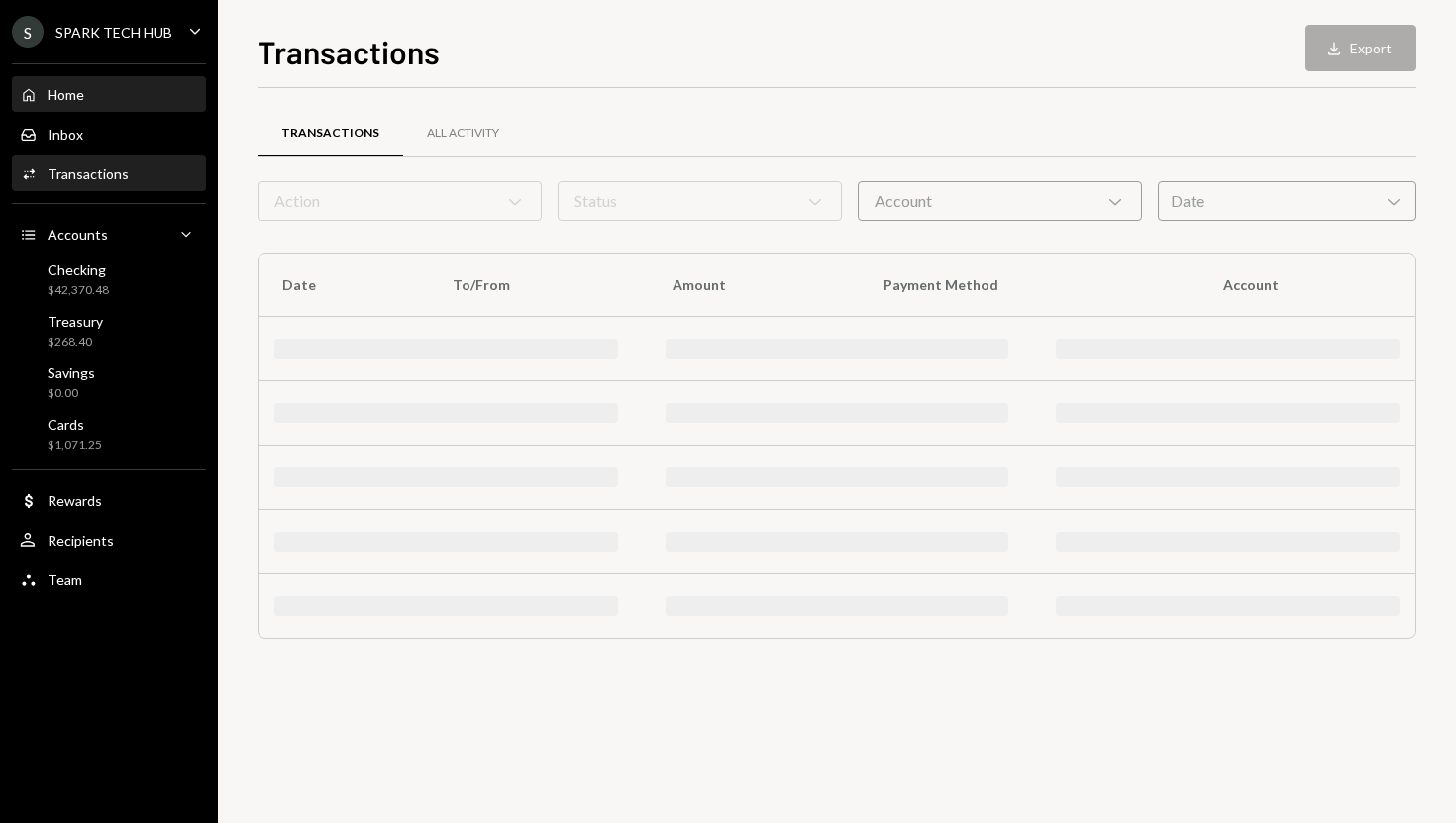 click on "Home Home" at bounding box center (109, 95) 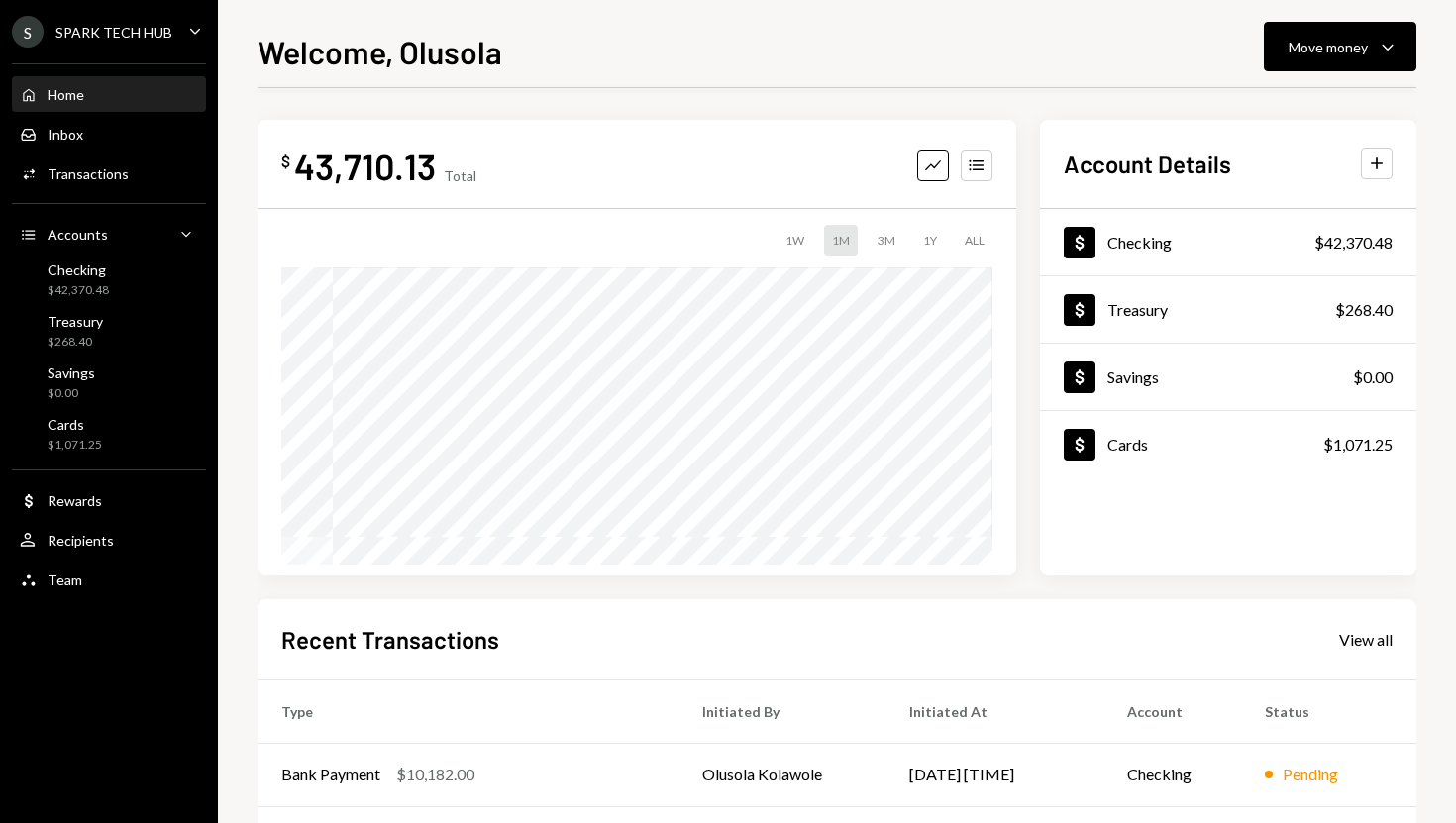 scroll, scrollTop: 276, scrollLeft: 0, axis: vertical 